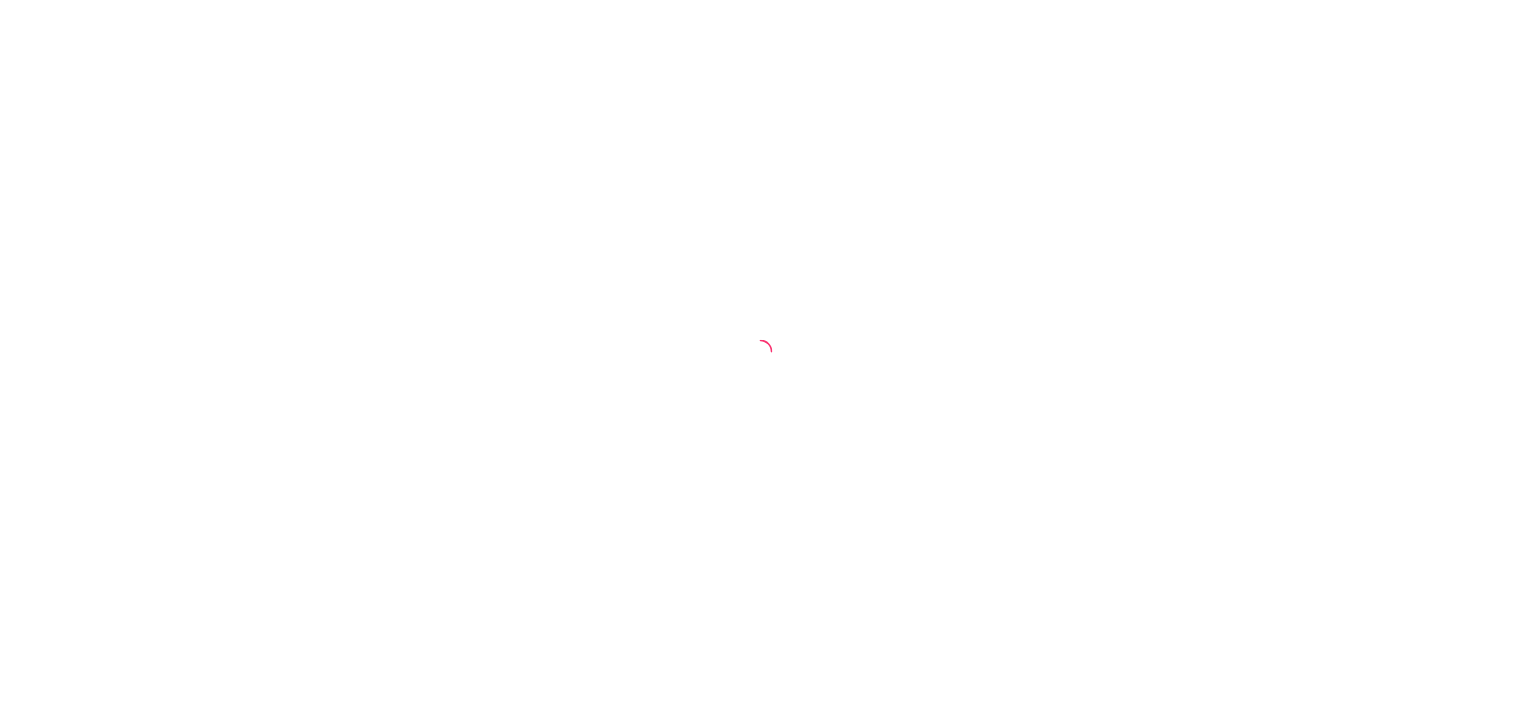 scroll, scrollTop: 0, scrollLeft: 0, axis: both 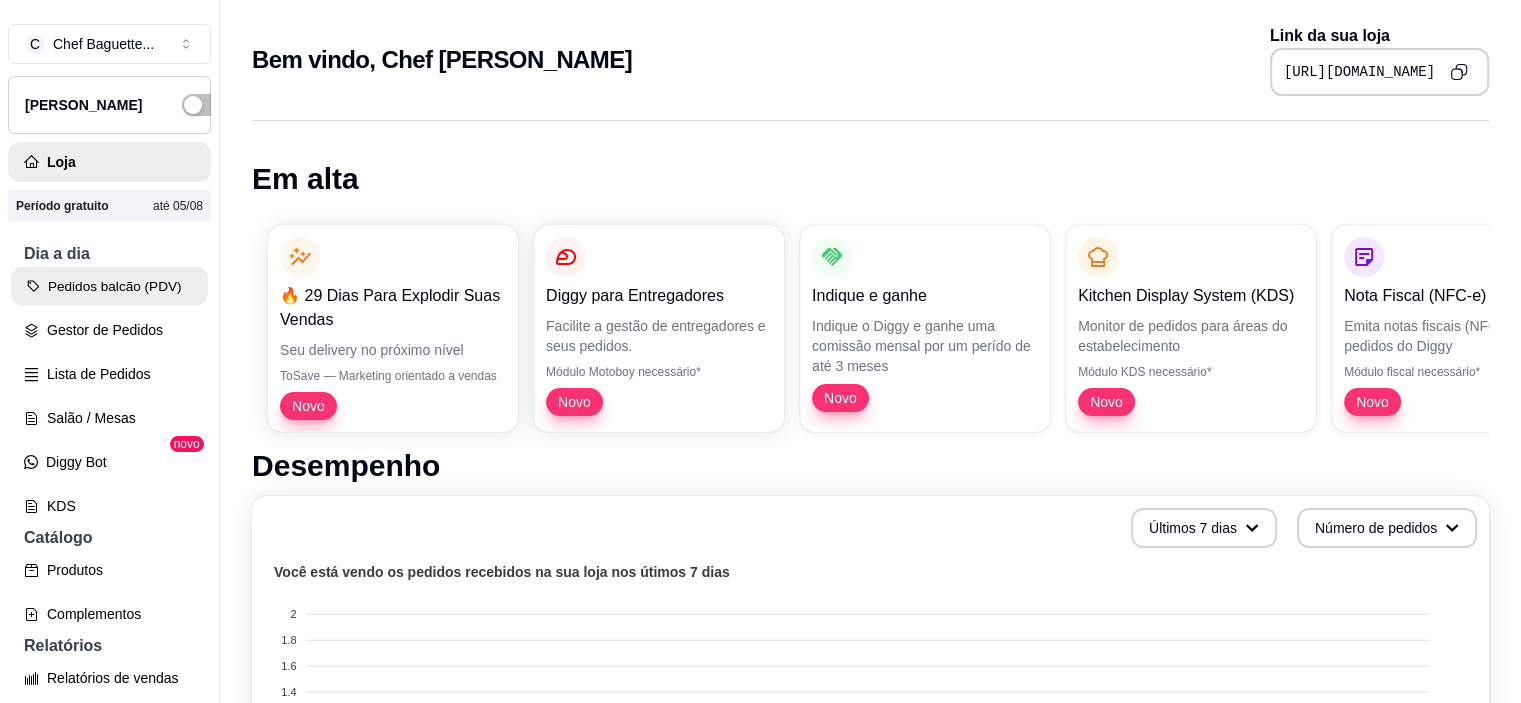 click on "Pedidos balcão (PDV)" at bounding box center [109, 286] 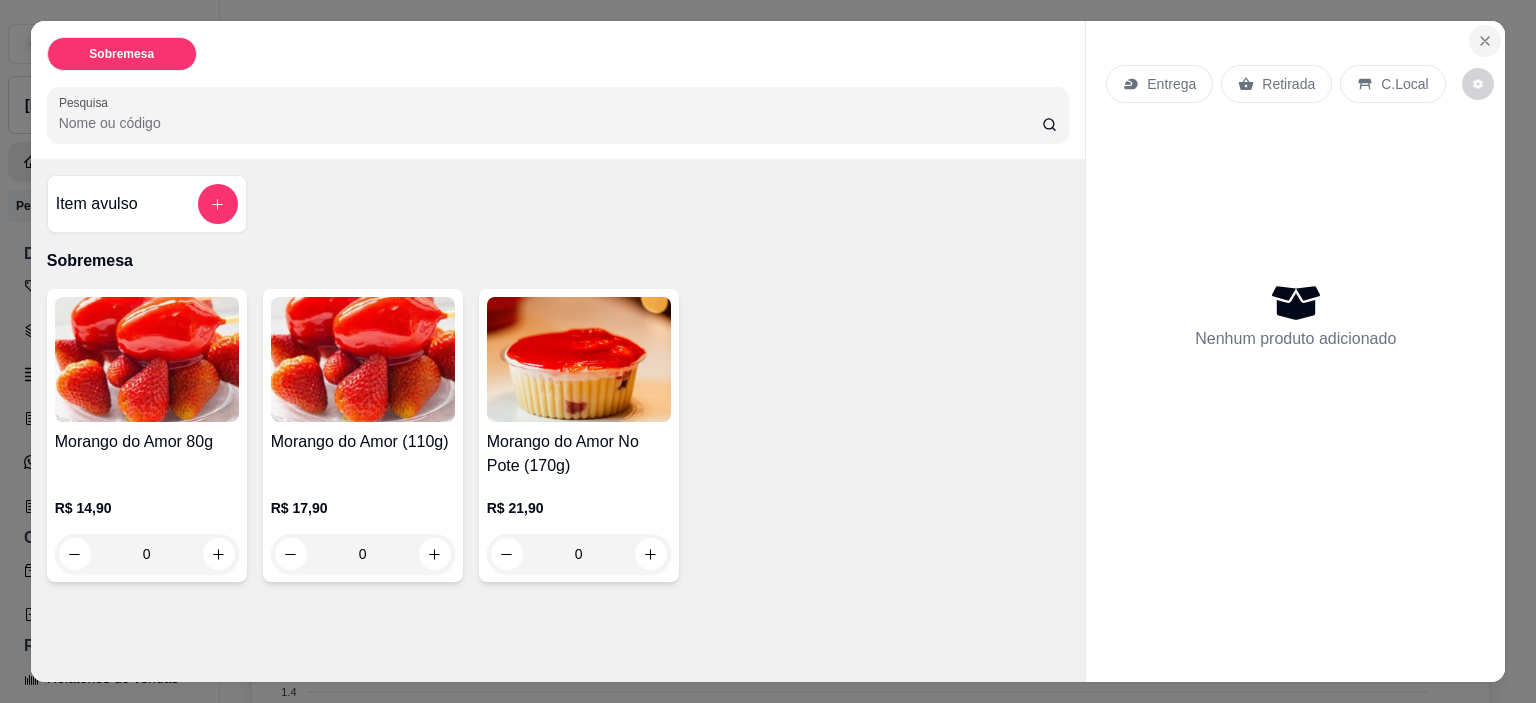 click 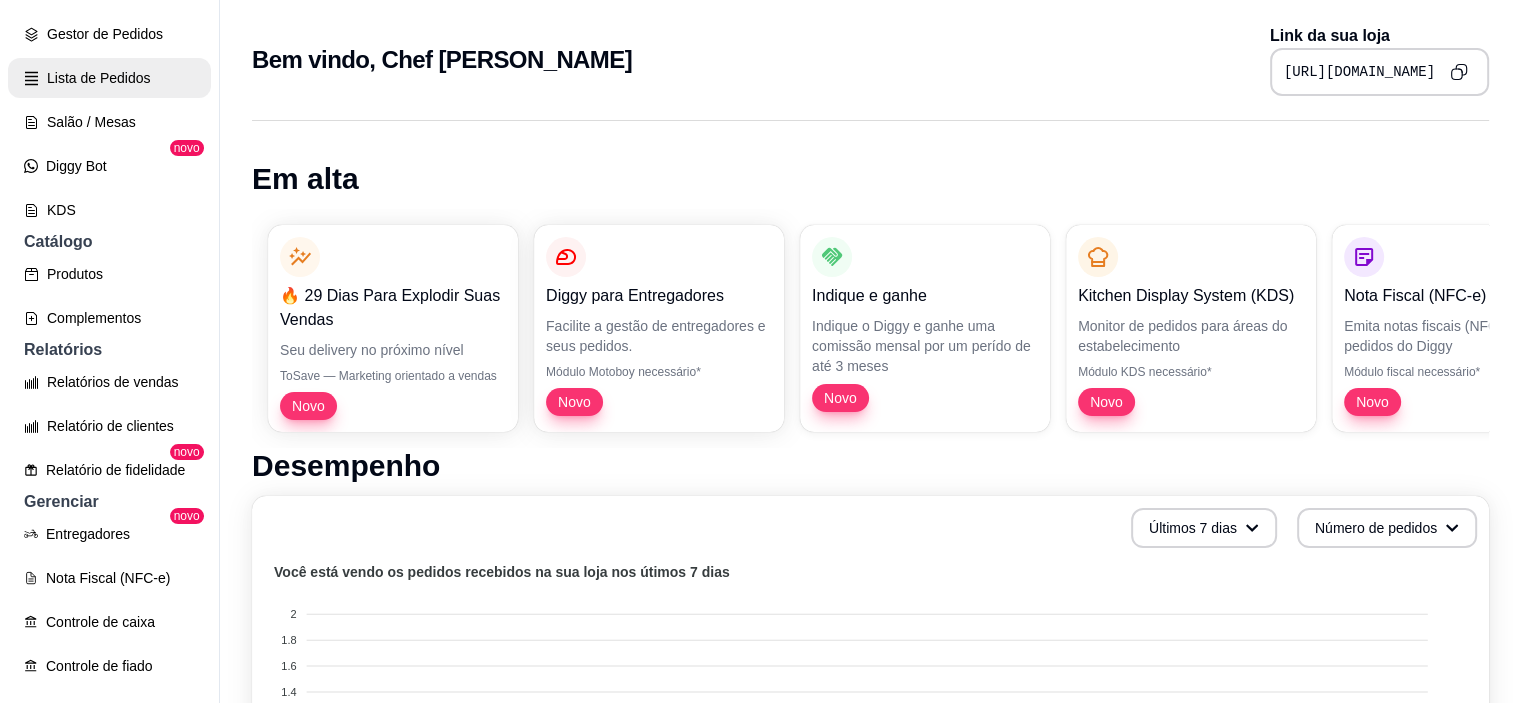 scroll, scrollTop: 400, scrollLeft: 0, axis: vertical 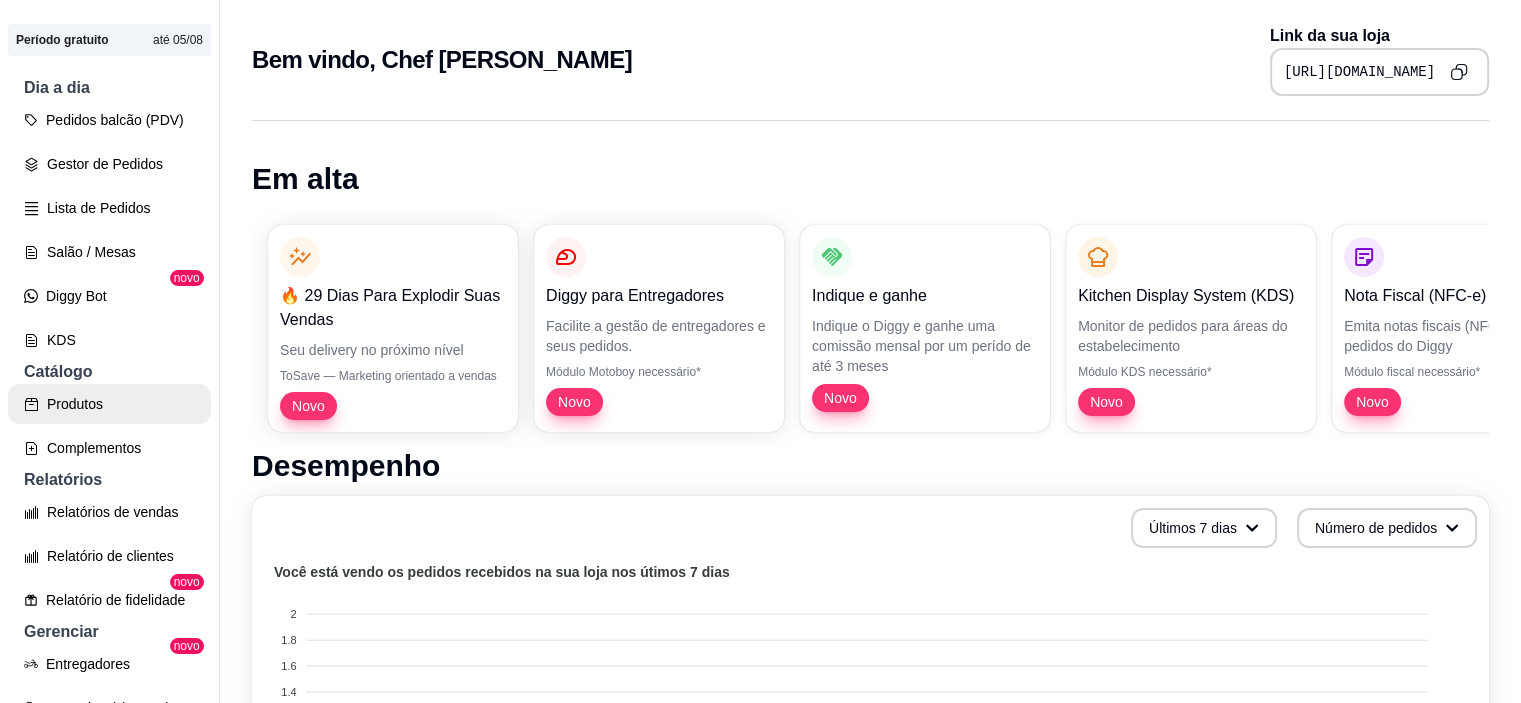 click on "Produtos" at bounding box center [109, 404] 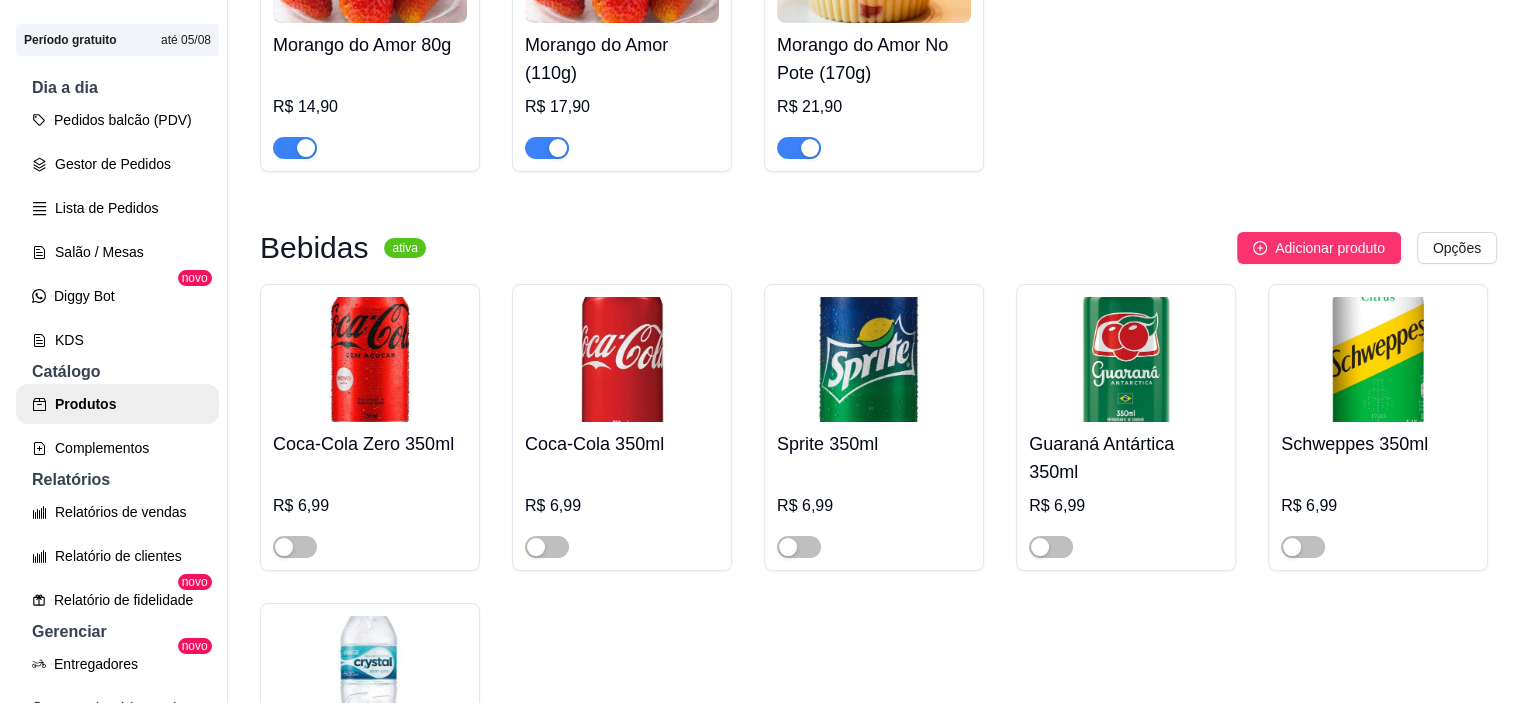 scroll, scrollTop: 1500, scrollLeft: 0, axis: vertical 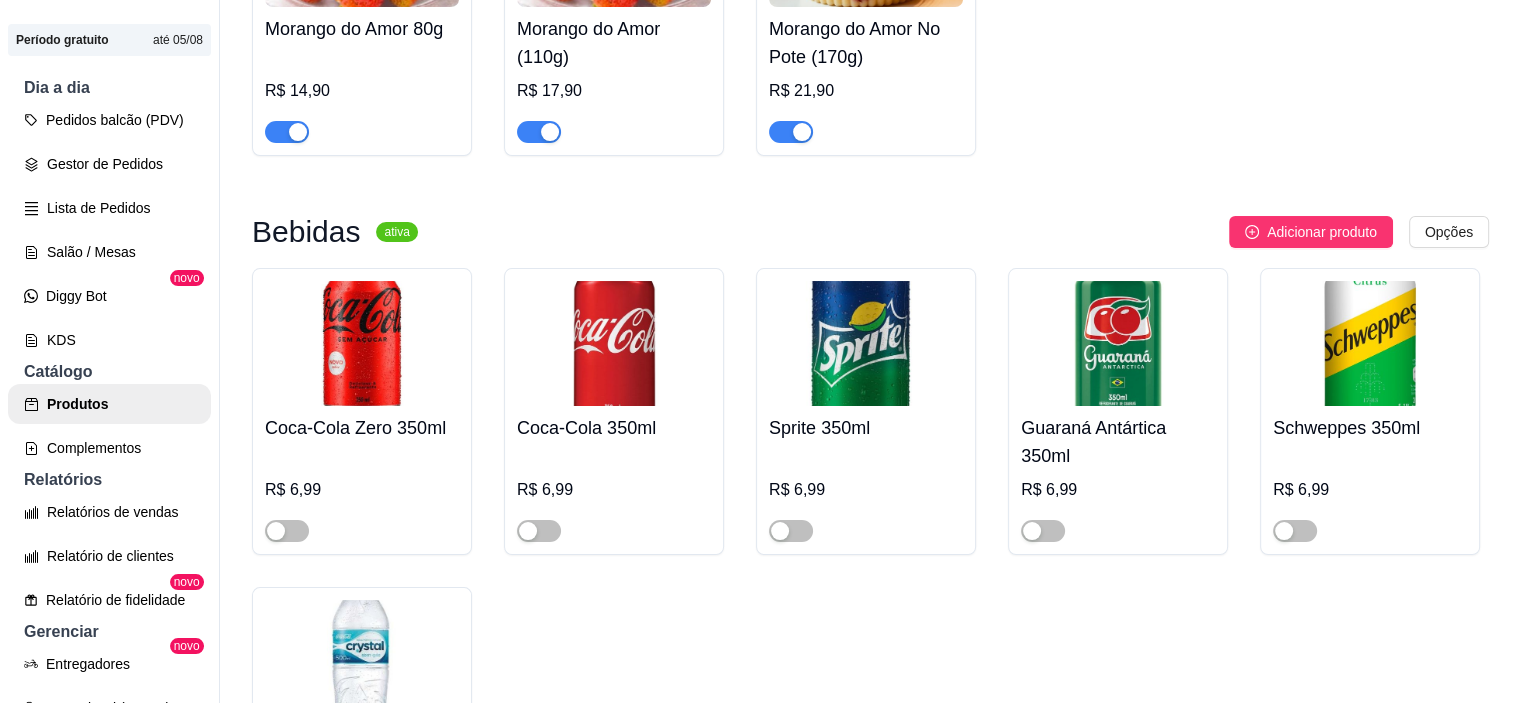 click on "Adicionar produto" at bounding box center [1322, -167] 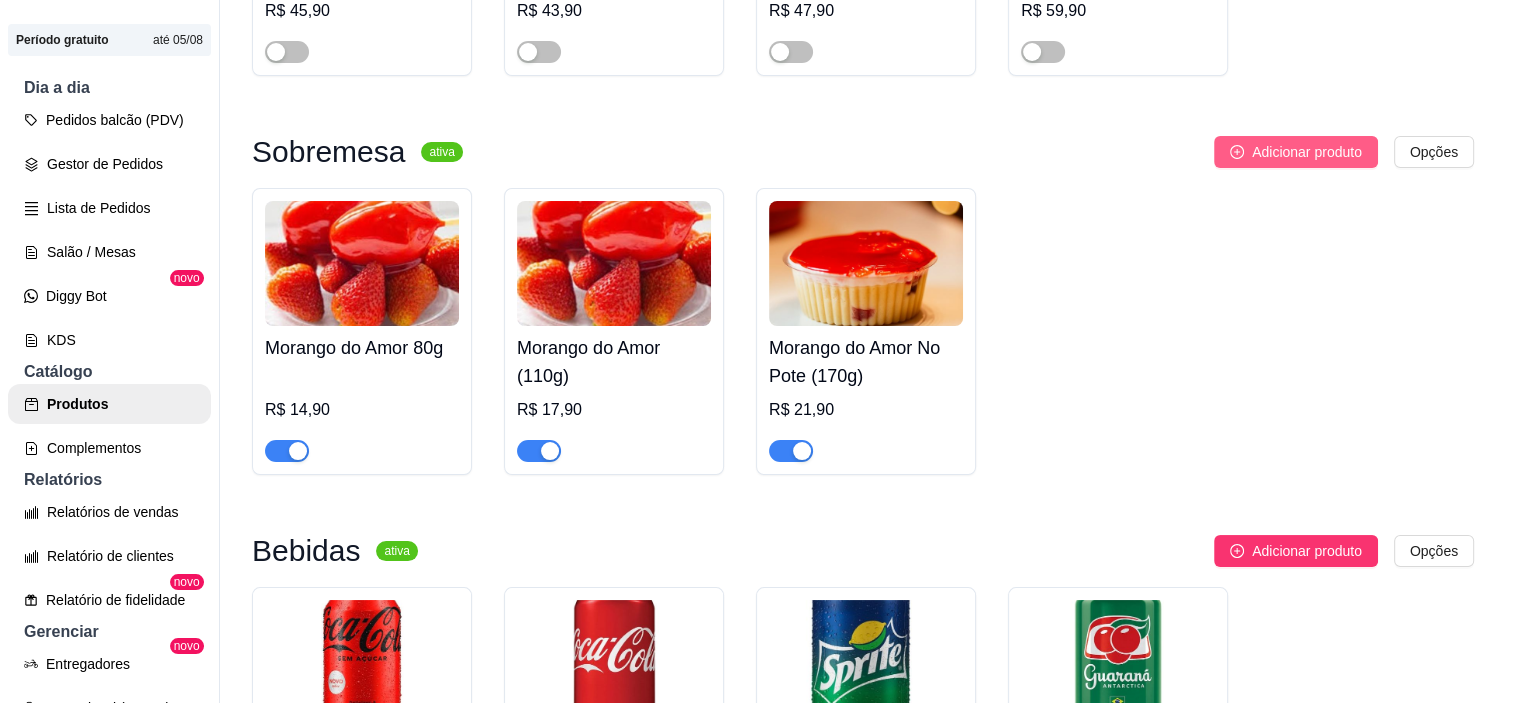 type 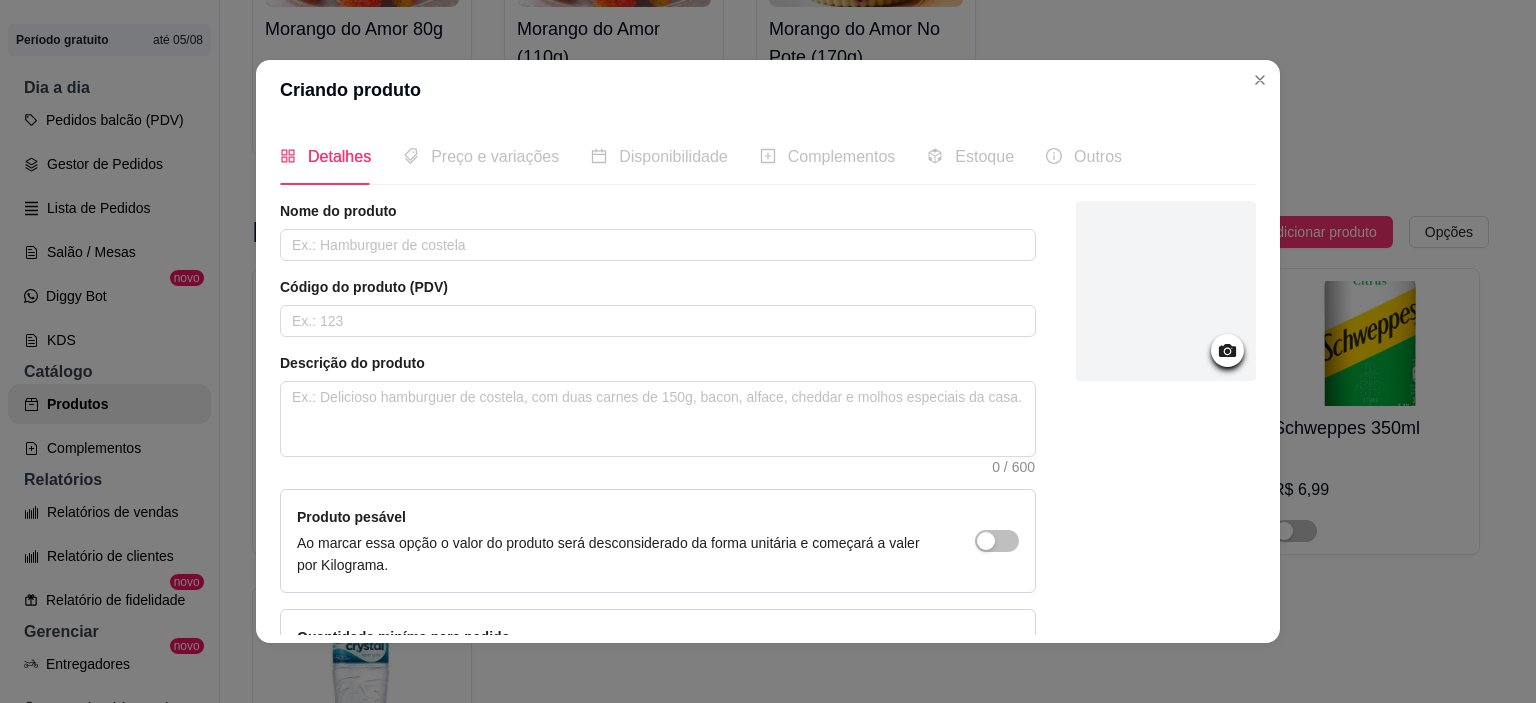 click 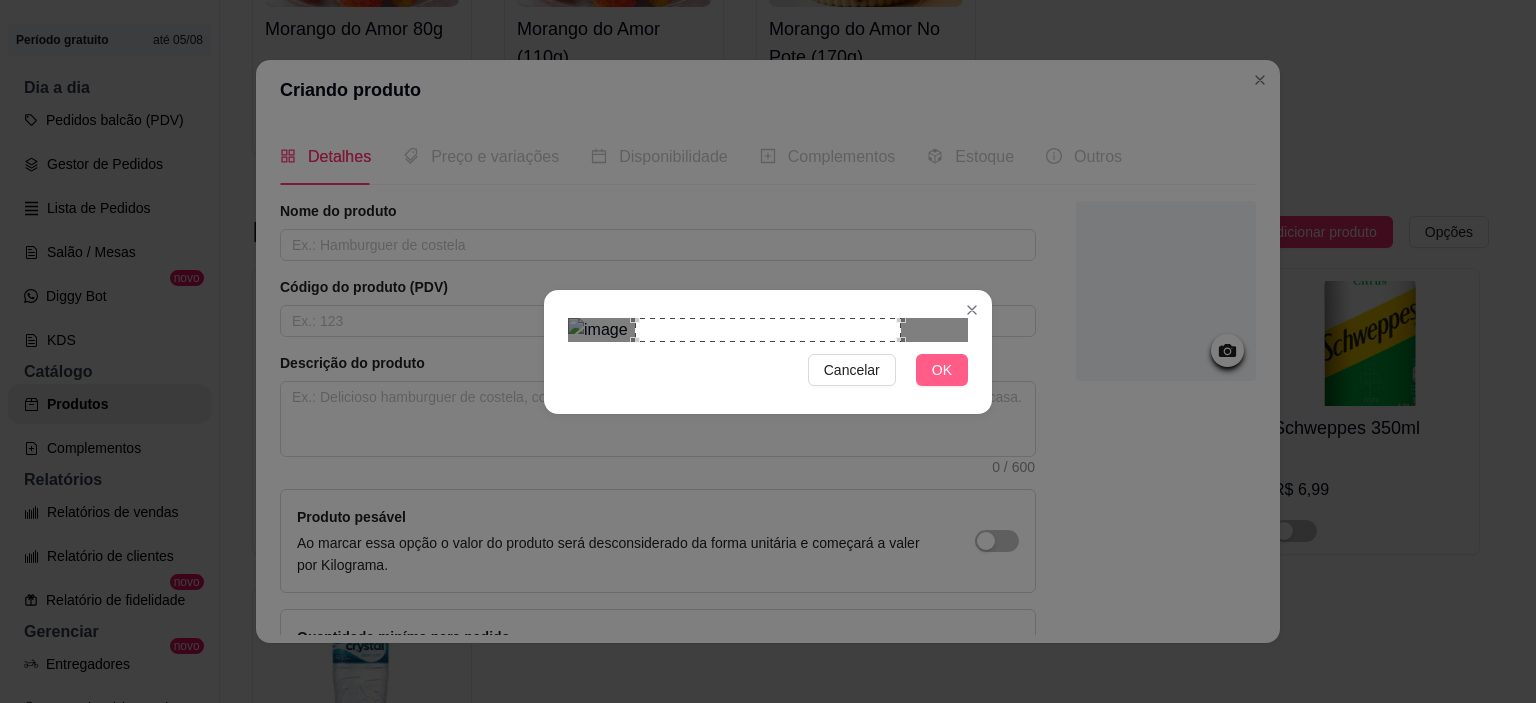 click on "OK" at bounding box center [942, 370] 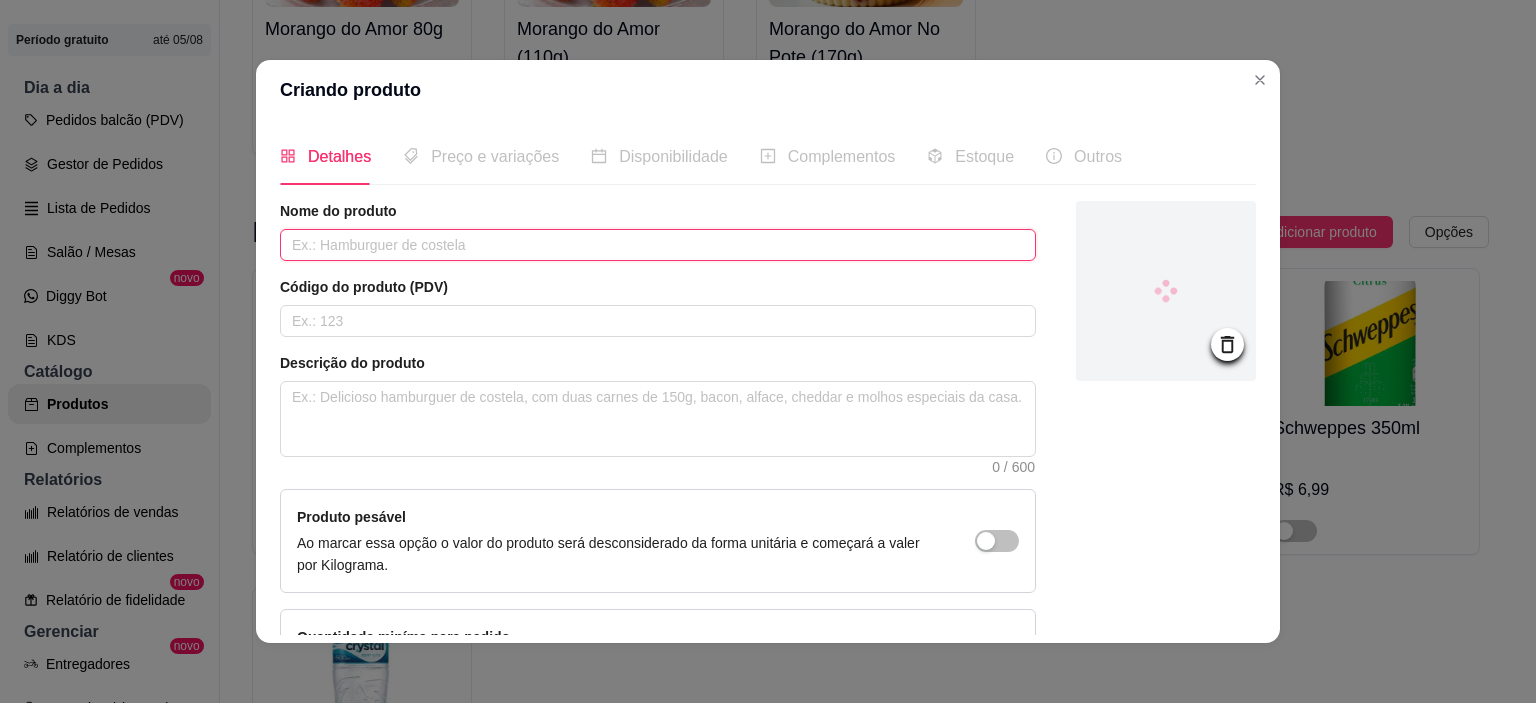 click at bounding box center [658, 245] 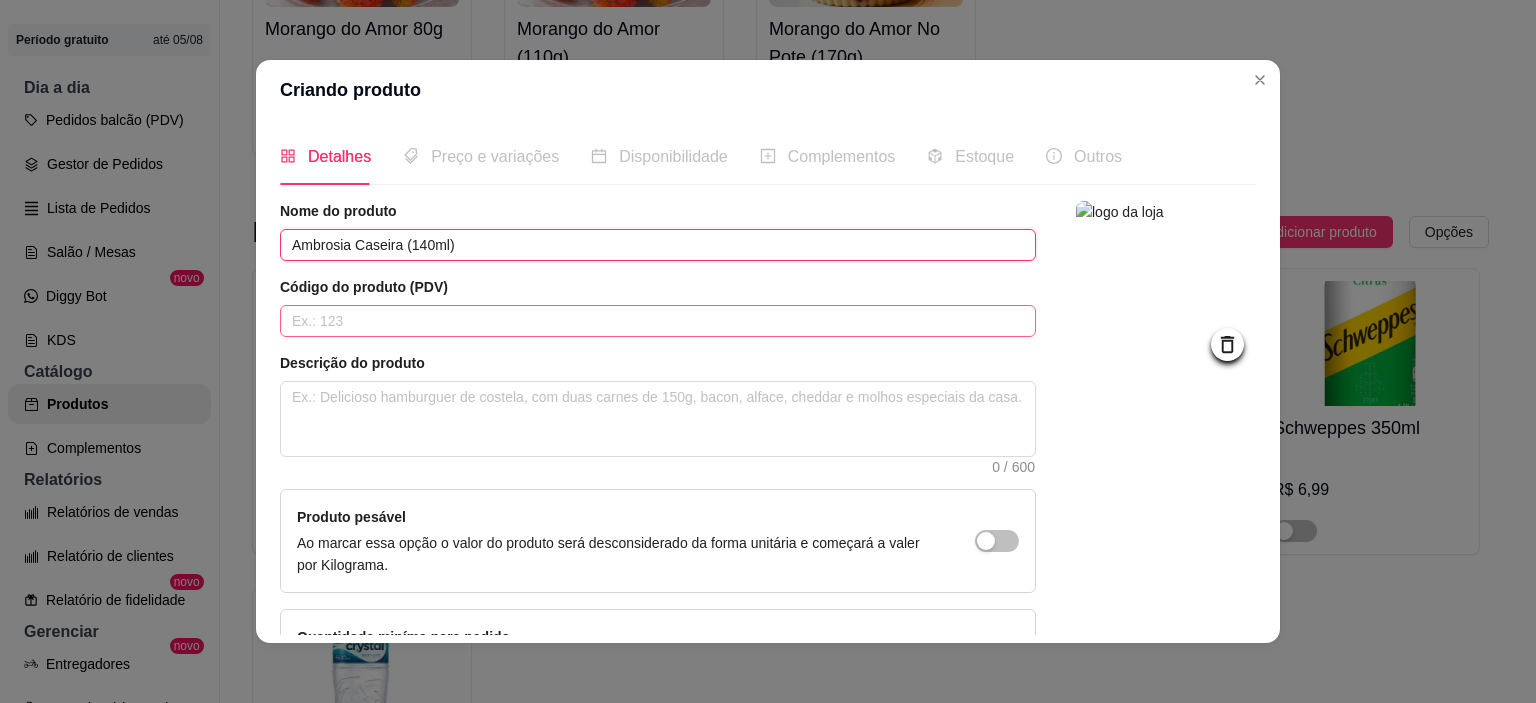 type on "Ambrosia Caseira (140ml)" 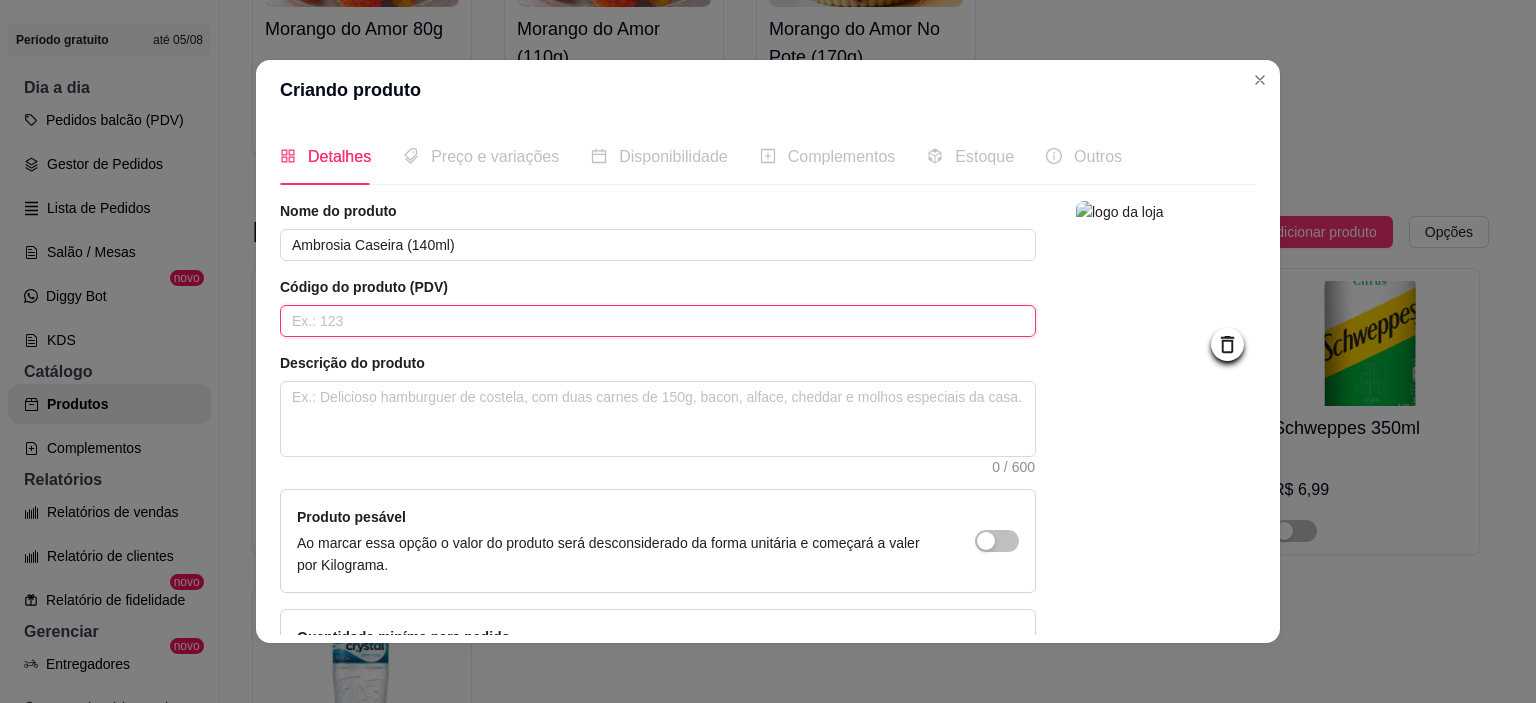click at bounding box center [658, 321] 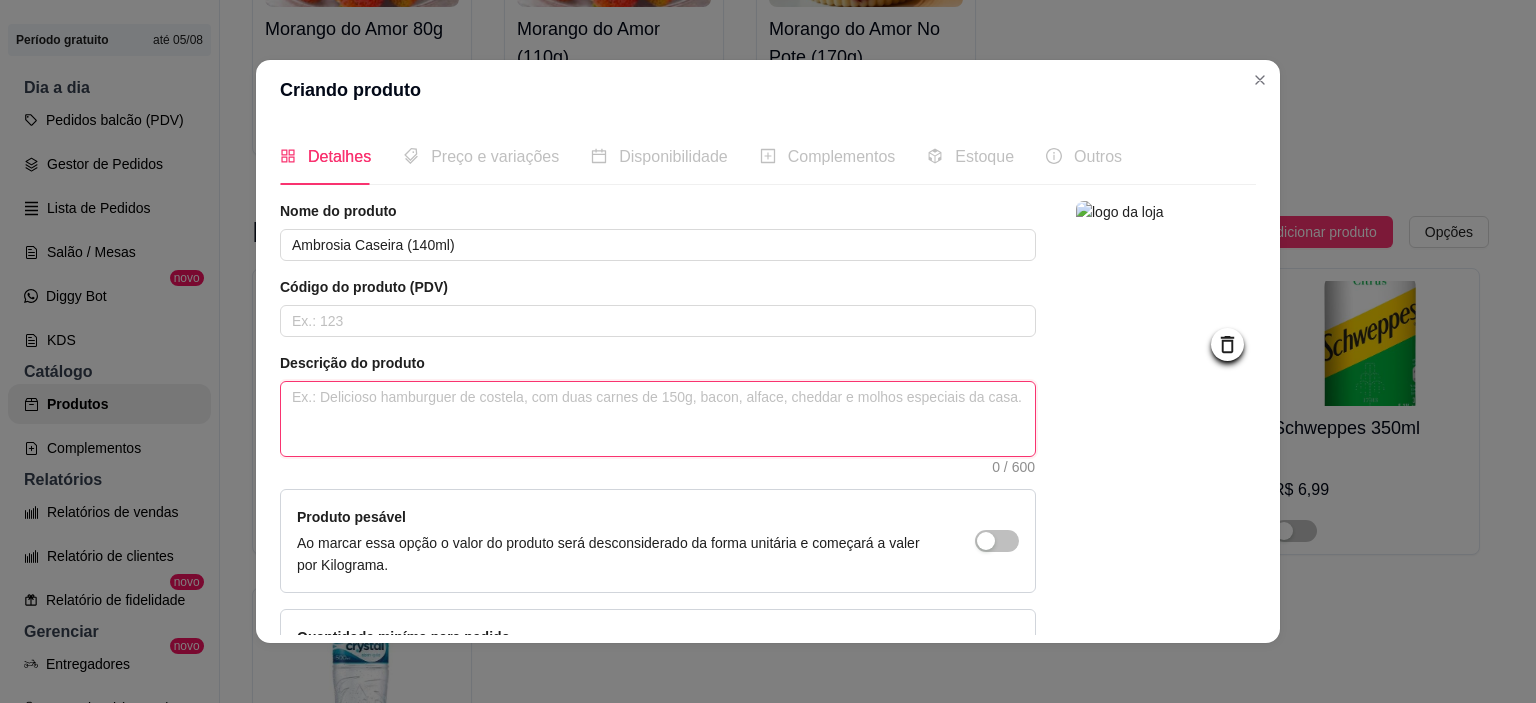 click at bounding box center [658, 419] 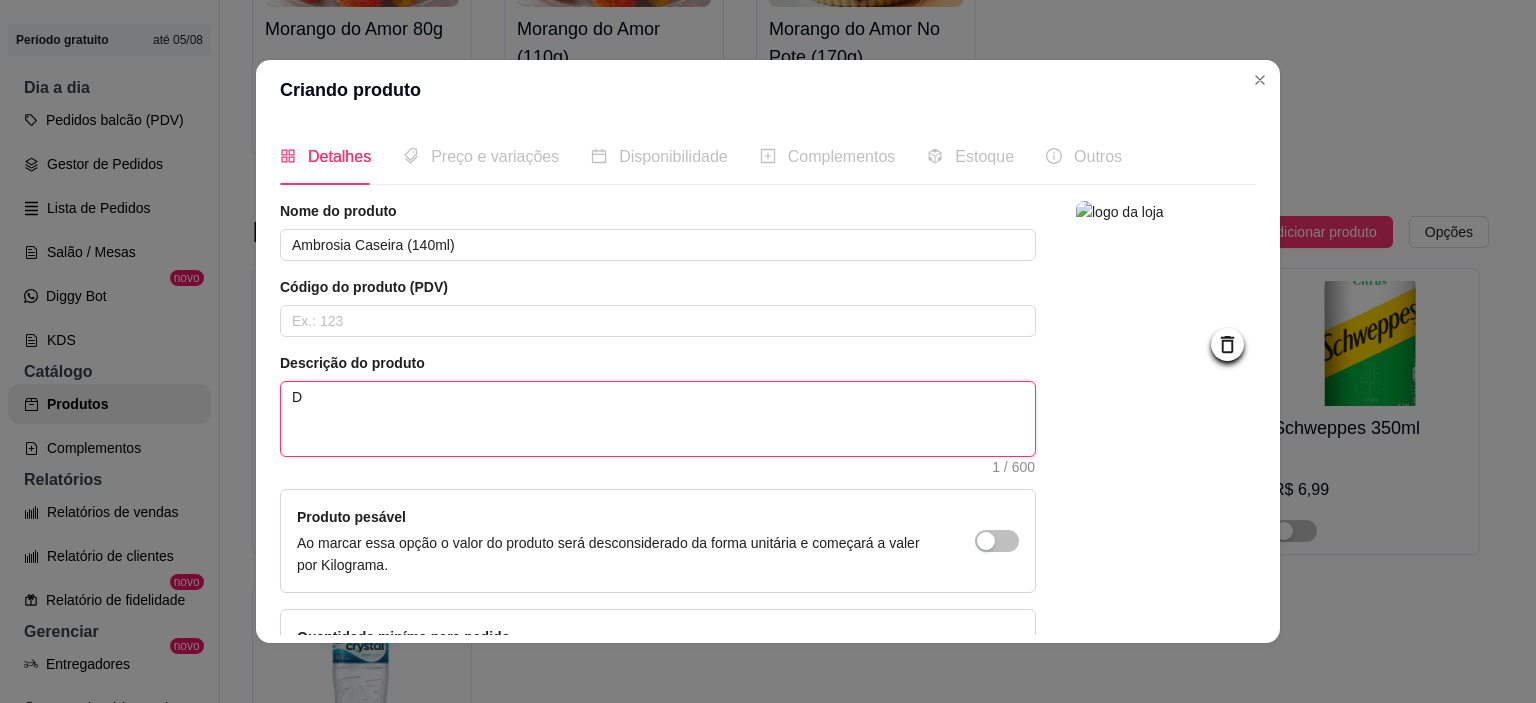 type on "Do" 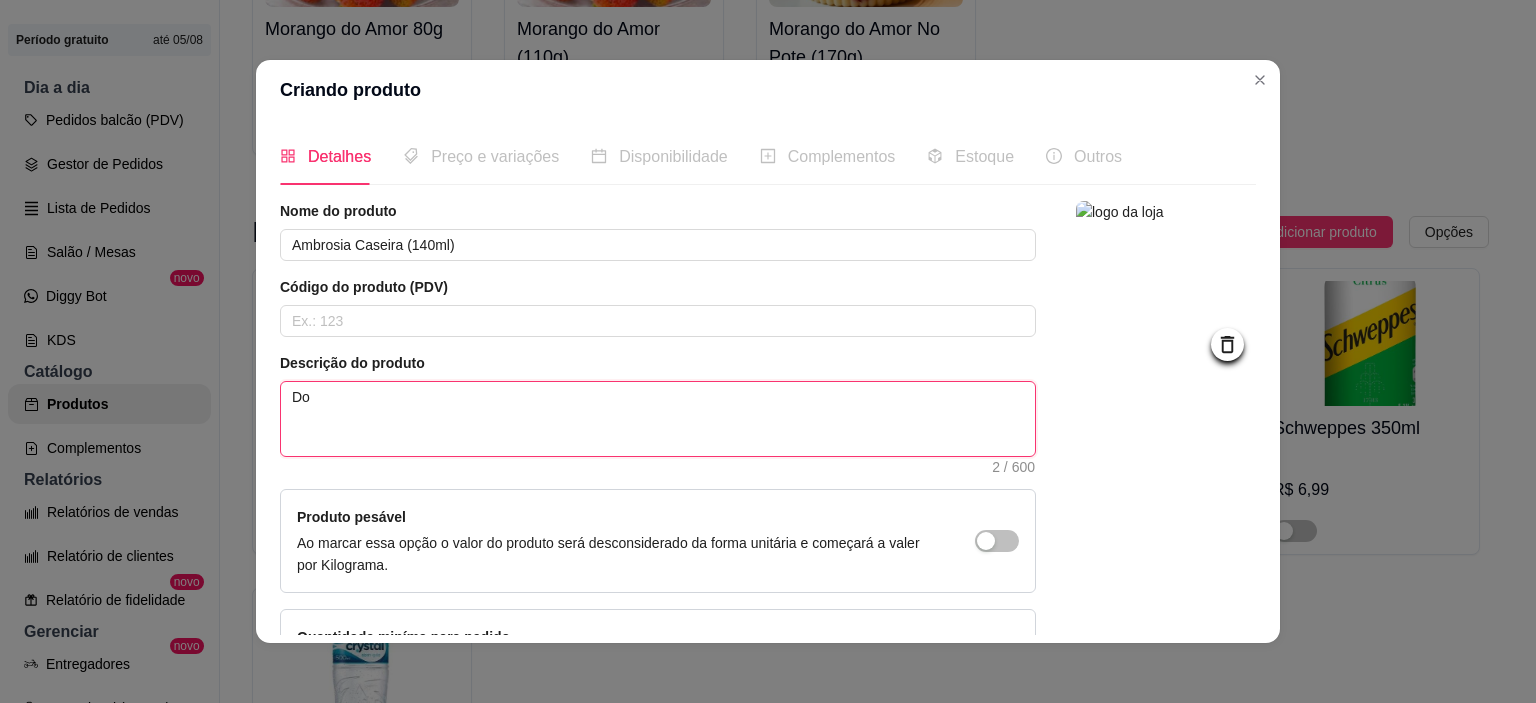 type on "Doc" 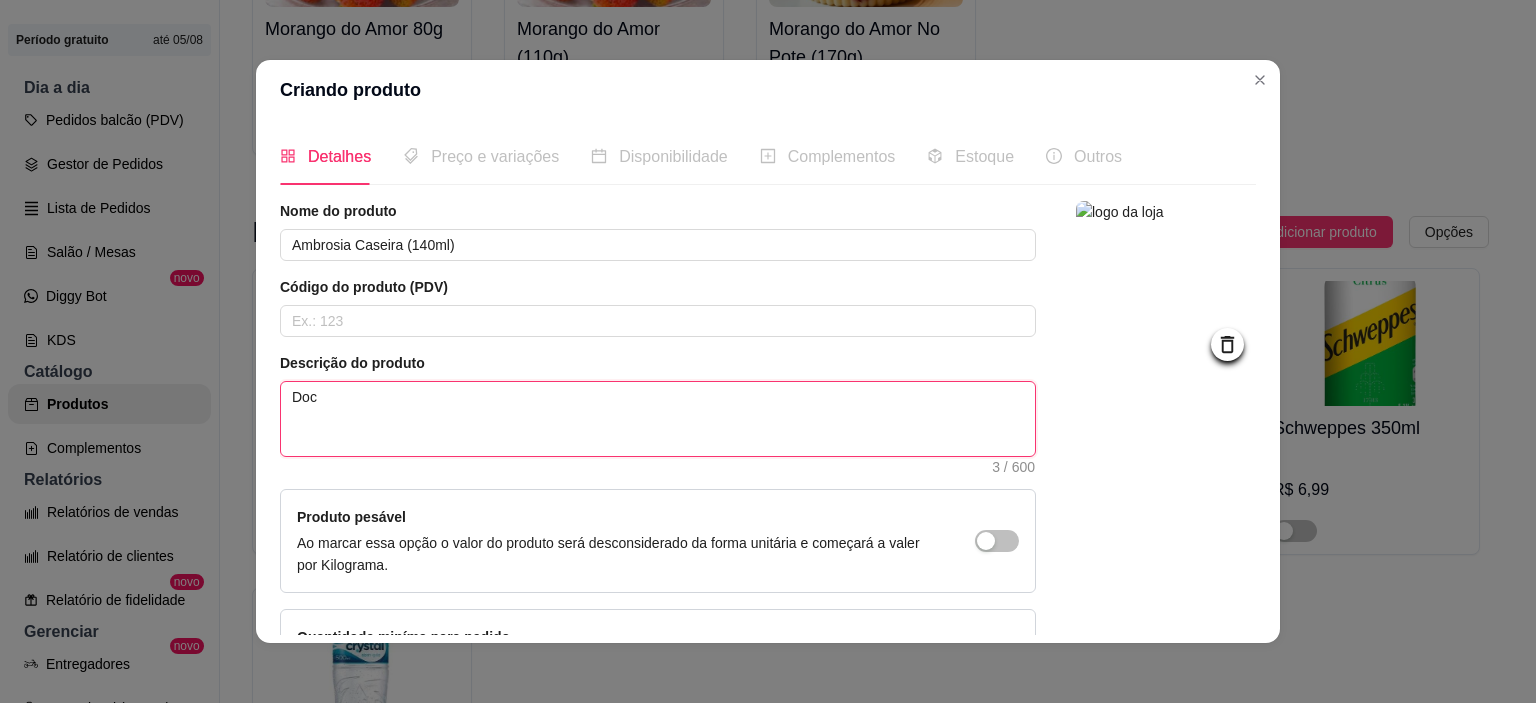 type on "Doce" 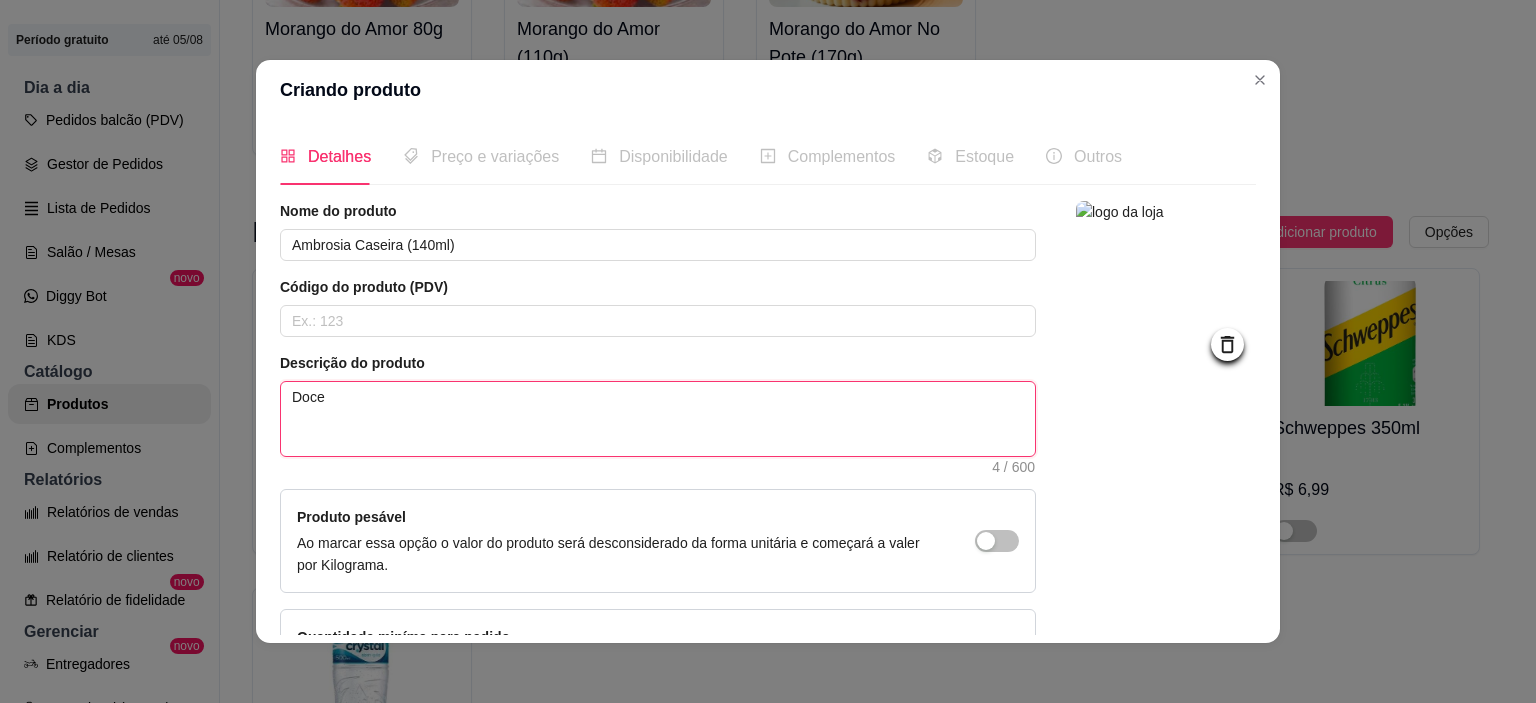 type on "Doce" 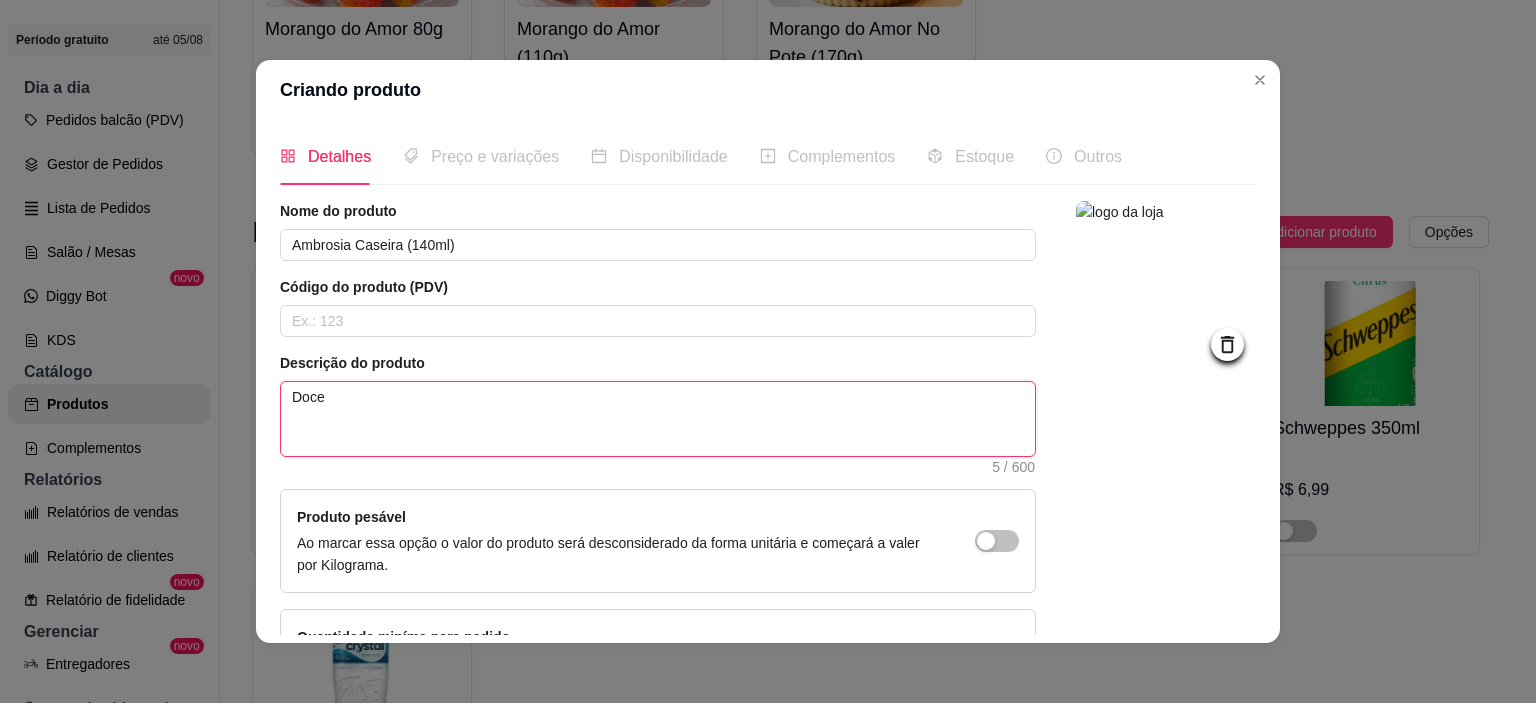 type on "Doce" 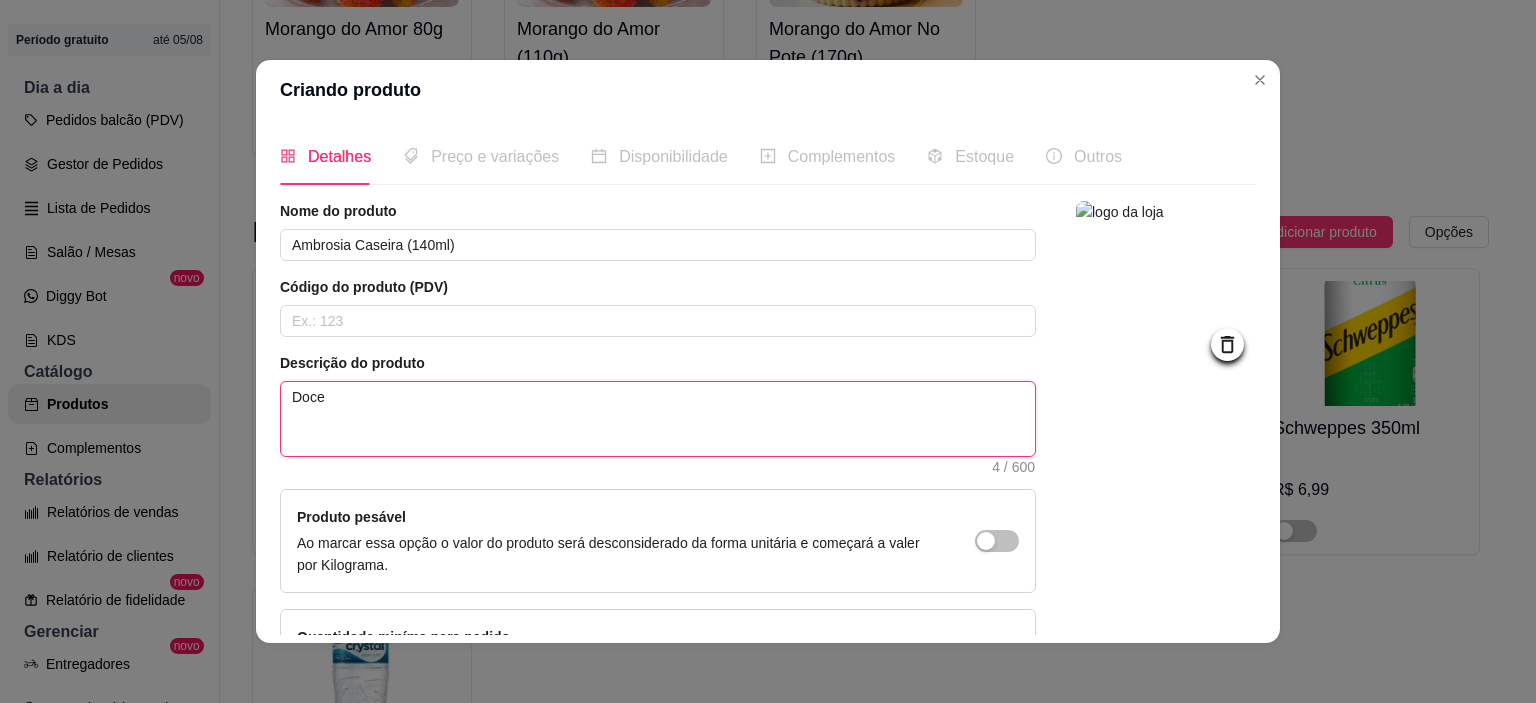 type on "Doc" 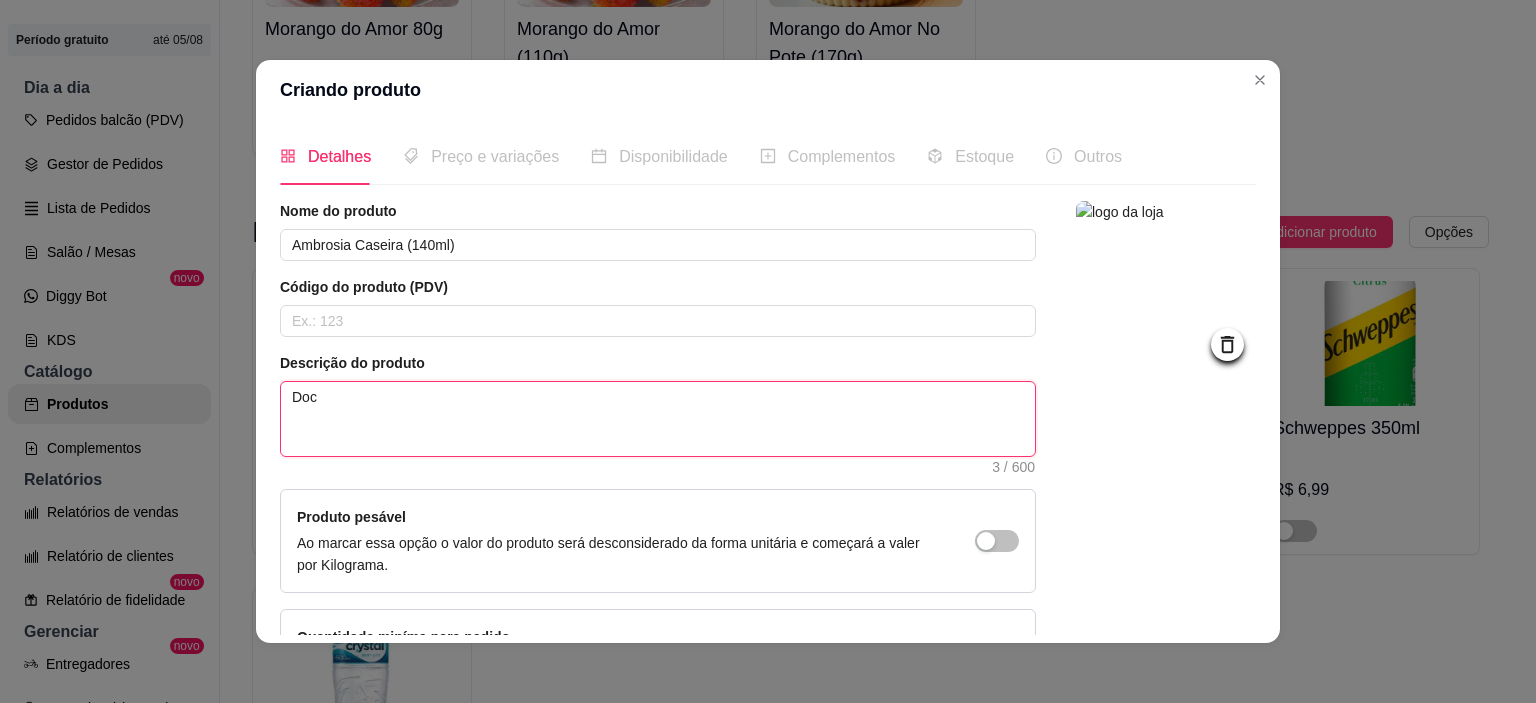 type on "Doce" 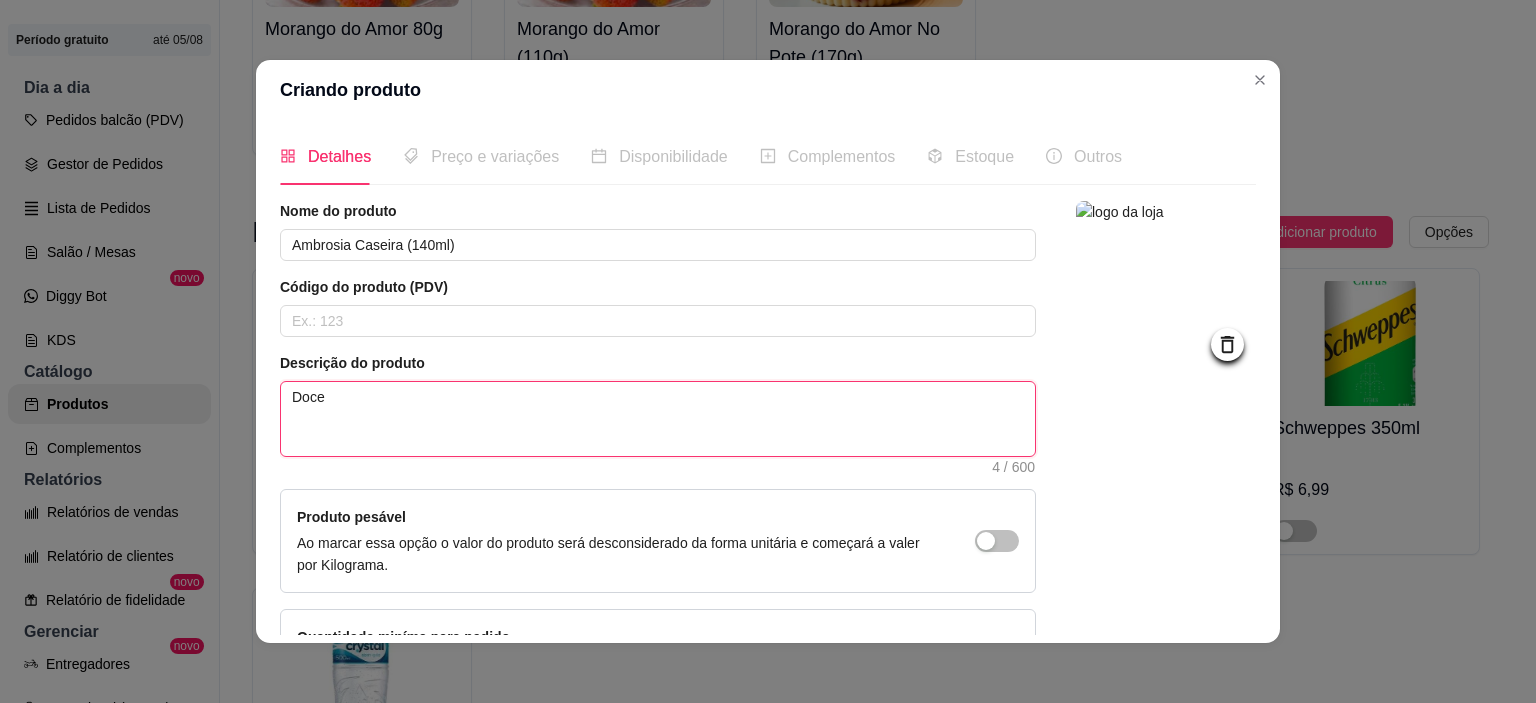type on "Doce" 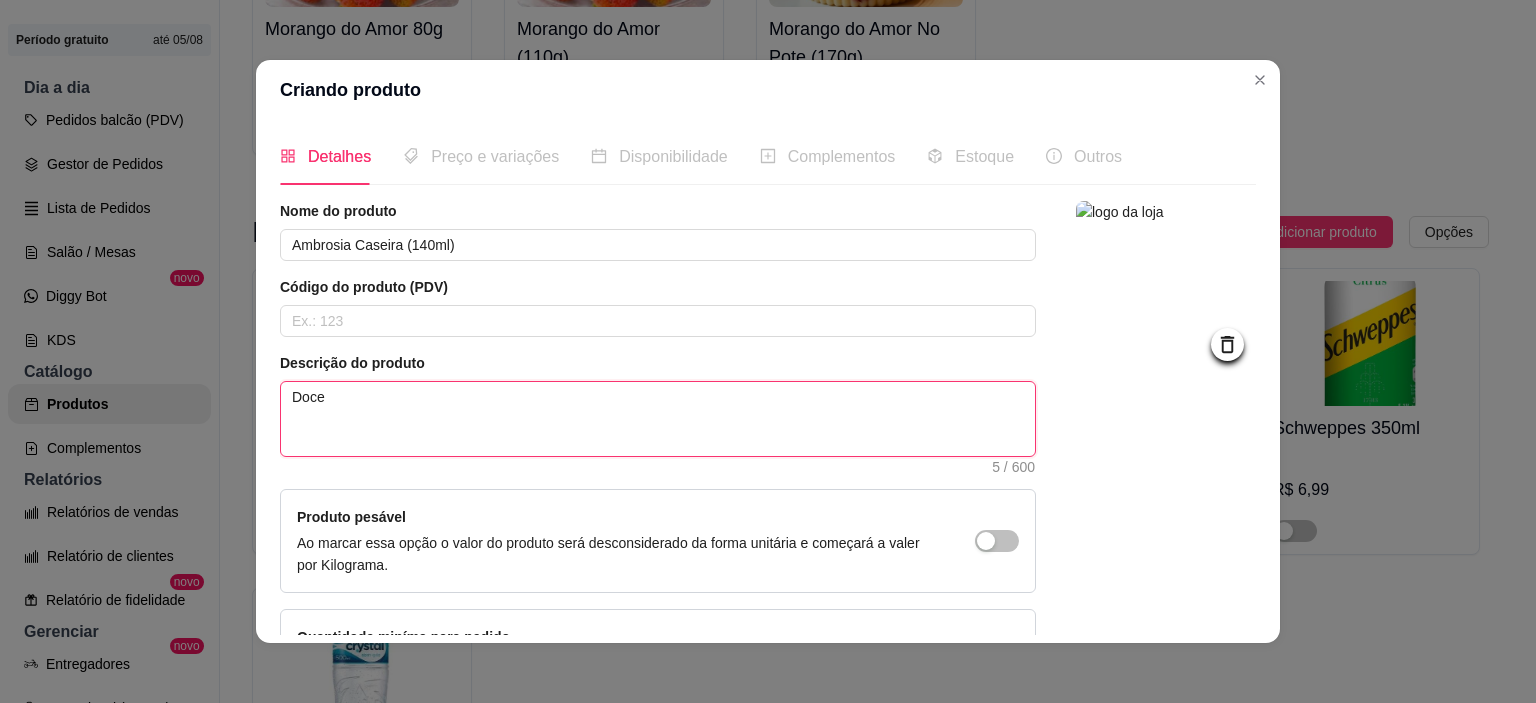 type on "Doce d" 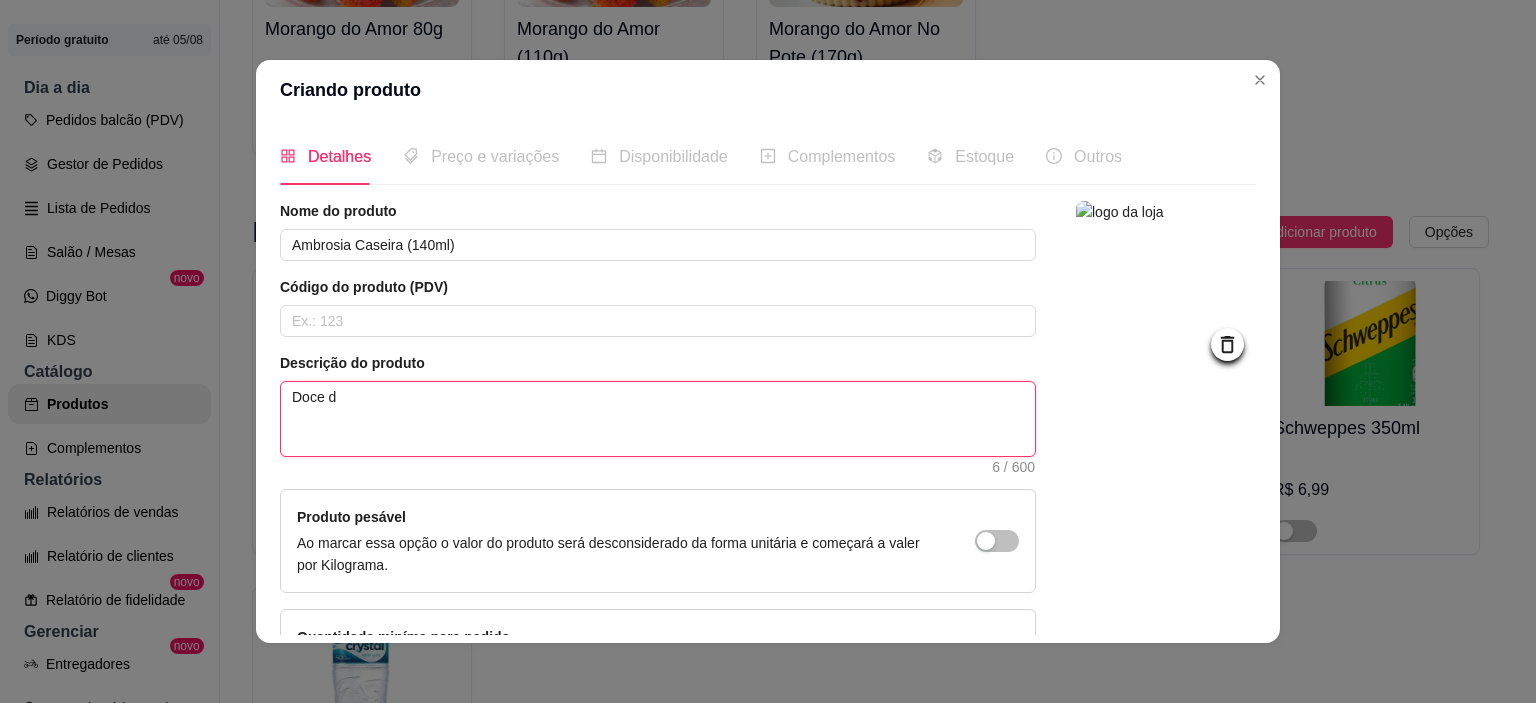 type on "Doce de" 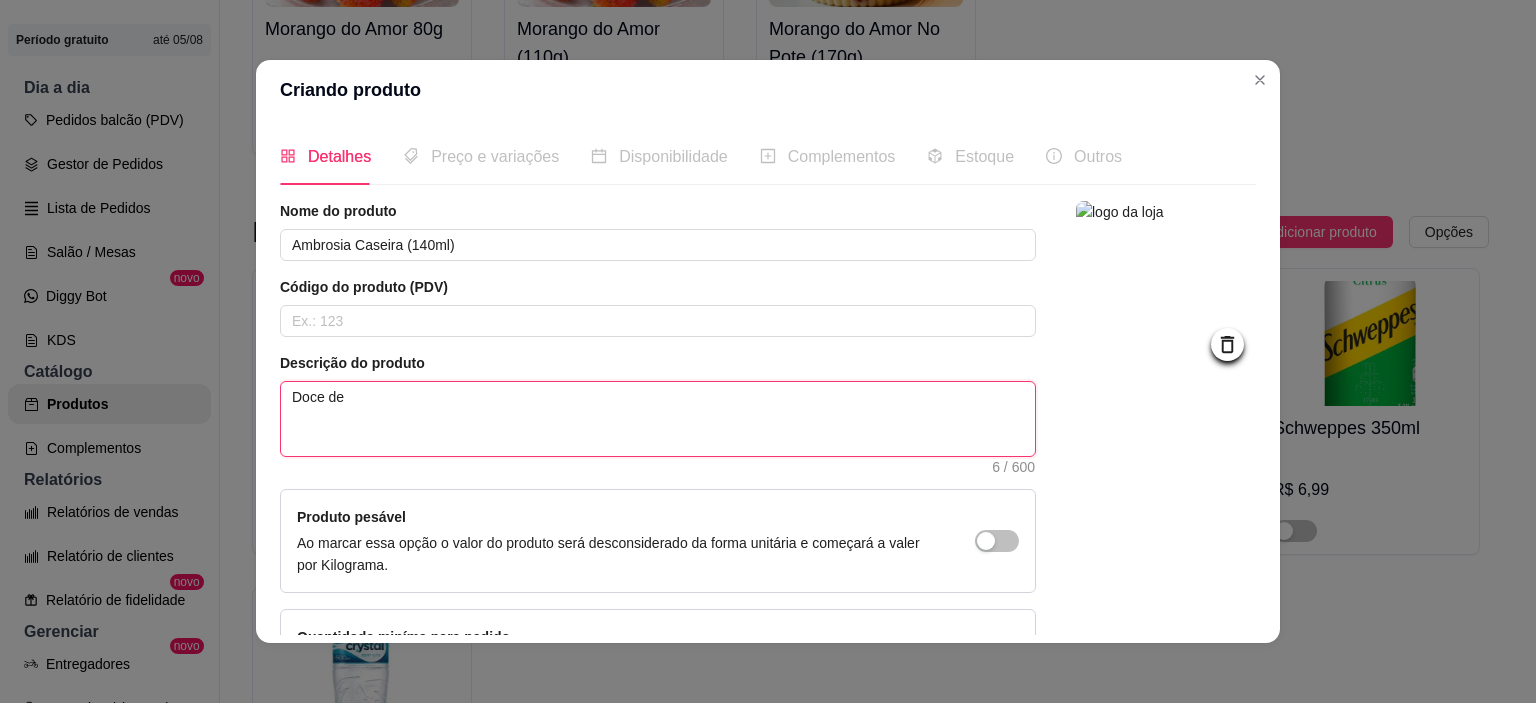 type on "Doce de" 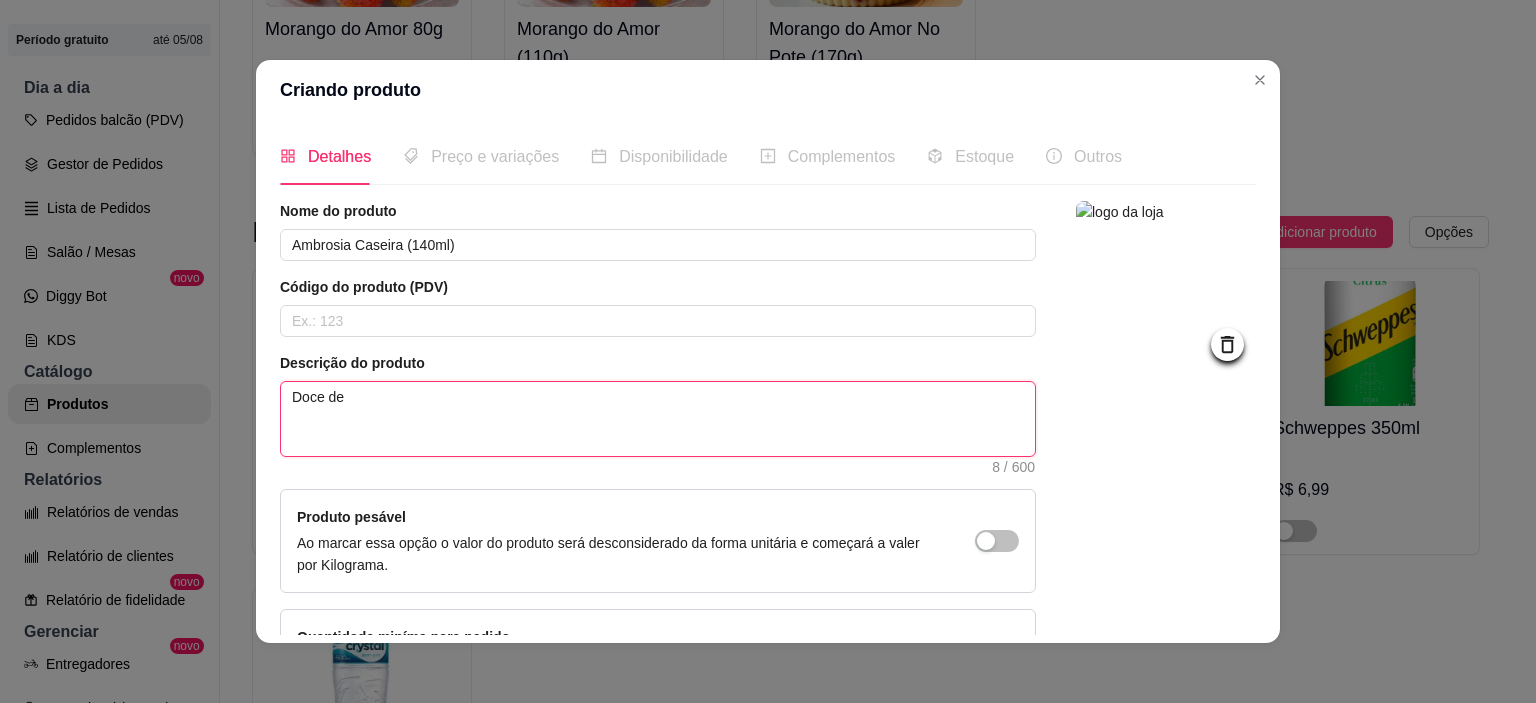 type on "Doce de L" 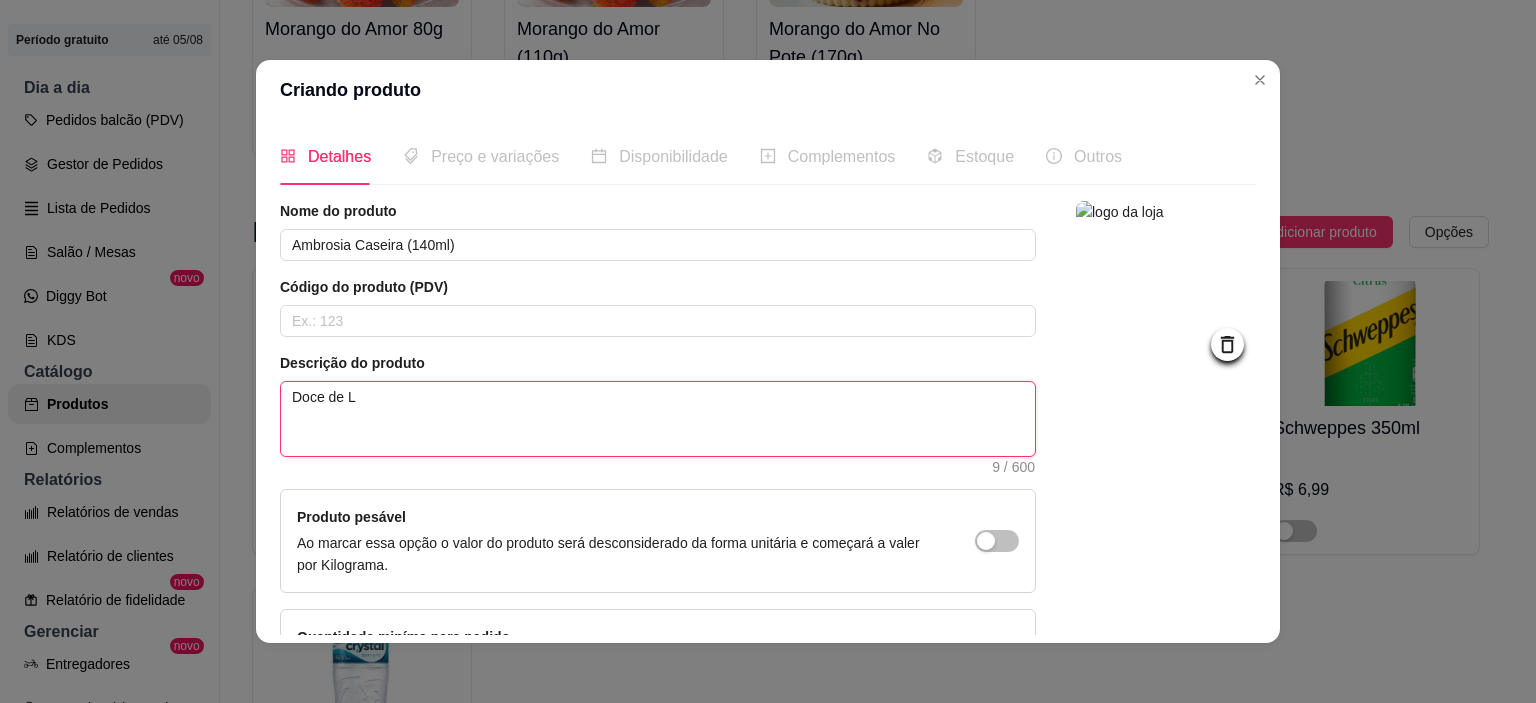 type on "Doce de Le" 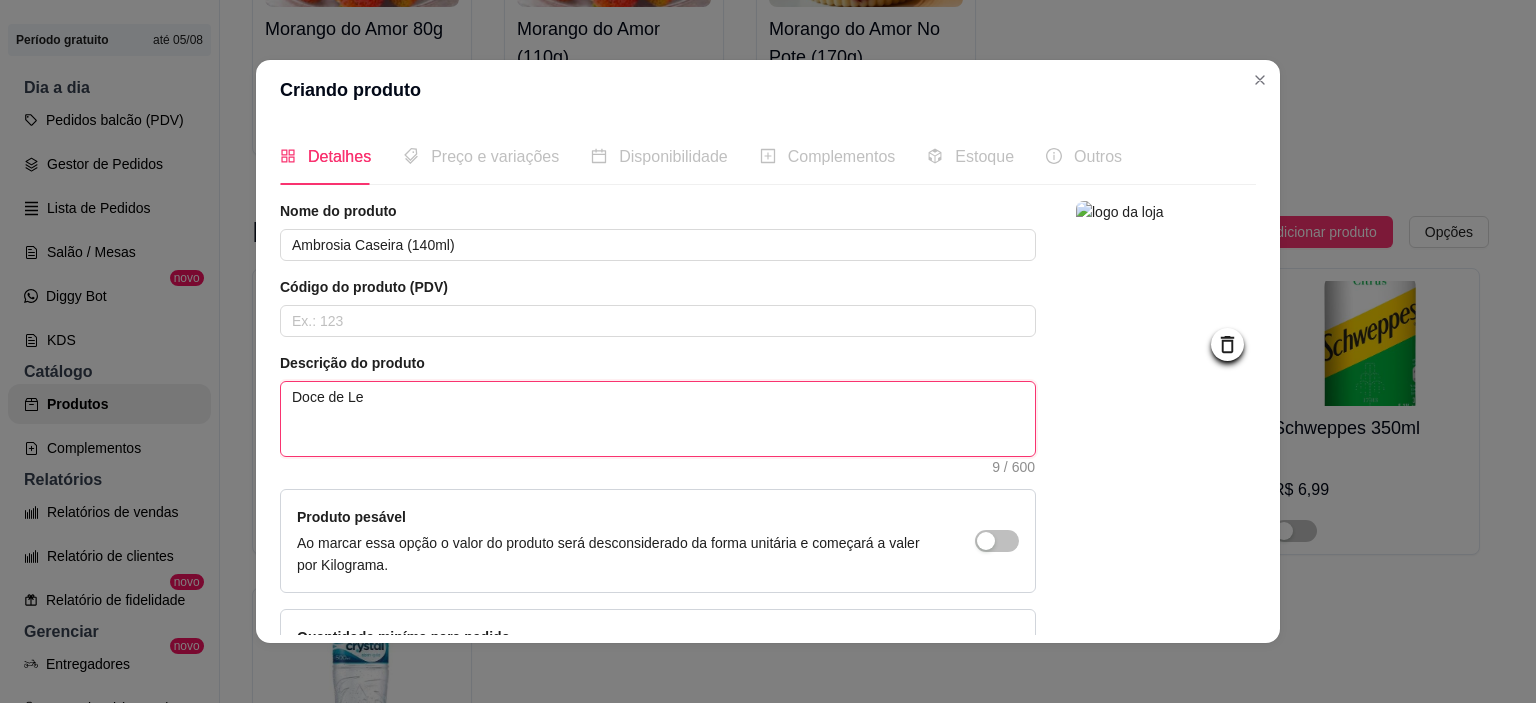 type on "Doce de Lei" 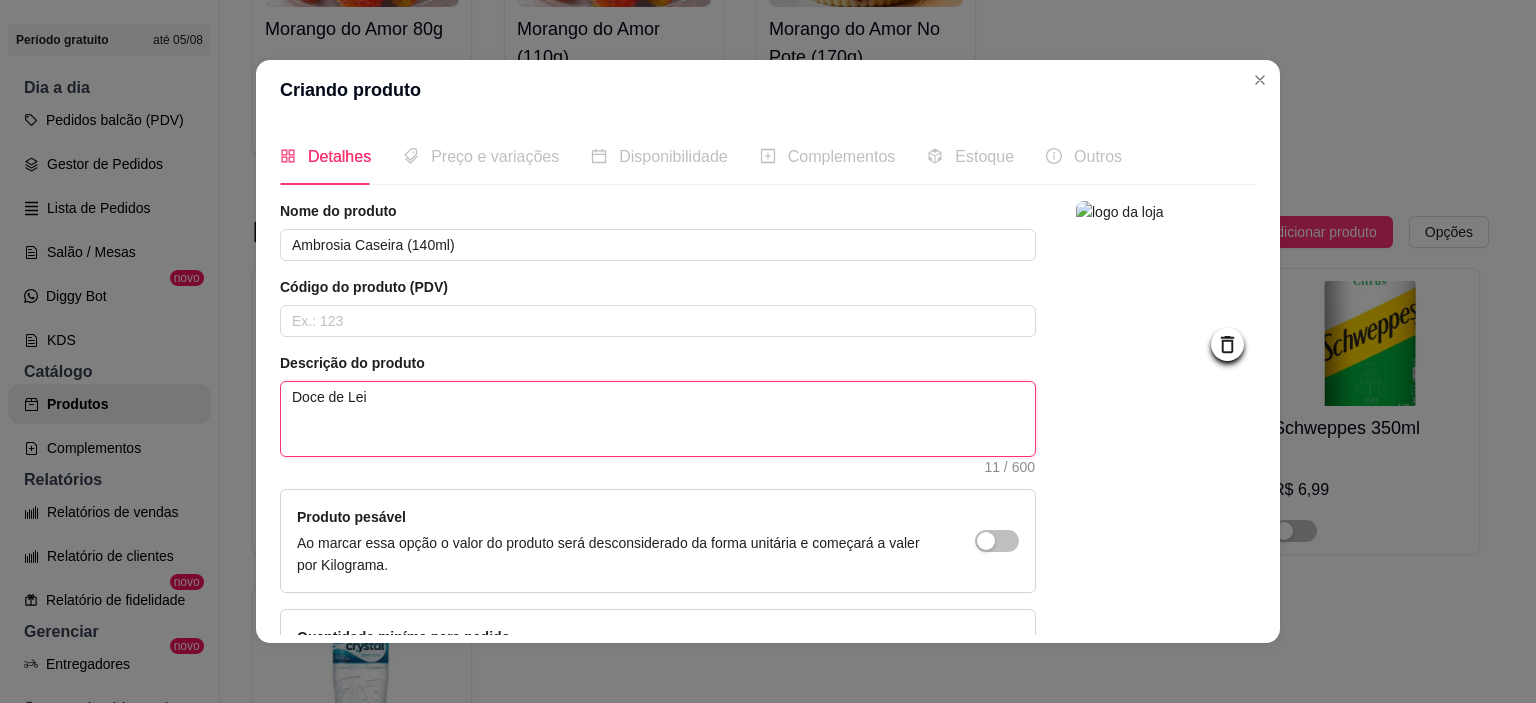 type on "Doce de Leit" 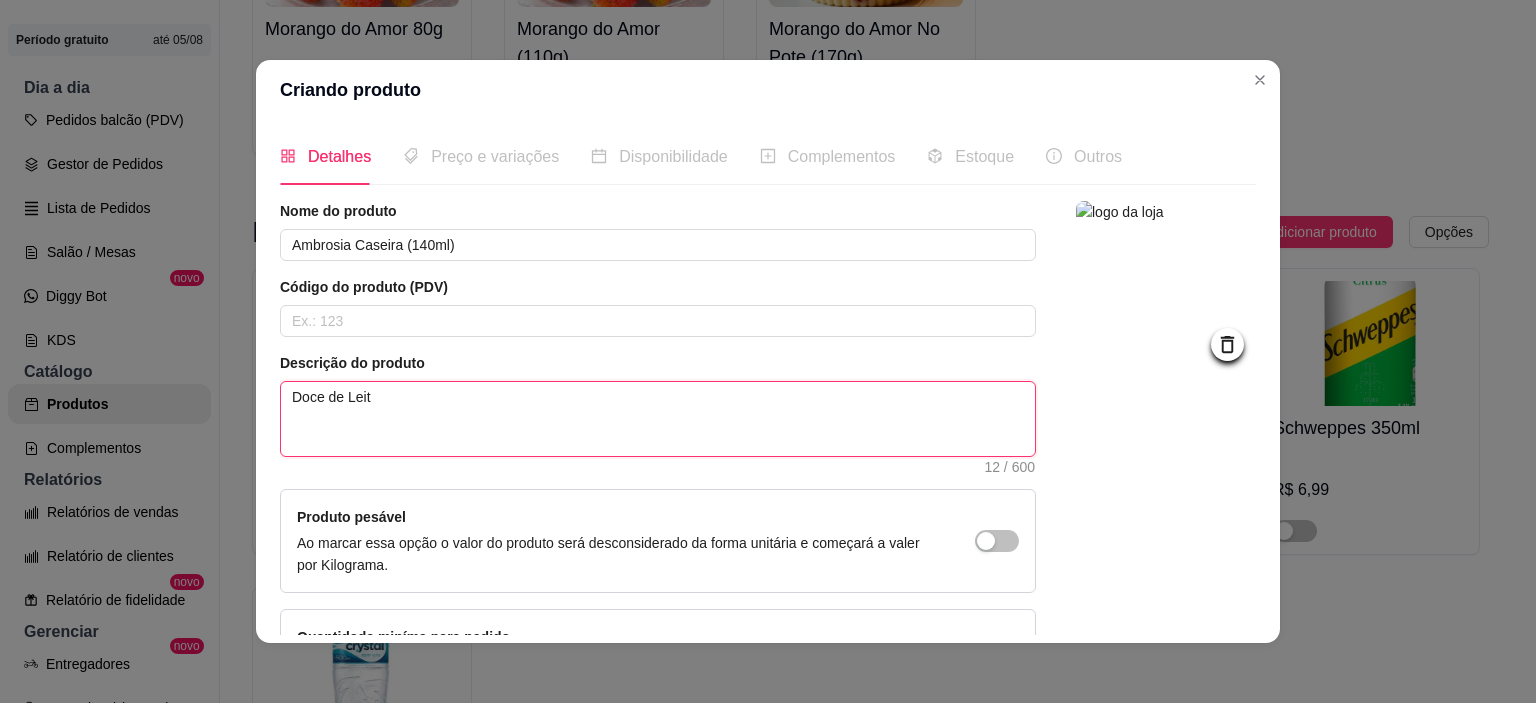 type on "Doce de Leite" 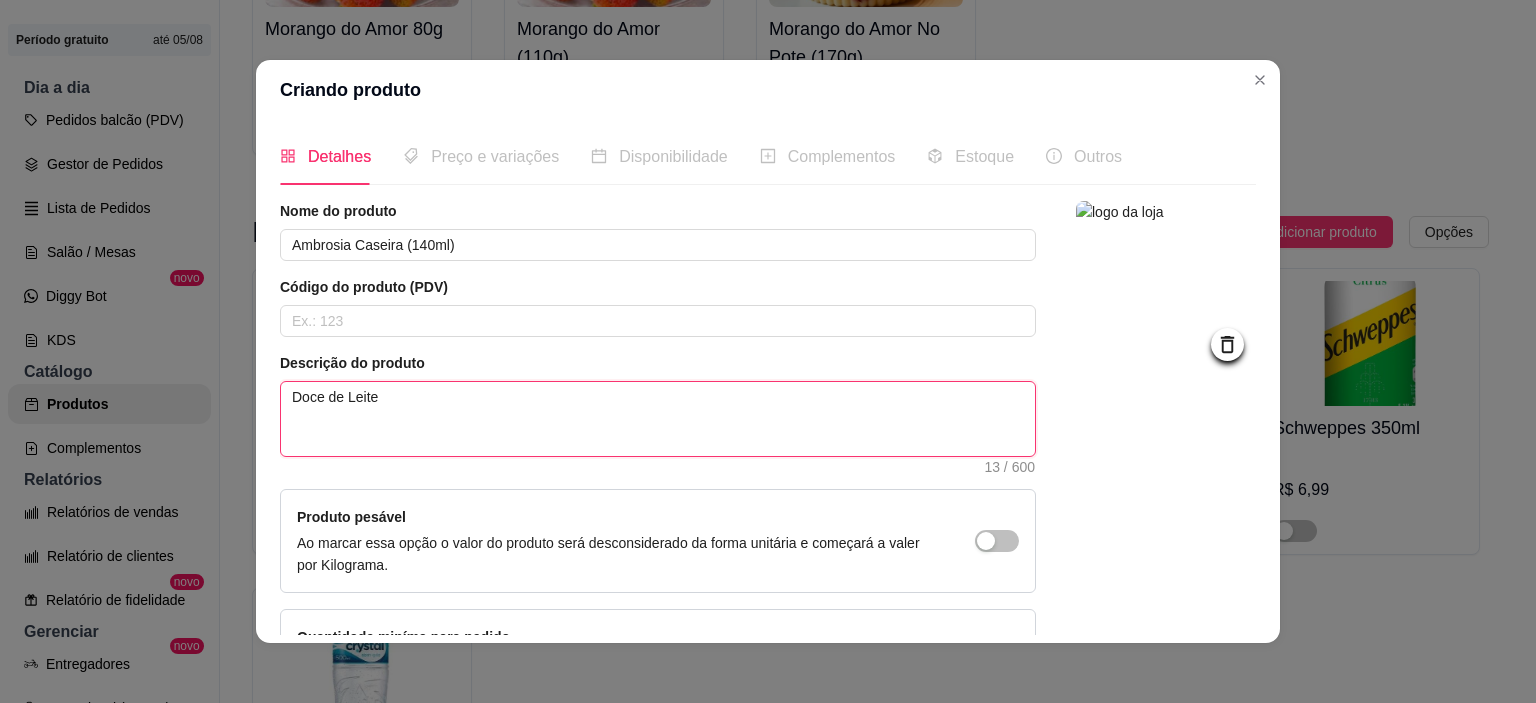 type on "Doce de Leite" 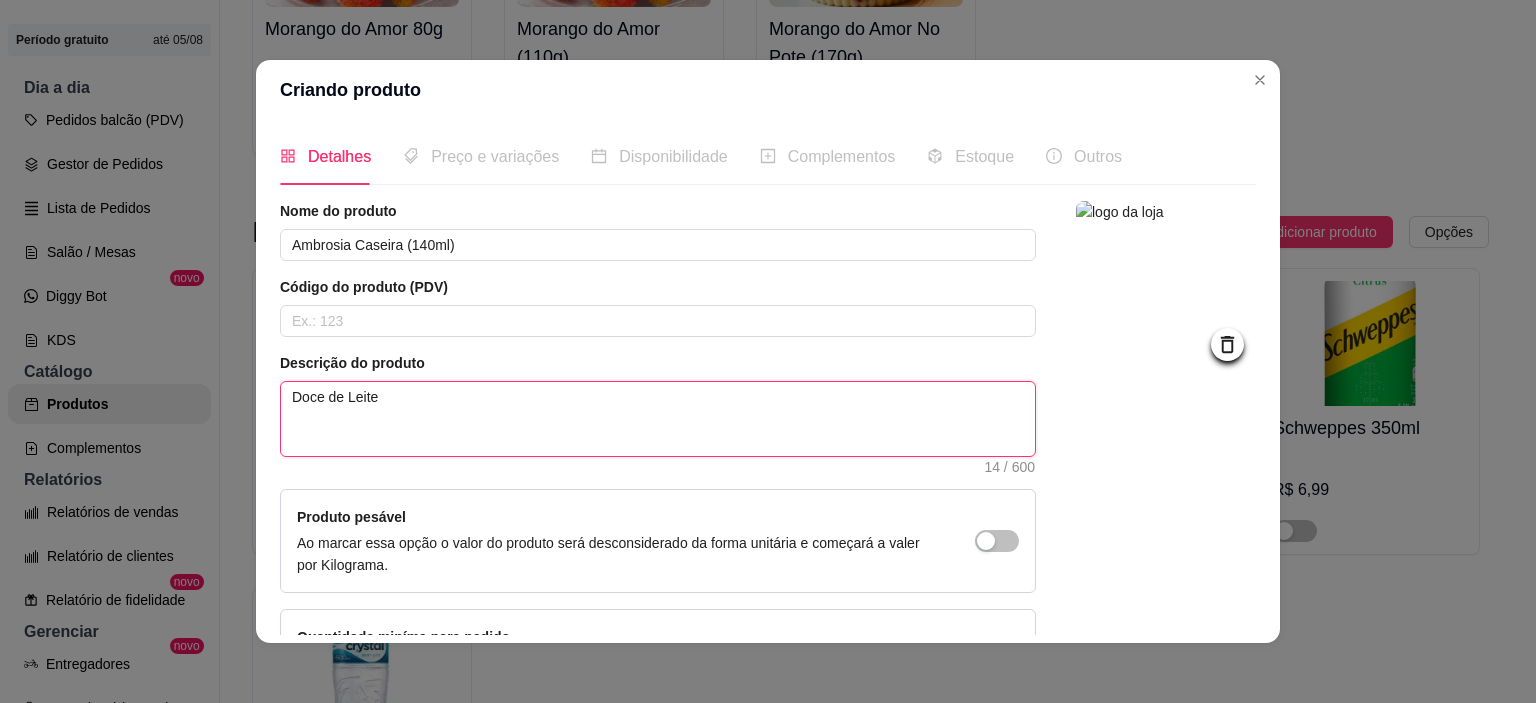 type on "Doce de Leite A" 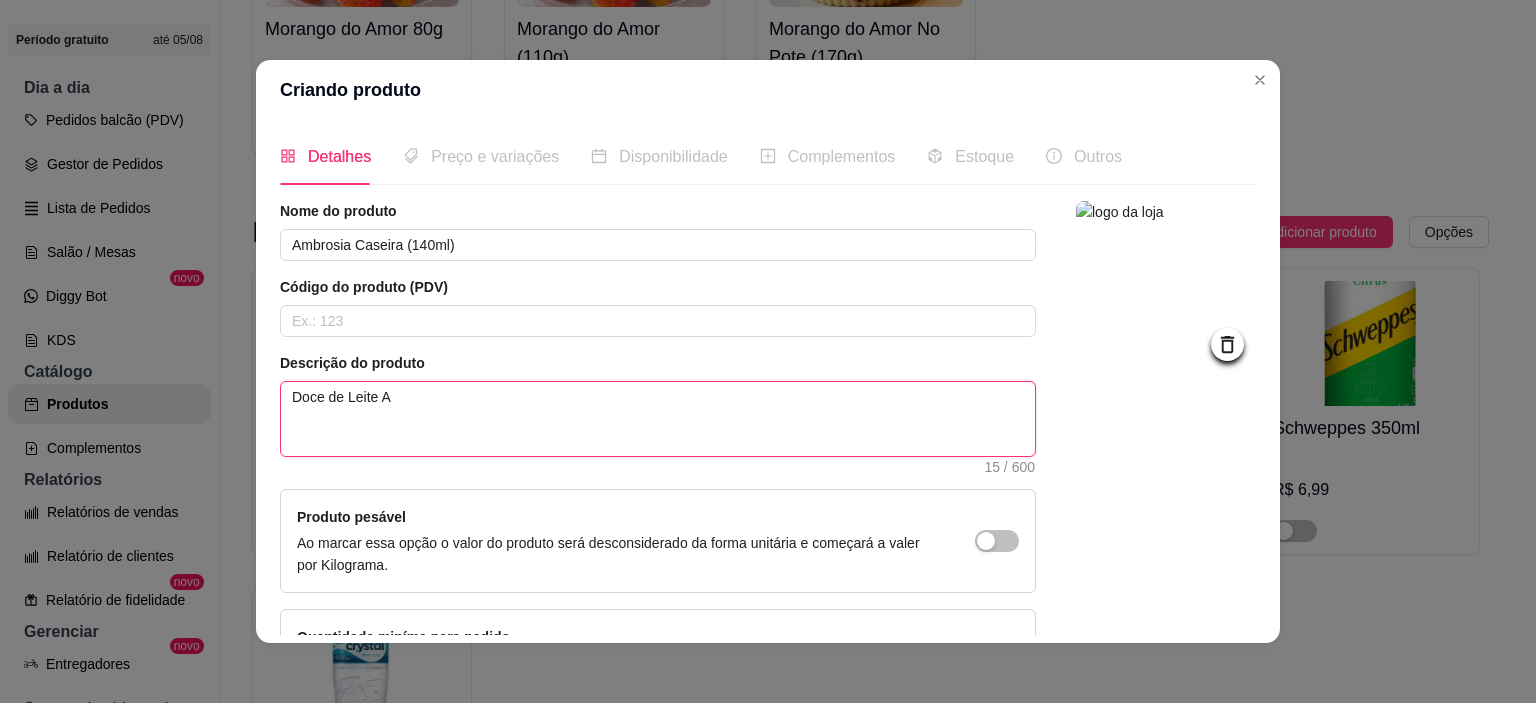 type on "Doce de Leite Am" 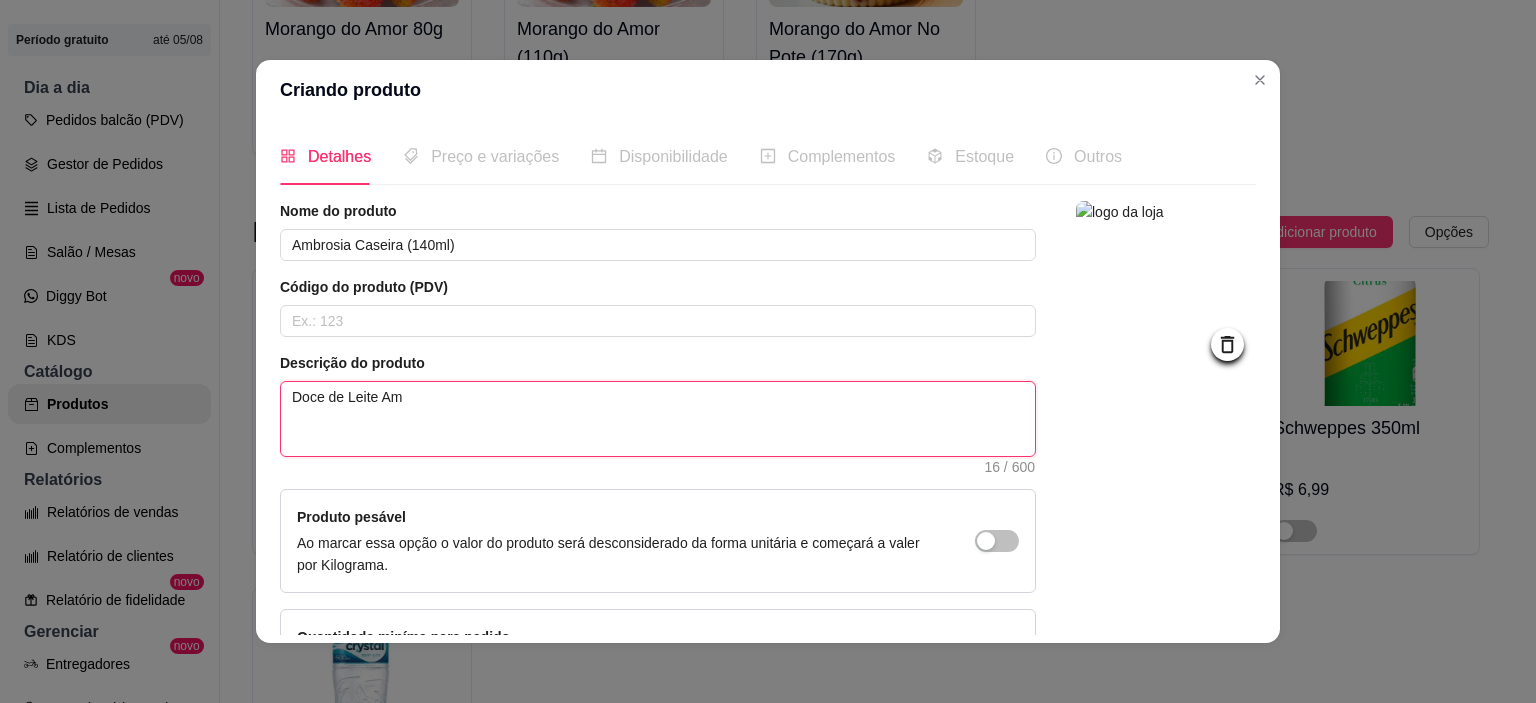 type on "Doce de Leite Amb" 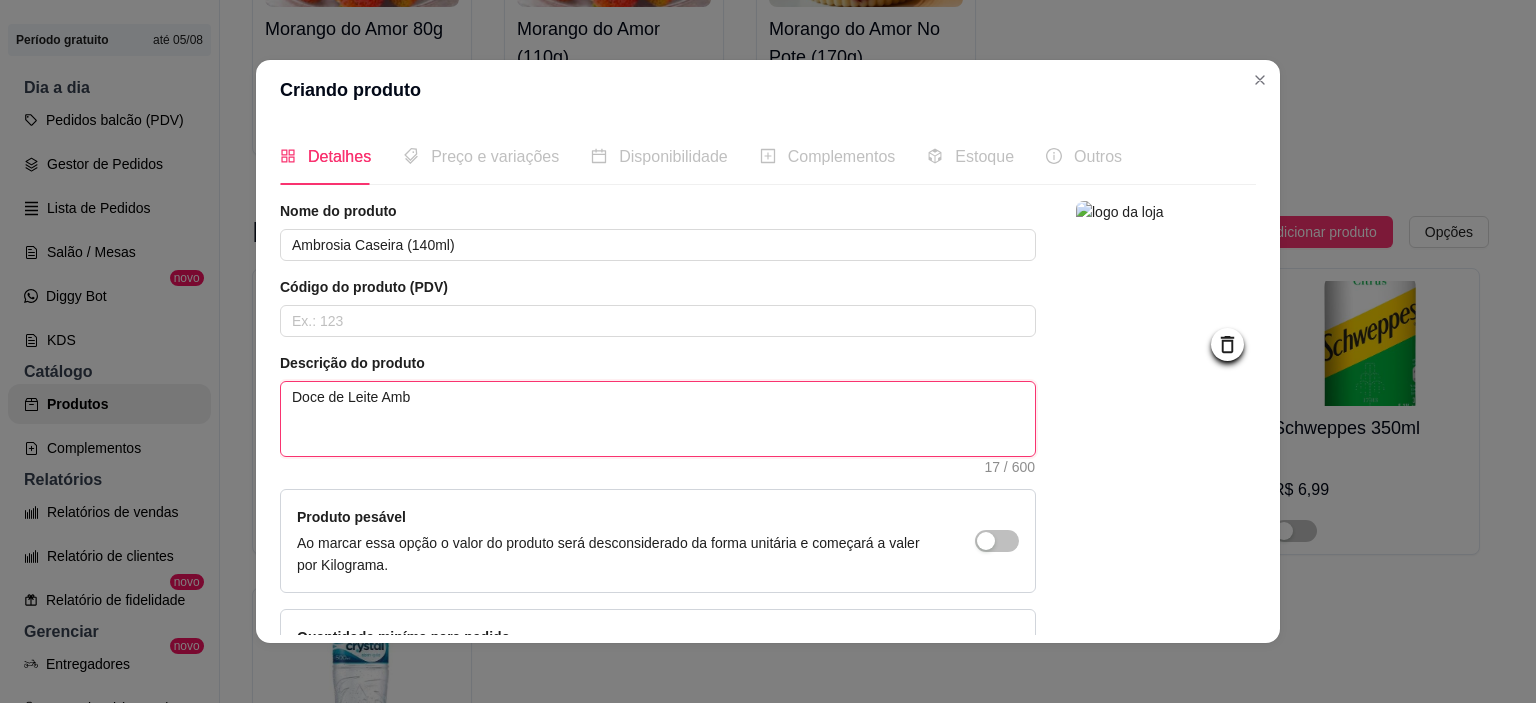 type on "Doce de Leite Ambr" 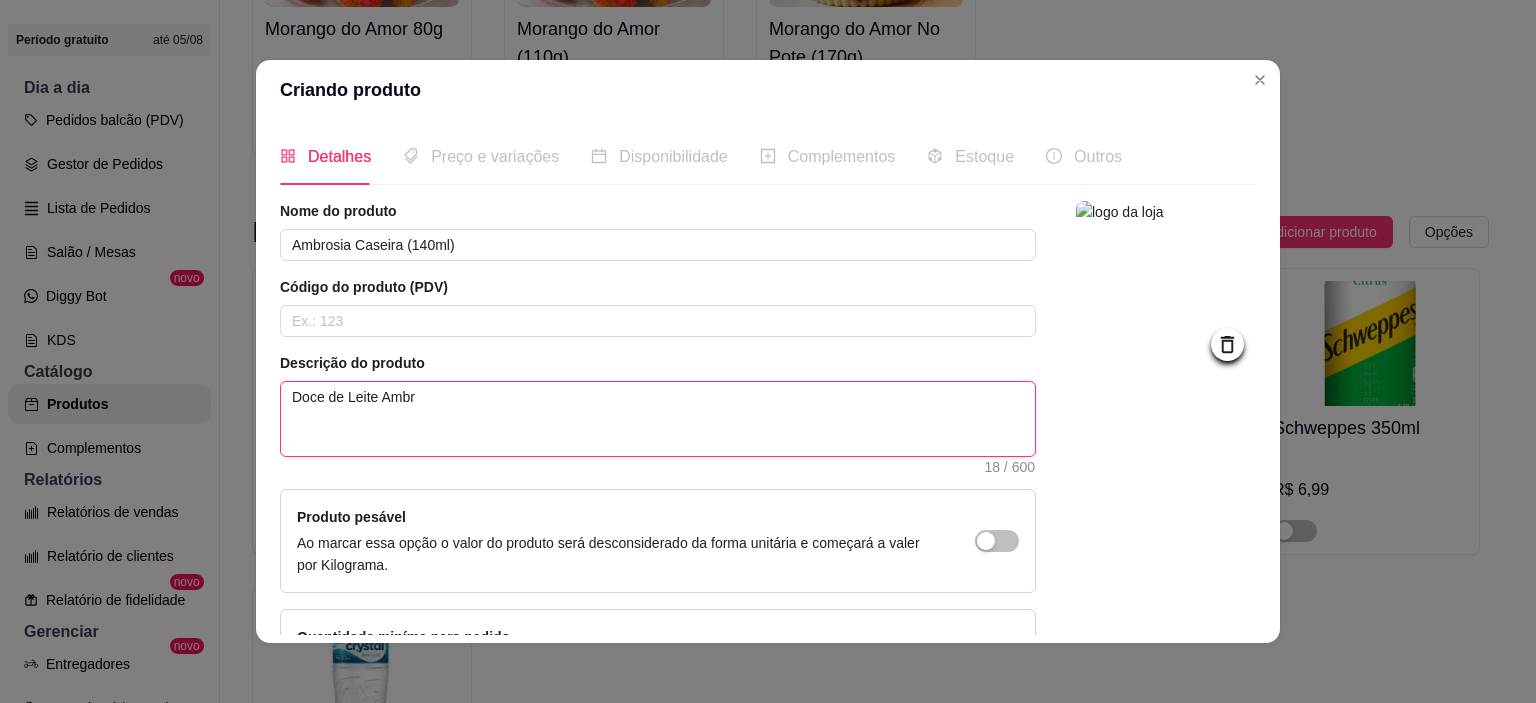 type on "Doce de [PERSON_NAME]" 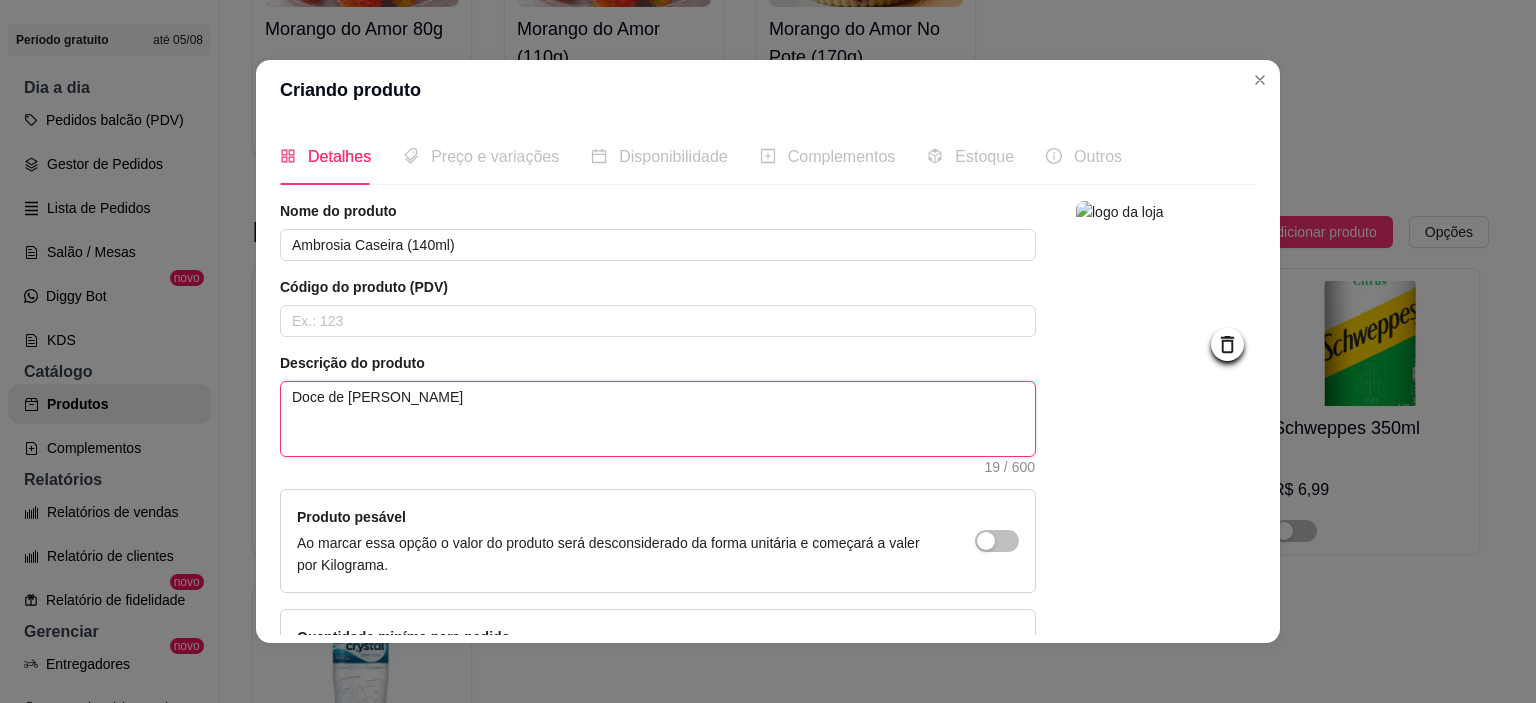 type on "Doce de [PERSON_NAME]" 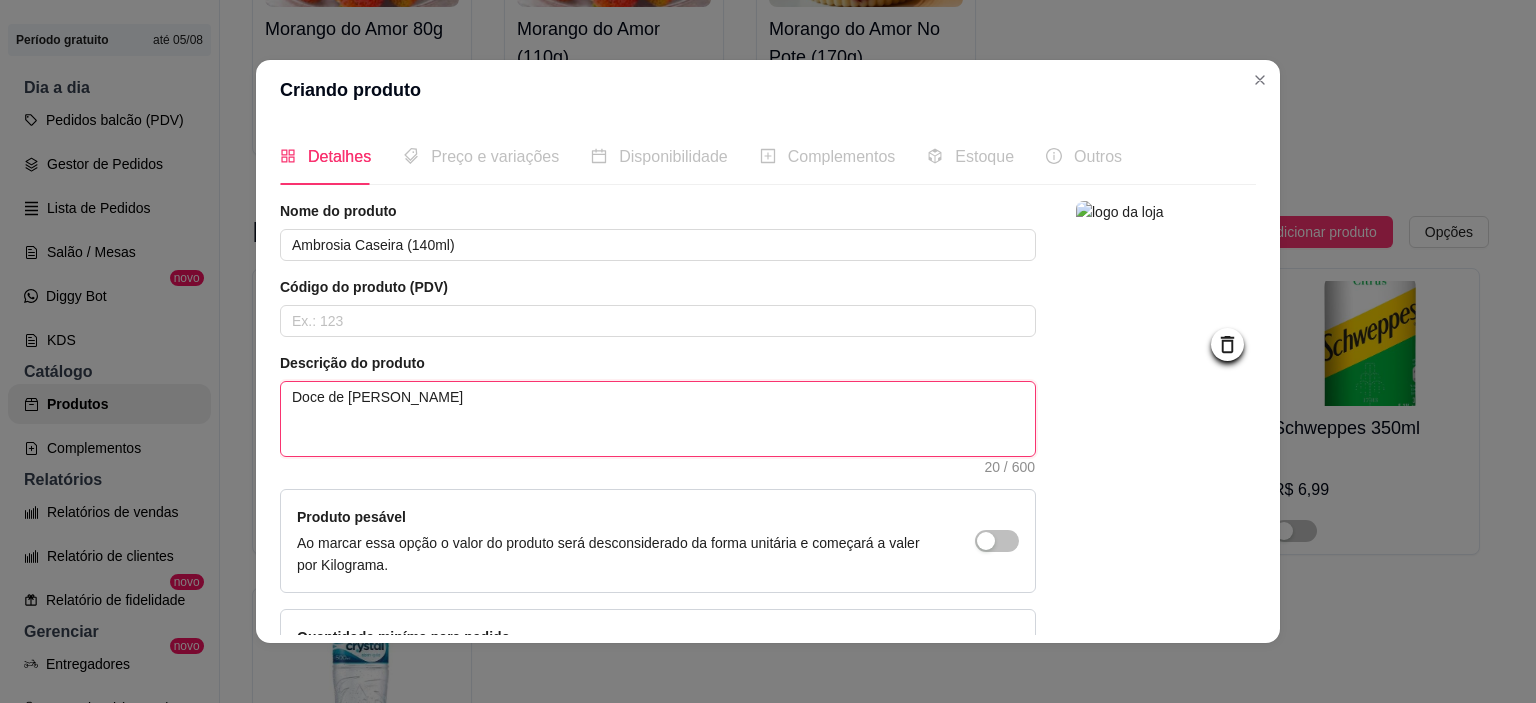 type on "Doce de [PERSON_NAME]" 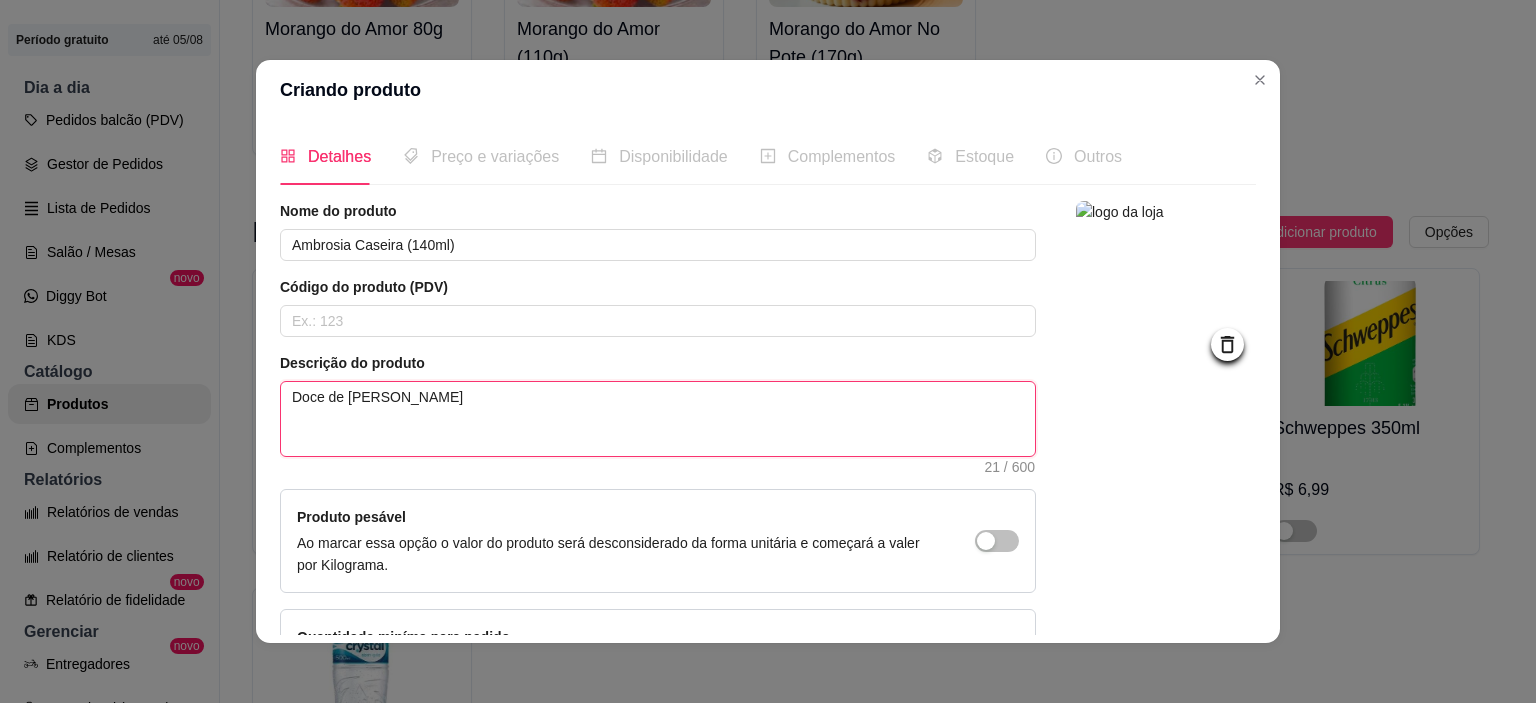 type on "Doce de Leite Ambrosia" 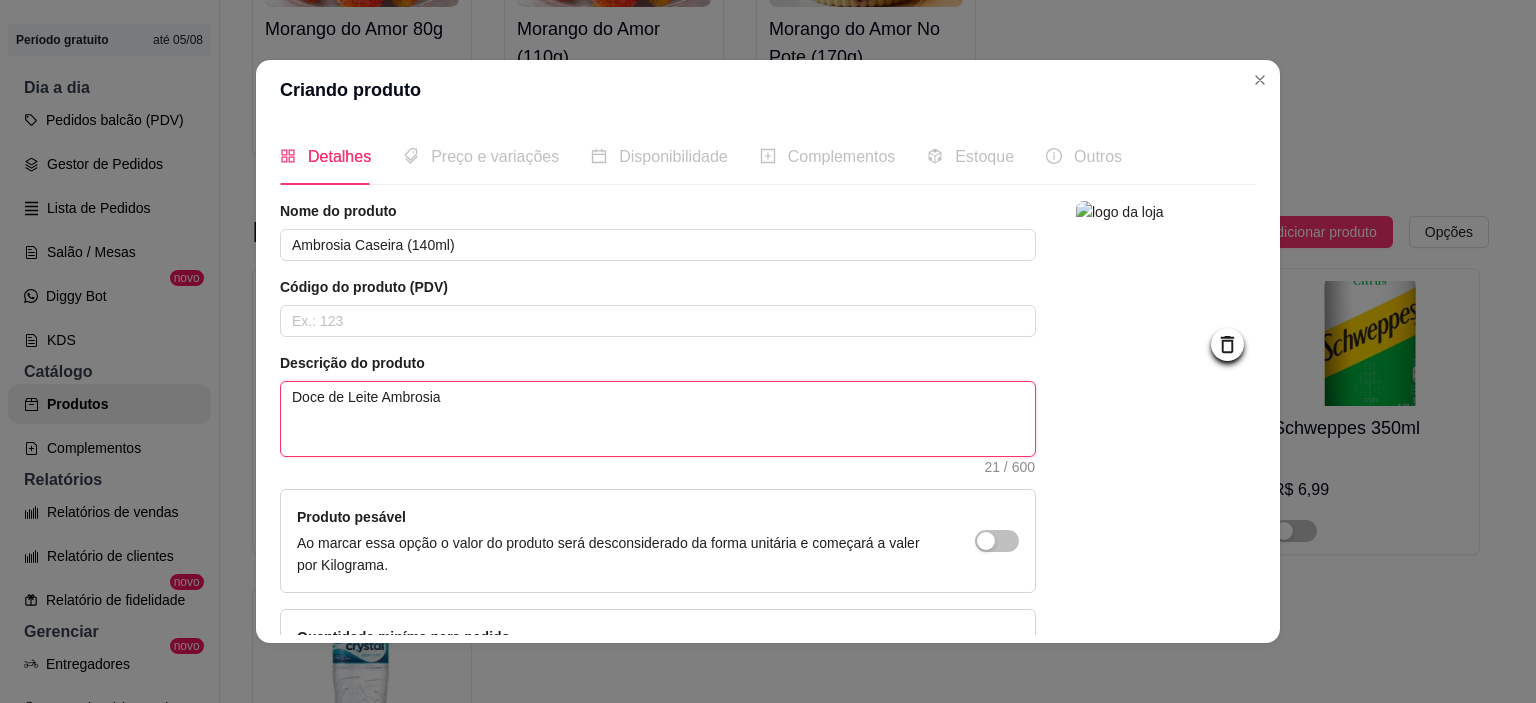 type on "Doce de Leite Ambrosia" 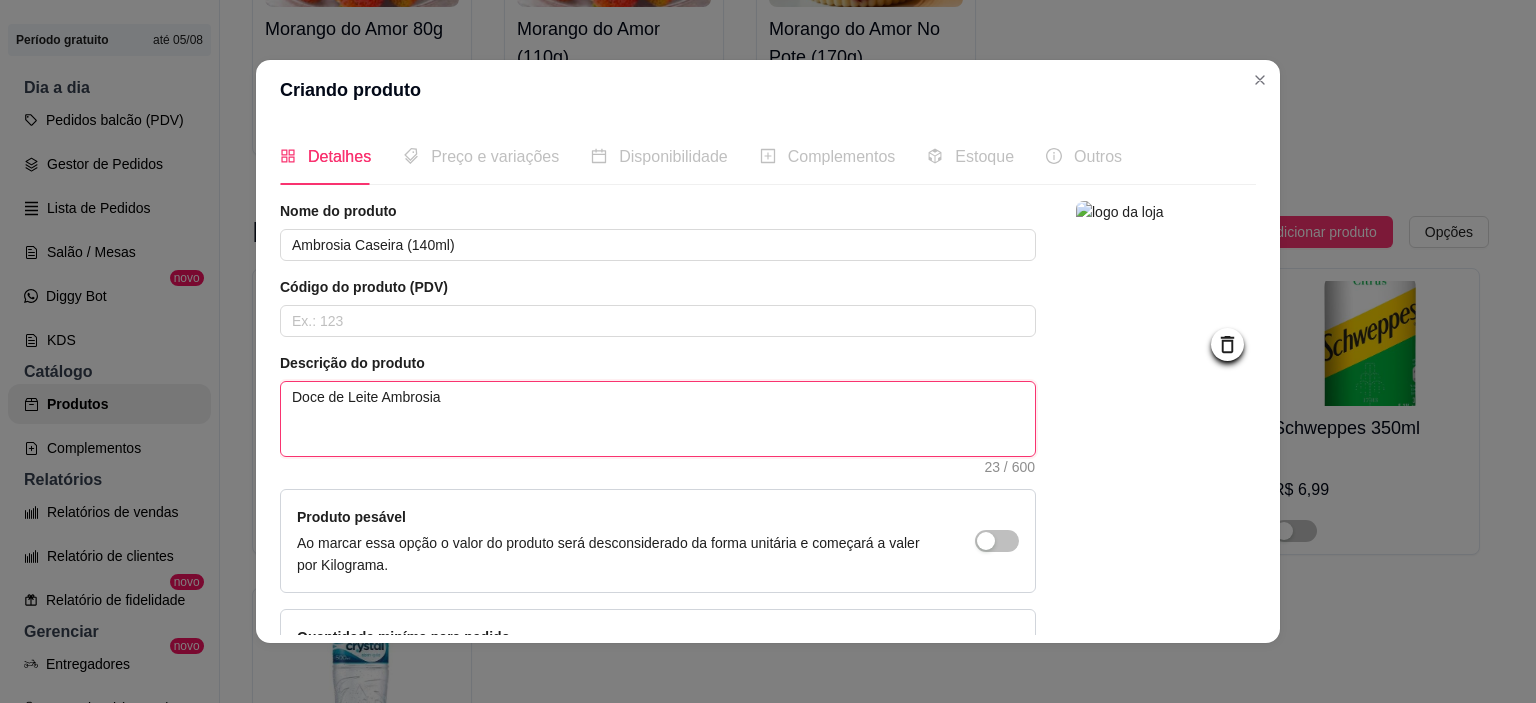 type on "Doce de Leite Ambrosia -" 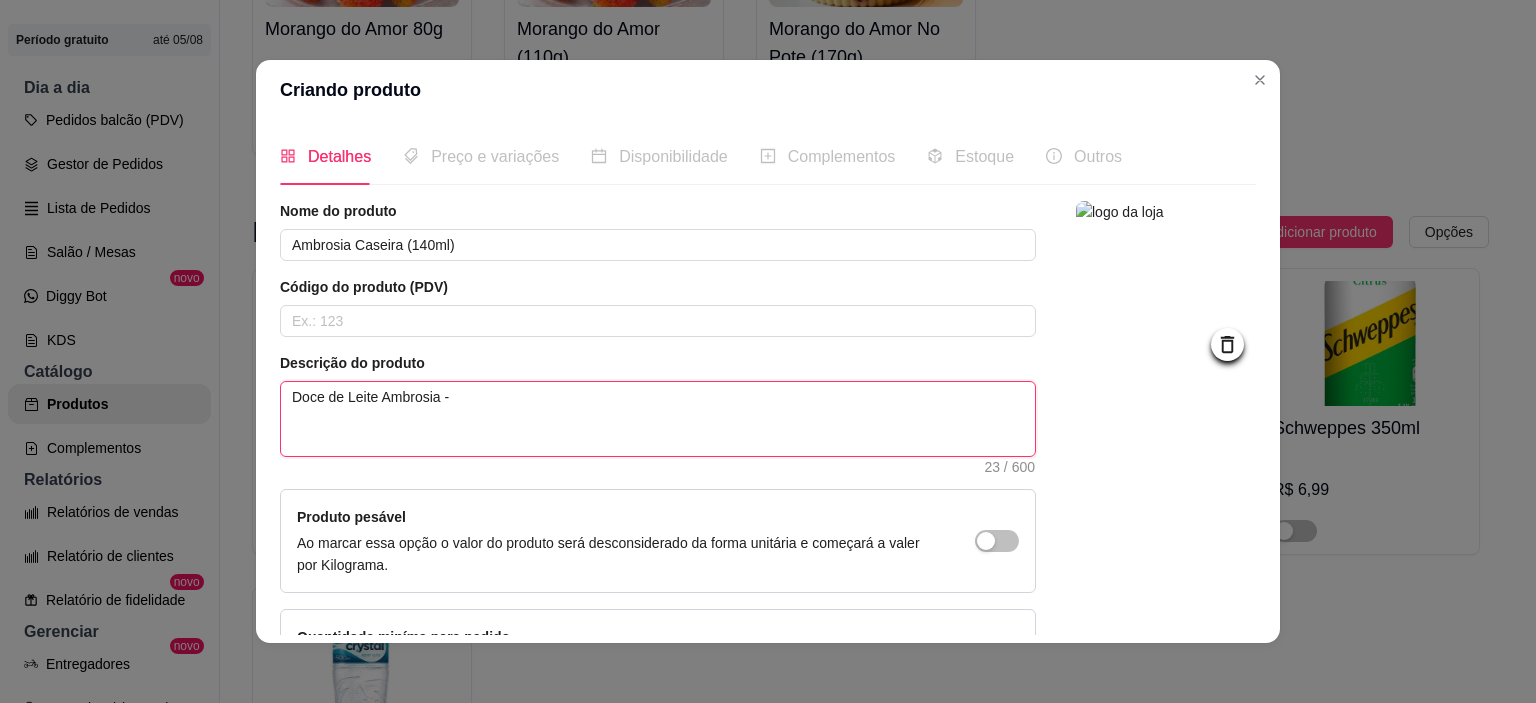 type 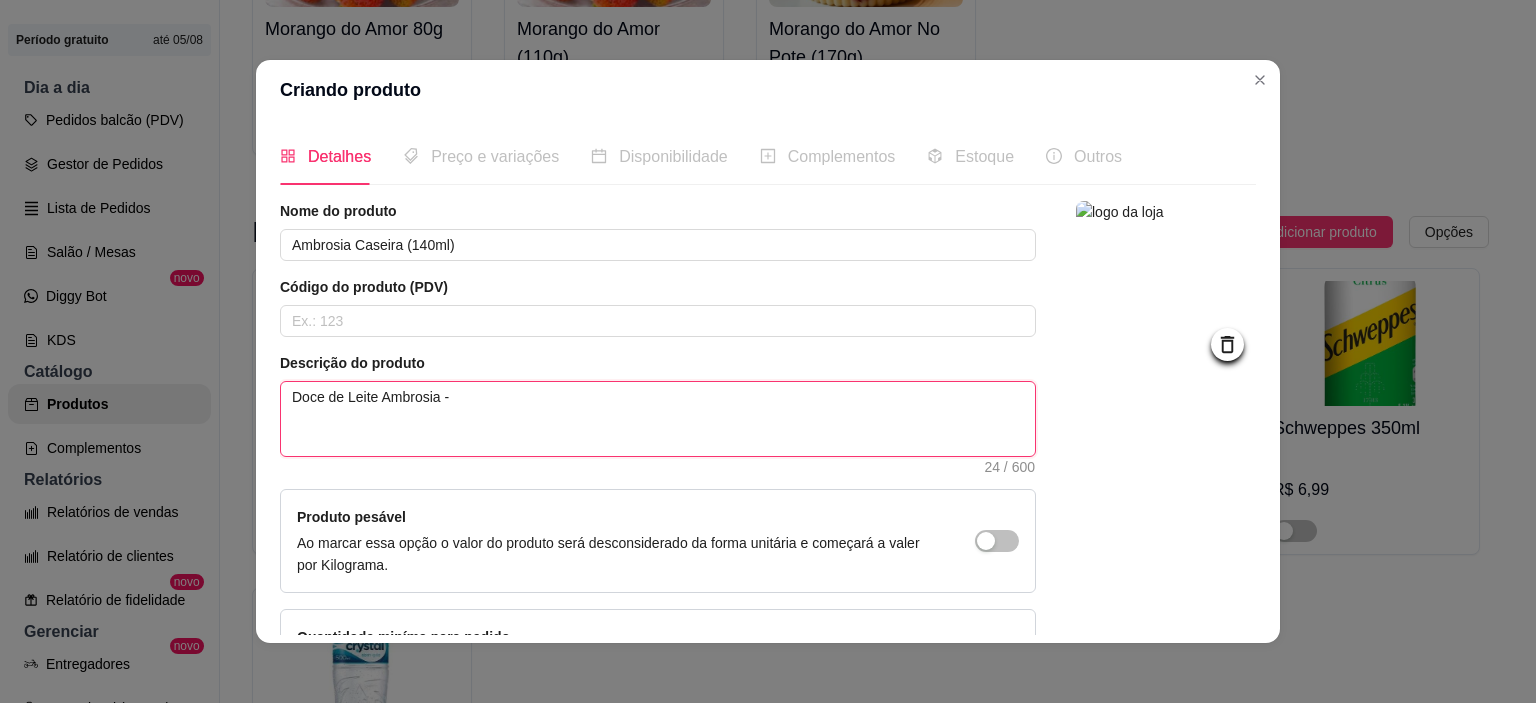 type on "Doce de Leite Ambrosia -" 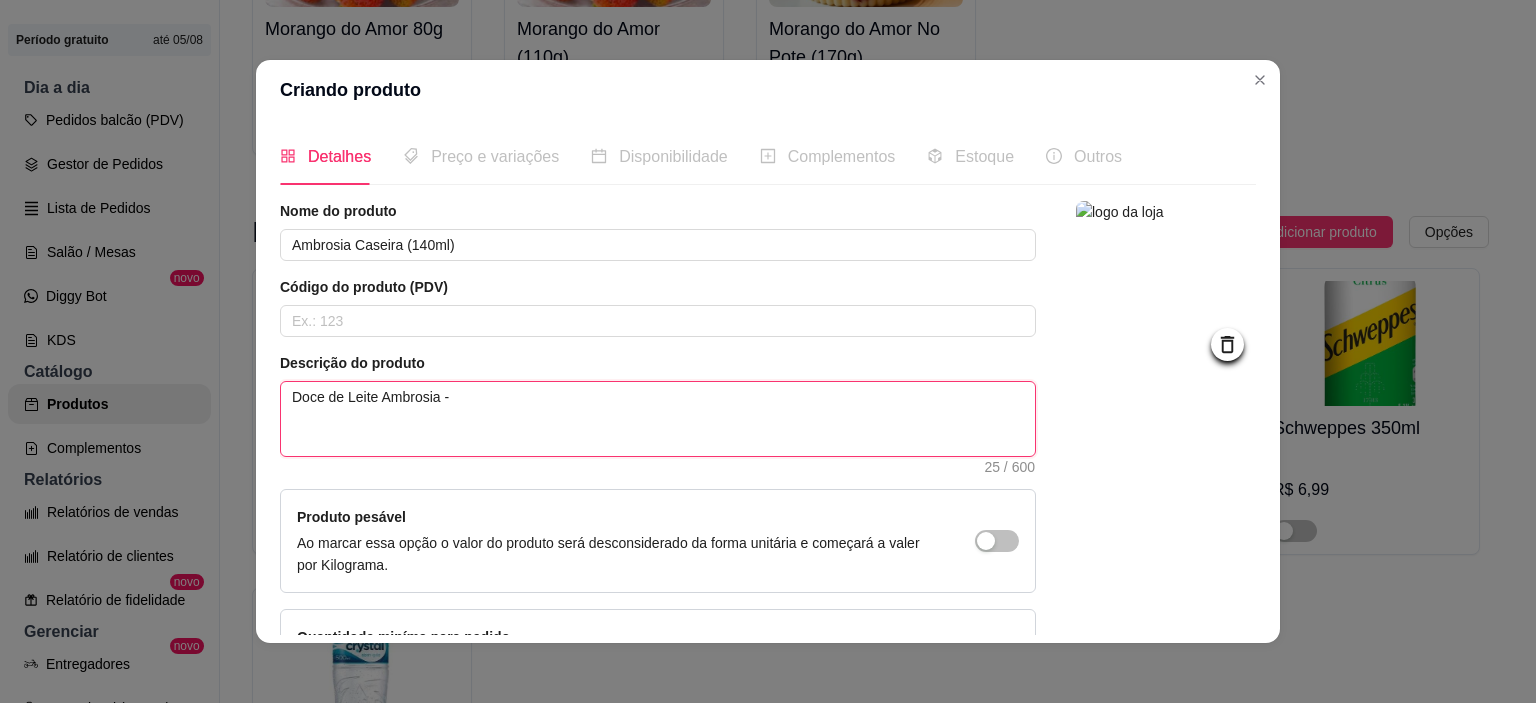 type on "Doce de Leite Ambrosia - F" 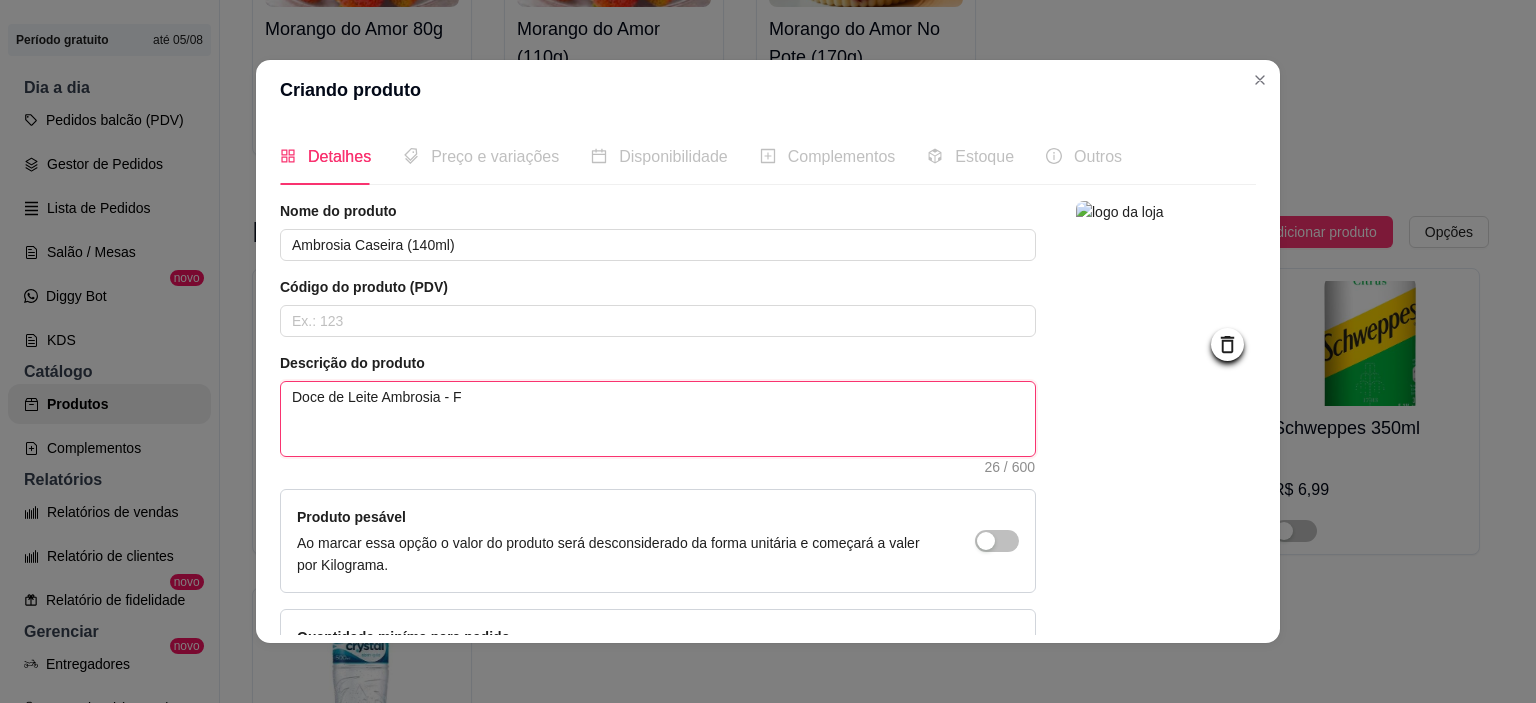 type on "Doce de Leite Ambrosia - Fe" 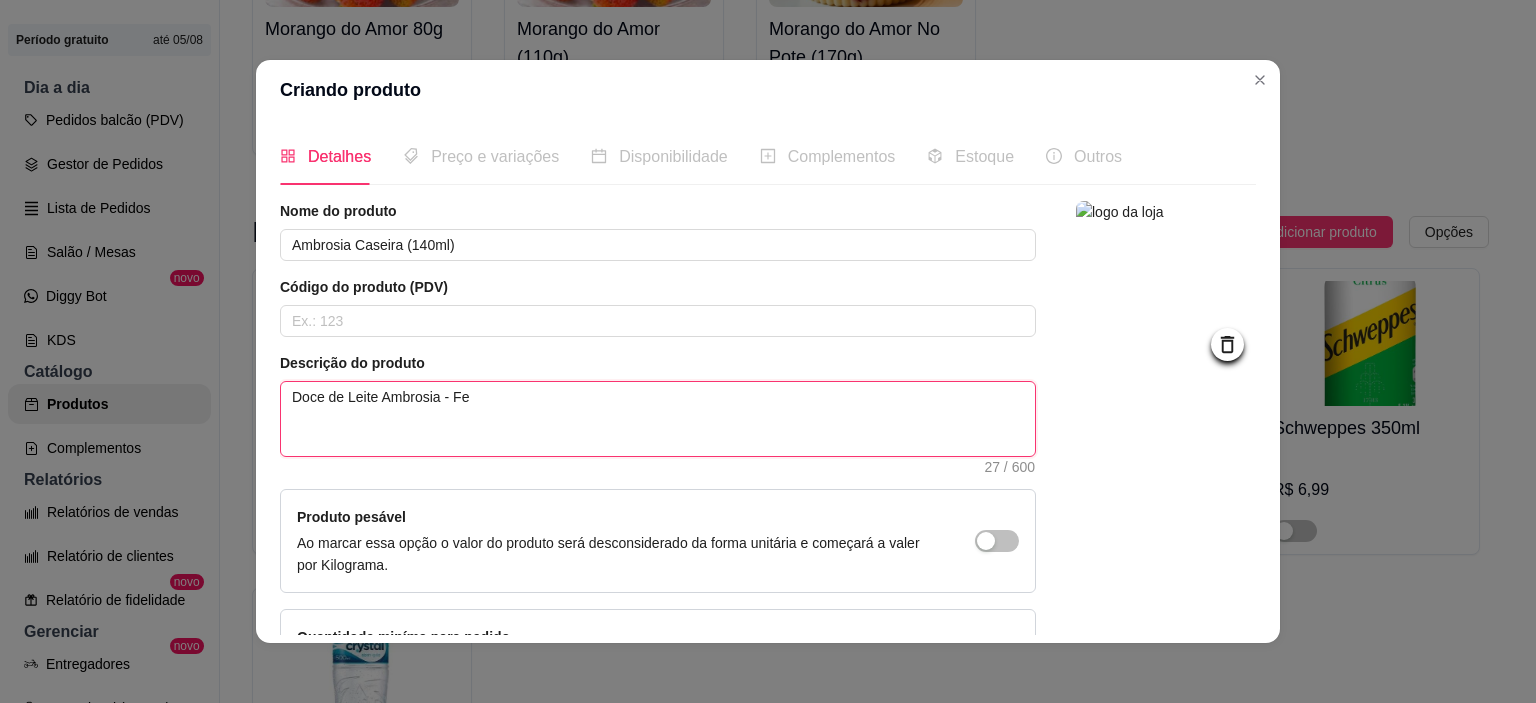 type on "Doce de Leite Ambrosia - Fei" 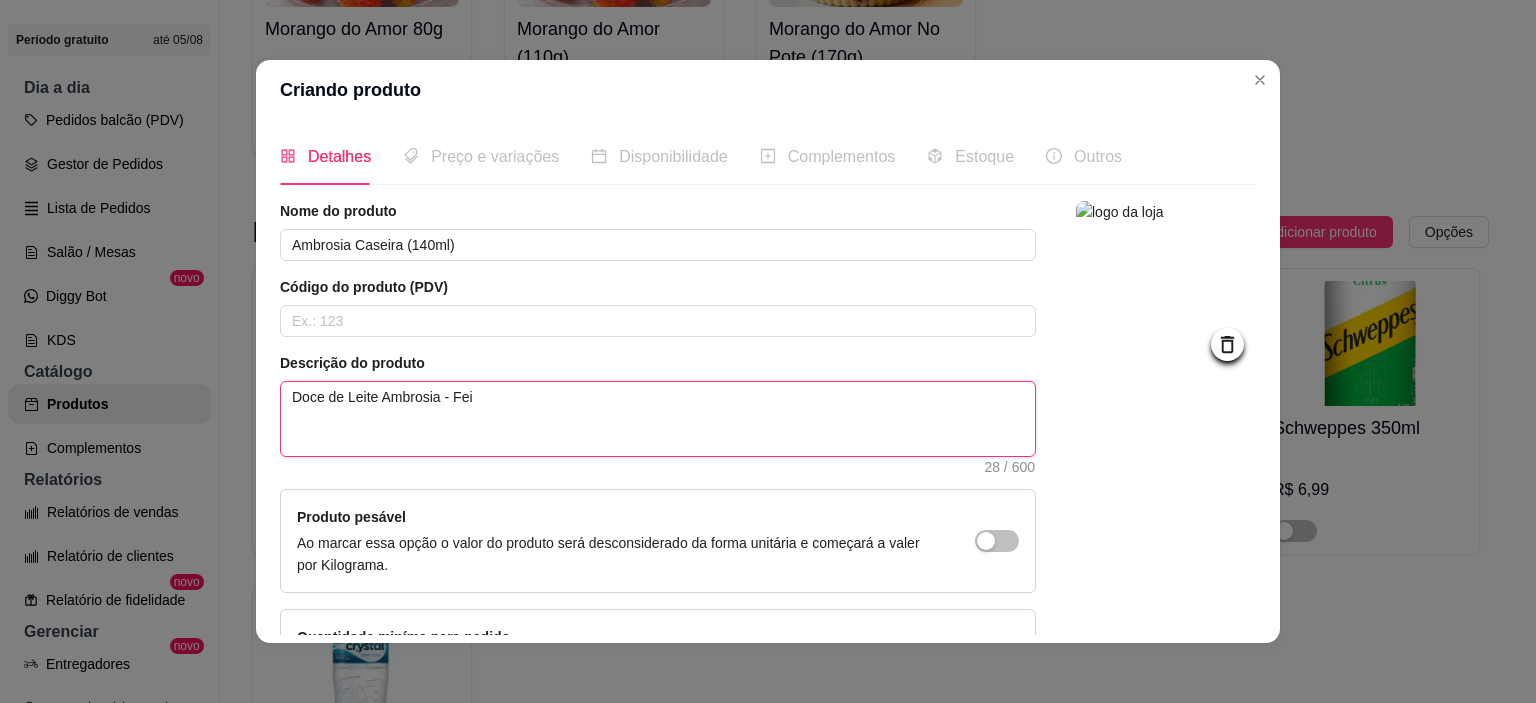 type on "Doce de Leite Ambrosia - Feit" 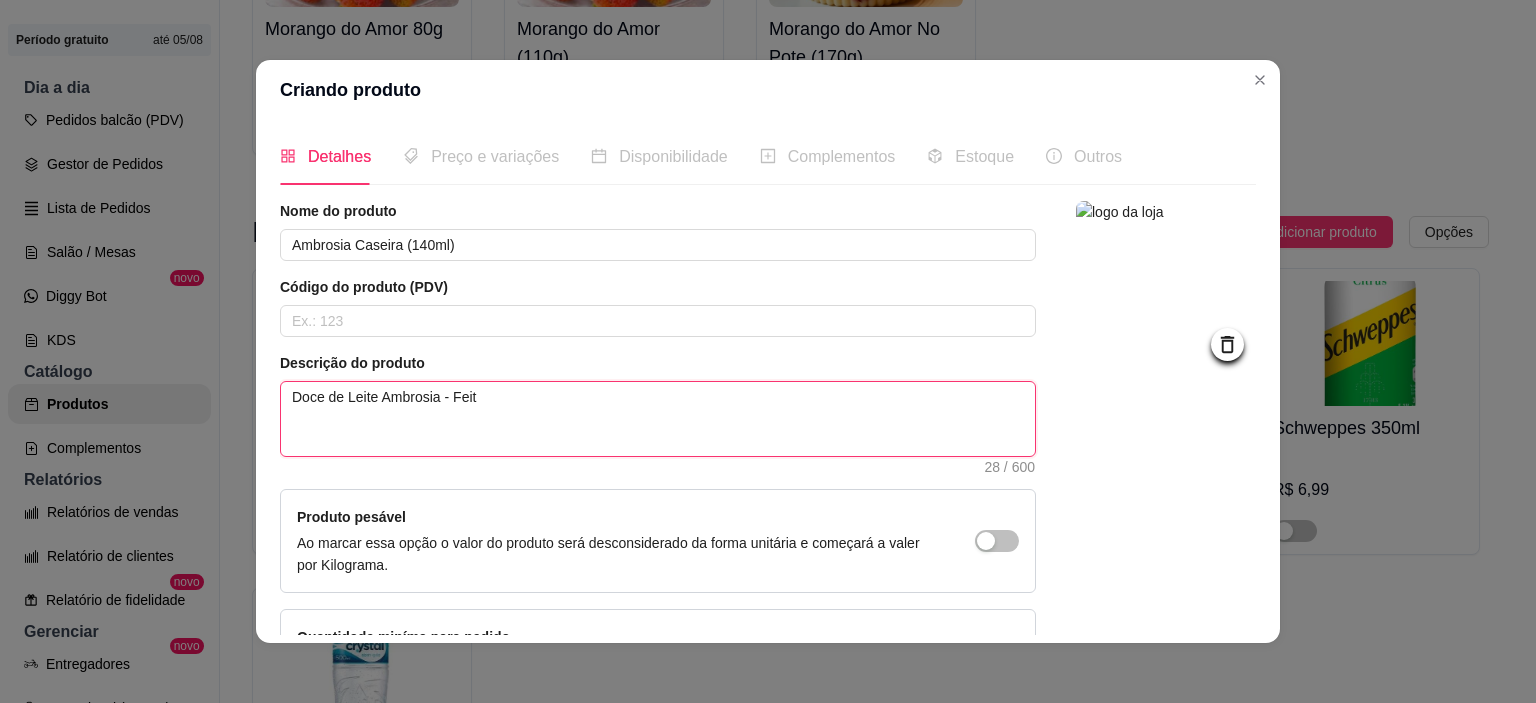 type on "Doce de Leite Ambrosia - Feito" 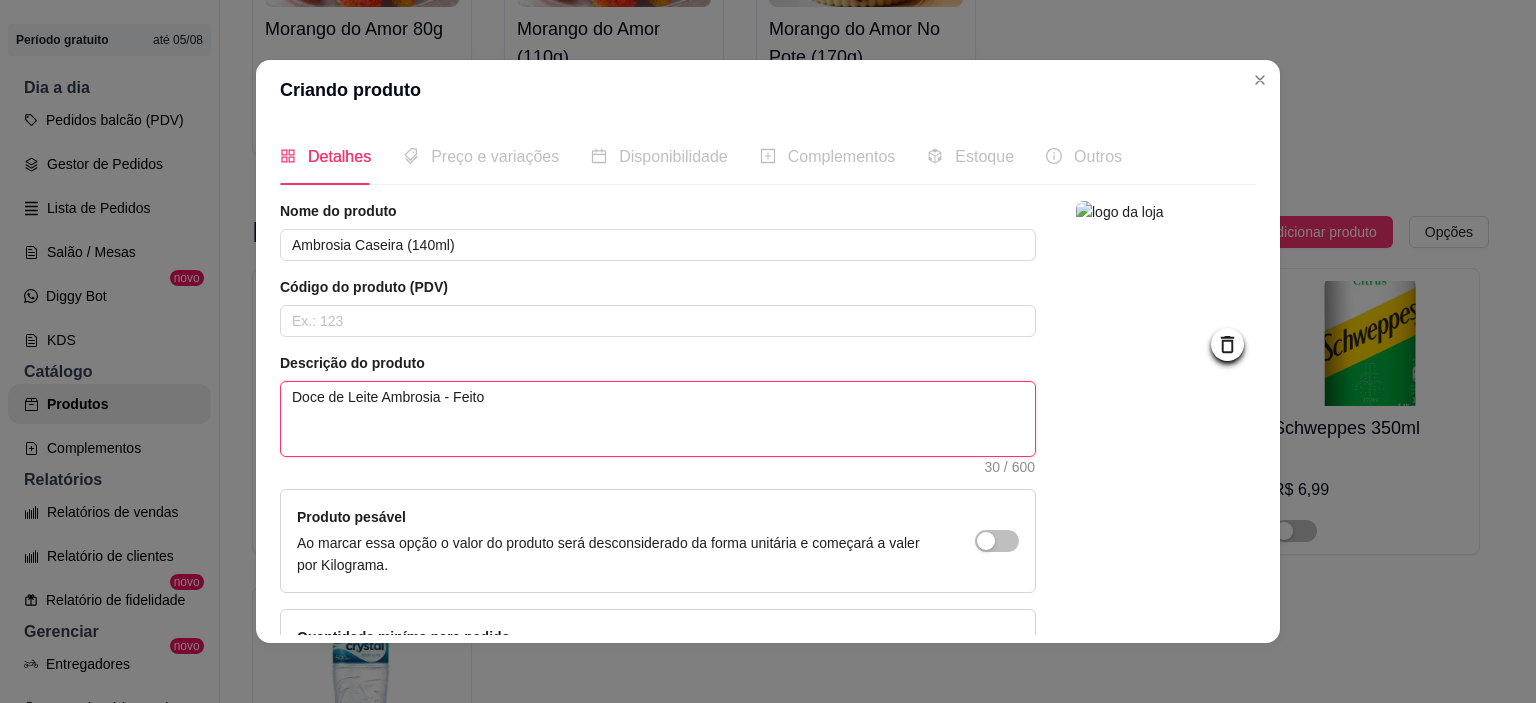 type on "Doce de Leite Ambrosia - Feito" 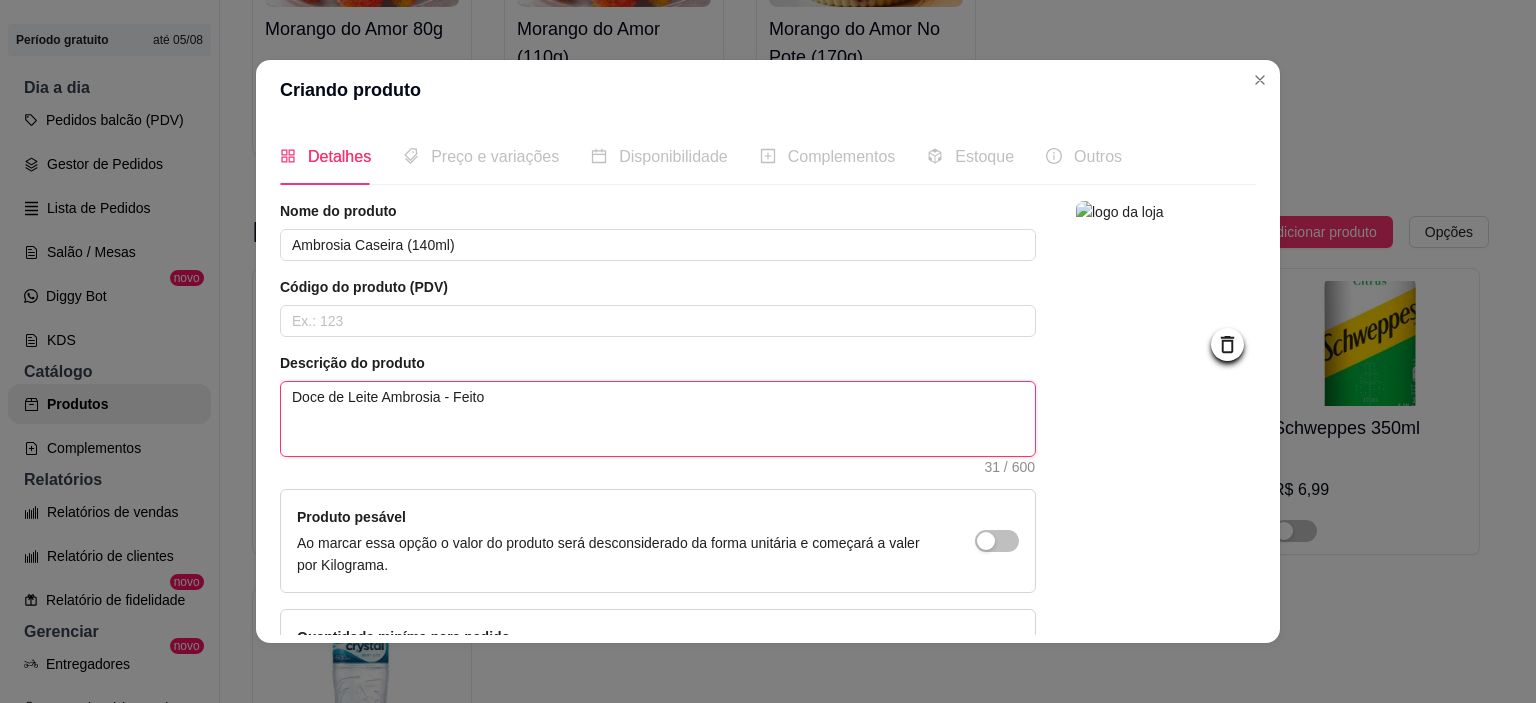 type on "Doce de Leite Ambrosia - Feito c" 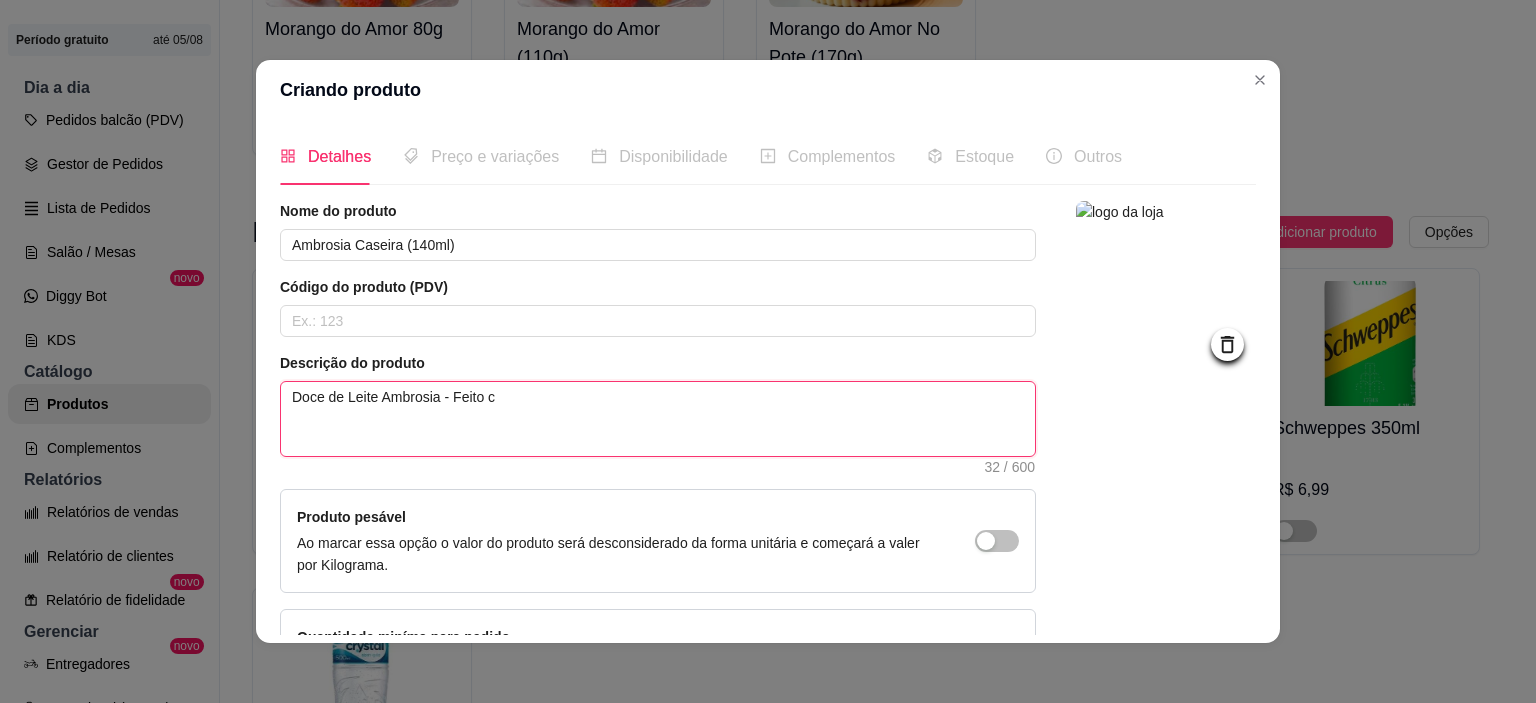 type on "Doce de Leite Ambrosia - Feito co" 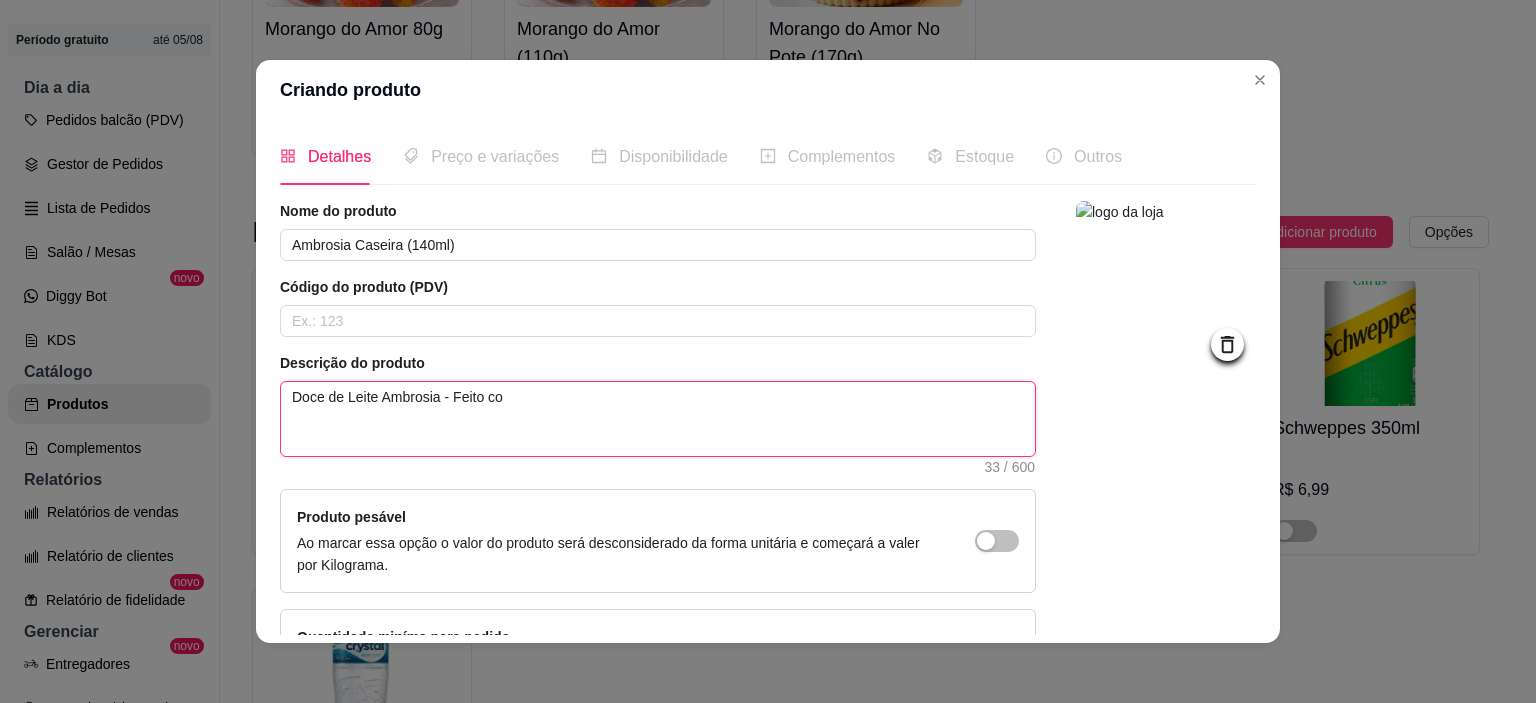 type on "Doce de Leite Ambrosia - Feito com" 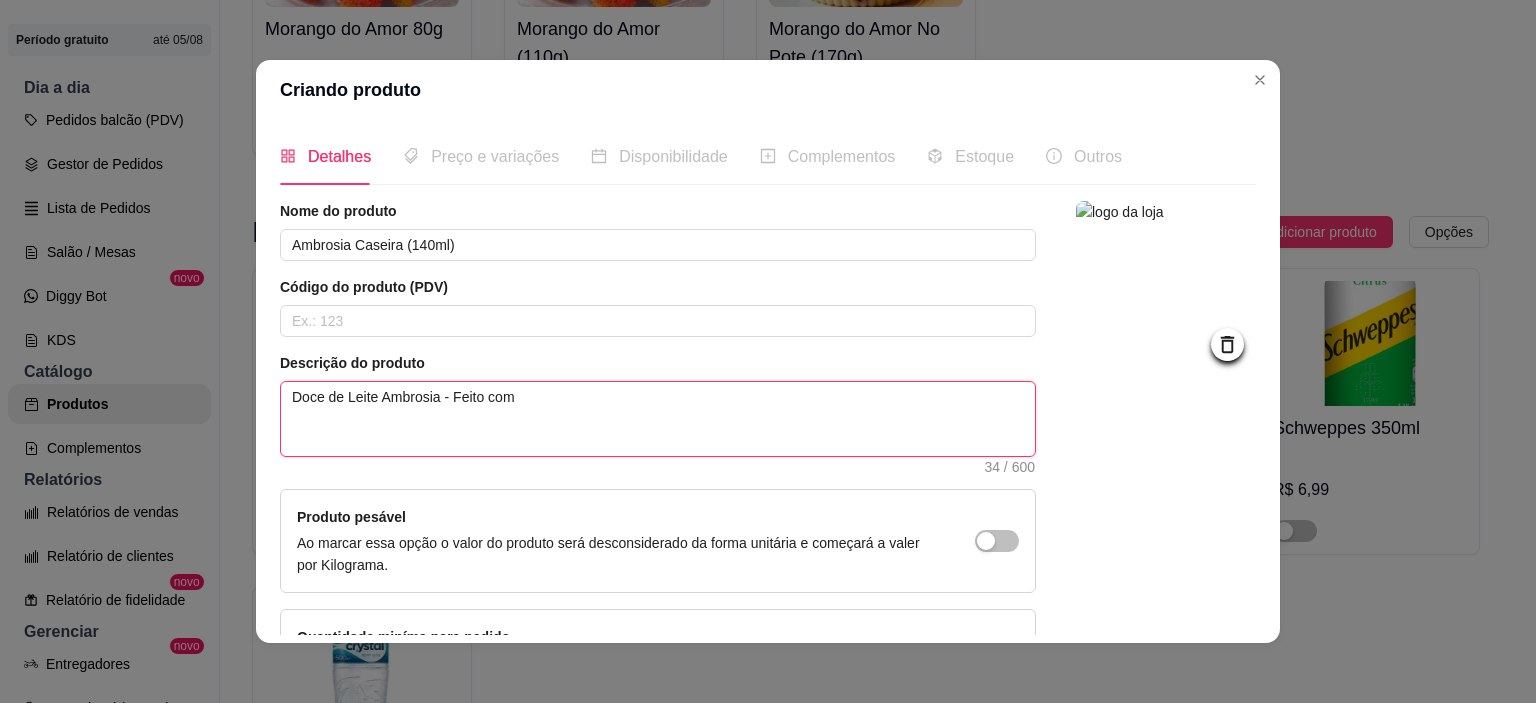 type on "Doce de Leite Ambrosia - Feito com" 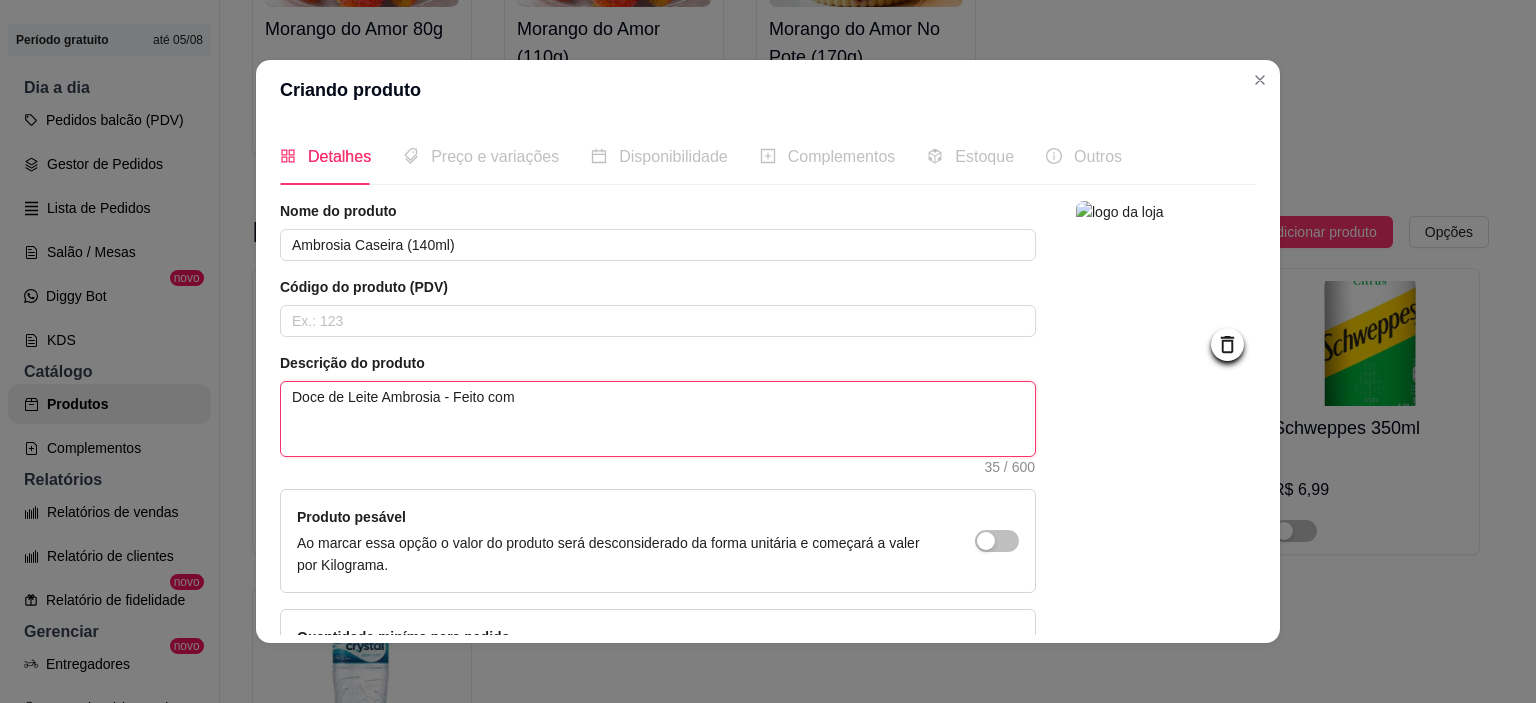 type on "Doce de Leite Ambrosia - Feito com l" 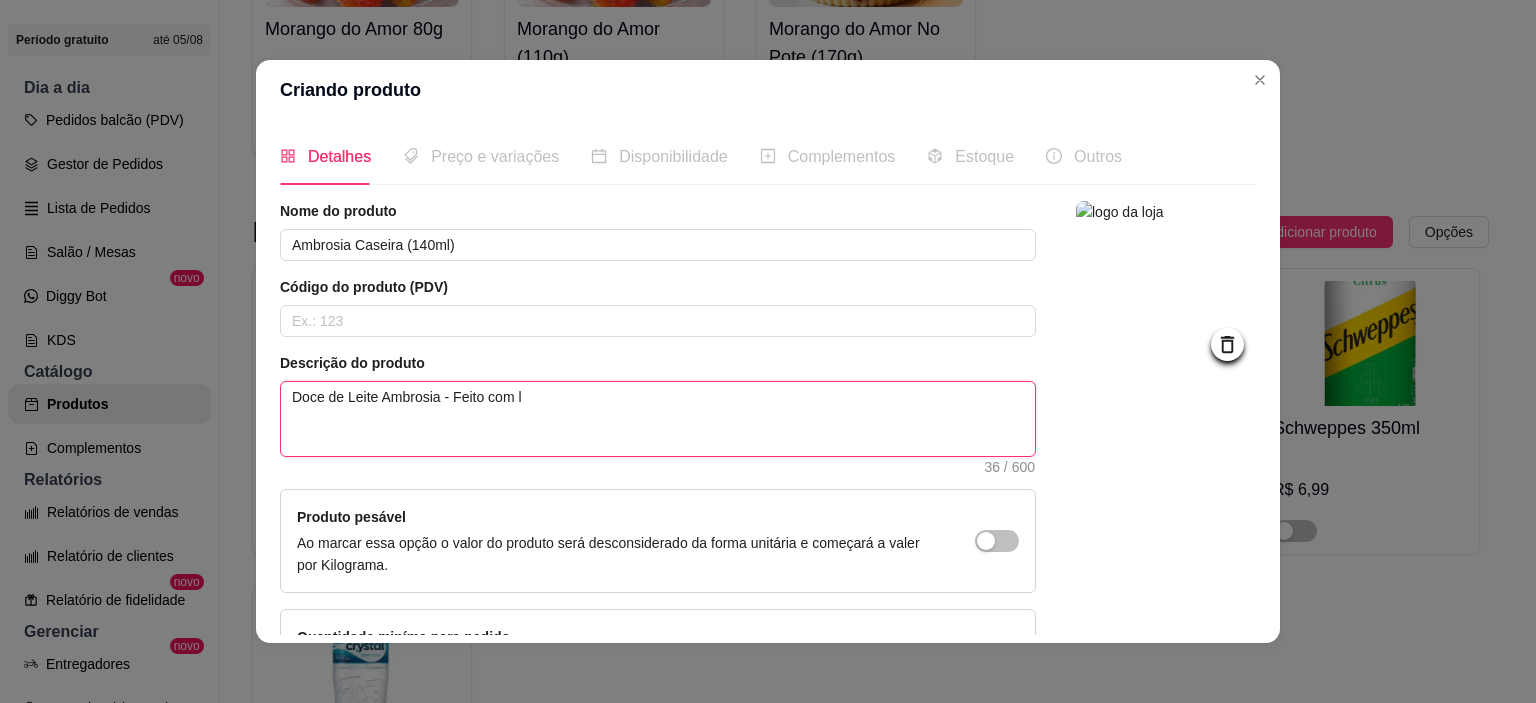 type on "Doce de Leite Ambrosia - Feito com le" 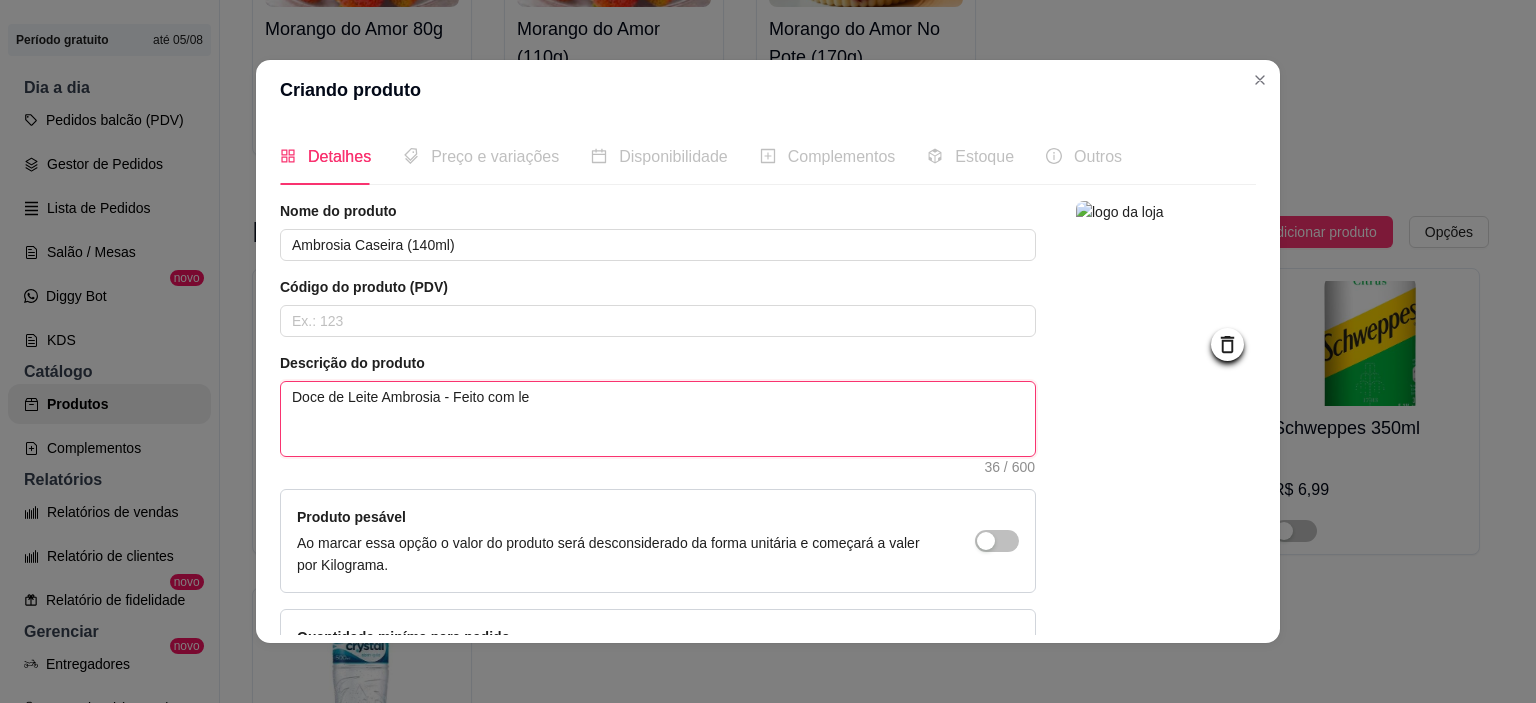 type on "Doce de Leite Ambrosia - Feito com lei" 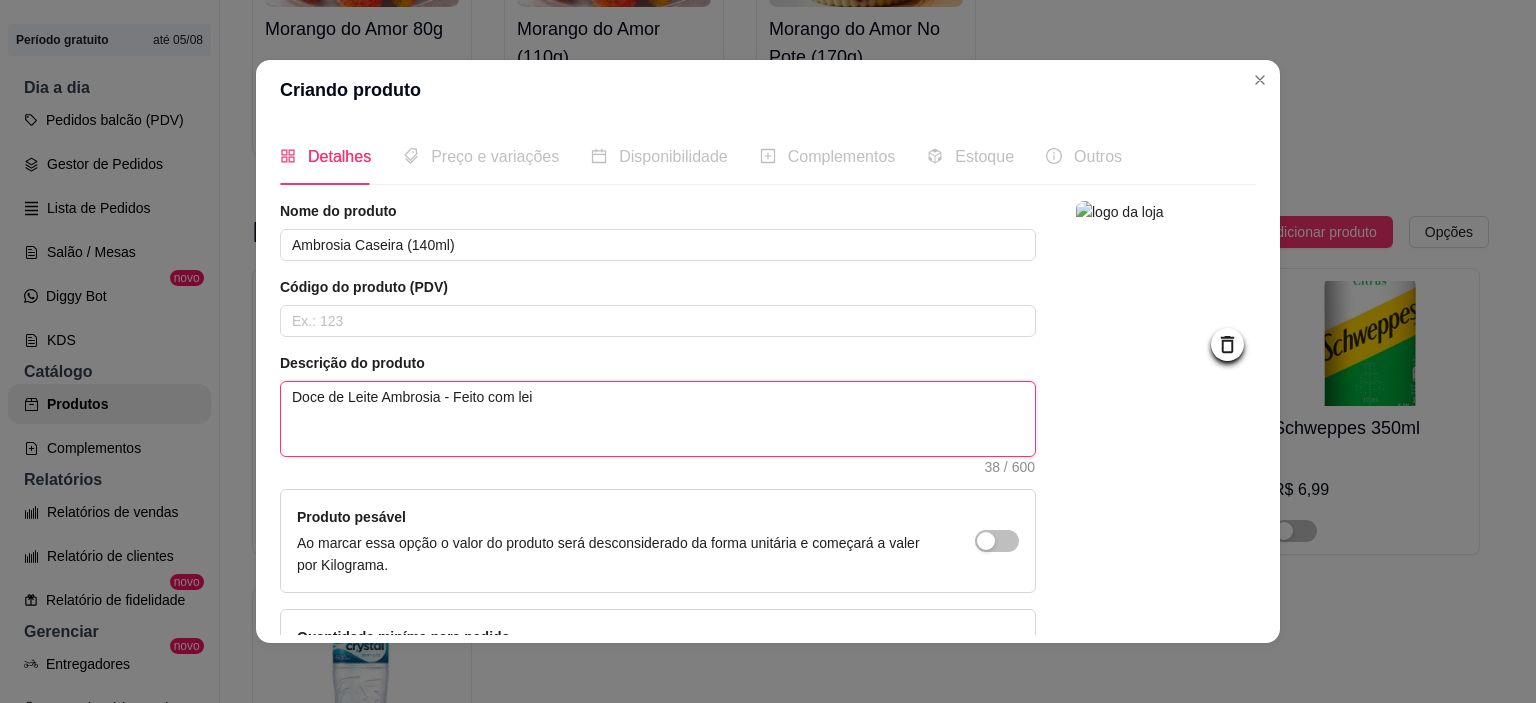 type on "Doce de Leite Ambrosia - Feito com leit" 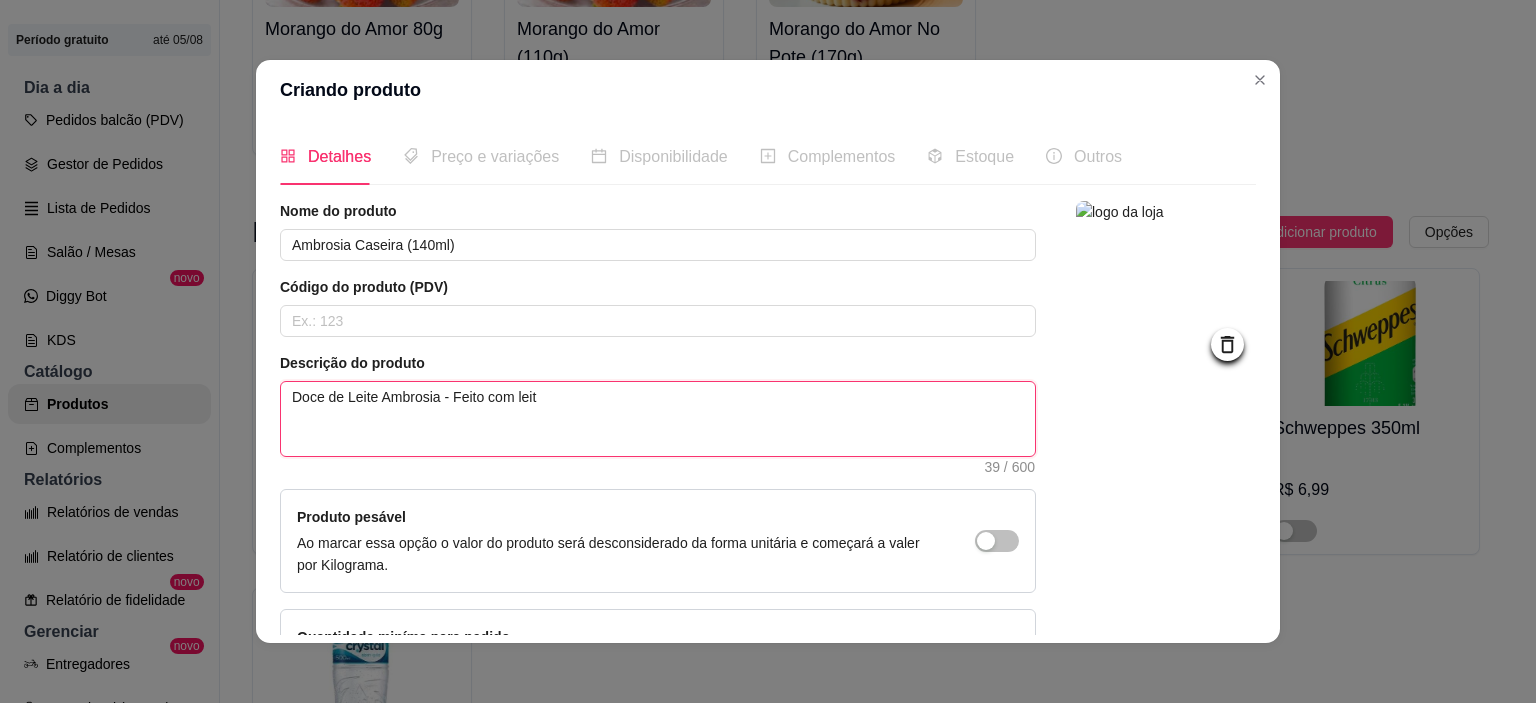 type on "Doce de Leite Ambrosia - Feito com leite" 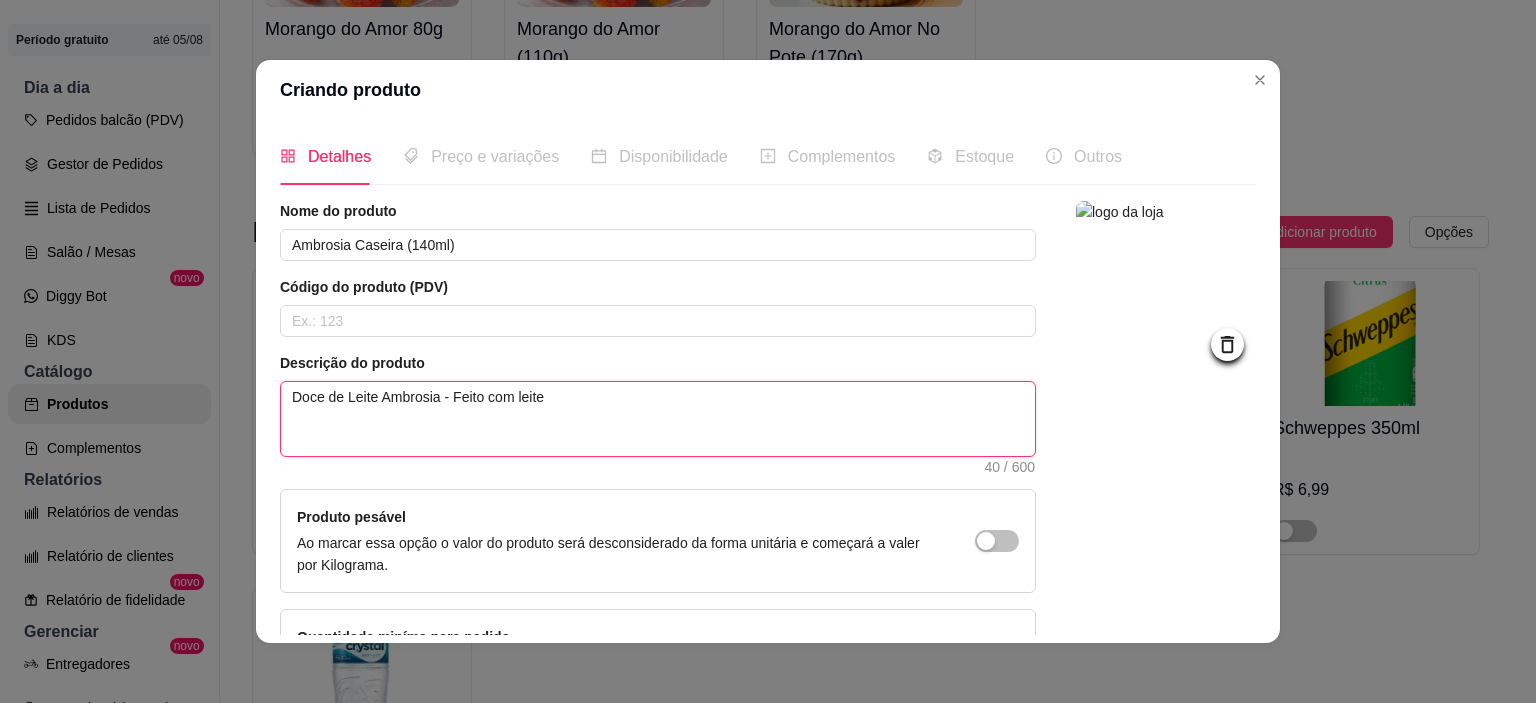 type on "Doce de Leite Ambrosia - Feito com leite" 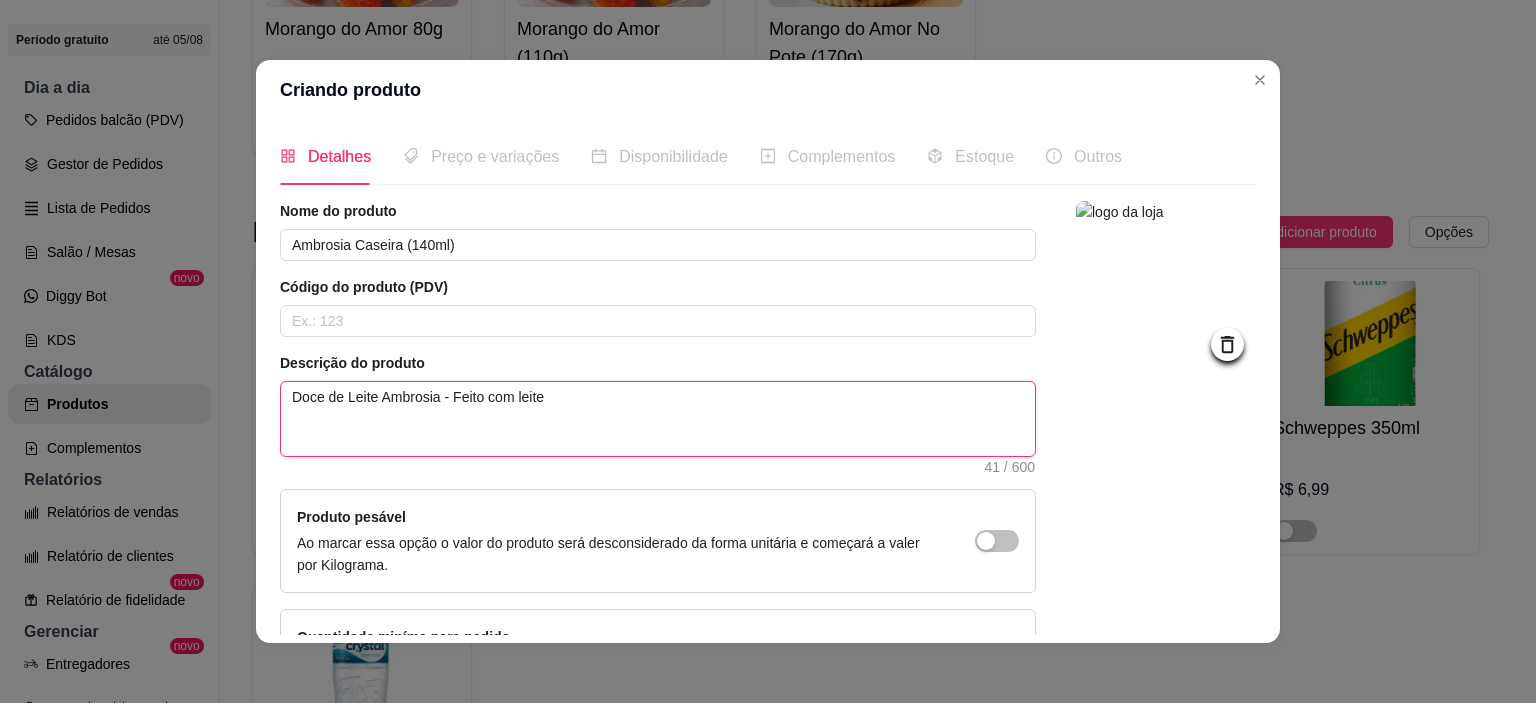 type on "Doce de Leite Ambrosia - Feito com leite d" 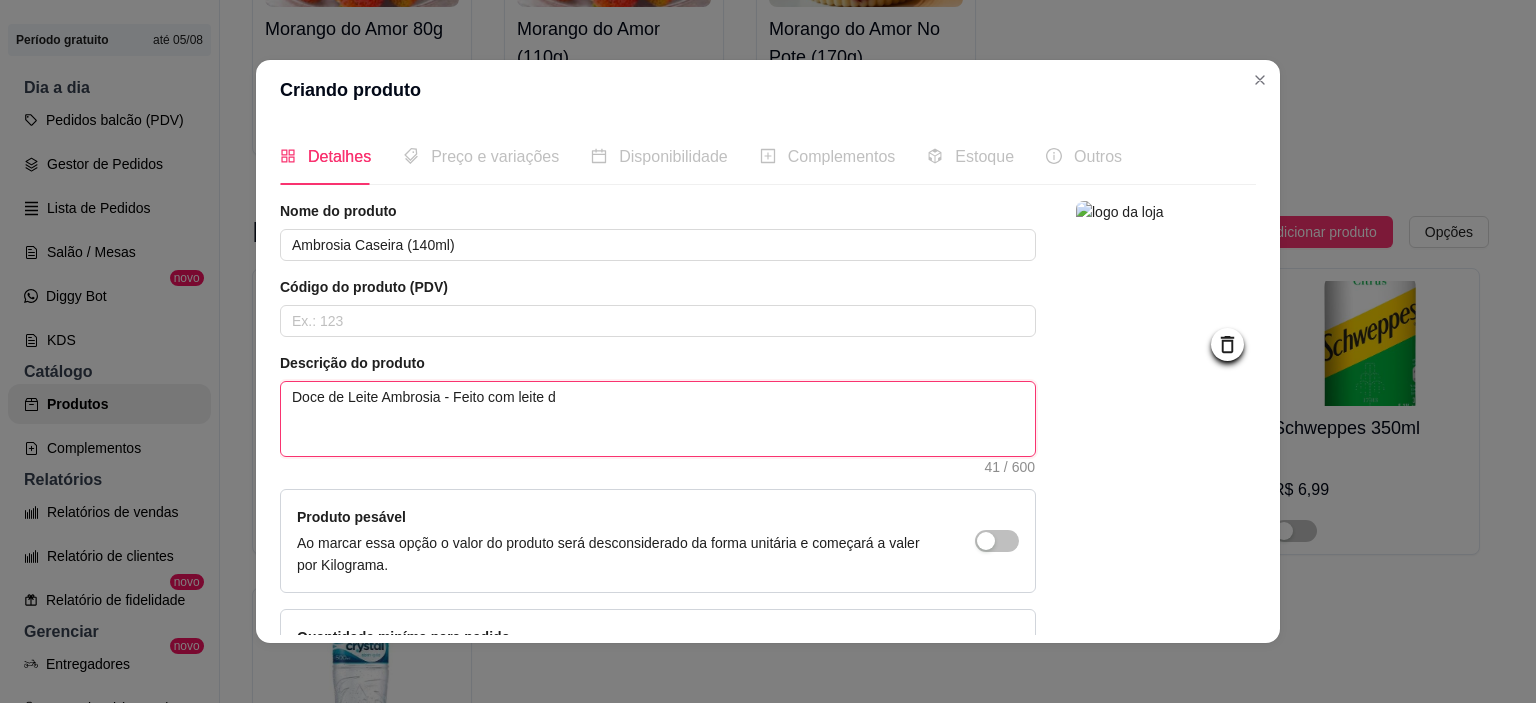 type on "Doce de Leite Ambrosia - Feito com leite de" 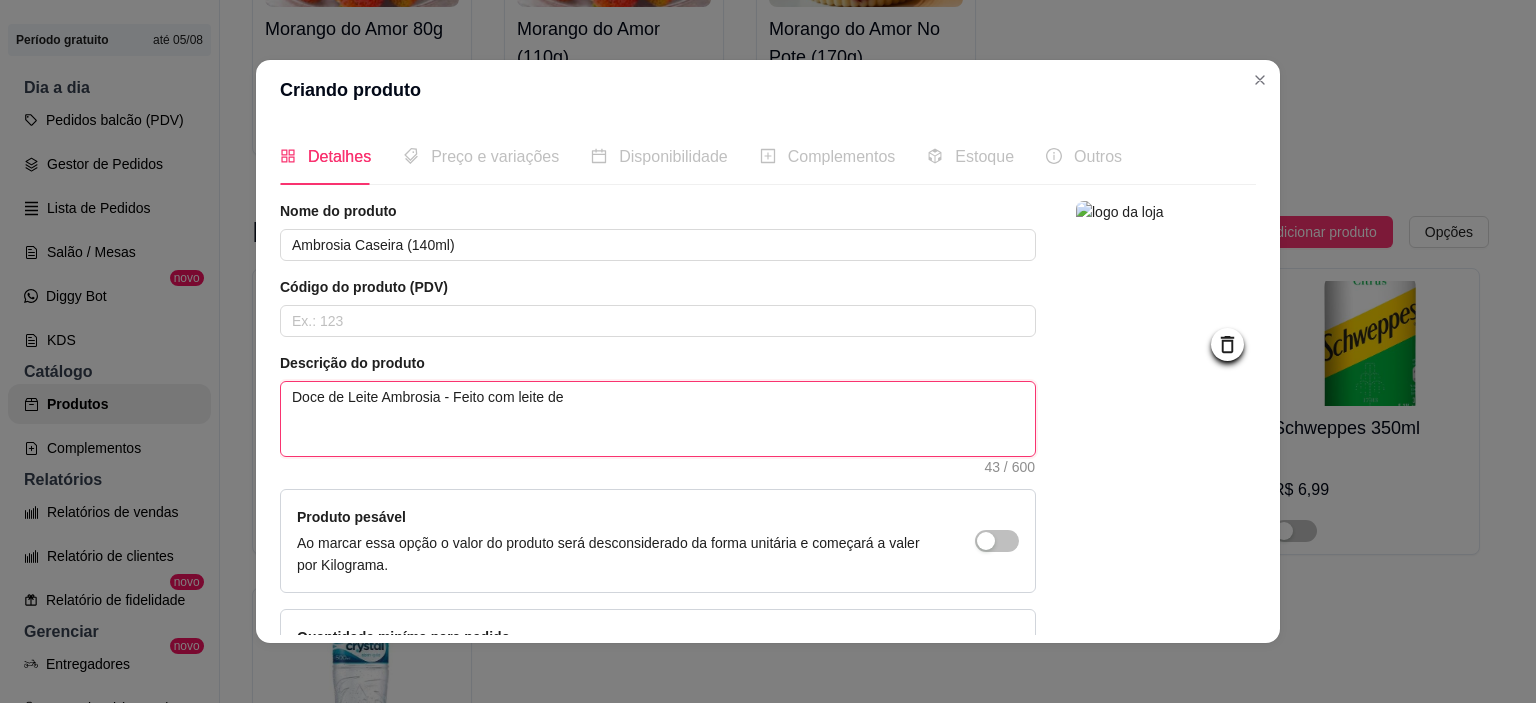 type on "Doce de Leite Ambrosia - Feito com leite de" 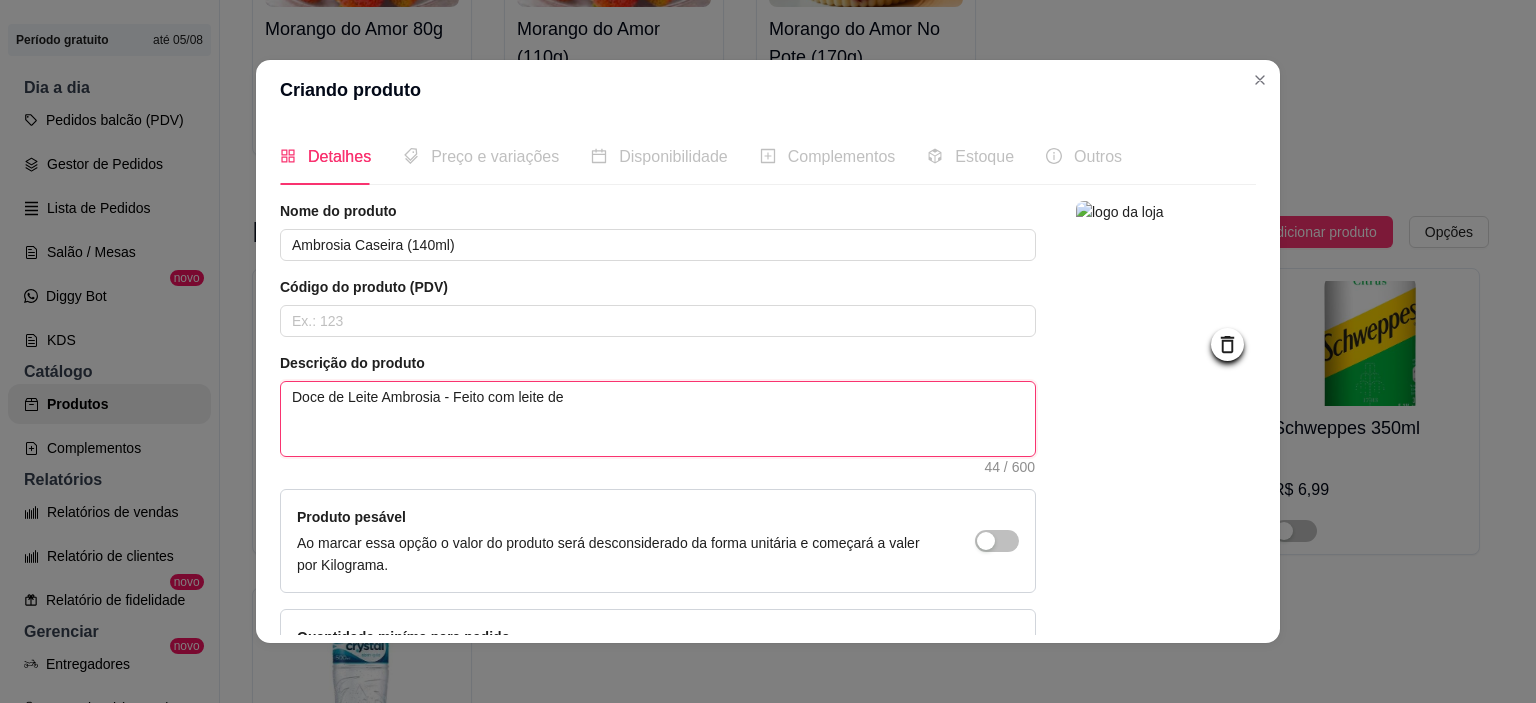 type on "Doce de Leite Ambrosia - Feito com leite de g" 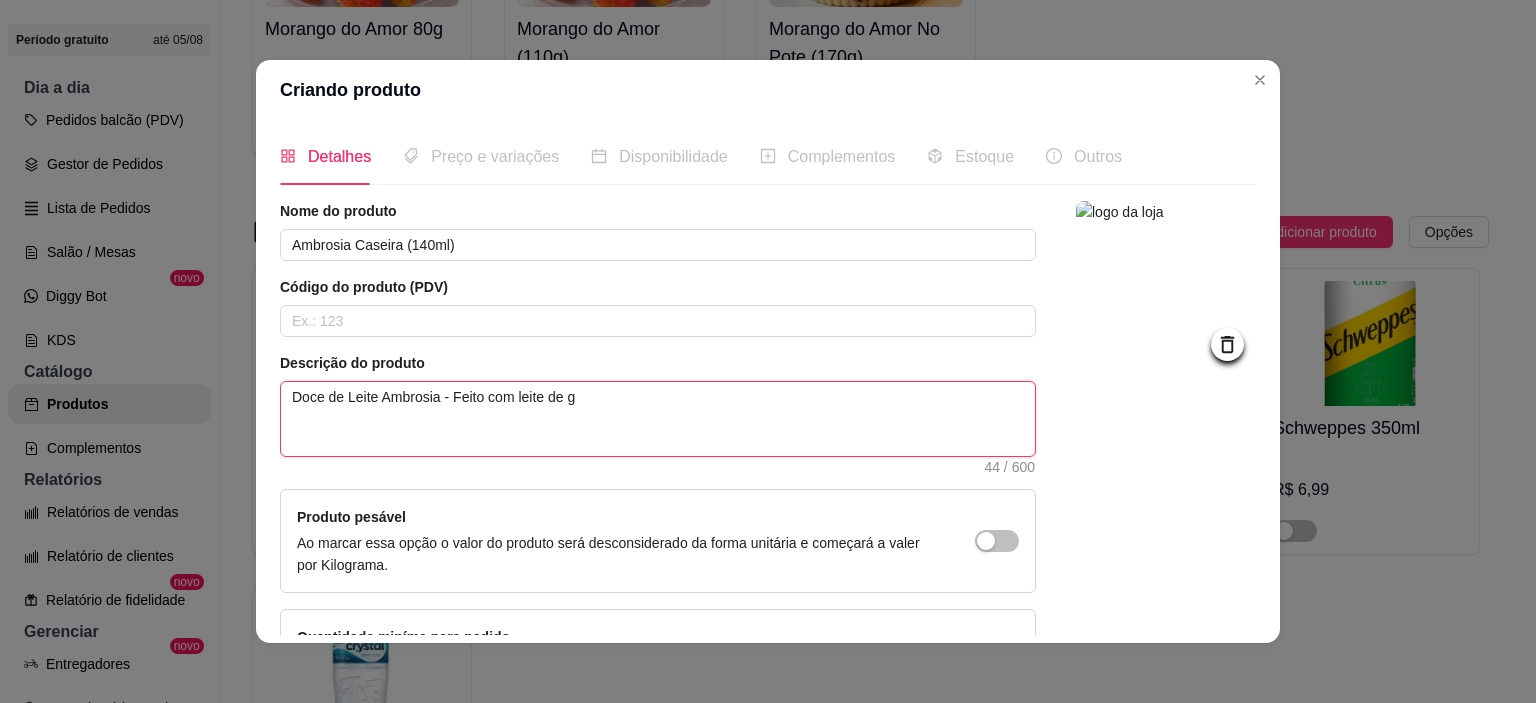 type on "Doce de Leite Ambrosia - Feito com leite de ga" 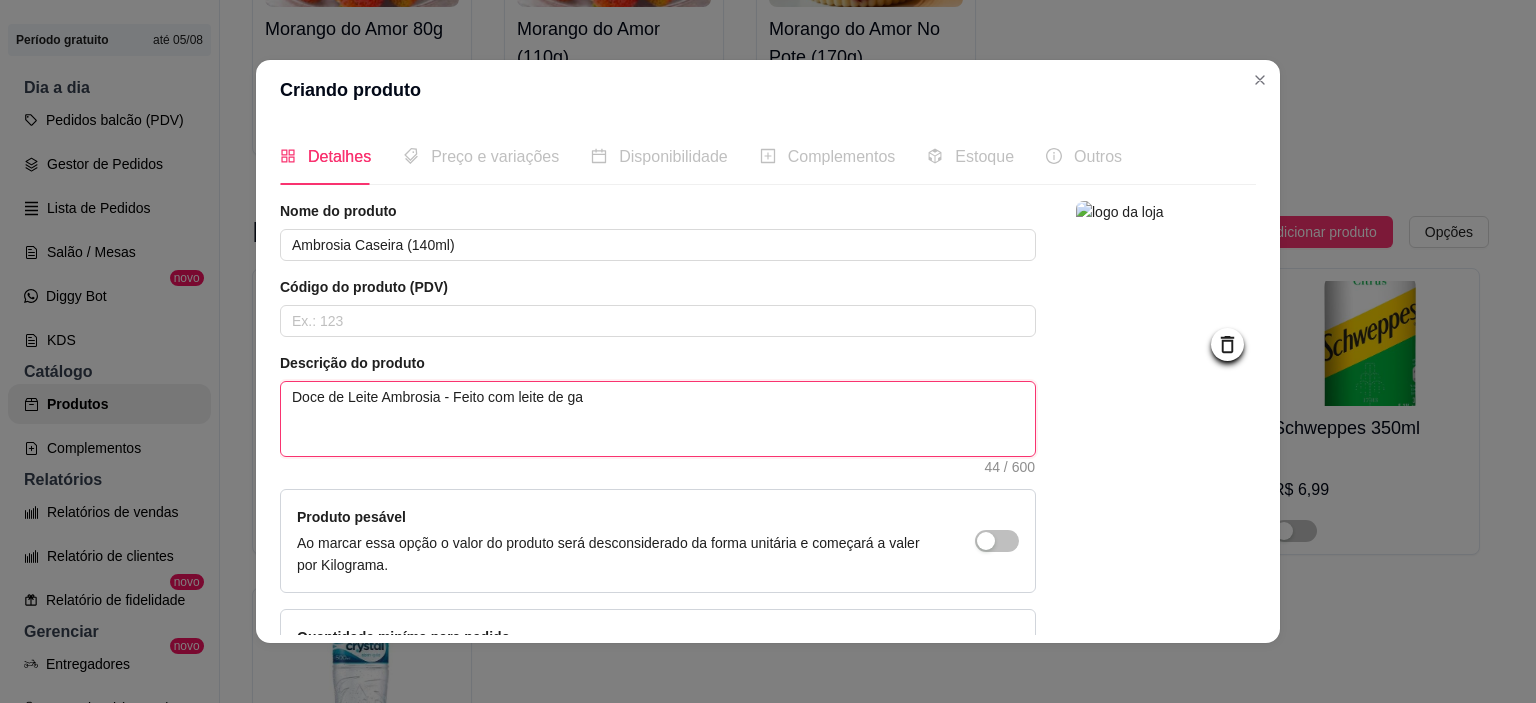 type 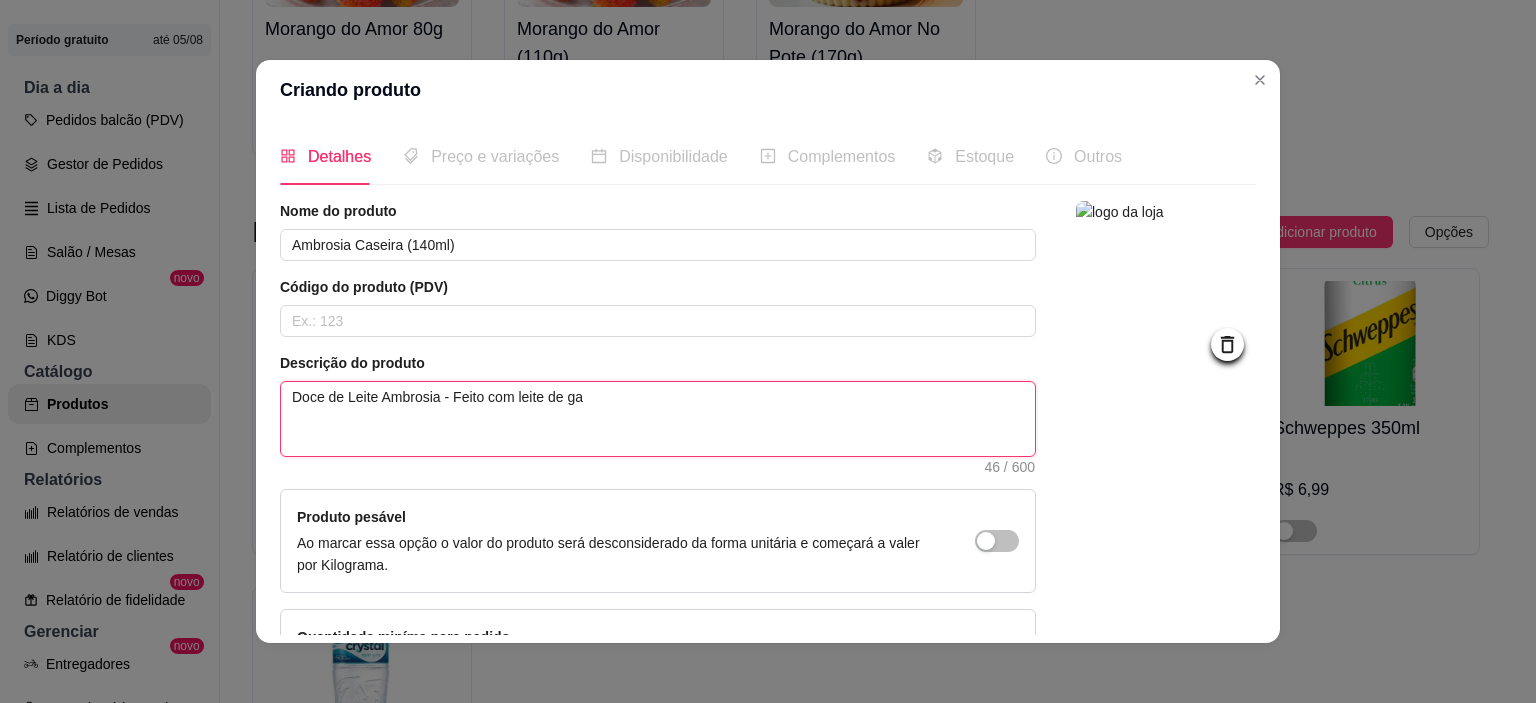 type on "Doce de Leite Ambrosia - Feito com leite de gad" 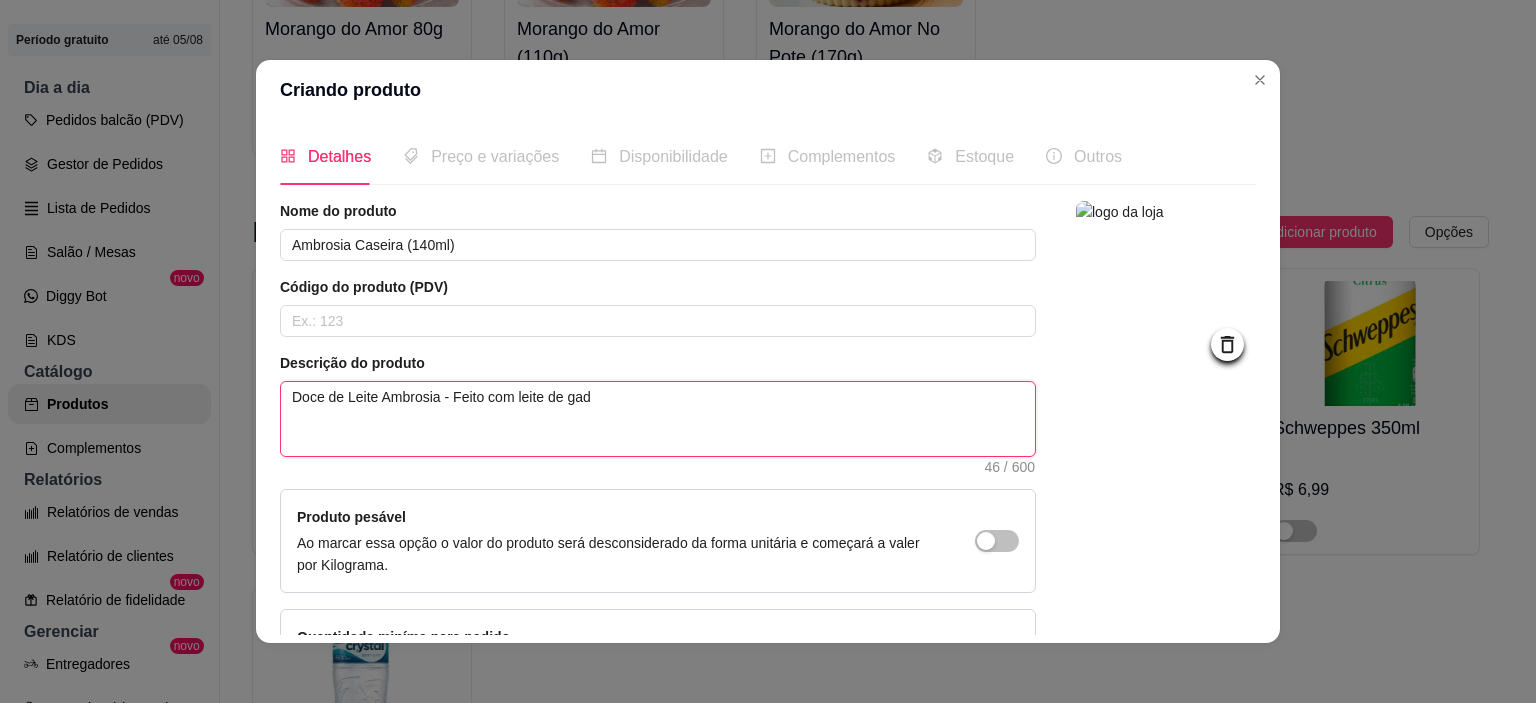 type on "Doce de Leite Ambrosia - Feito com leite de gado" 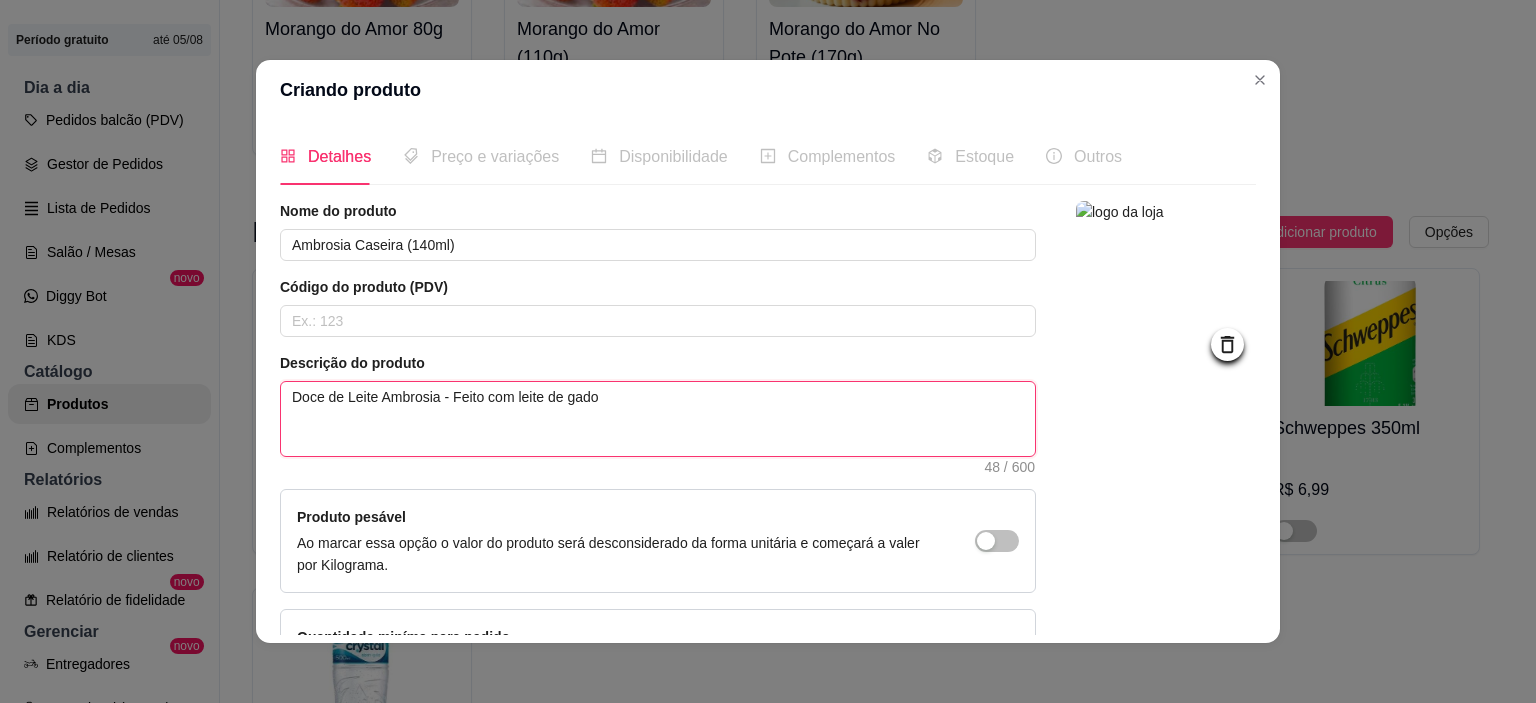 type on "Doce de Leite Ambrosia - Feito com leite de gado" 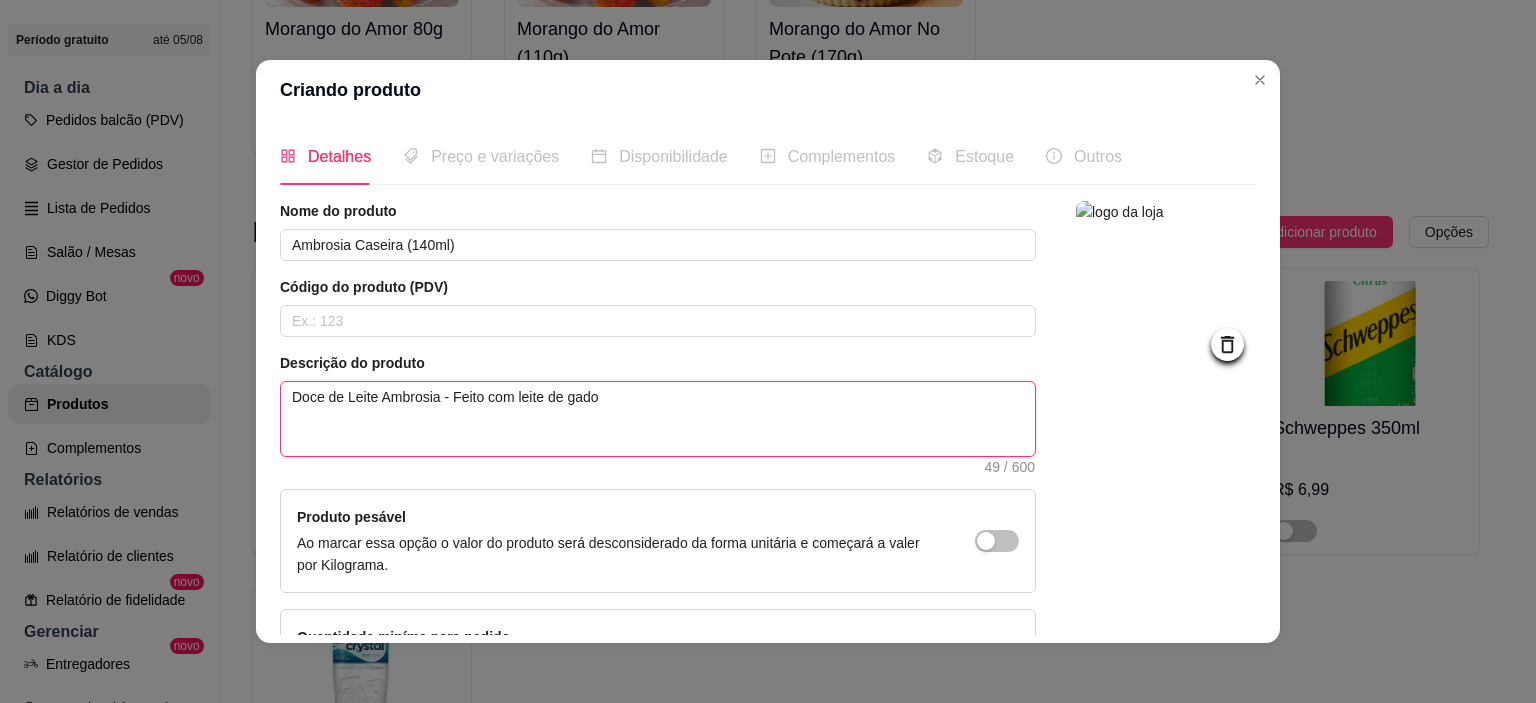 type on "Doce de Leite Ambrosia - Feito com leite de gado n" 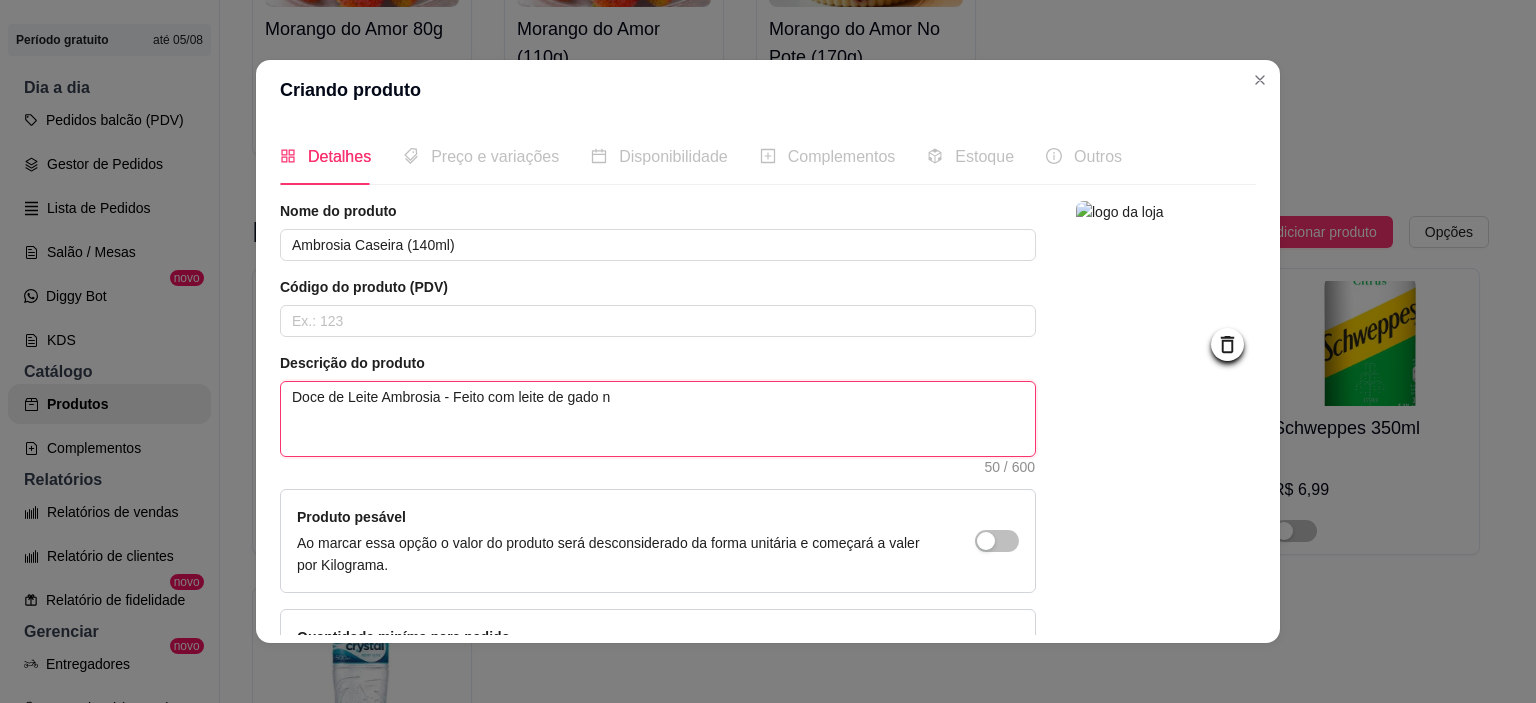 type on "Doce de Leite Ambrosia - Feito com leite de gado nã" 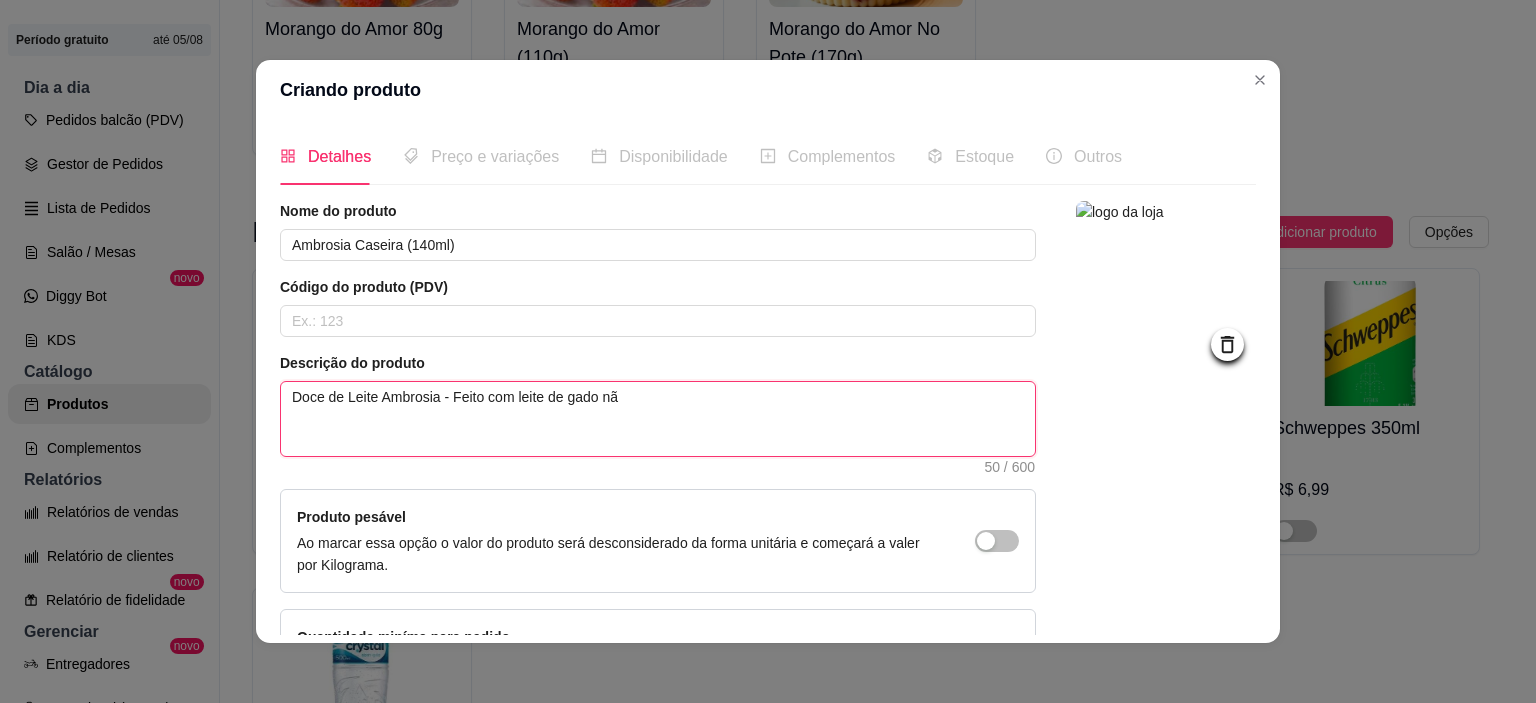 type on "Doce de Leite Ambrosia - Feito com leite de gado não" 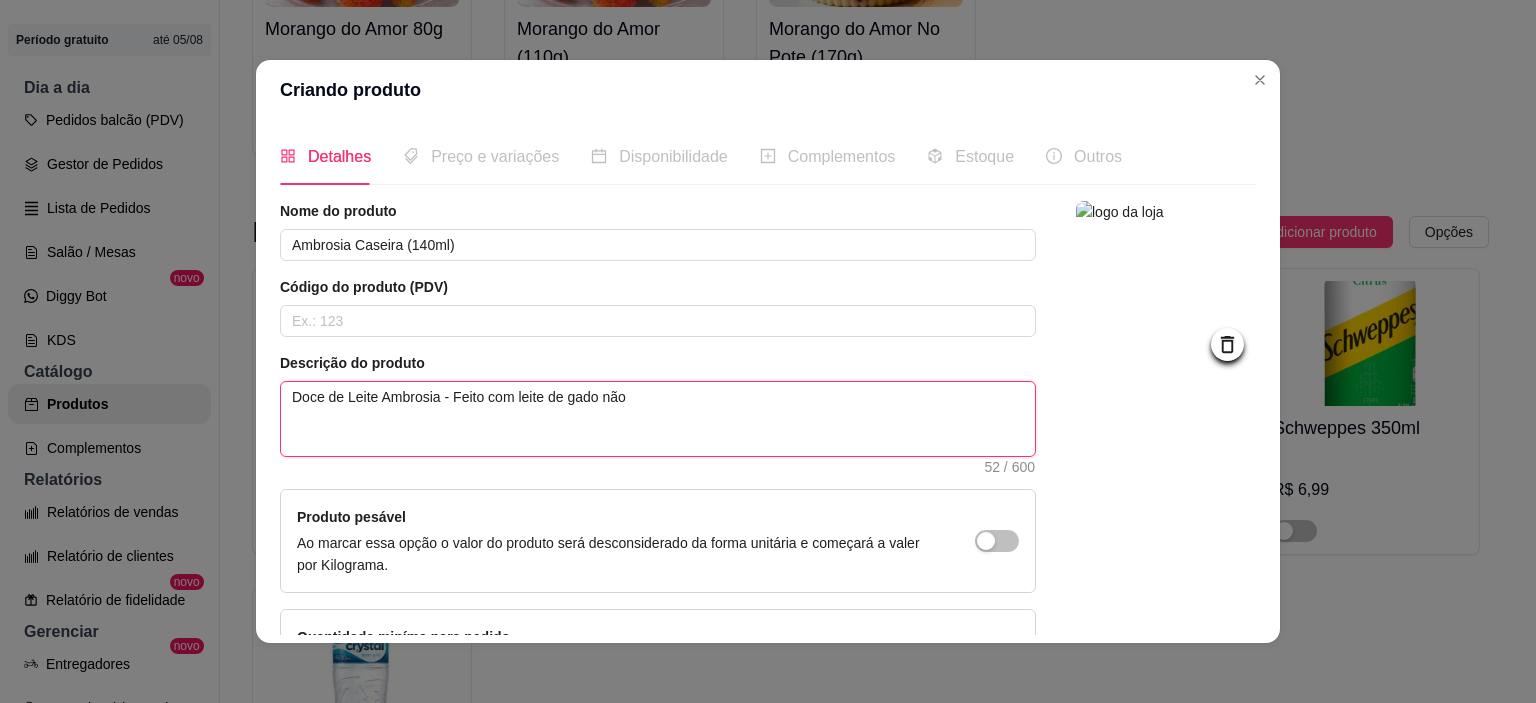 type on "Doce de Leite Ambrosia - Feito com leite de gado não" 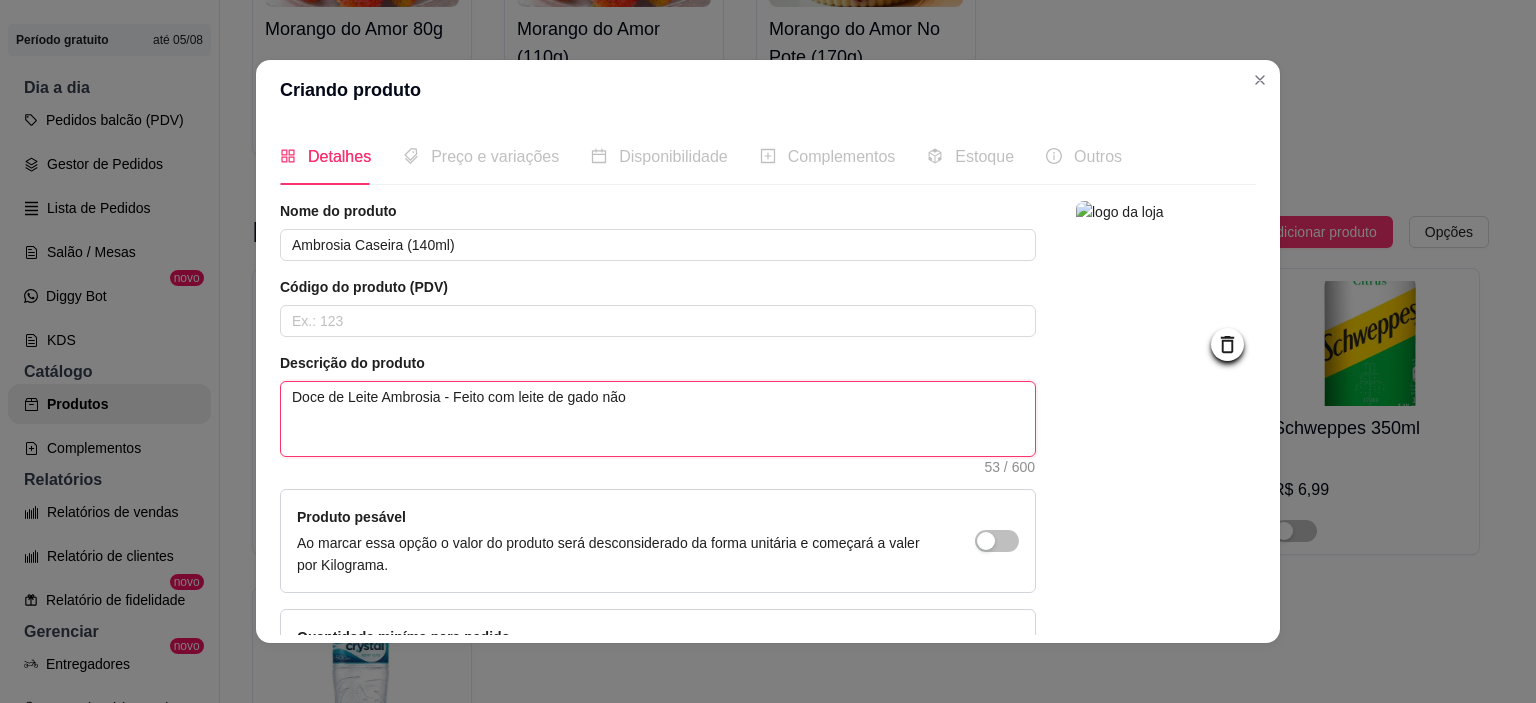 type on "Doce de Leite Ambrosia - Feito com leite de gado não i" 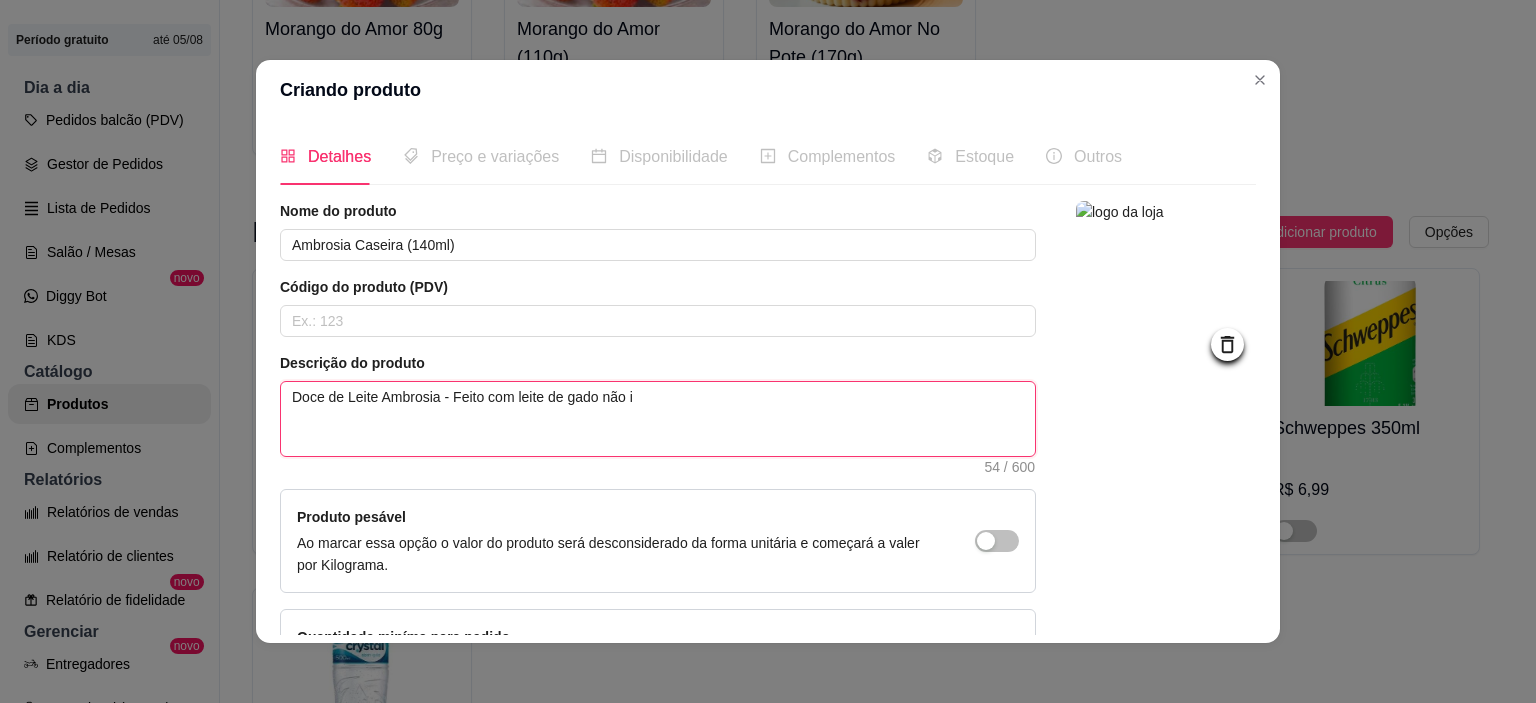 type on "Doce de Leite Ambrosia - Feito com leite de gado não in" 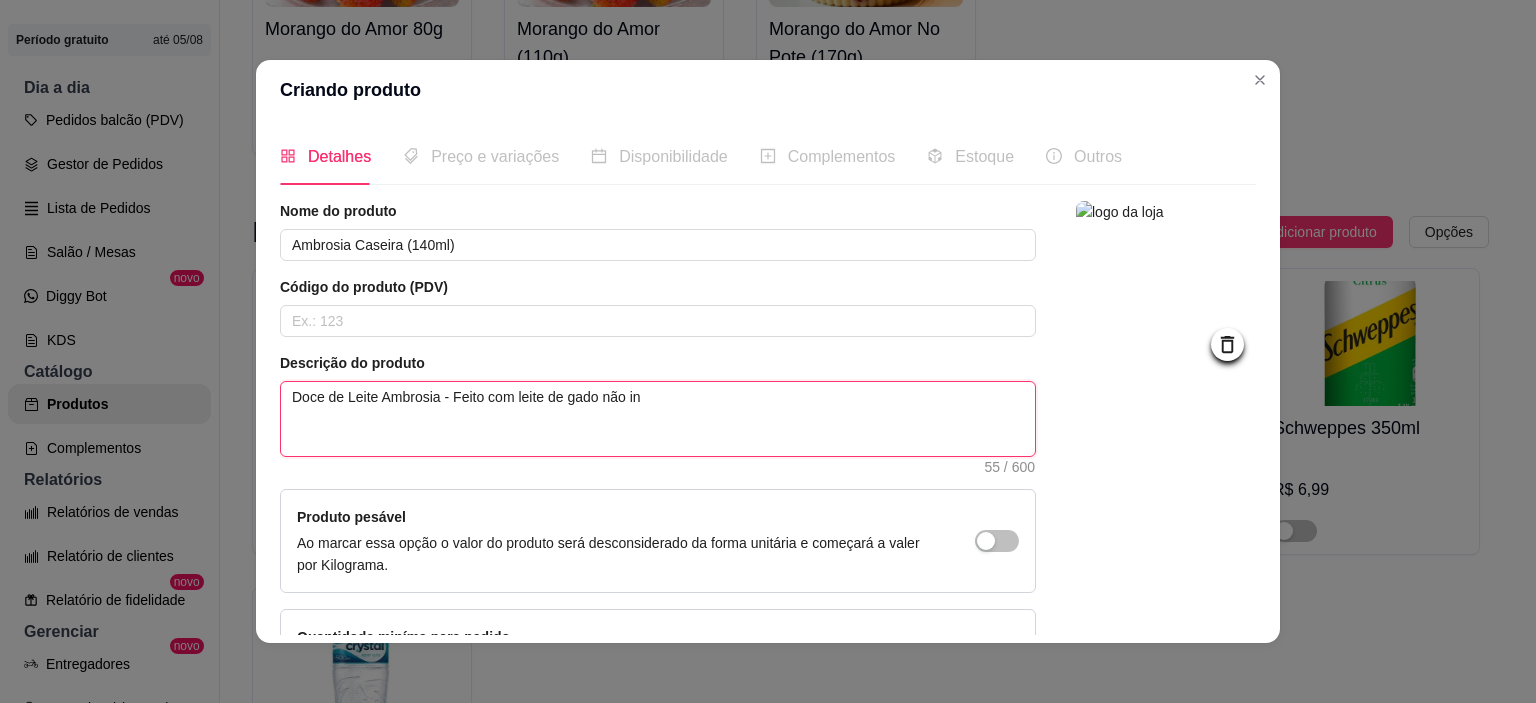 type on "Doce de Leite Ambrosia - Feito com leite de gado não ind" 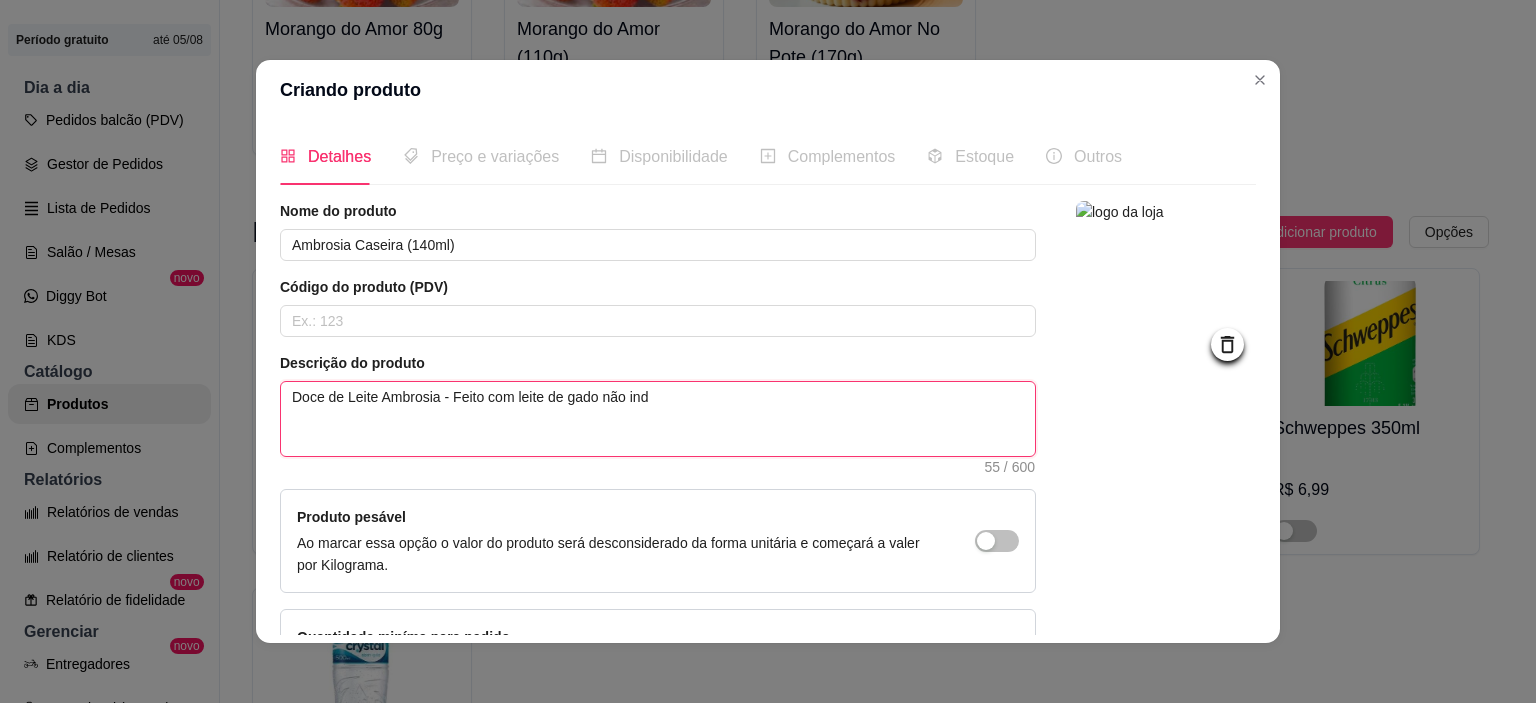 type on "Doce de Leite Ambrosia - Feito com leite de gado não indu" 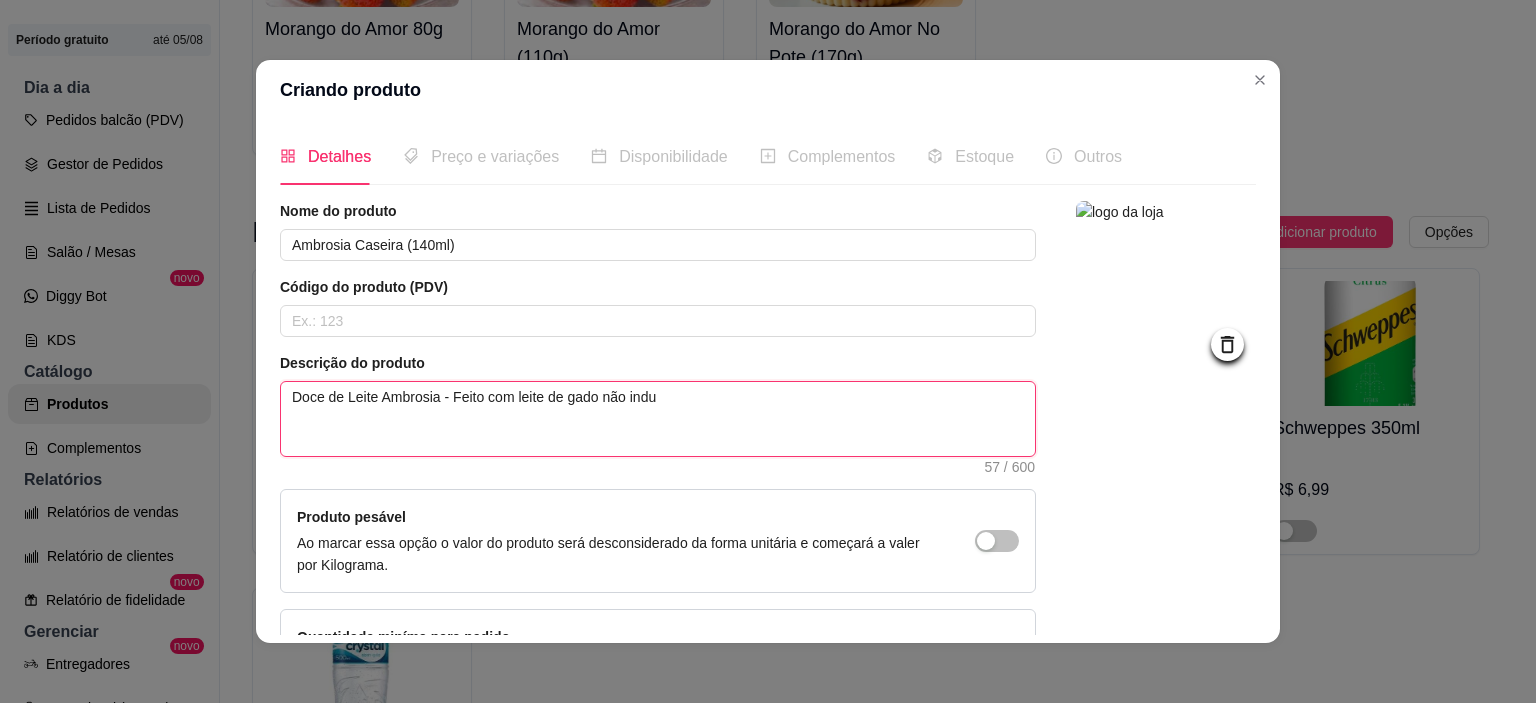 type on "Doce de Leite Ambrosia - Feito com leite de gado não indus" 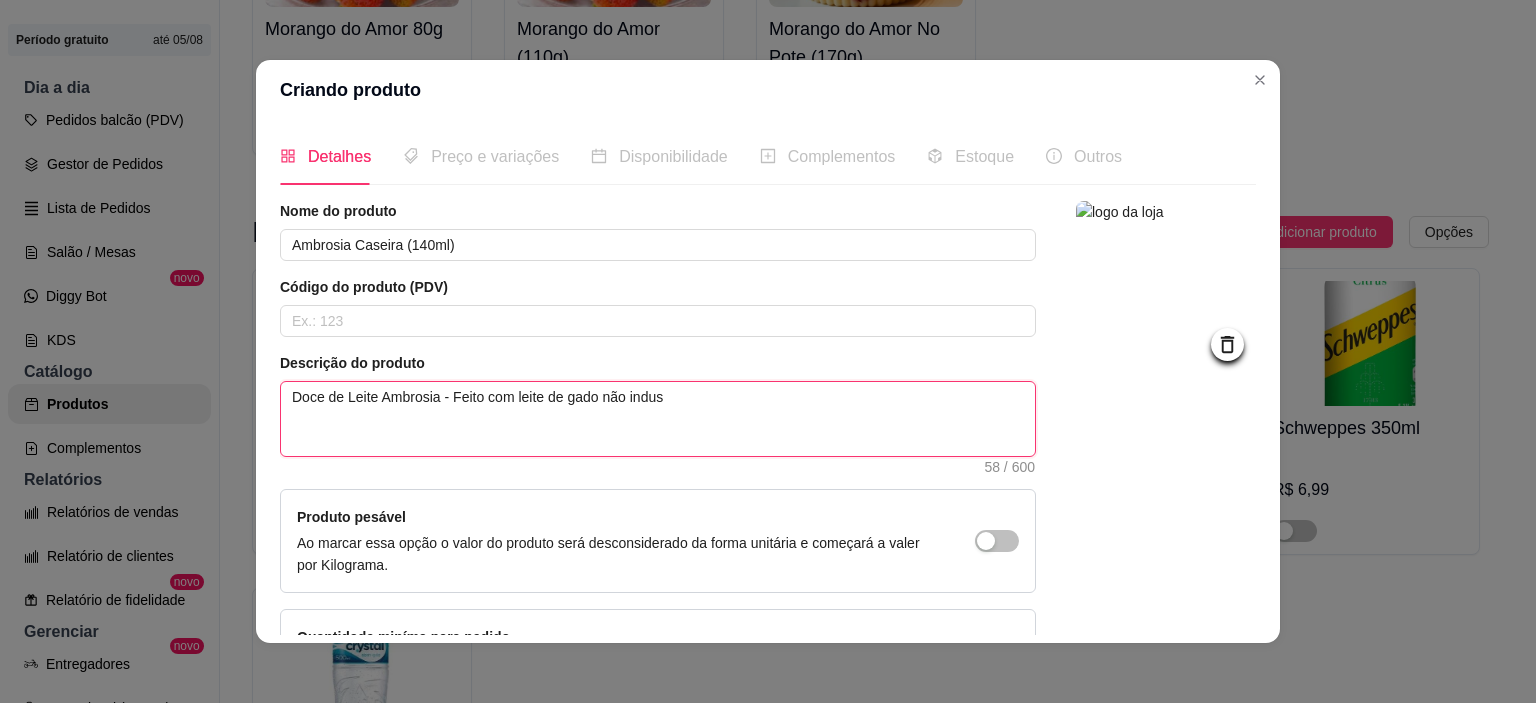 type on "Doce de Leite Ambrosia - Feito com leite de gado não indust" 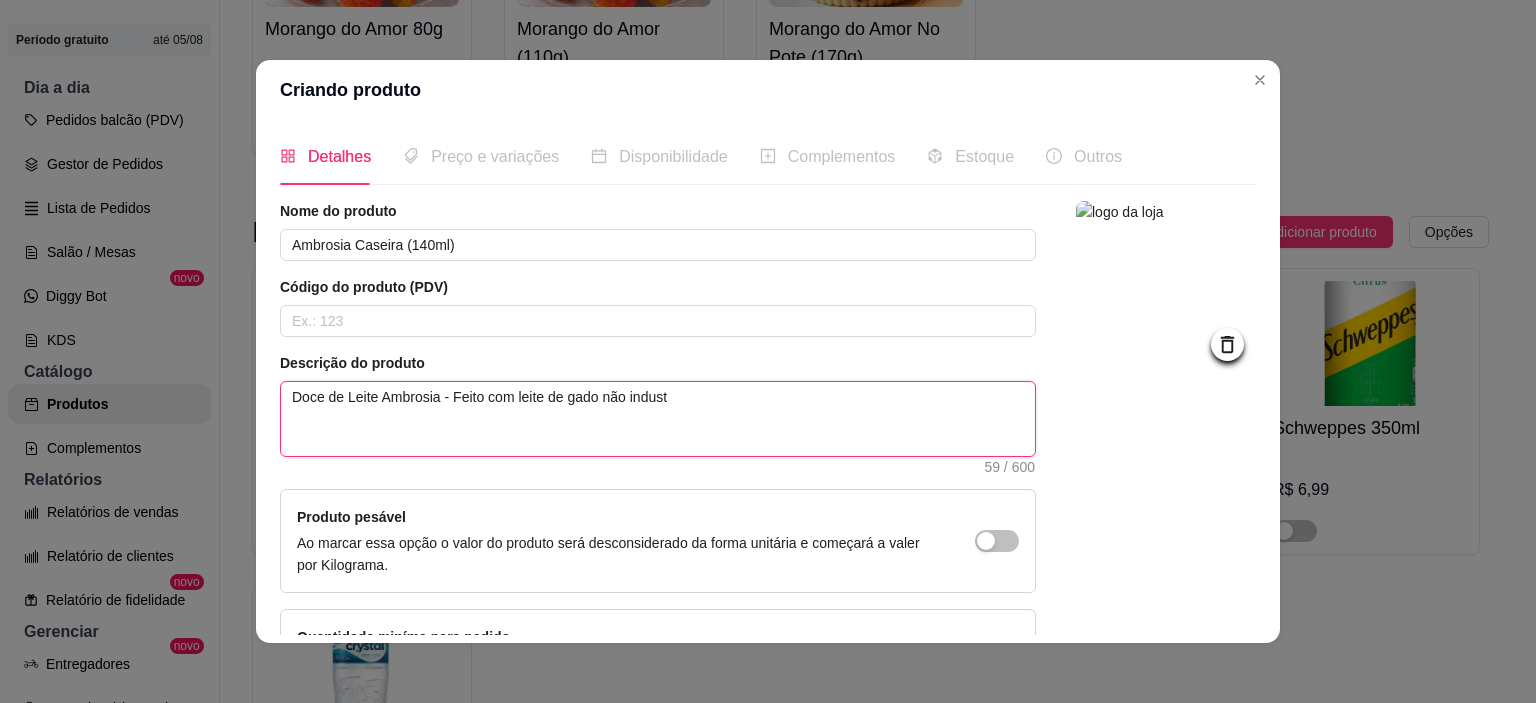 type on "Doce de Leite Ambrosia - Feito com leite de gado não industr" 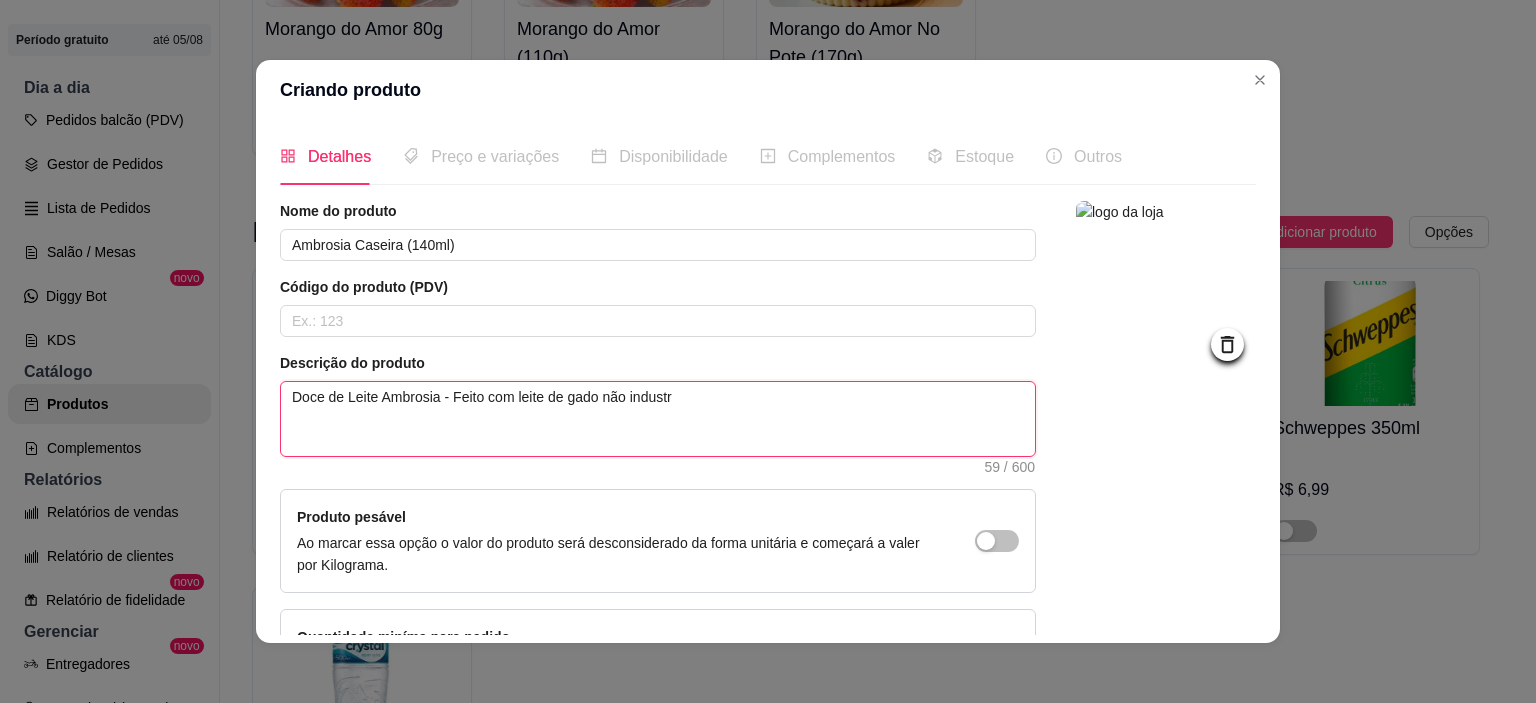 type on "Doce de Leite Ambrosia - Feito com leite de gado não industri" 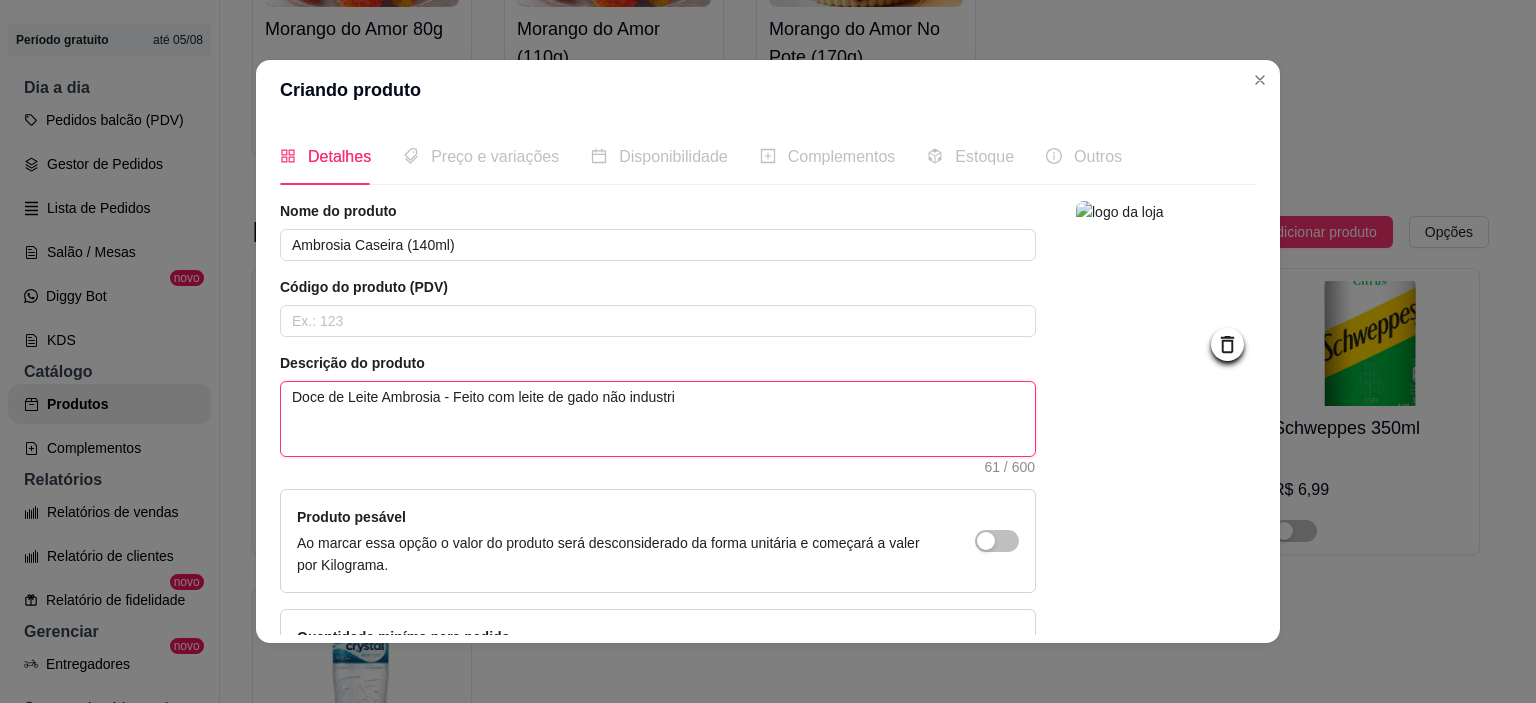 type on "Doce de Leite Ambrosia - Feito com leite de gado não industria" 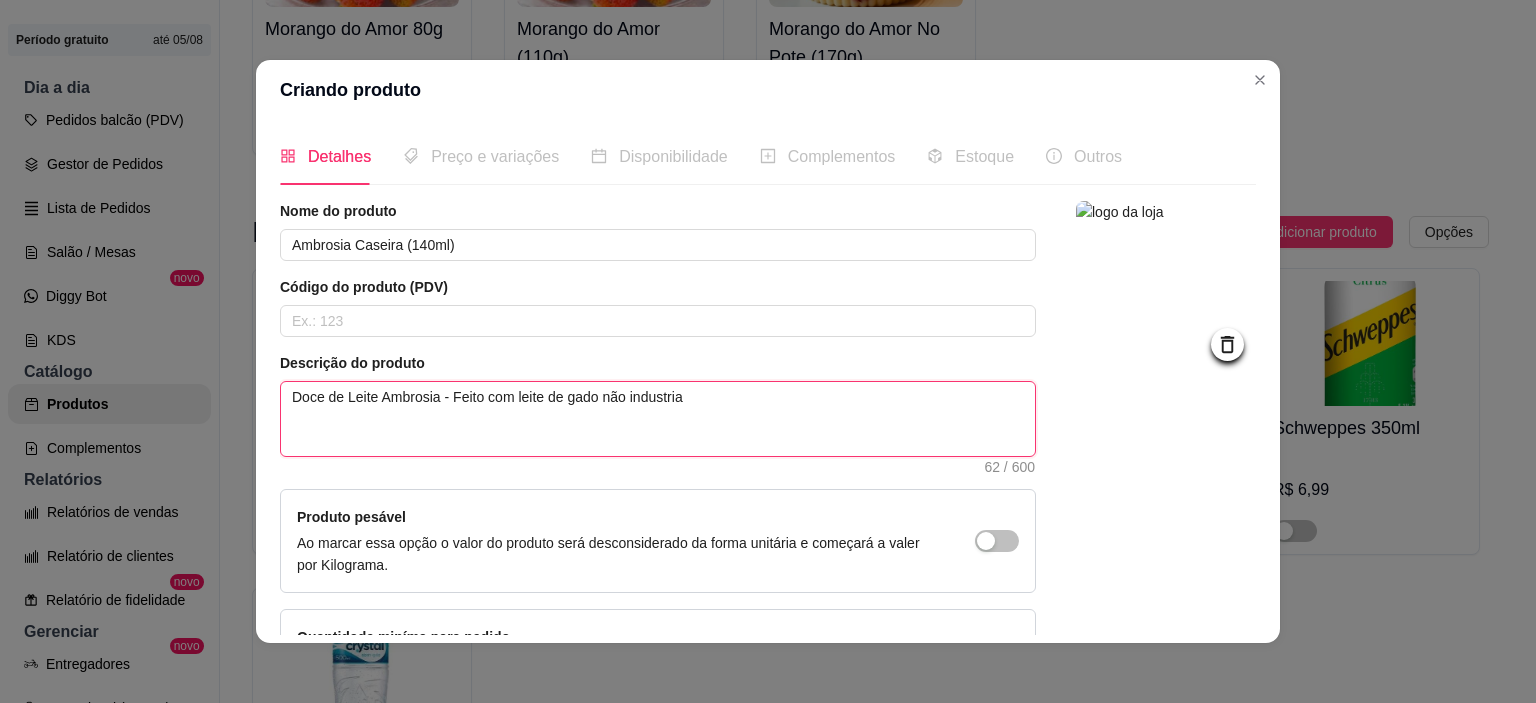 type on "Doce de Leite Ambrosia - Feito com leite de gado não industrial" 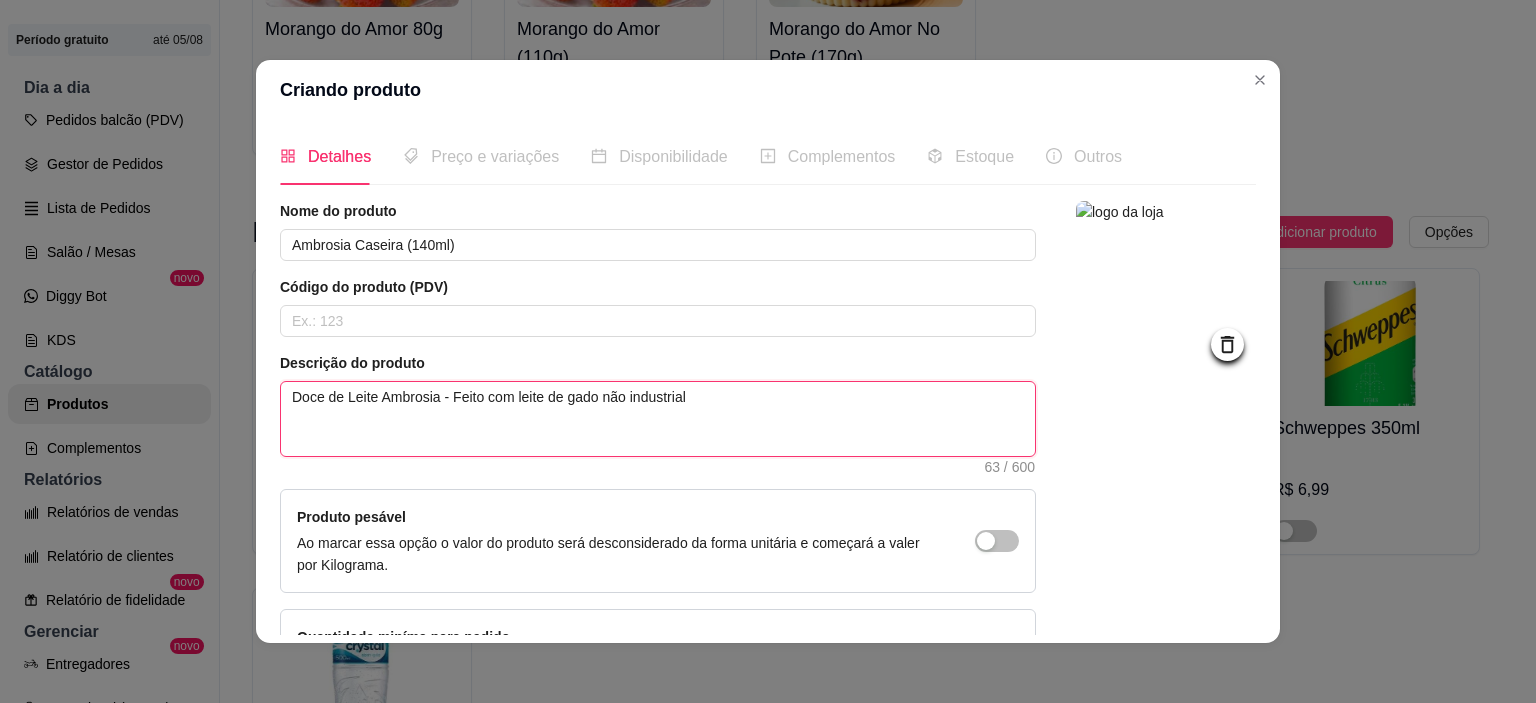 type on "Doce de Leite Ambrosia - Feito com leite de gado não industriali" 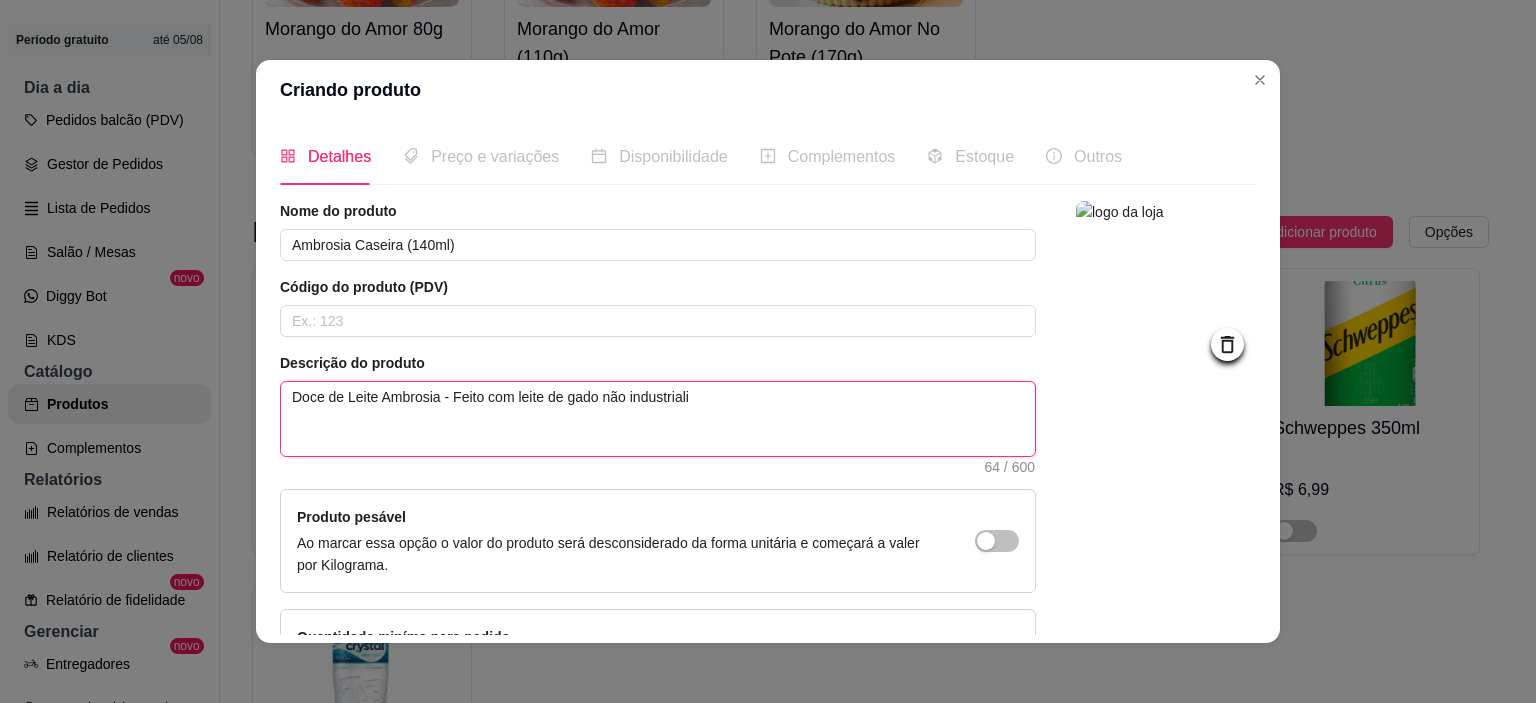 type on "Doce de Leite Ambrosia - Feito com leite de gado não industrializ" 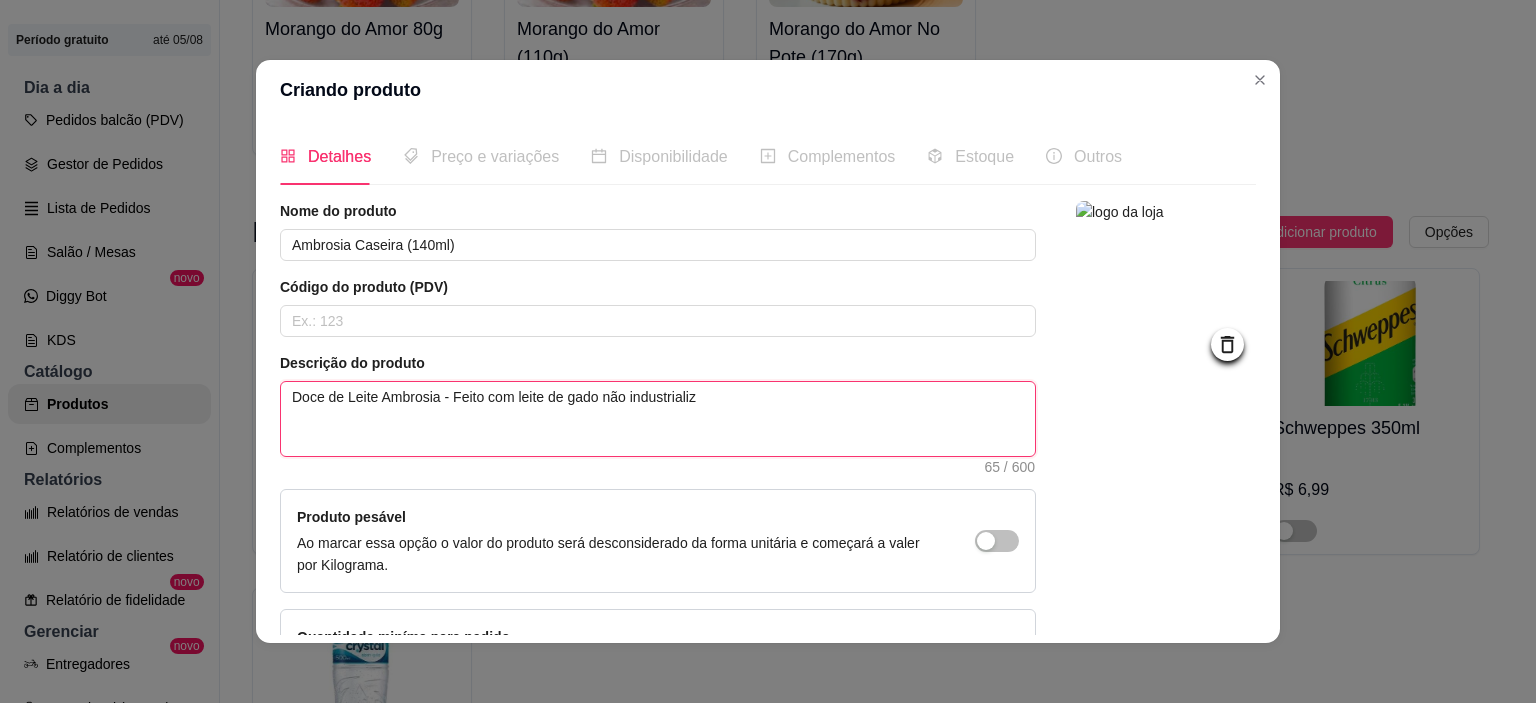 type on "Doce de Leite Ambrosia - Feito com leite de gado não industrializa" 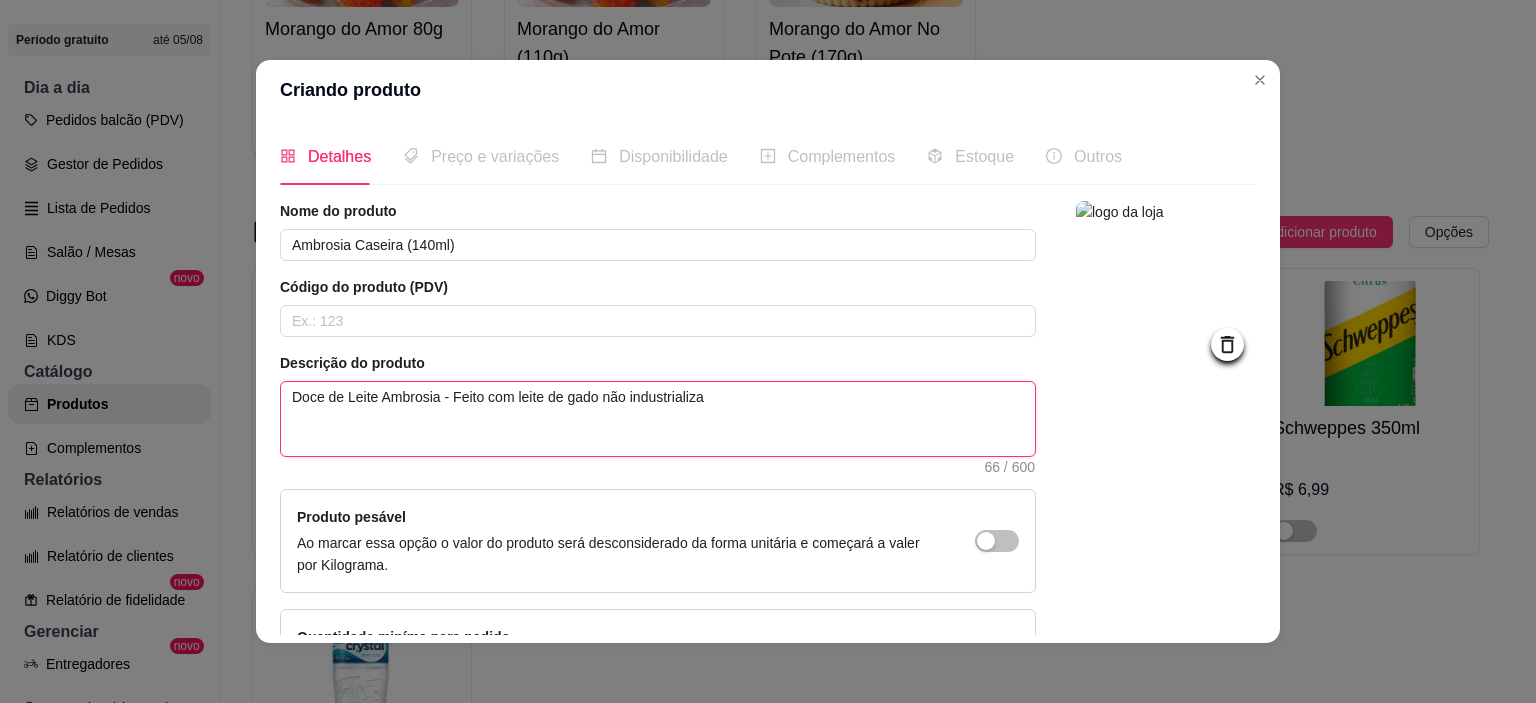 type on "Doce de Leite Ambrosia - Feito com leite de gado não industrializad" 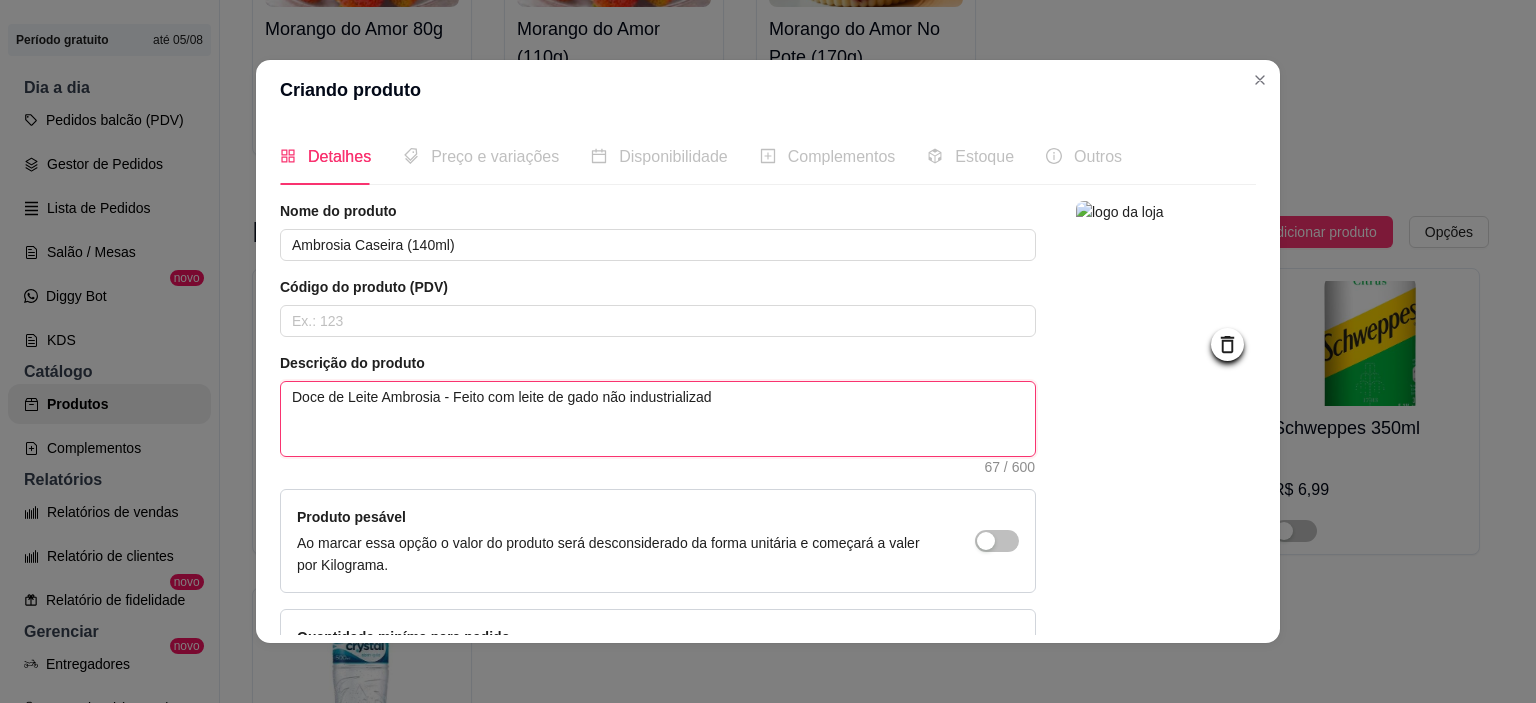 type on "Doce de Leite Ambrosia - Feito com leite de gado não industrializado" 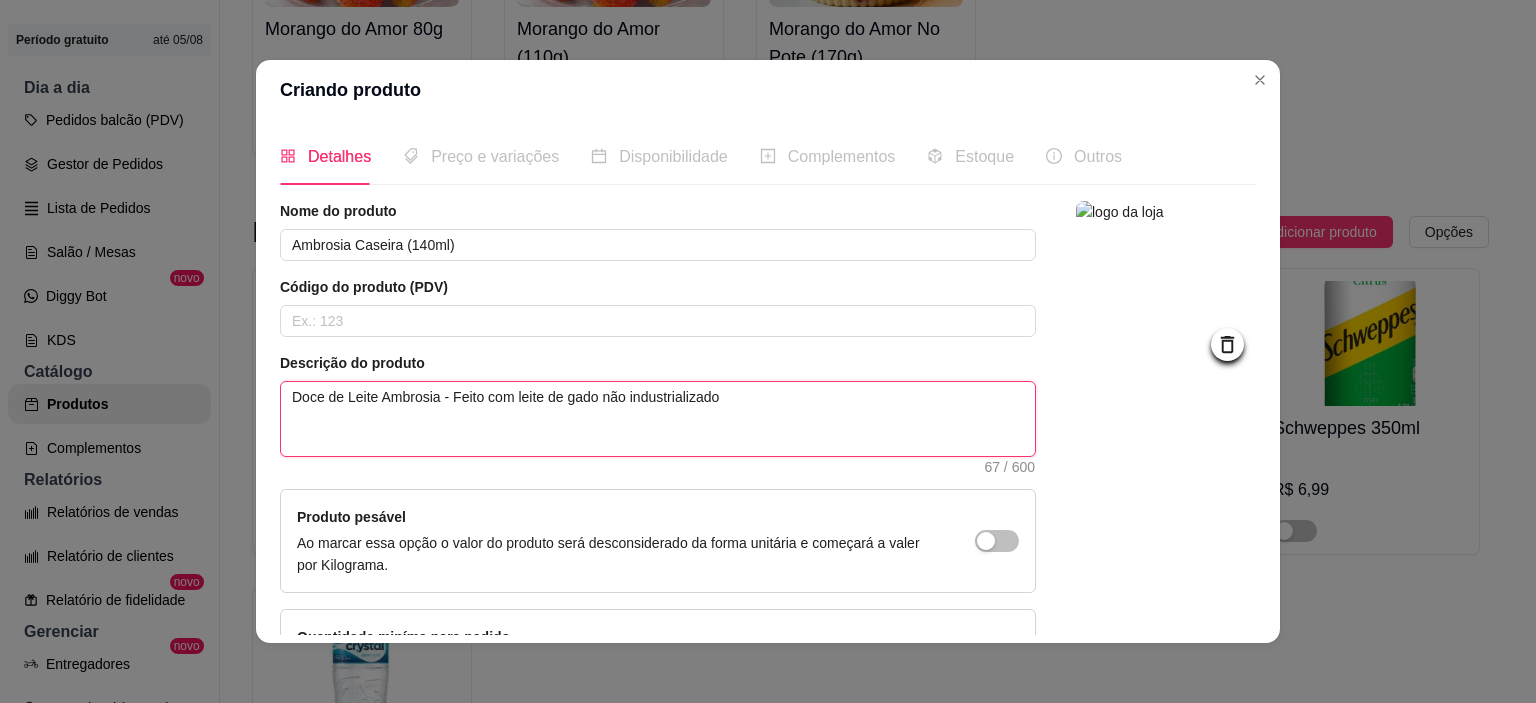 type 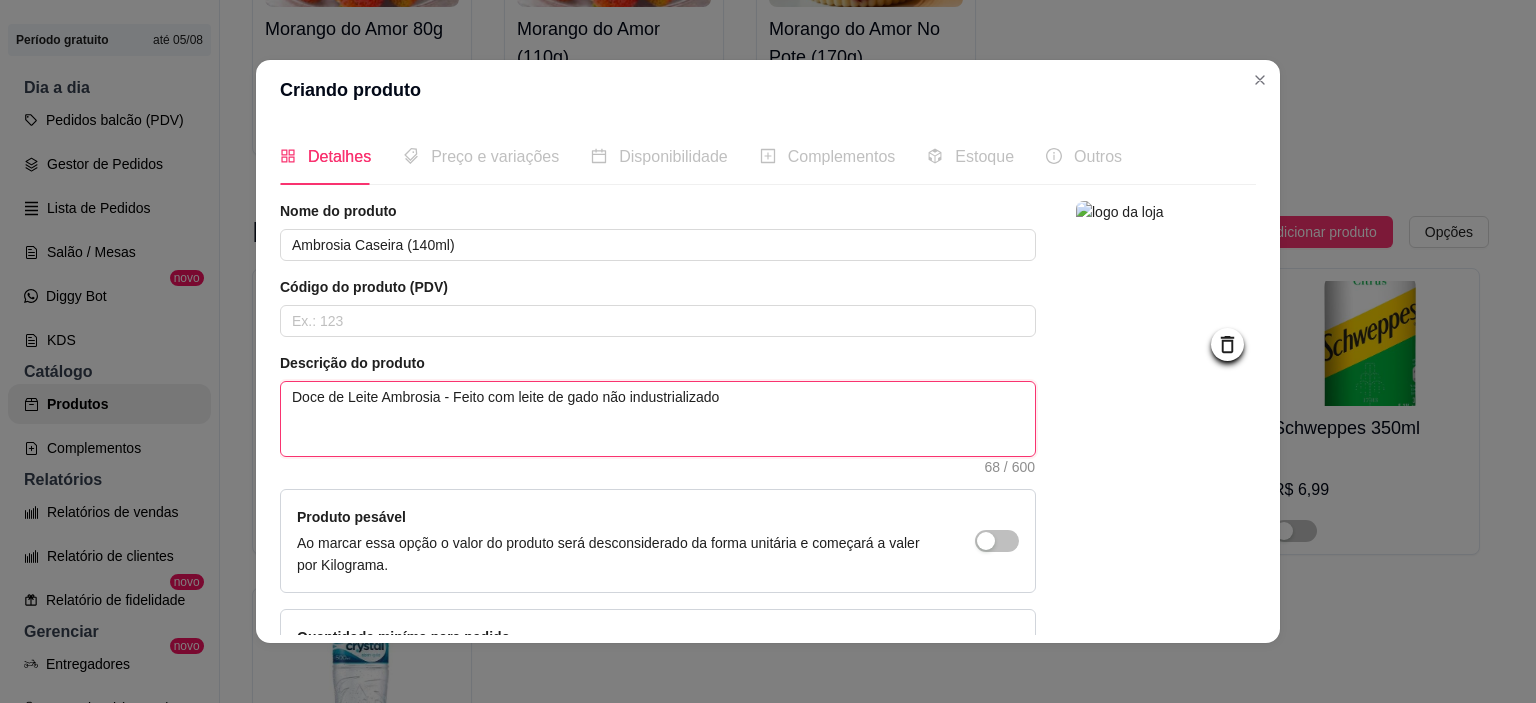 click on "Doce de Leite Ambrosia - Feito com leite de gado não industrializado" at bounding box center [658, 419] 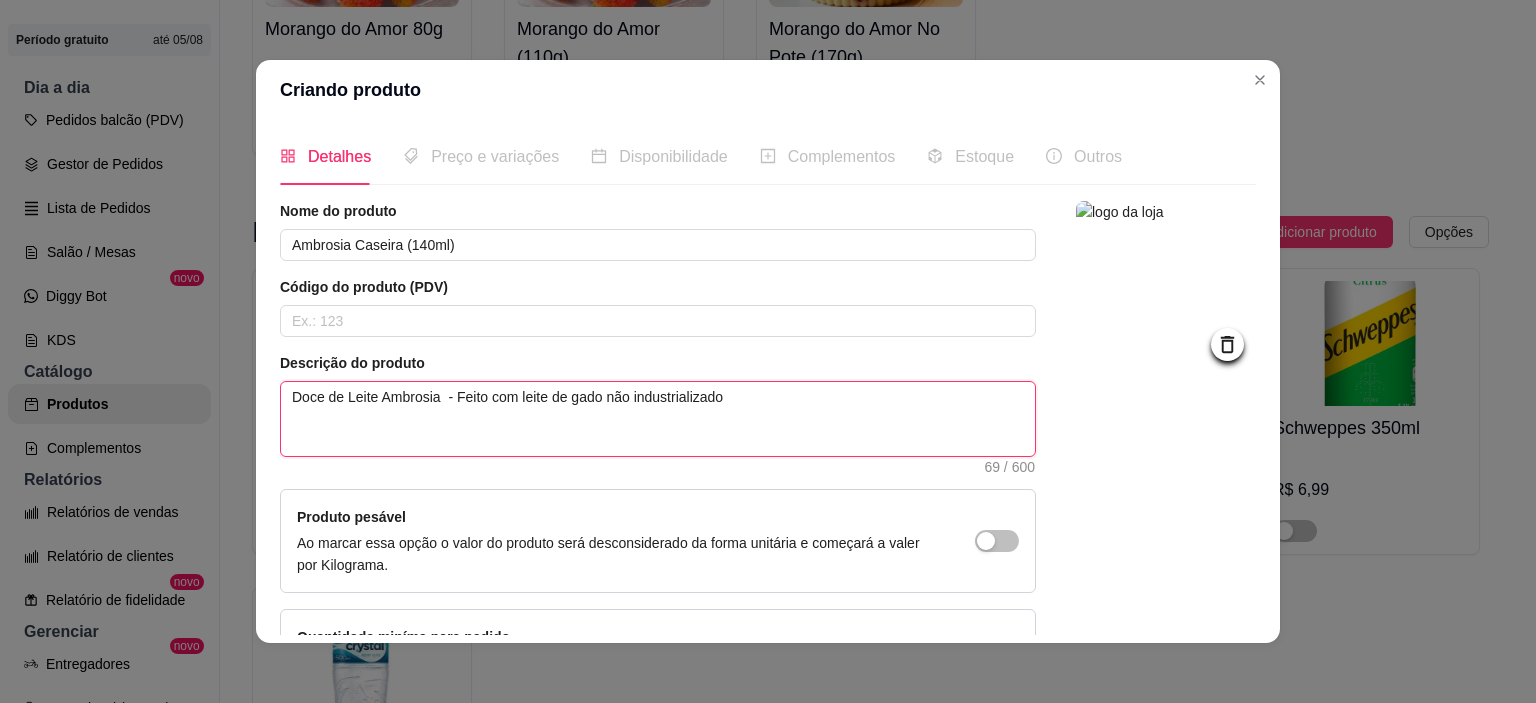 type on "Doce de Leite Ambrosia C - Feito com leite de gado não industrializado" 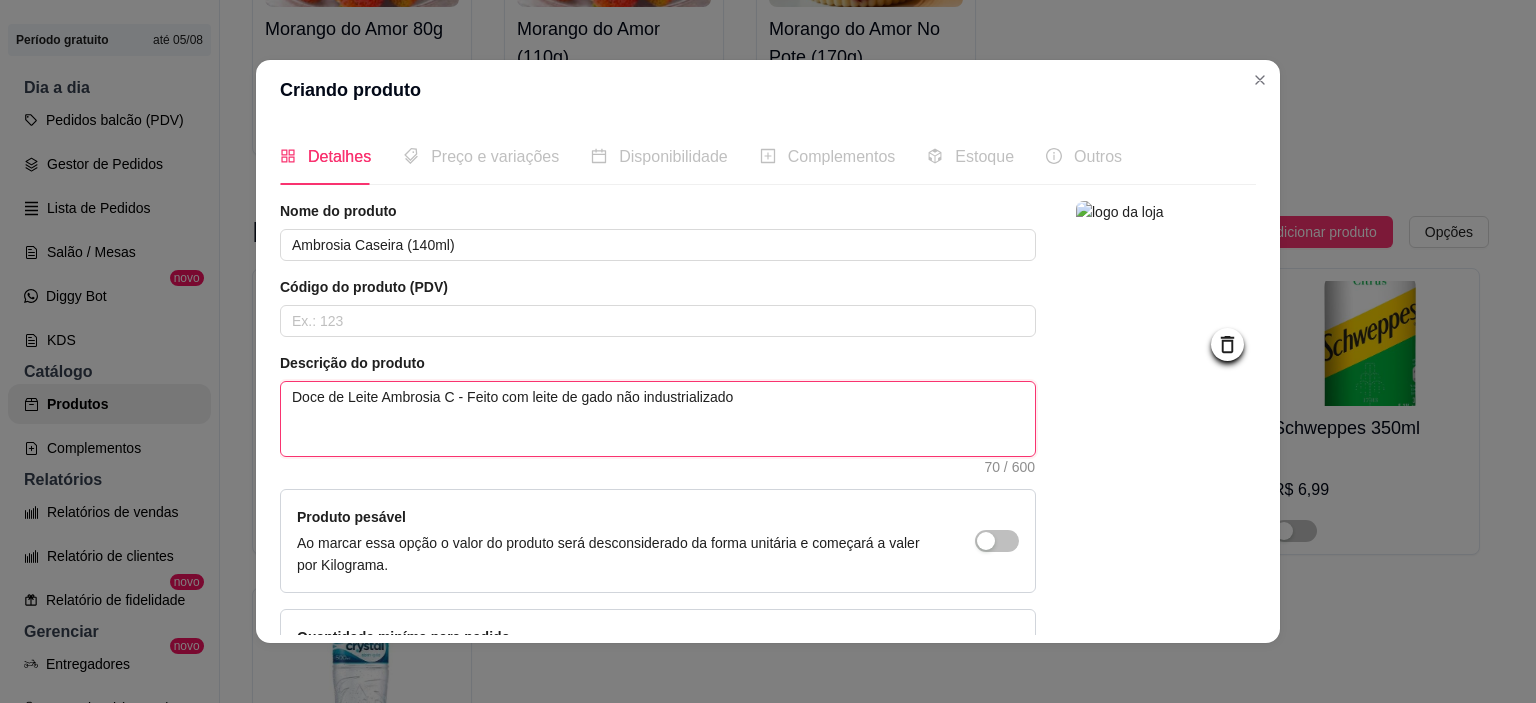 type on "Doce de Leite Ambrosia  - Feito com leite de gado não industrializado" 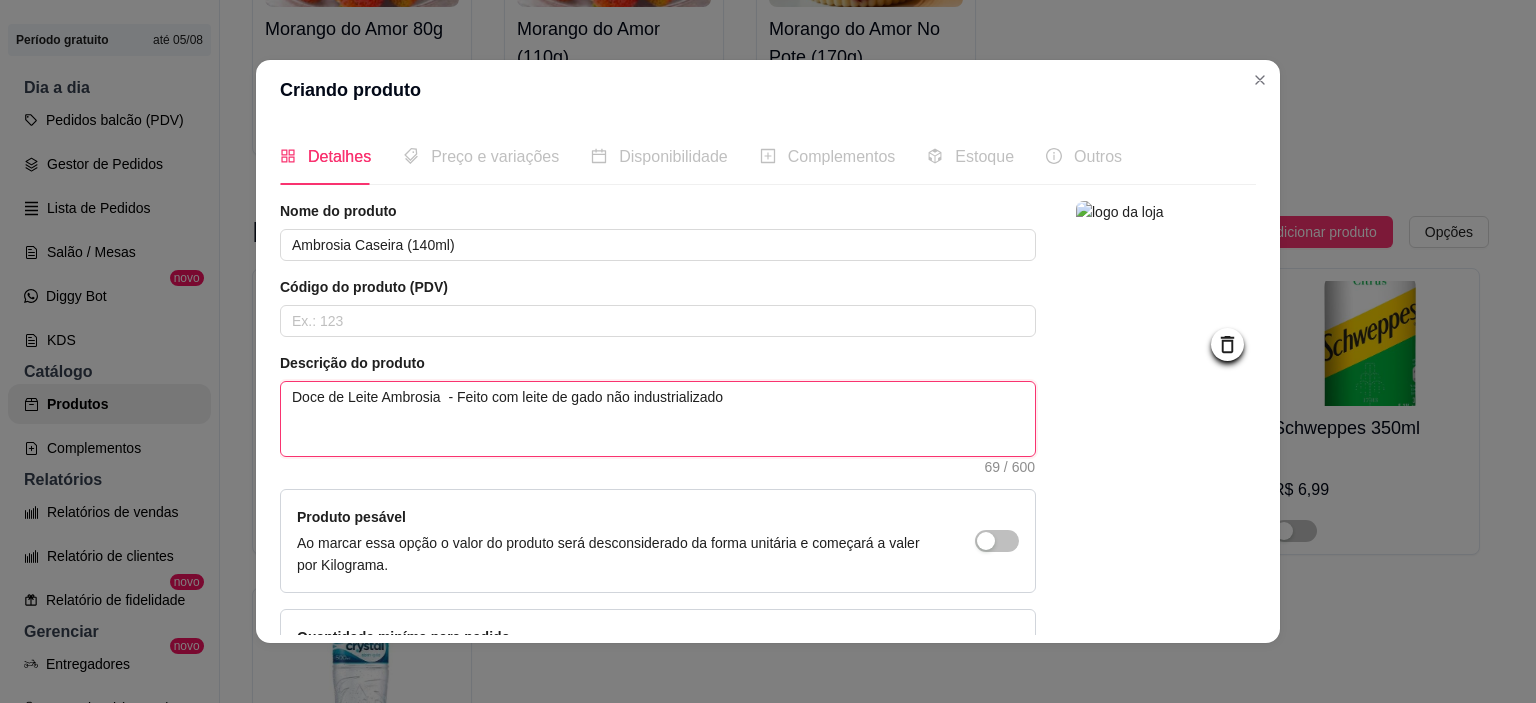 type on "Doce de Leite Ambrosia c - Feito com leite de gado não industrializado" 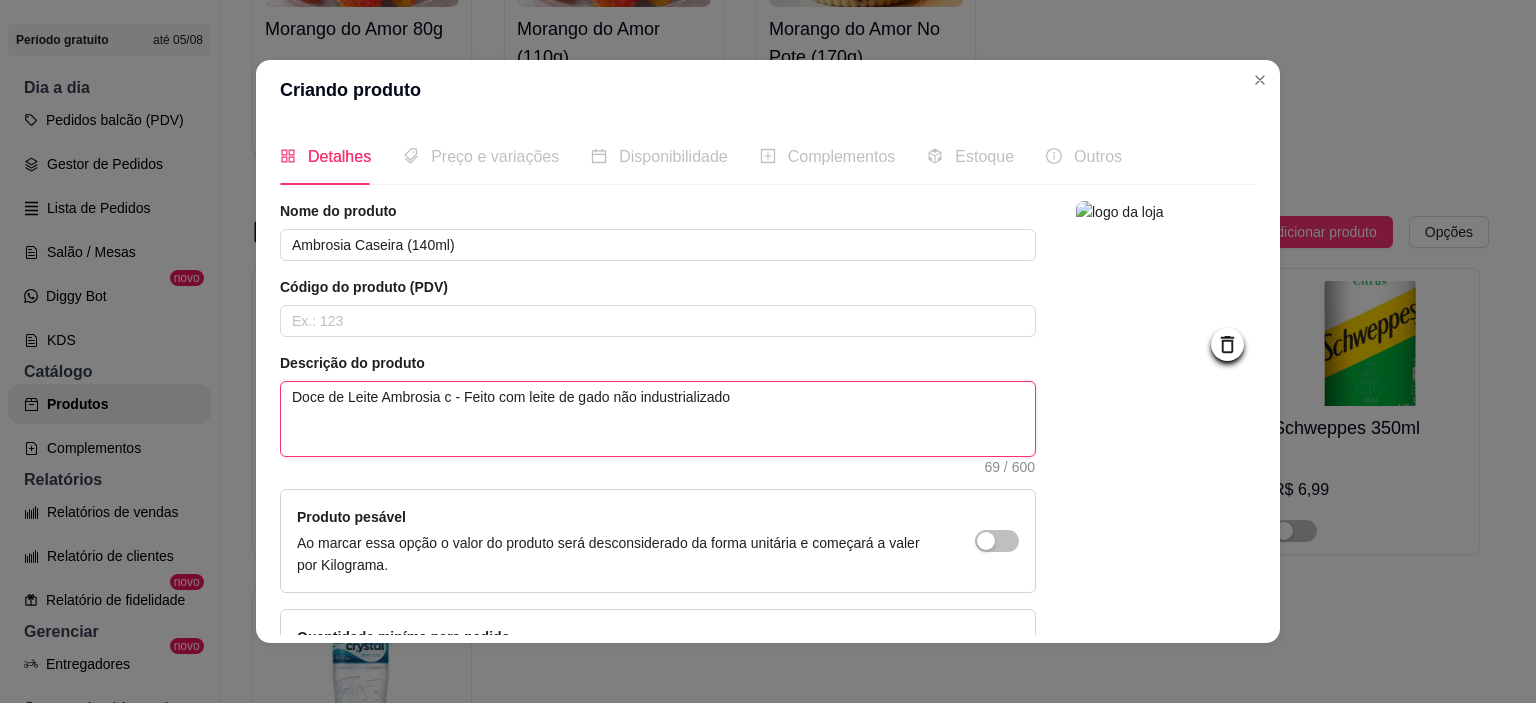 type on "Doce de Leite Ambrosia ca - Feito com leite de gado não industrializado" 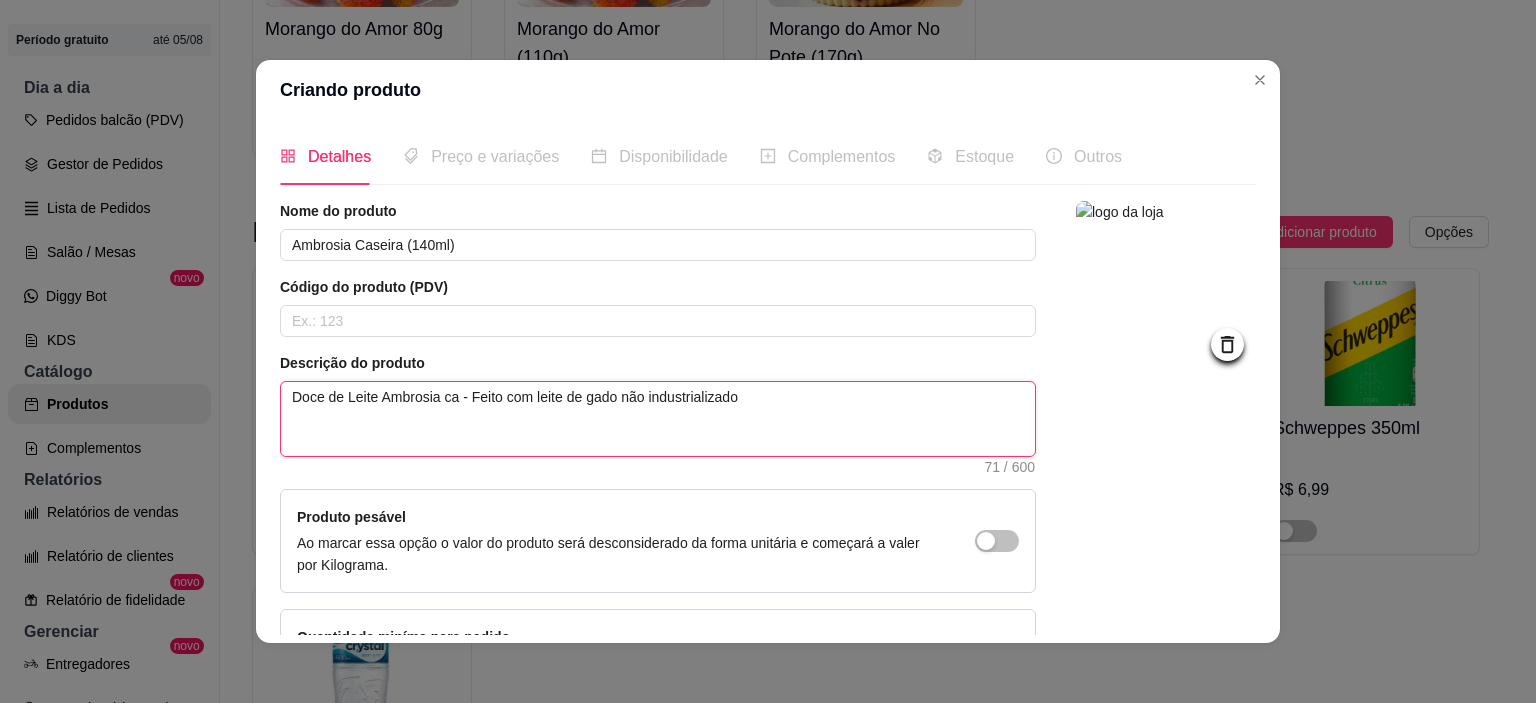 type on "Doce de Leite Ambrosia cas - Feito com leite de gado não industrializado" 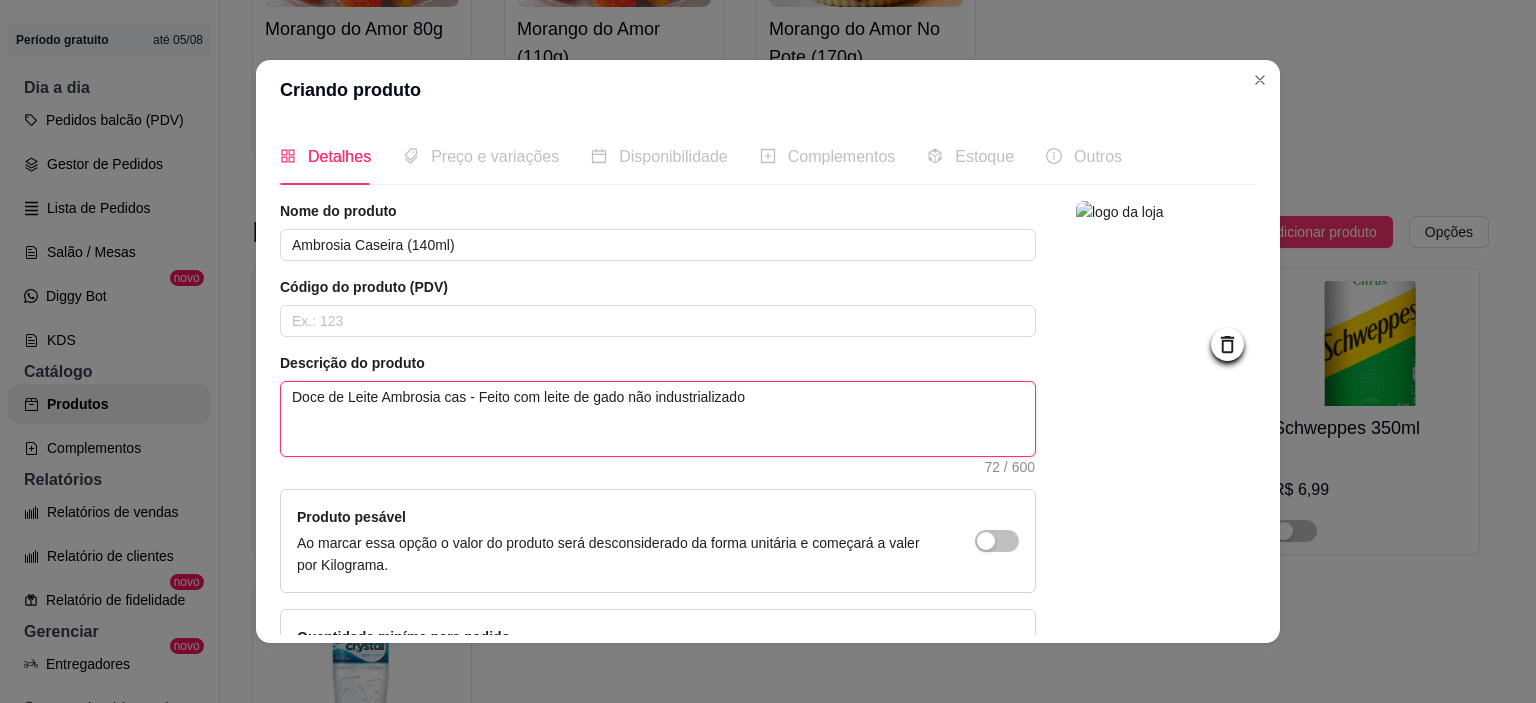type on "Doce de Leite Ambrosia case - Feito com leite de gado não industrializado" 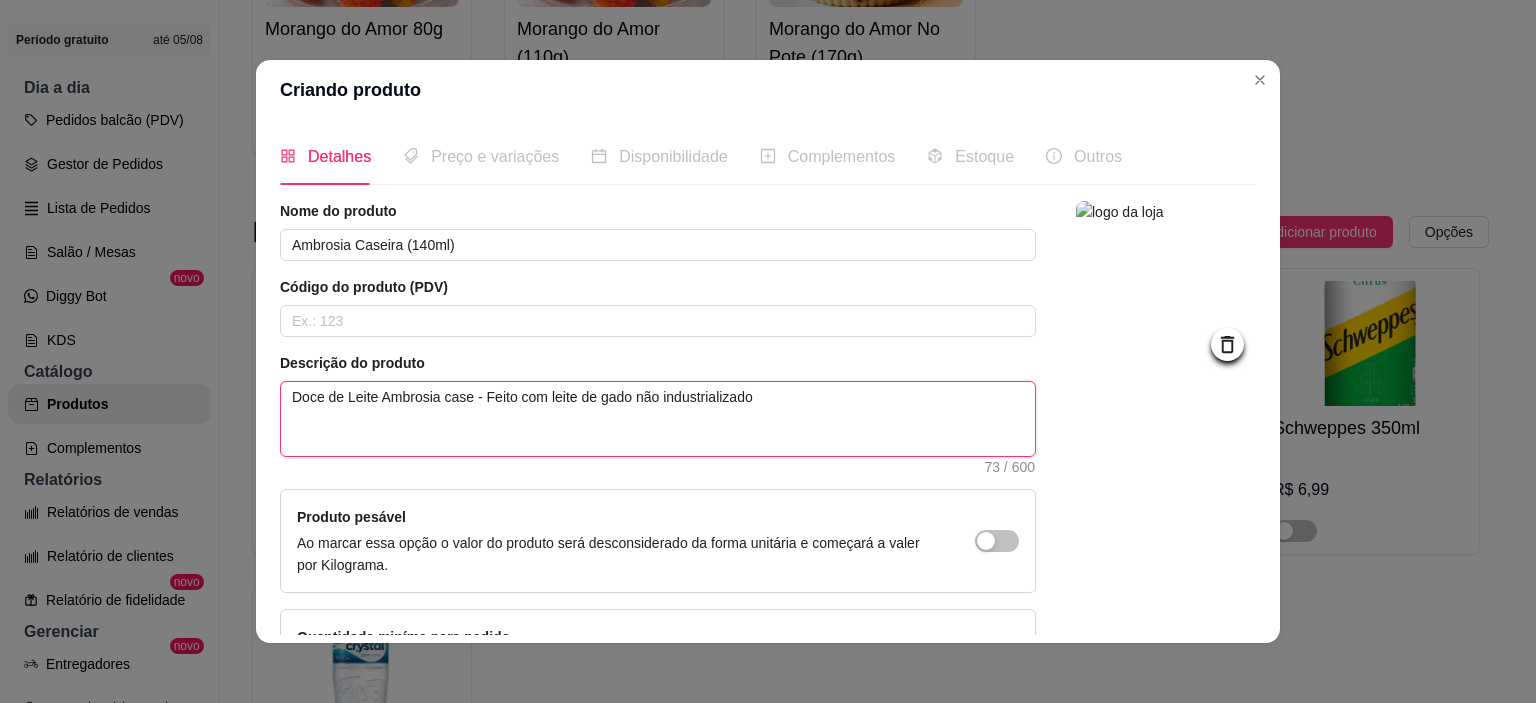 type on "Doce de Leite Ambrosia casei - Feito com leite de gado não industrializado" 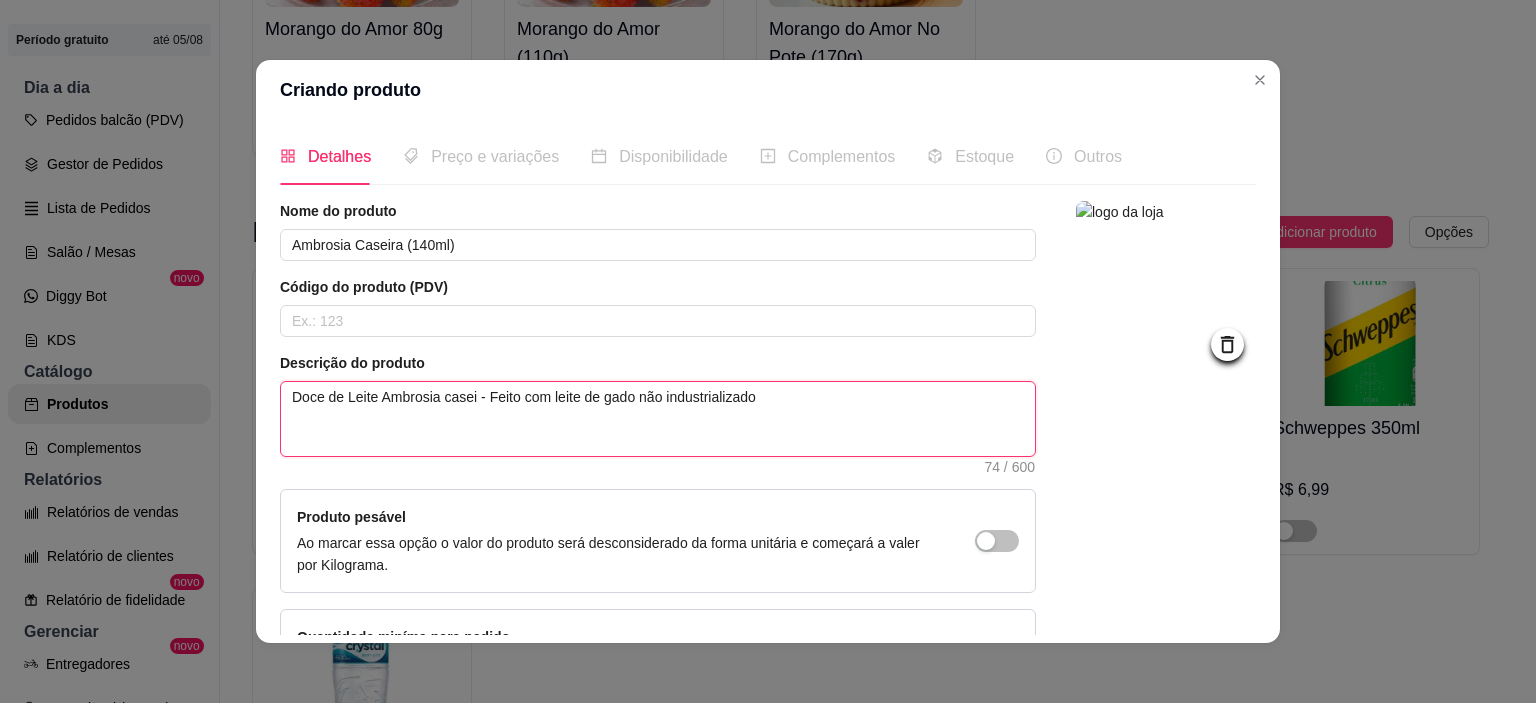 type on "Doce de Leite Ambrosia case - Feito com leite de gado não industrializado" 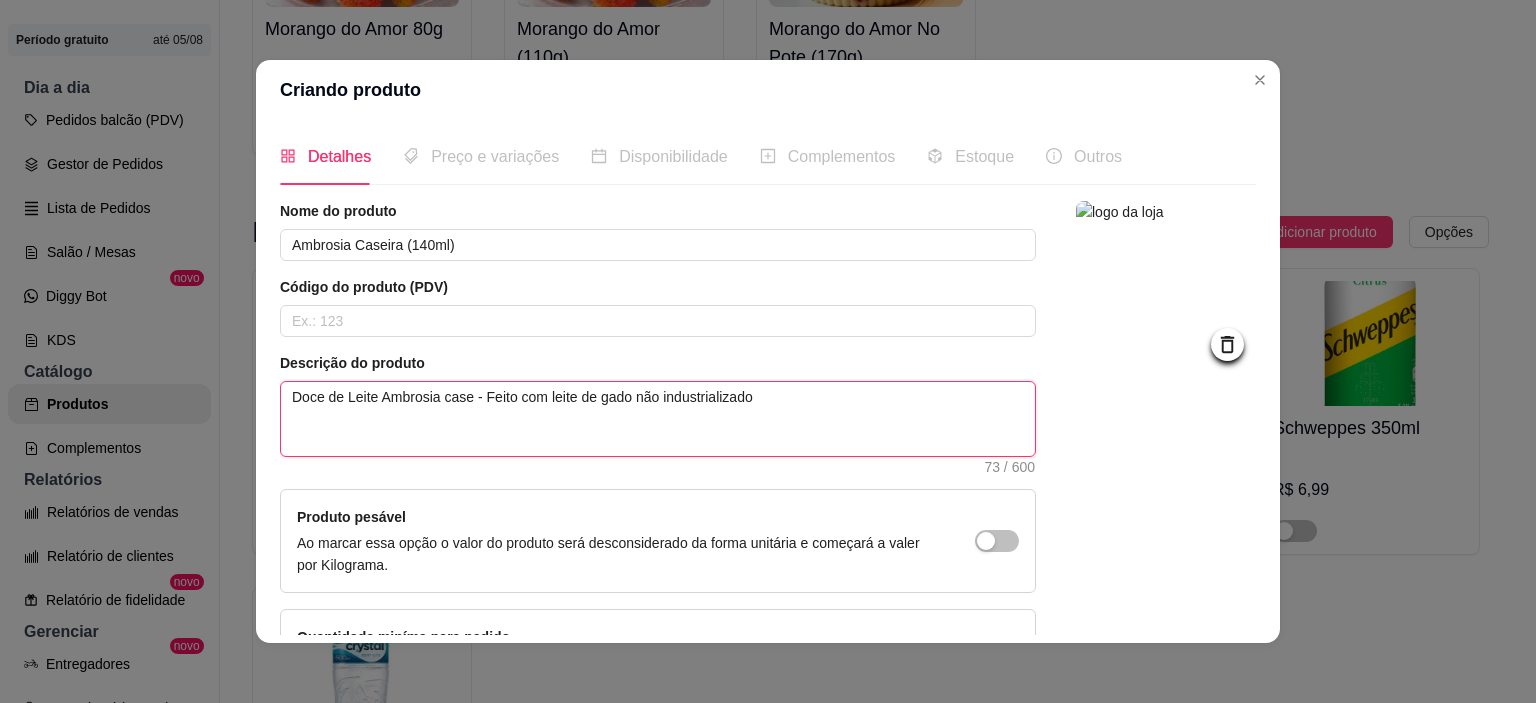 type on "Doce de Leite Ambrosia cas - Feito com leite de gado não industrializado" 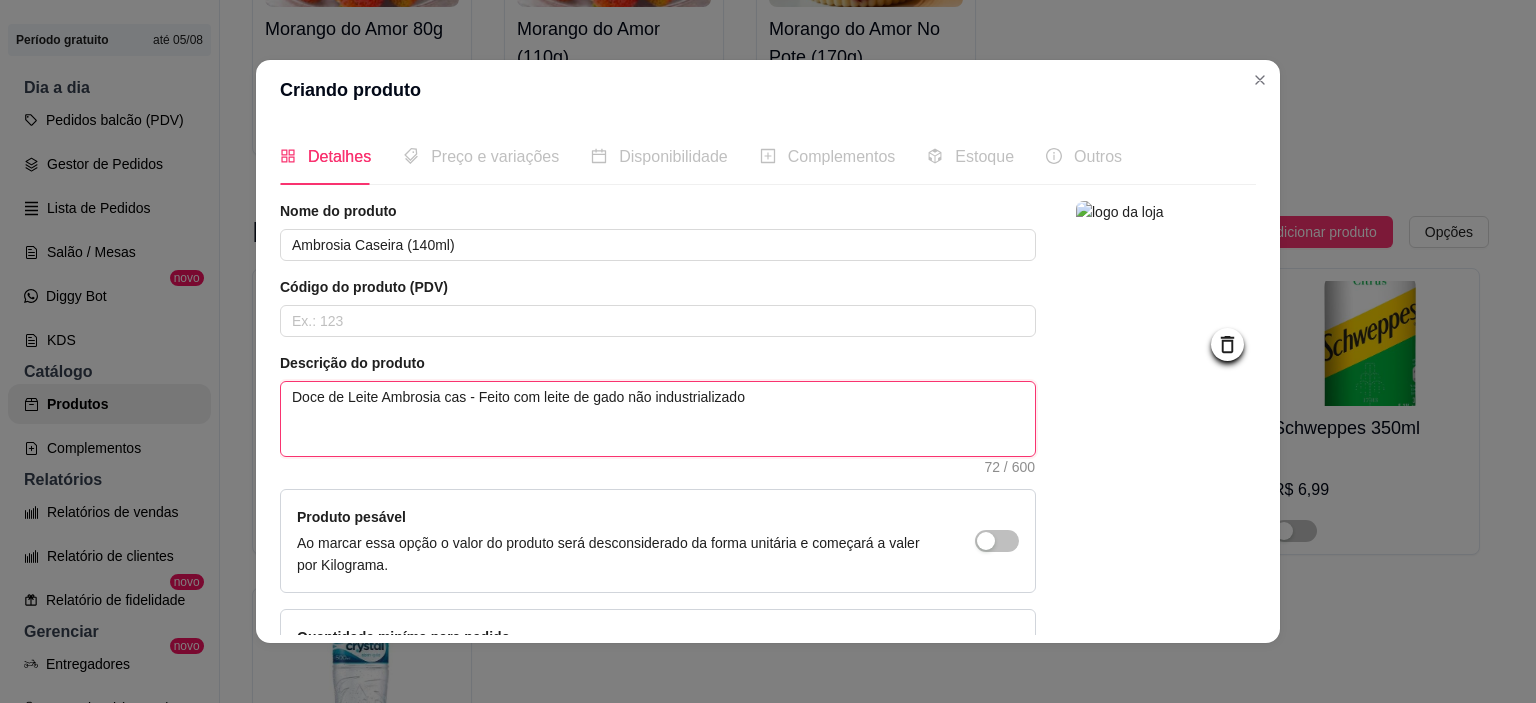 type on "Doce de Leite Ambrosia ca - Feito com leite de gado não industrializado" 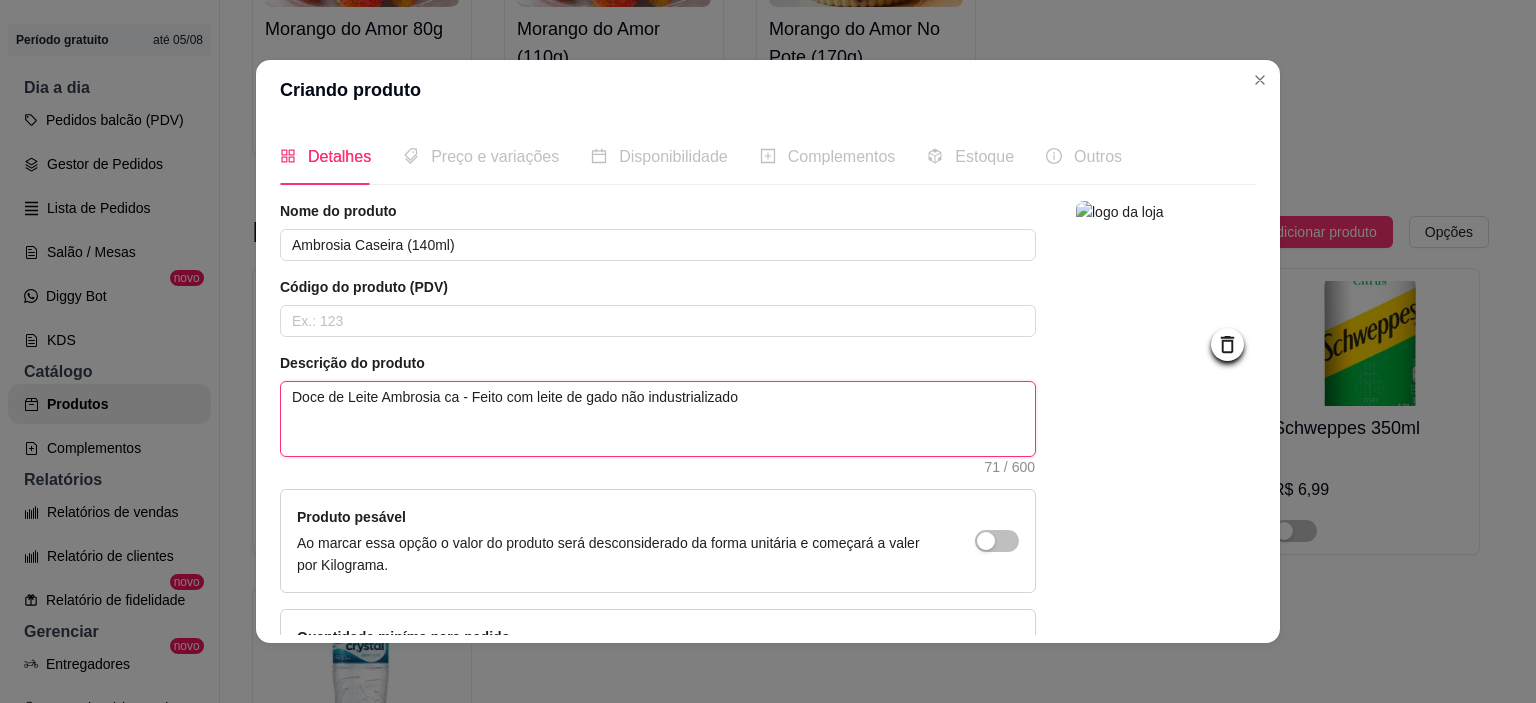 type on "Doce de Leite Ambrosia c - Feito com leite de gado não industrializado" 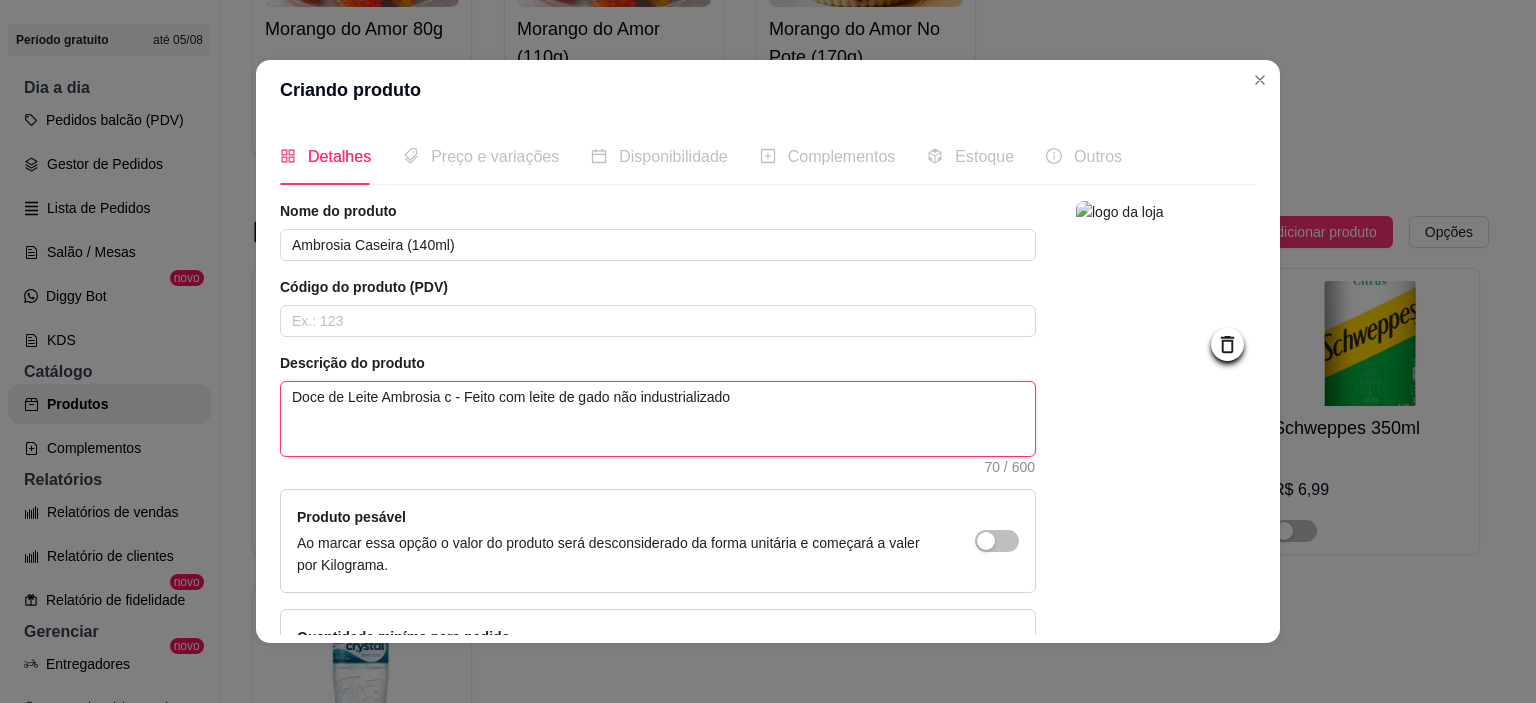 type on "Doce de Leite Ambrosia  - Feito com leite de gado não industrializado" 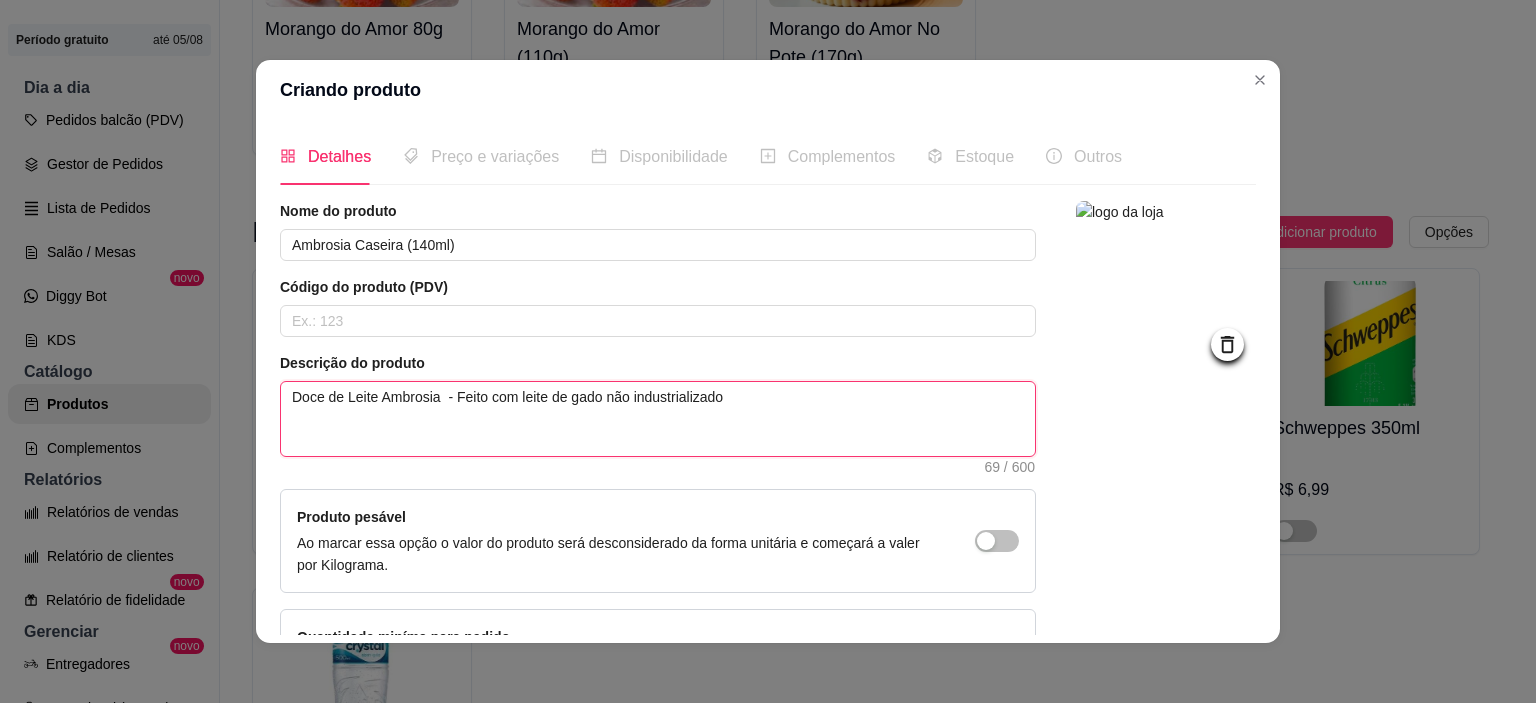 click on "Doce de Leite Ambrosia  - Feito com leite de gado não industrializado" at bounding box center (658, 419) 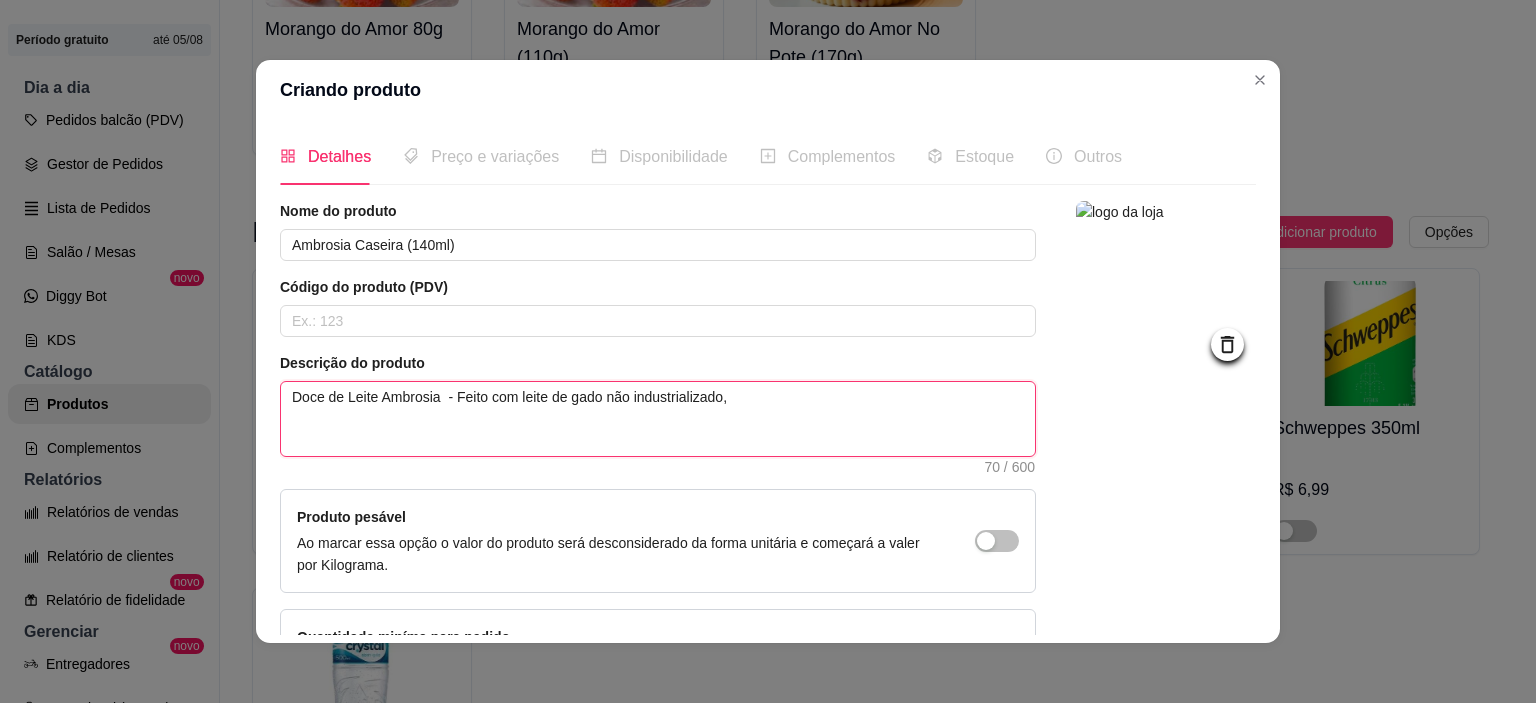 type on "Doce de Leite Ambrosia  - Feito com leite de gado não industrializado" 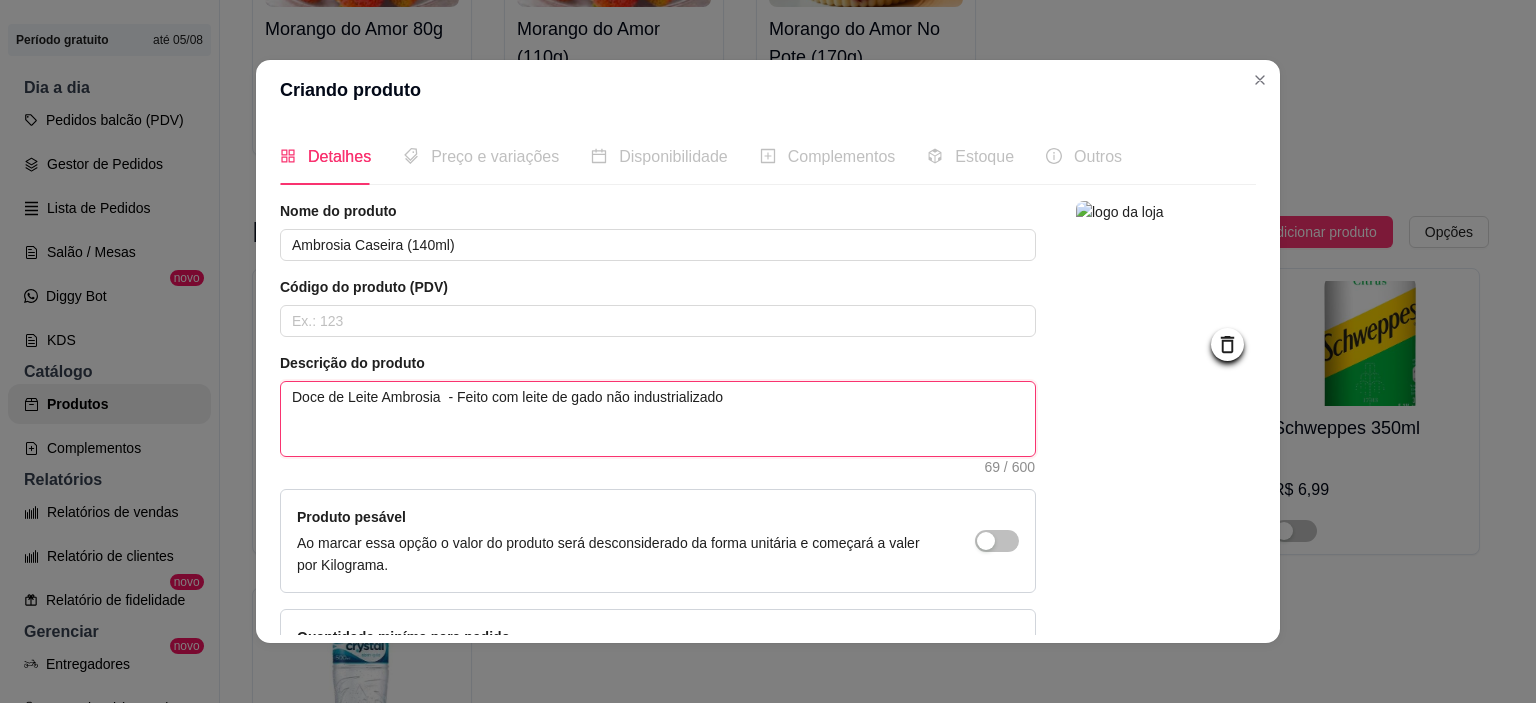 type on "Doce de Leite Ambrosia  - Feito com leite de gado não industrializado" 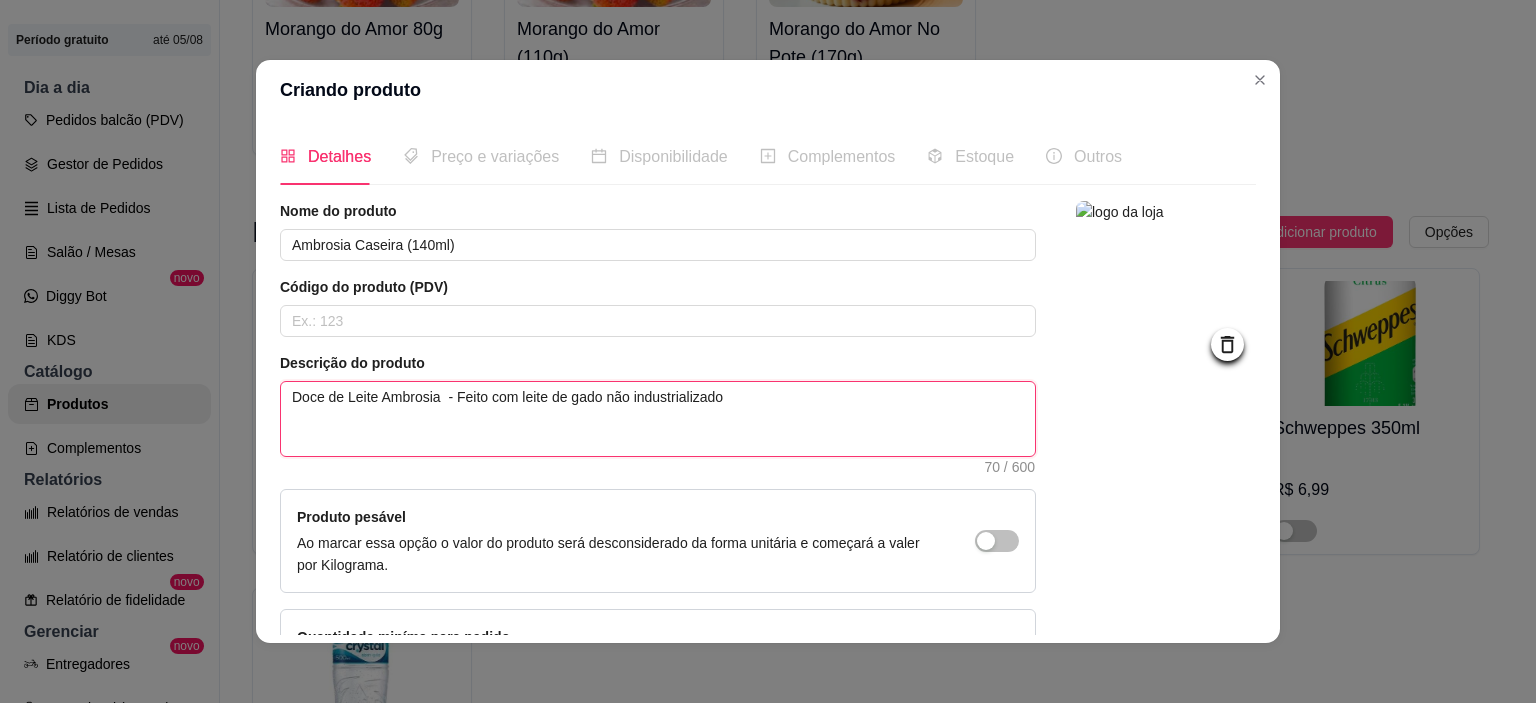 type on "Doce de Leite Ambrosia  - Feito com leite de gado não industrializado d" 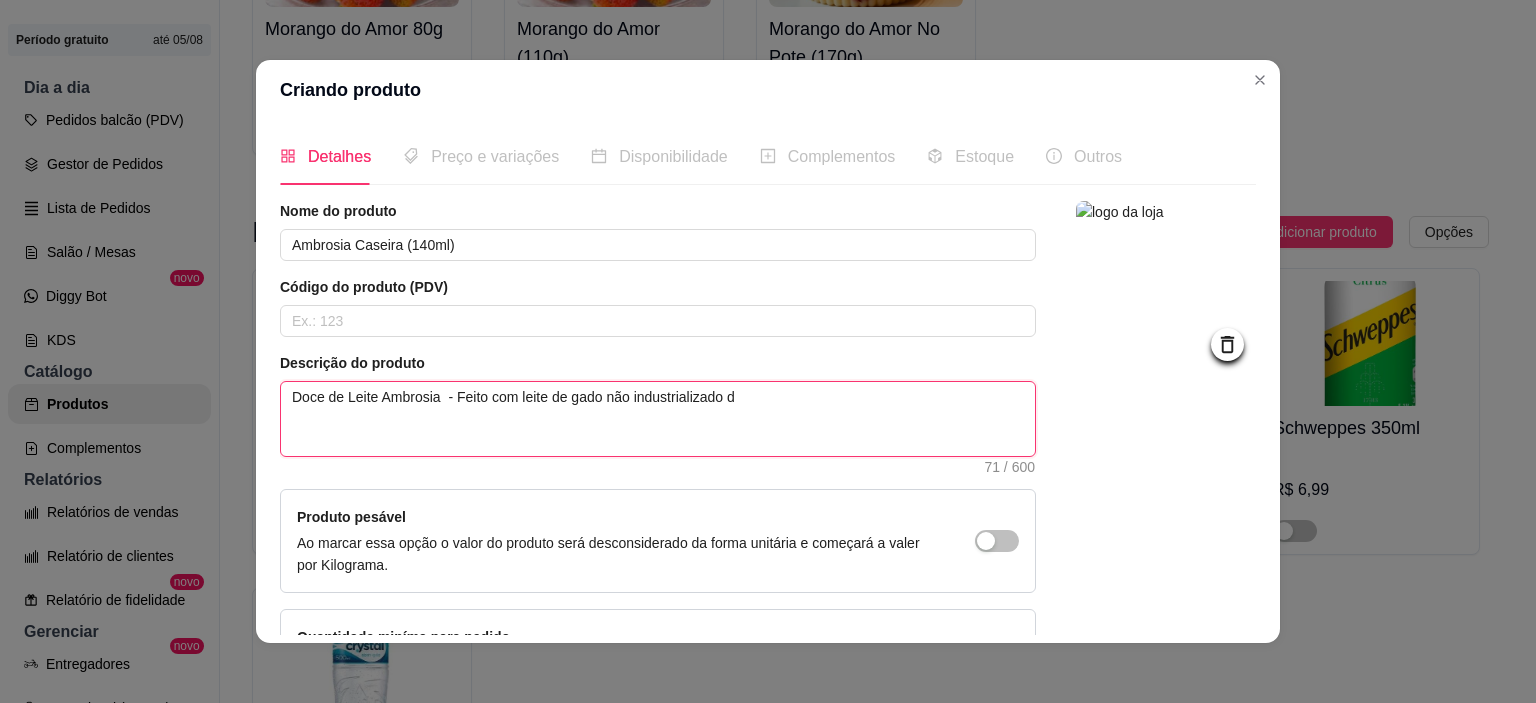type on "Doce de Leite Ambrosia  - Feito com leite de gado não industrializado de" 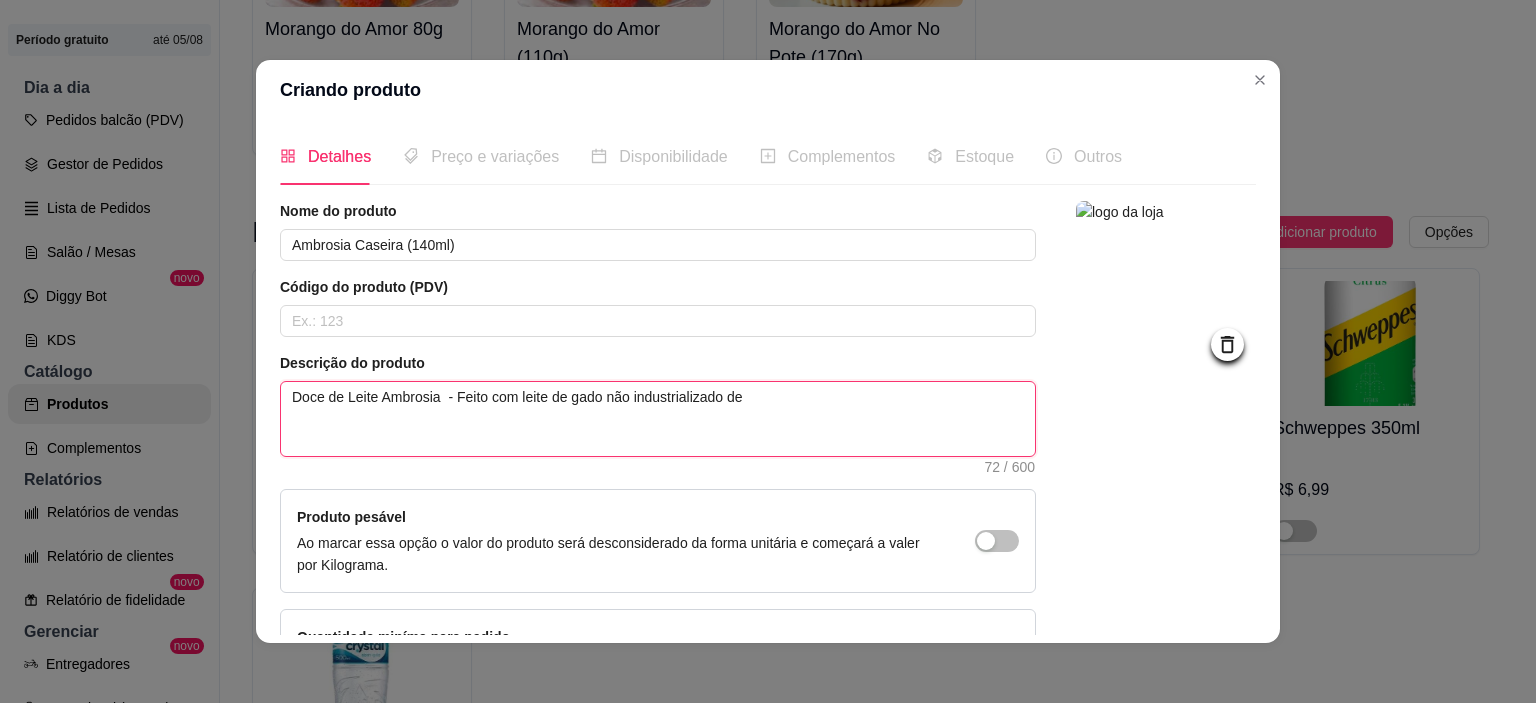 type on "Doce de Leite Ambrosia  - Feito com leite de gado não industrializado de" 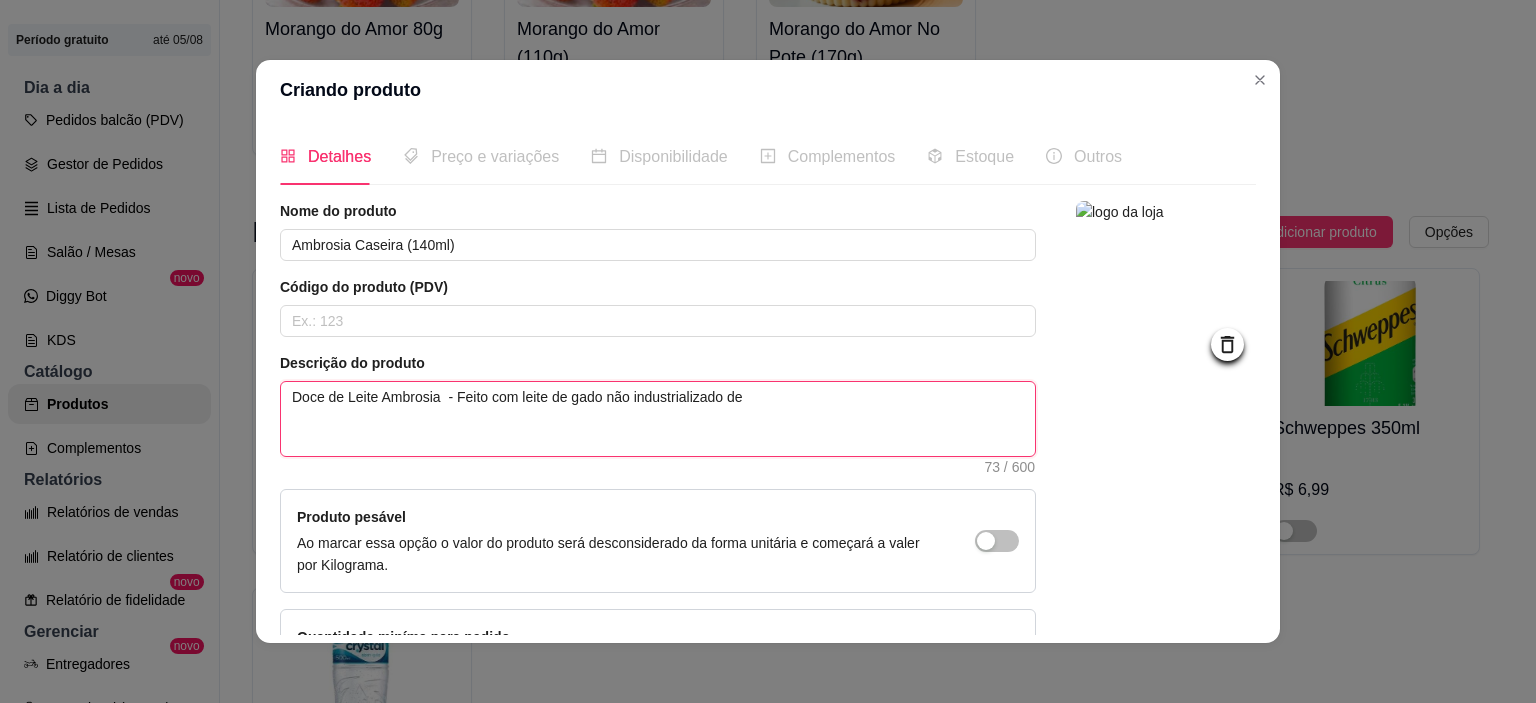 type on "Doce de Leite Ambrosia  - Feito com leite de gado não industrializado de" 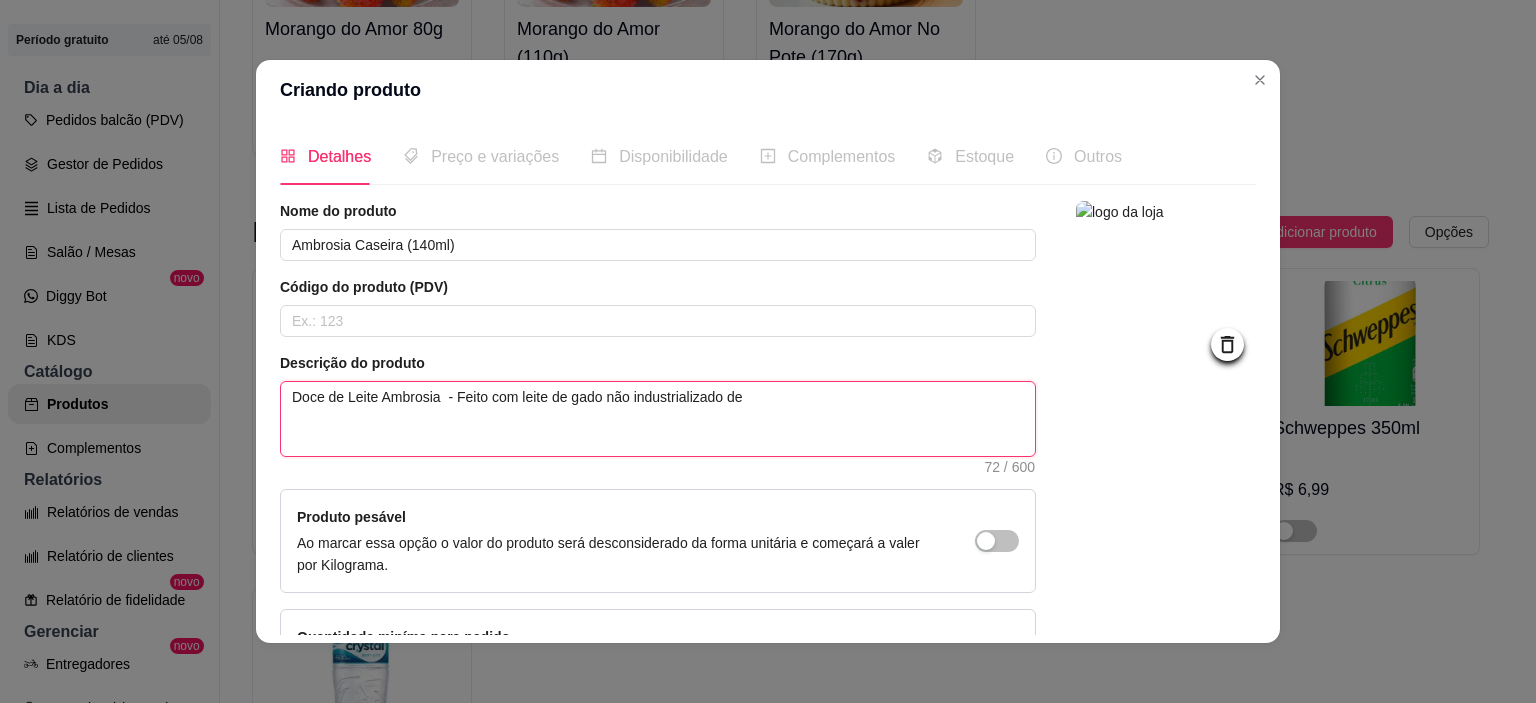 type on "Doce de Leite Ambrosia  - Feito com leite de gado não industrializado d" 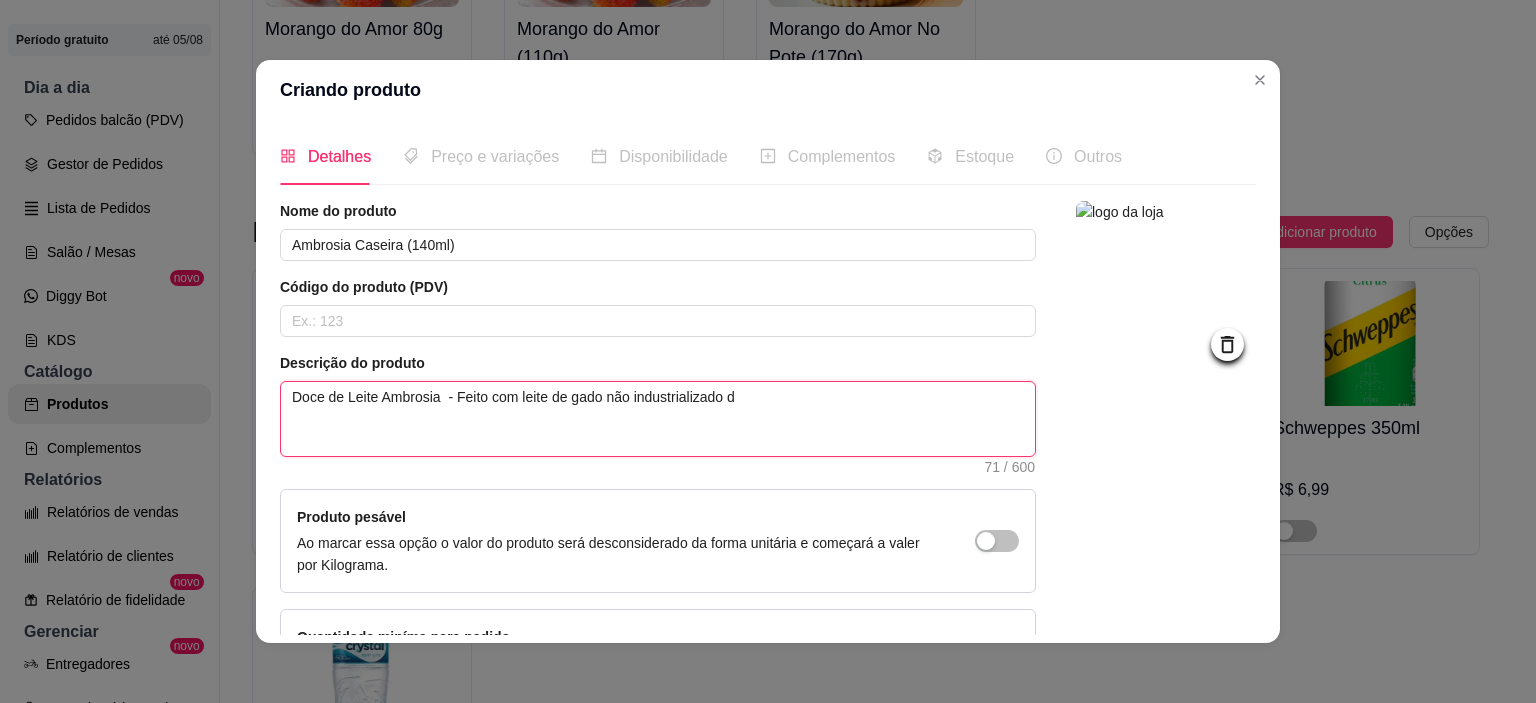 type on "Doce de Leite Ambrosia  - Feito com leite de gado não industrializado" 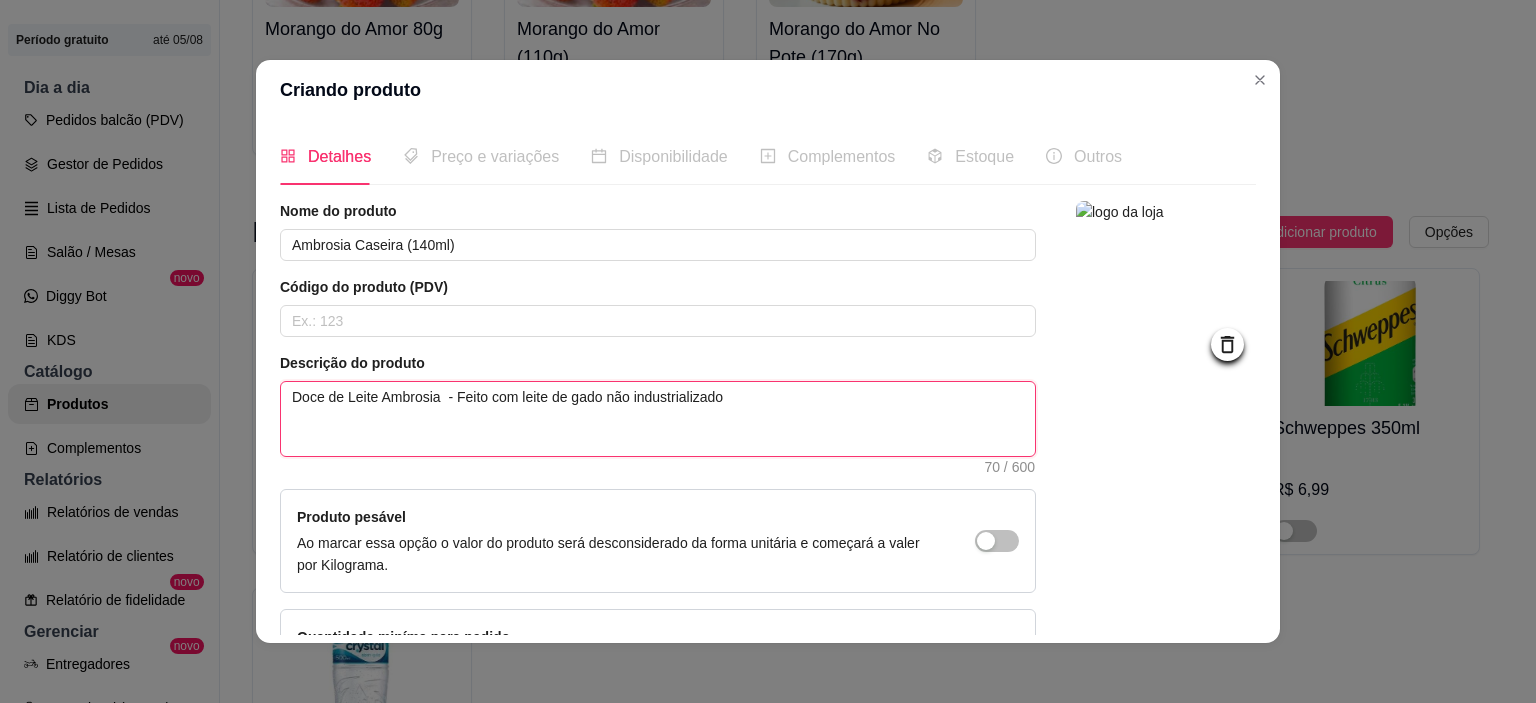 type on "Doce de Leite Ambrosia  - Feito com leite de gado não industrializado d" 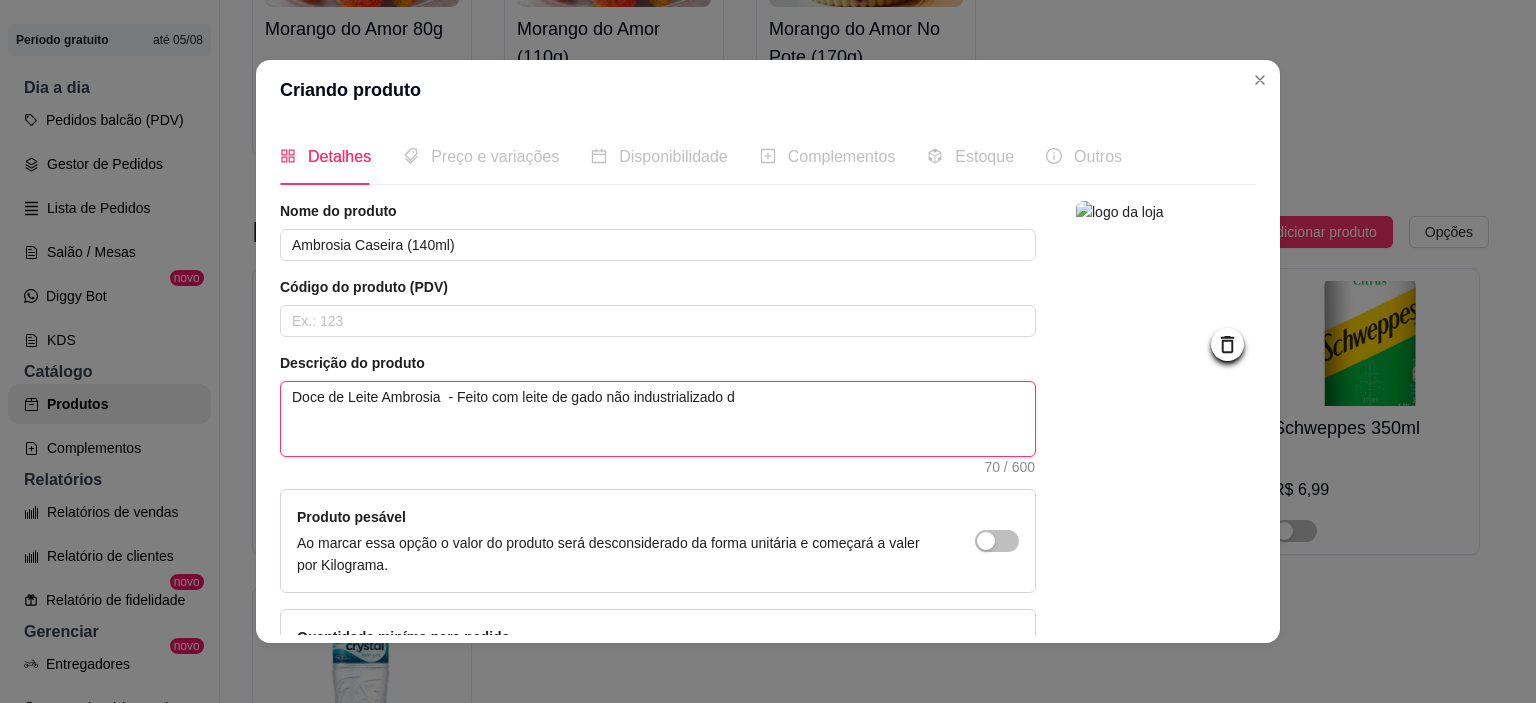 type on "Doce de Leite Ambrosia  - Feito com leite de gado não industrializado do" 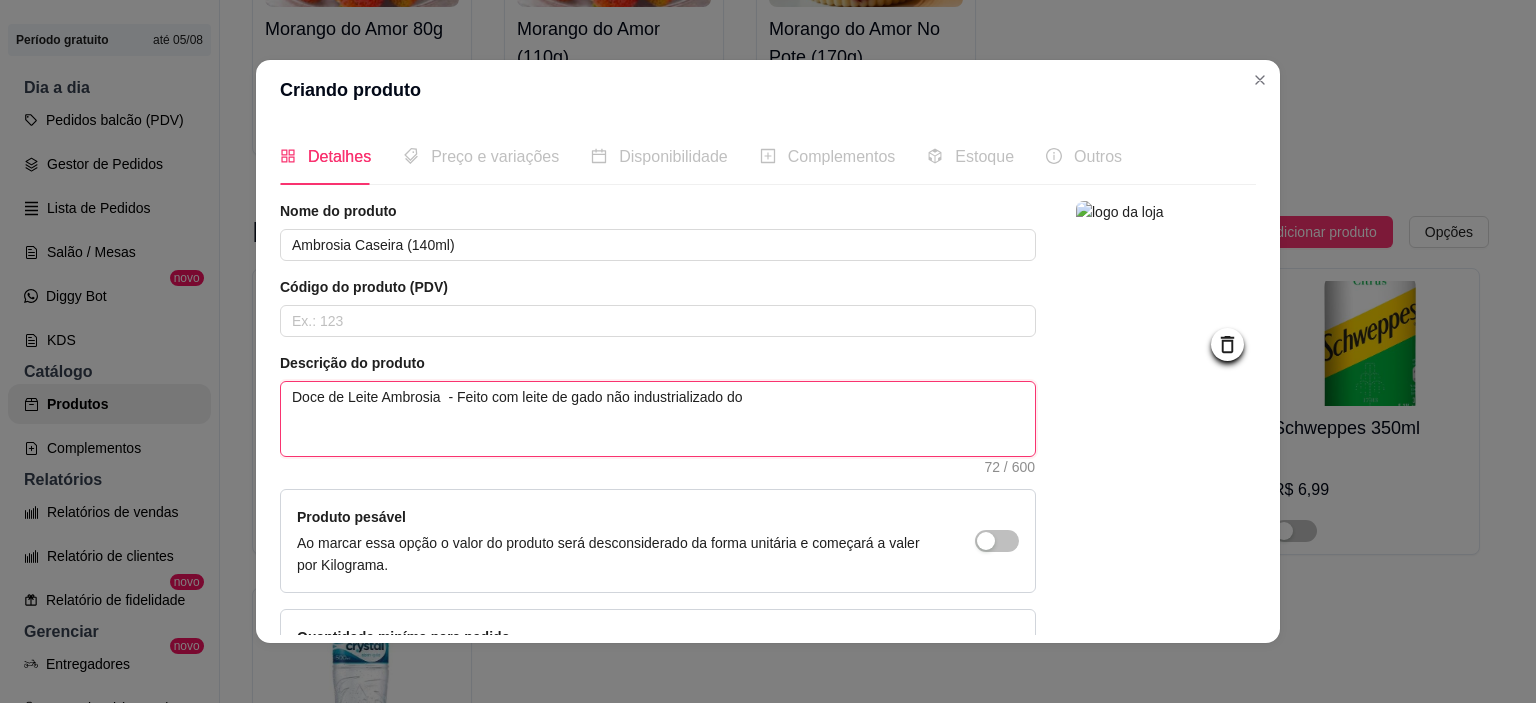 type on "Doce de Leite Ambrosia  - Feito com leite de gado não industrializado do" 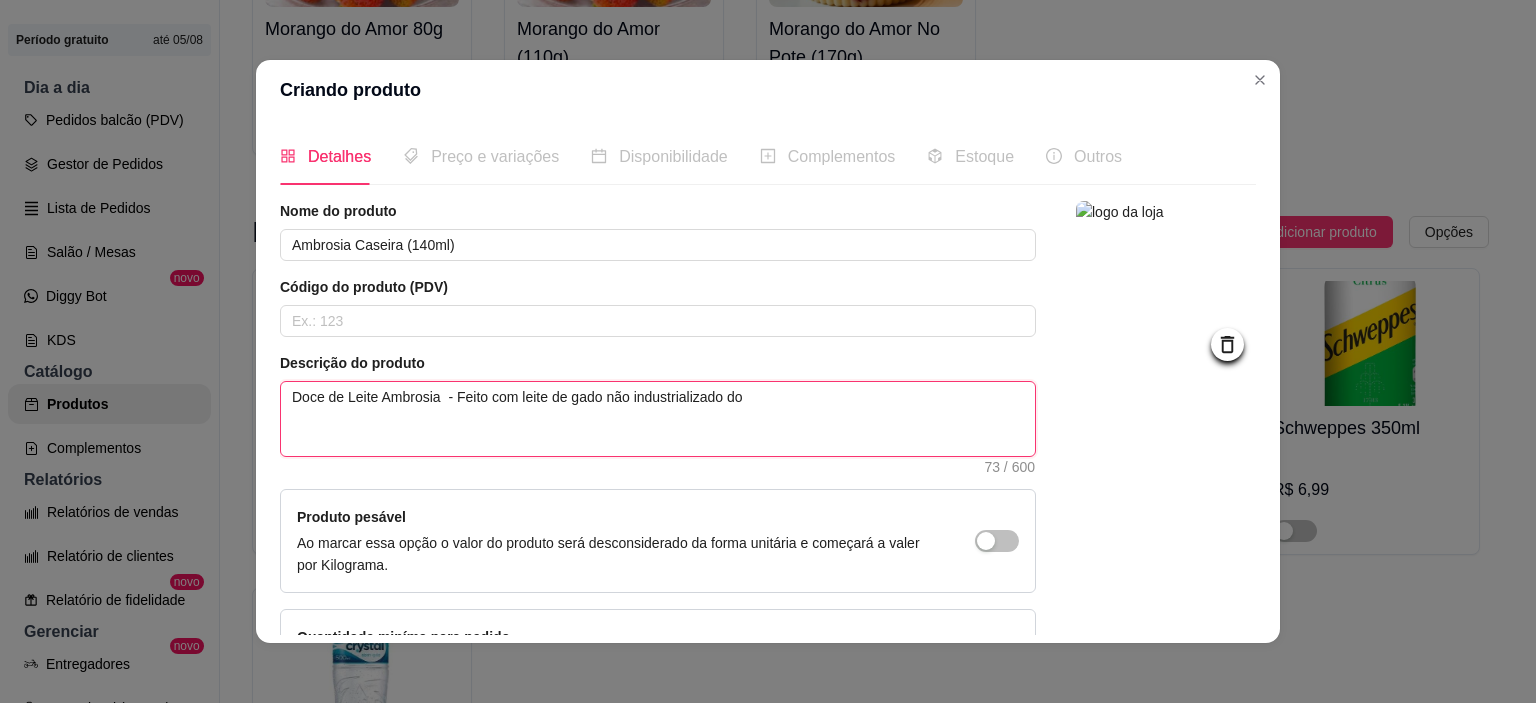 type on "Doce de Leite Ambrosia  - Feito com leite de gado não industrializado do m" 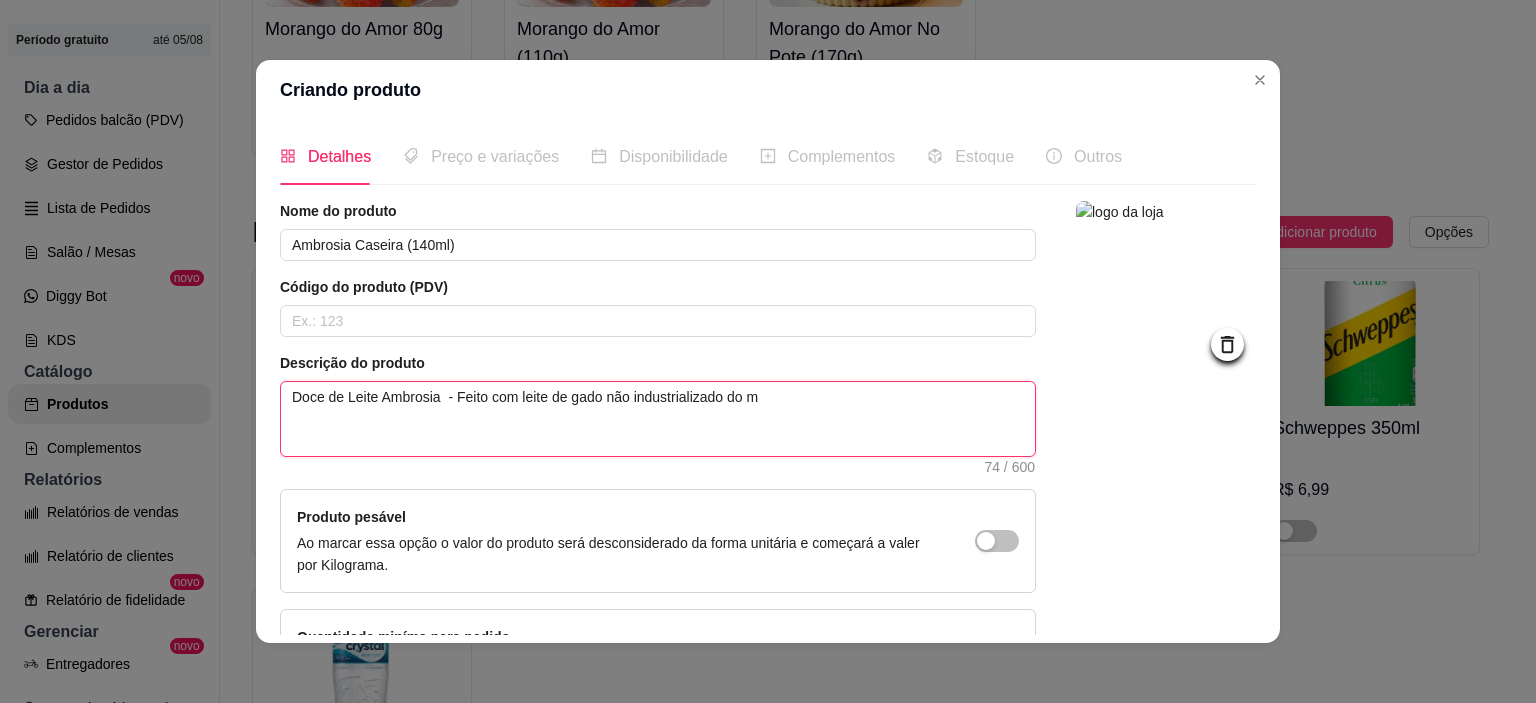 type on "Doce de Leite Ambrosia  - Feito com leite de gado não industrializado do me" 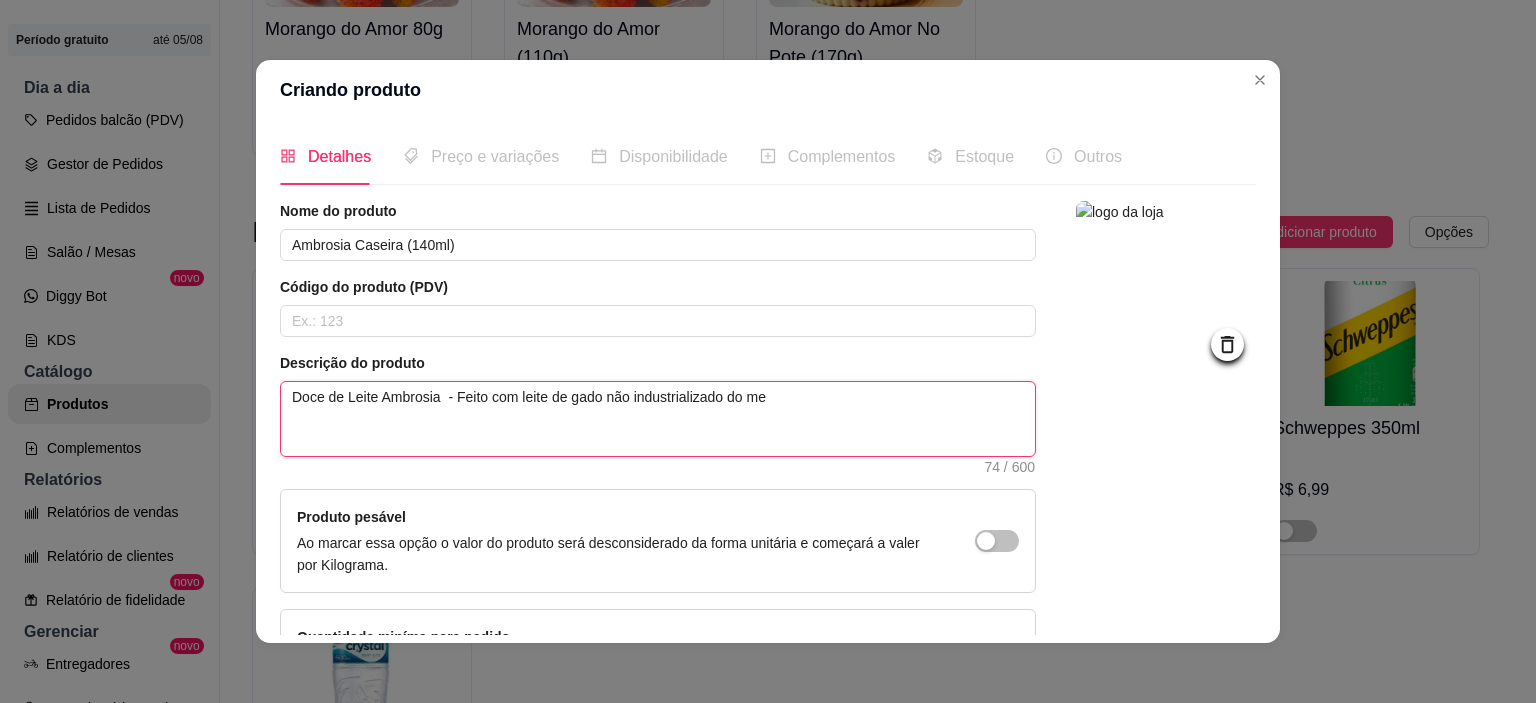 type 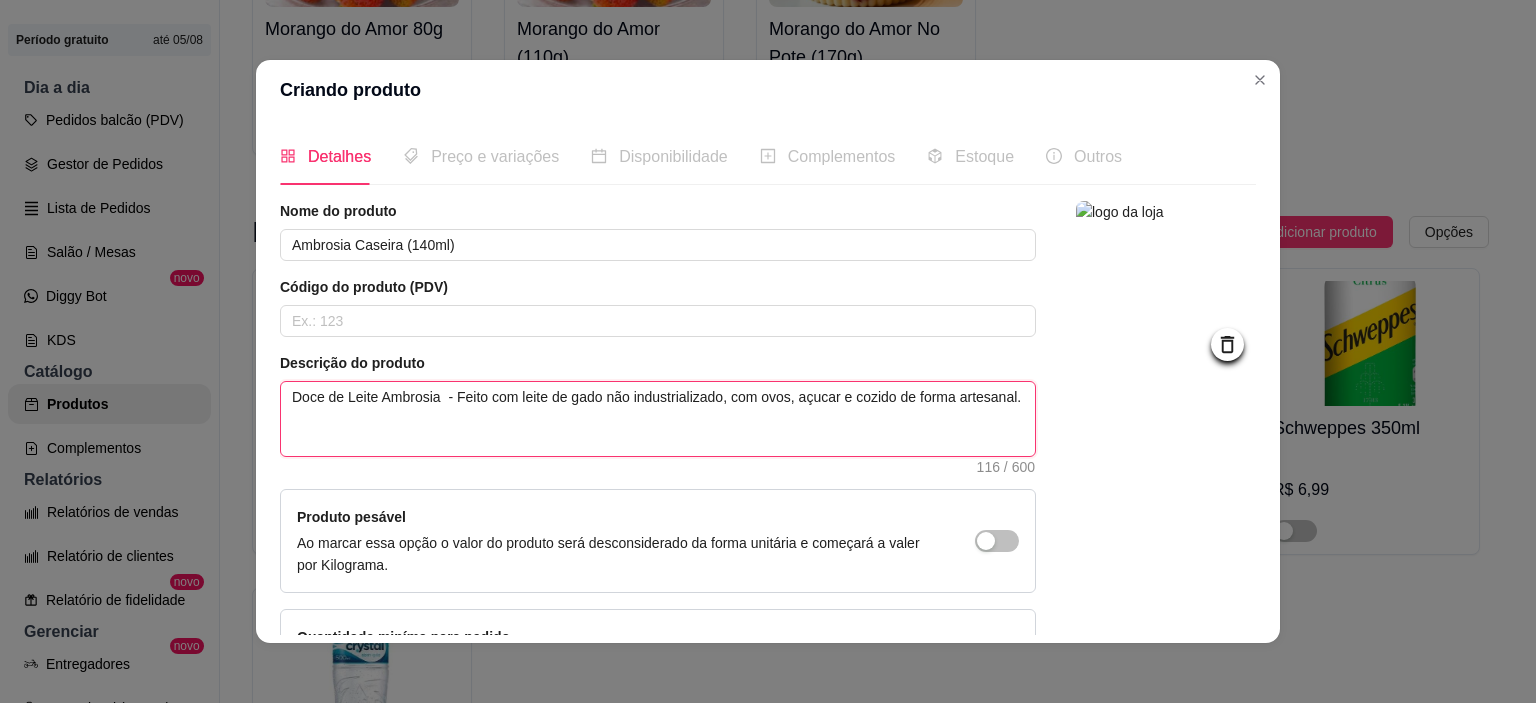 click on "Doce de Leite Ambrosia  - Feito com leite de gado não industrializado, com ovos, açucar e cozido de forma artesanal." at bounding box center [658, 419] 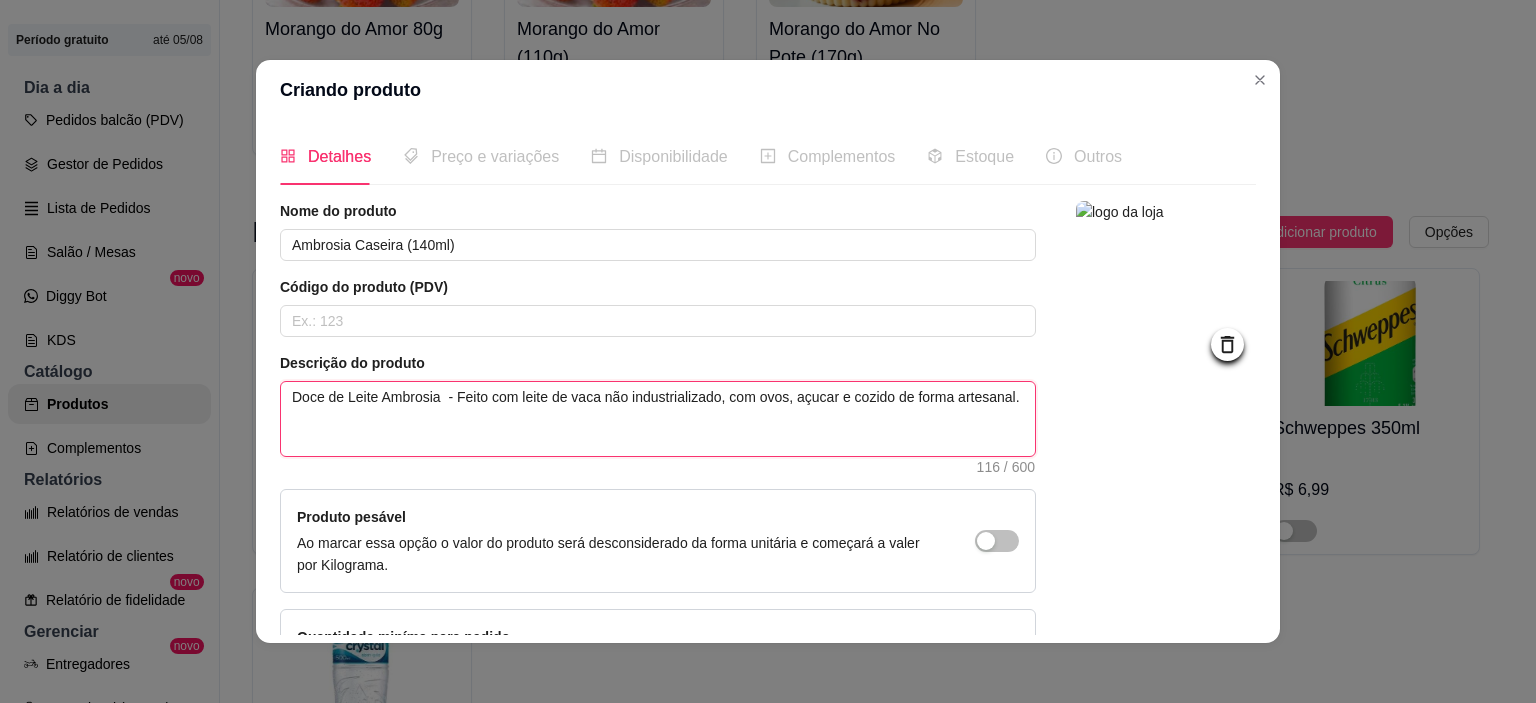 click on "Doce de Leite Ambrosia  - Feito com leite de vaca não industrializado, com ovos, açucar e cozido de forma artesanal." at bounding box center [658, 419] 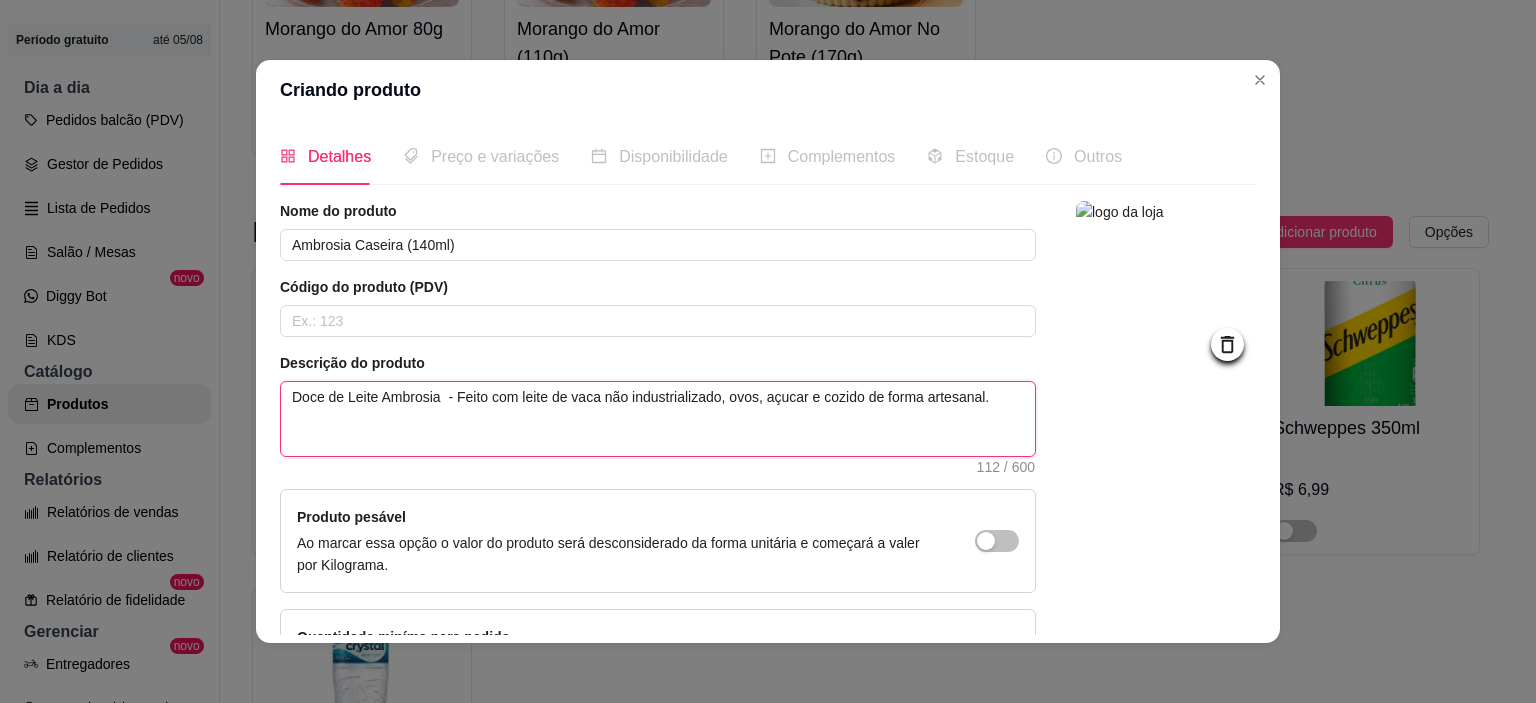 click on "Doce de Leite Ambrosia  - Feito com leite de vaca não industrializado, ovos, açucar e cozido de forma artesanal." at bounding box center (658, 419) 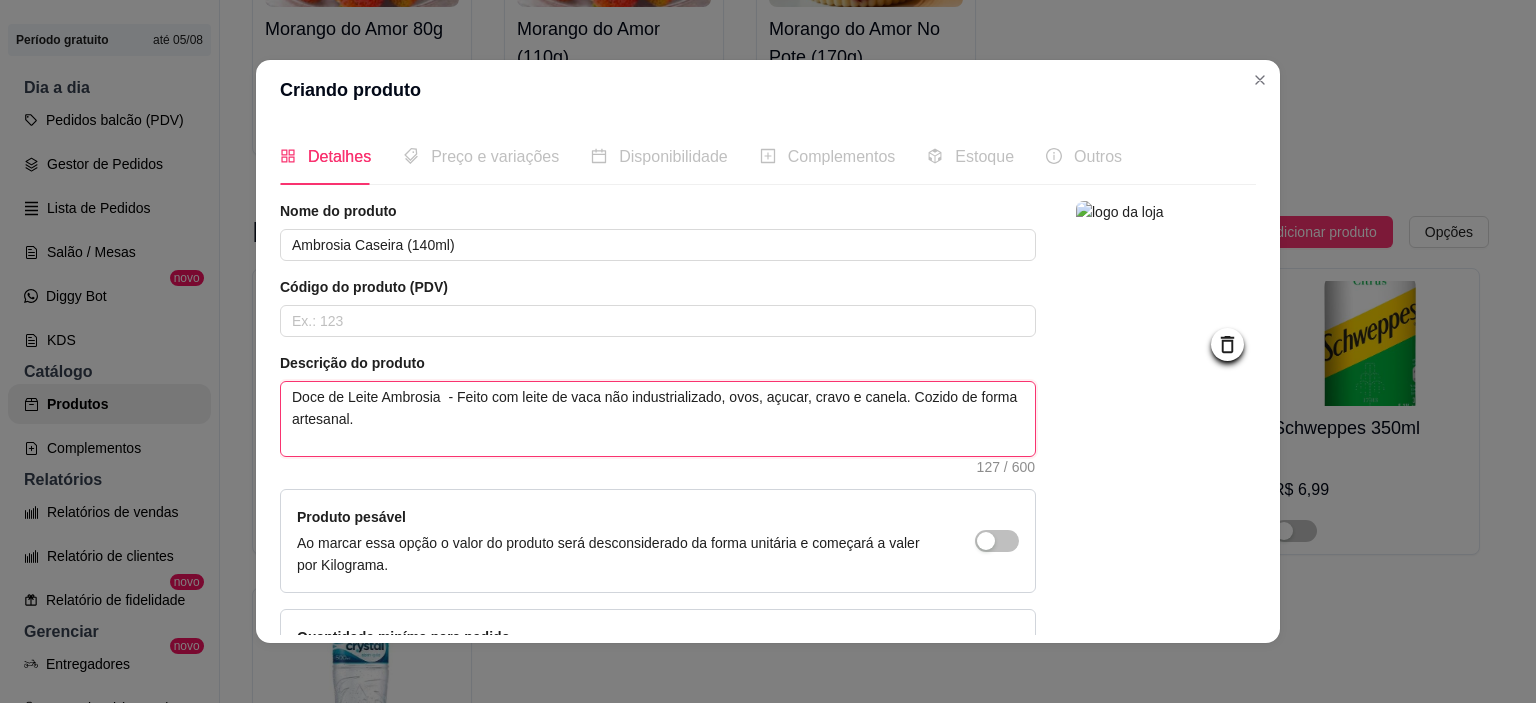 click on "Doce de Leite Ambrosia  - Feito com leite de vaca não industrializado, ovos, açucar, cravo e canela. Cozido de forma artesanal." at bounding box center (658, 419) 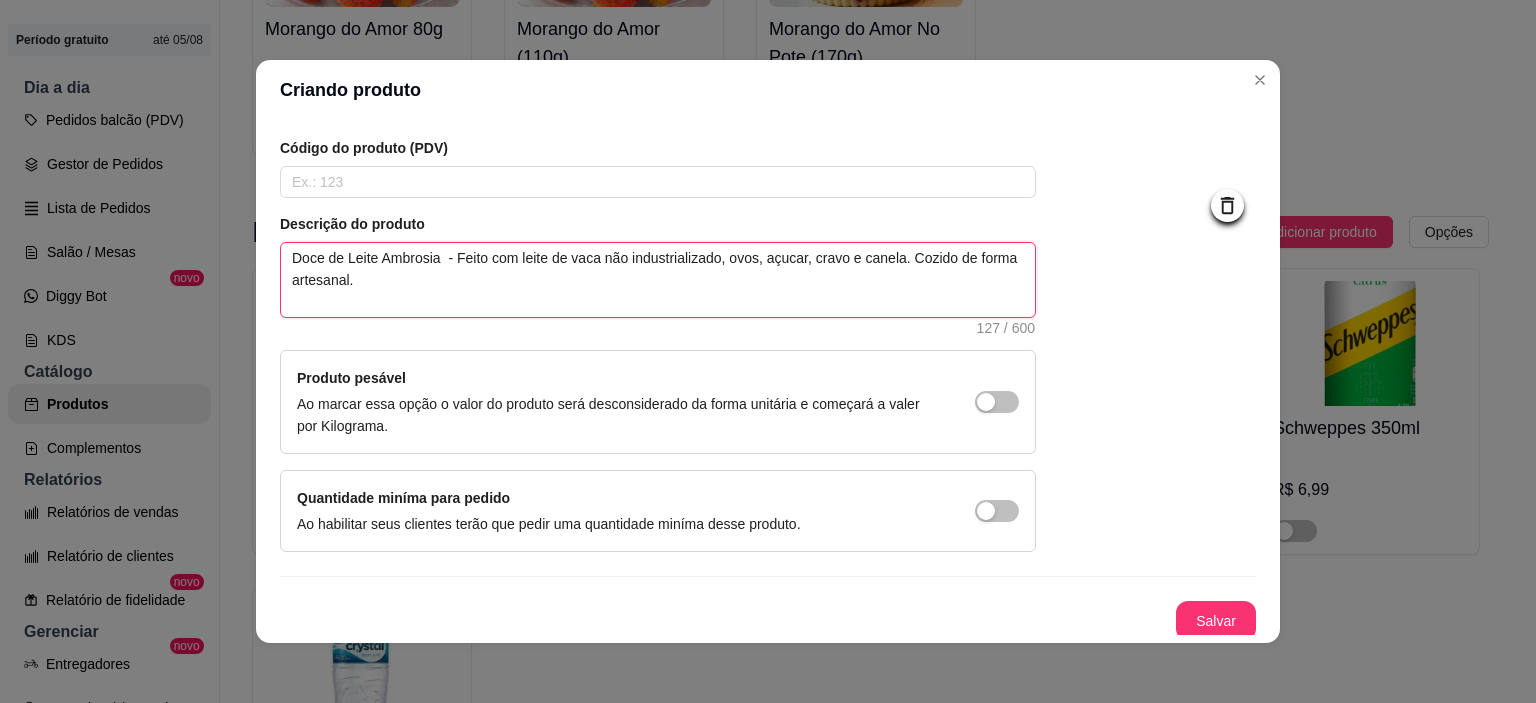 scroll, scrollTop: 142, scrollLeft: 0, axis: vertical 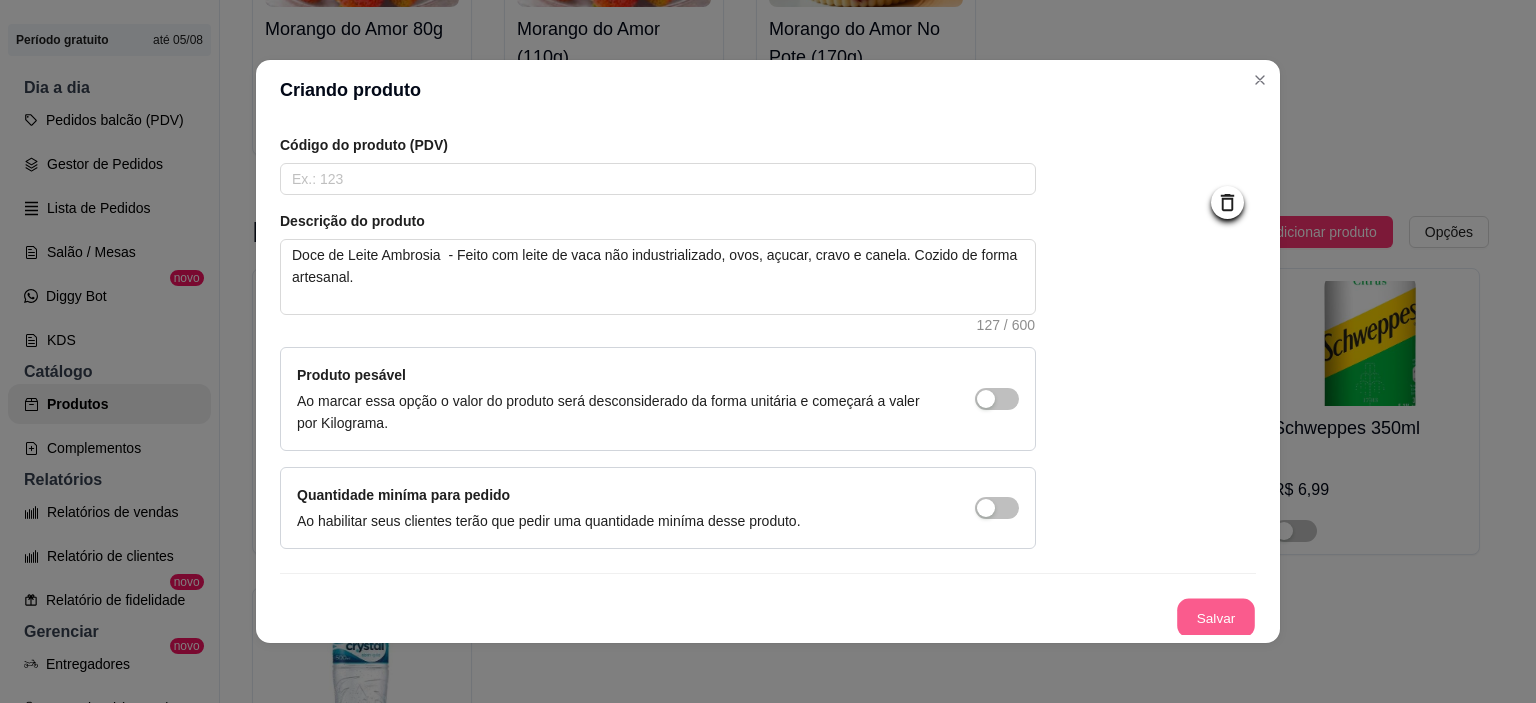 click on "Salvar" at bounding box center [1216, 618] 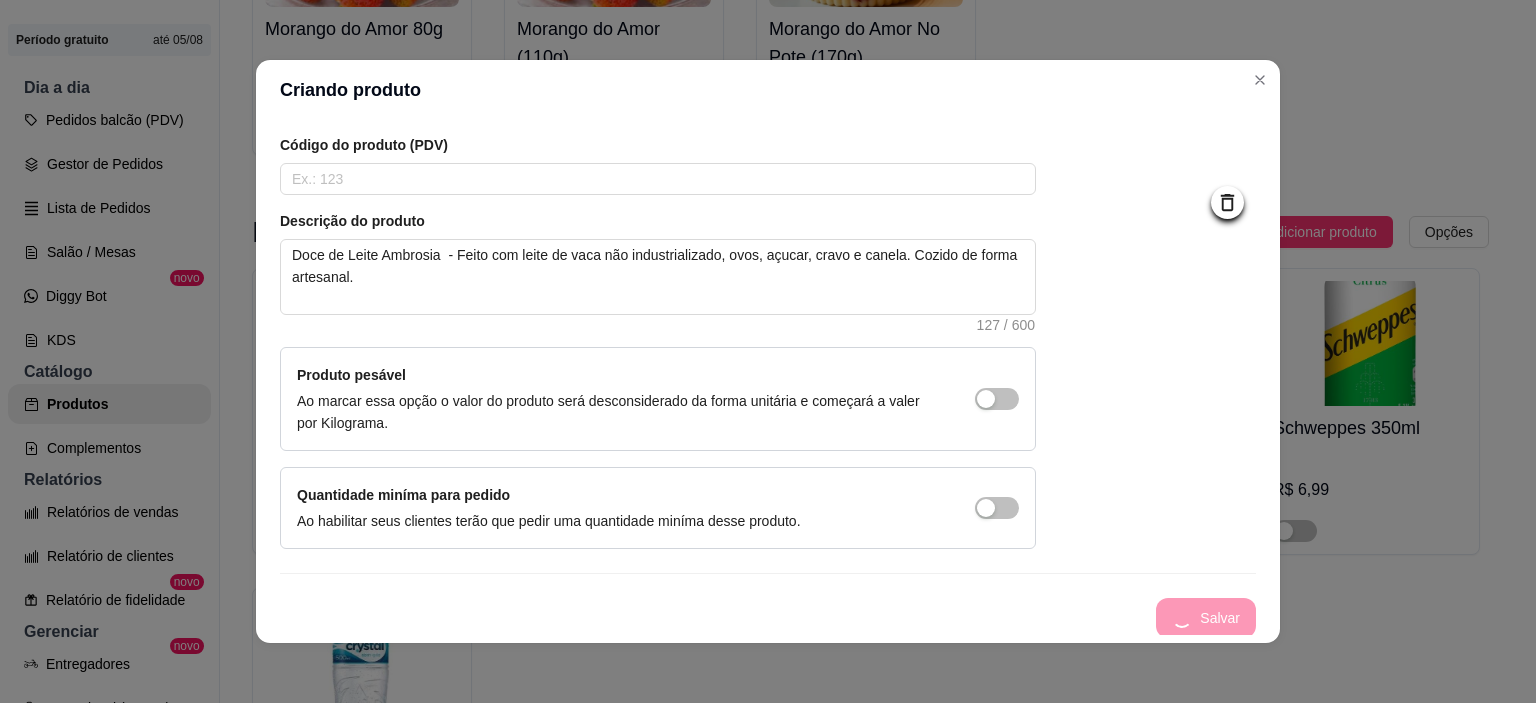 scroll, scrollTop: 0, scrollLeft: 0, axis: both 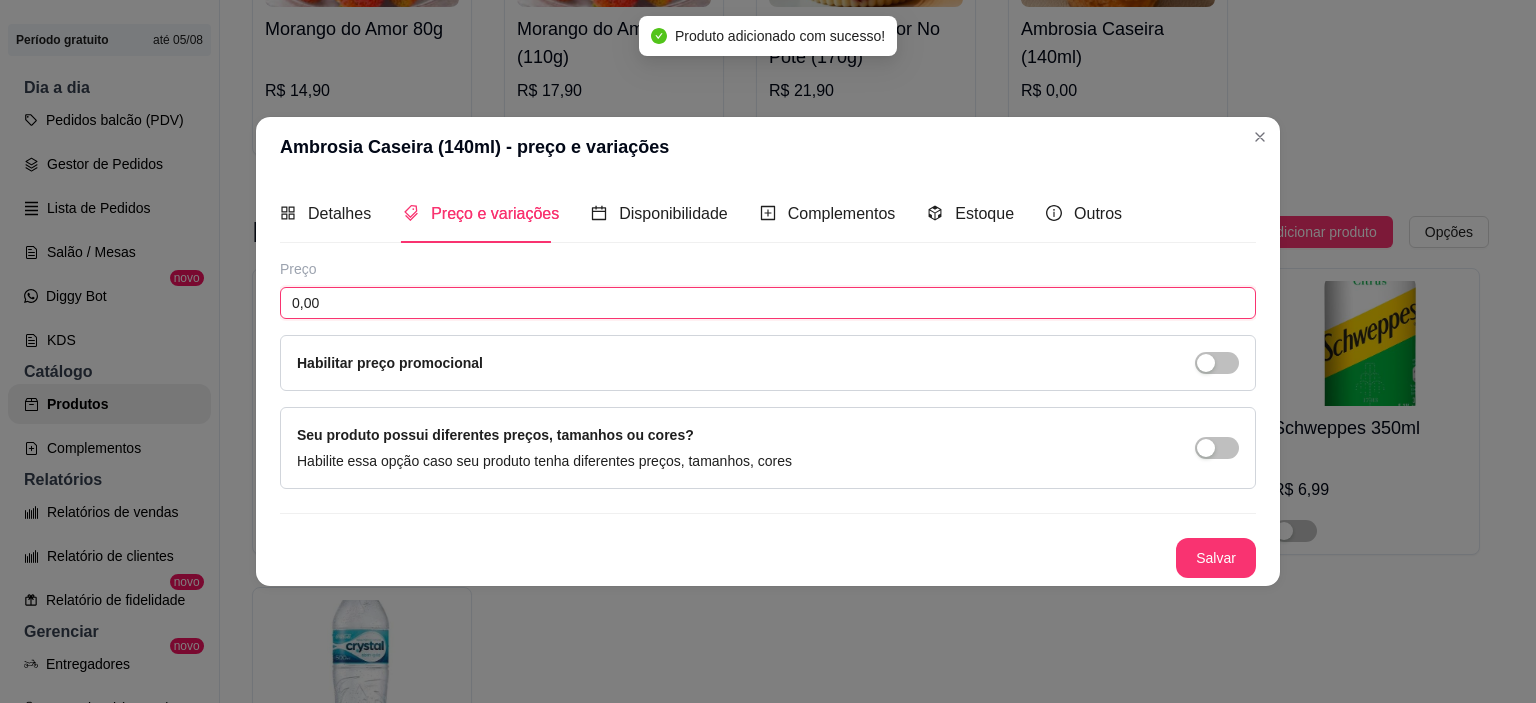 click on "0,00" at bounding box center (768, 303) 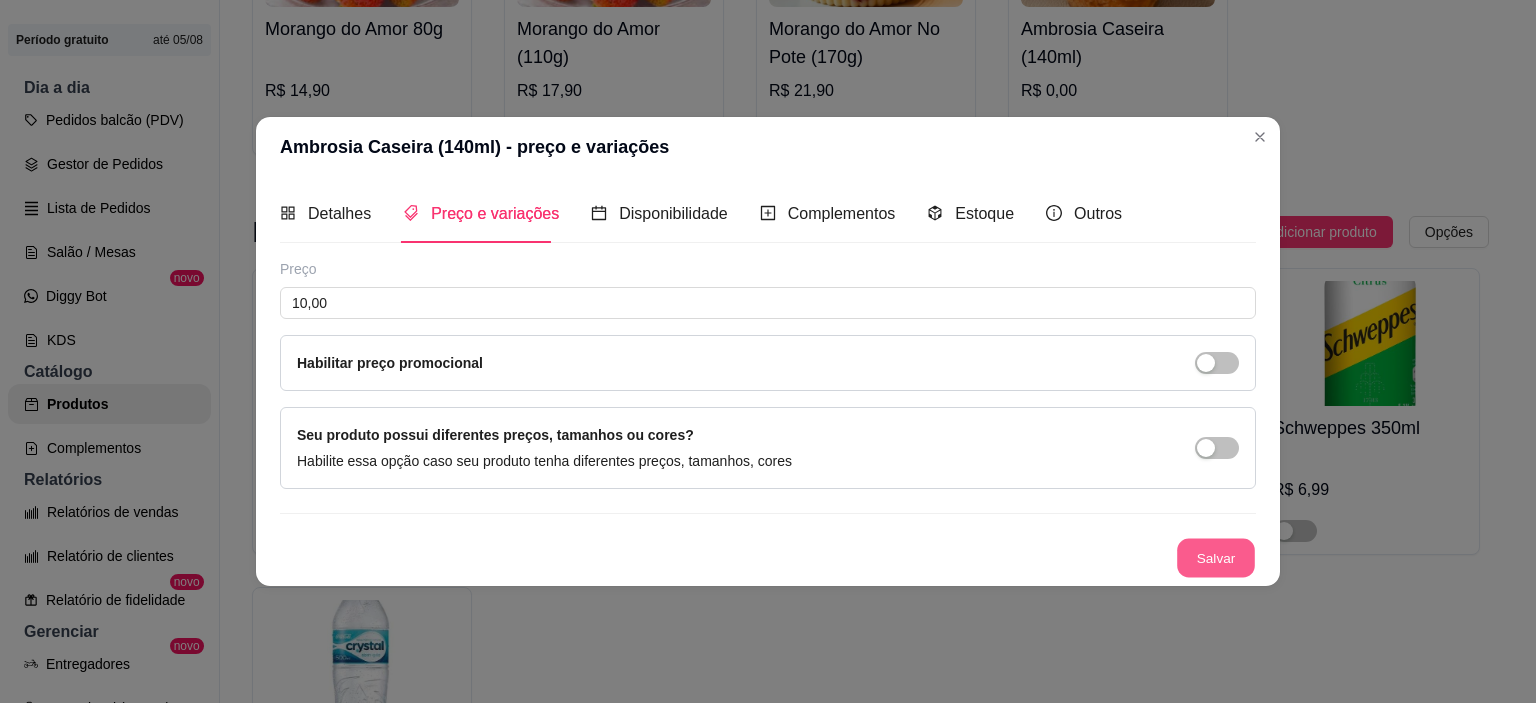 click on "Salvar" at bounding box center [1216, 557] 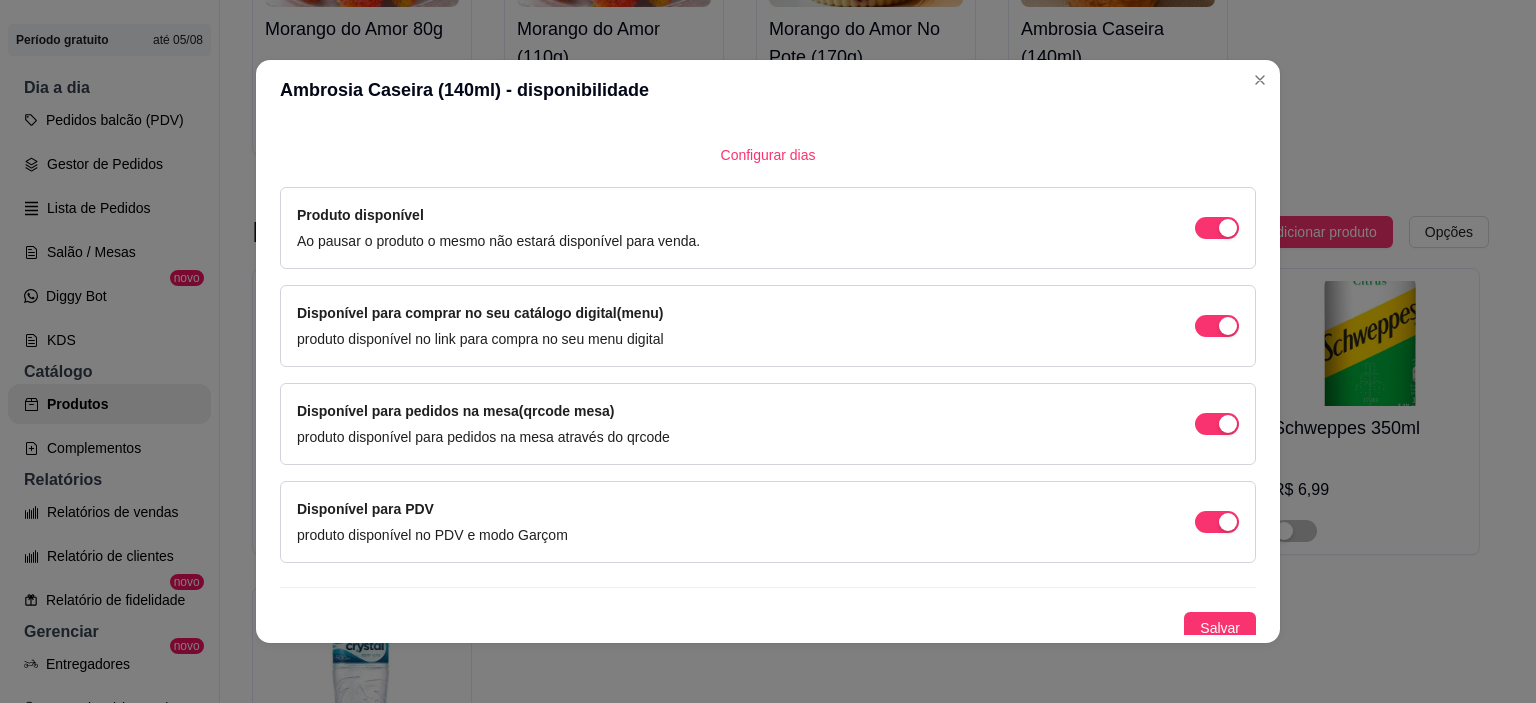 scroll, scrollTop: 140, scrollLeft: 0, axis: vertical 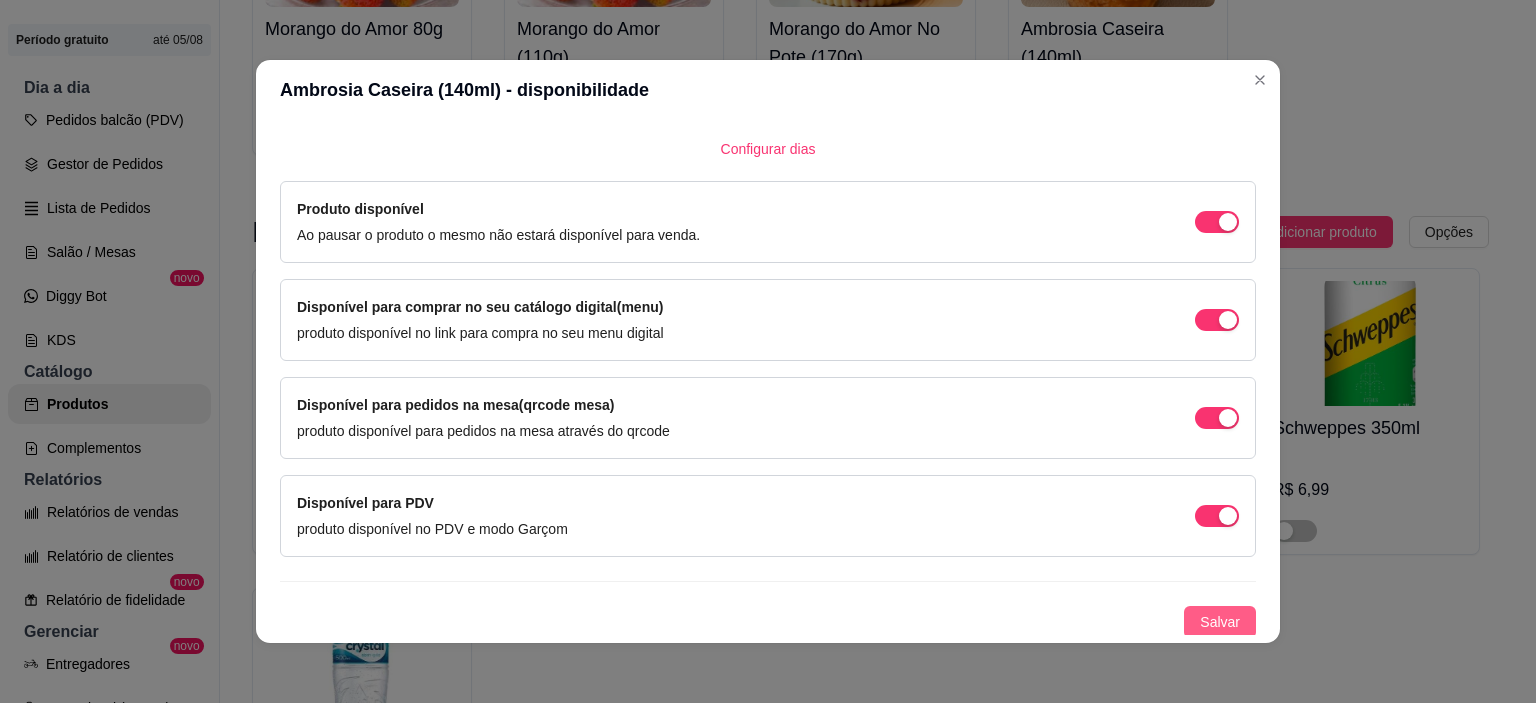 click on "Salvar" at bounding box center [1220, 622] 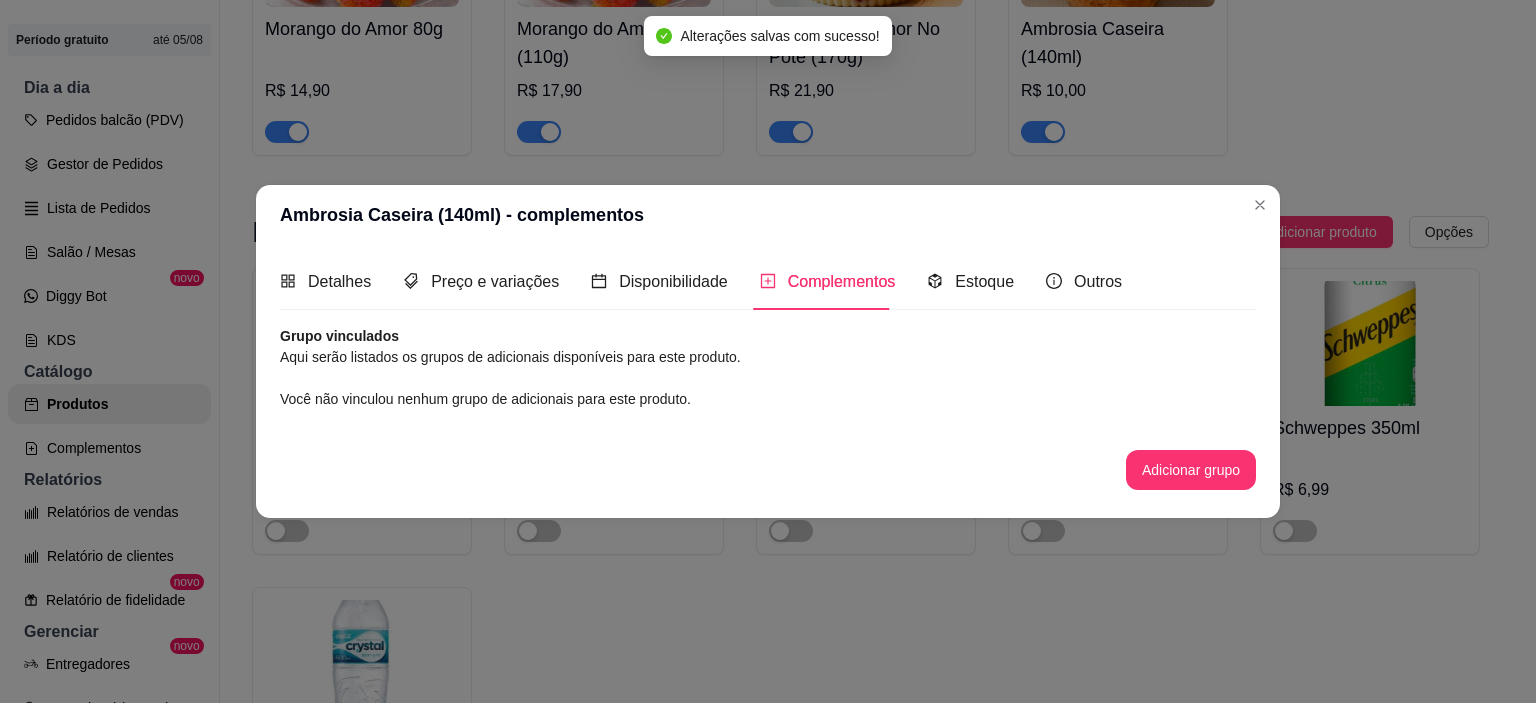 scroll, scrollTop: 0, scrollLeft: 0, axis: both 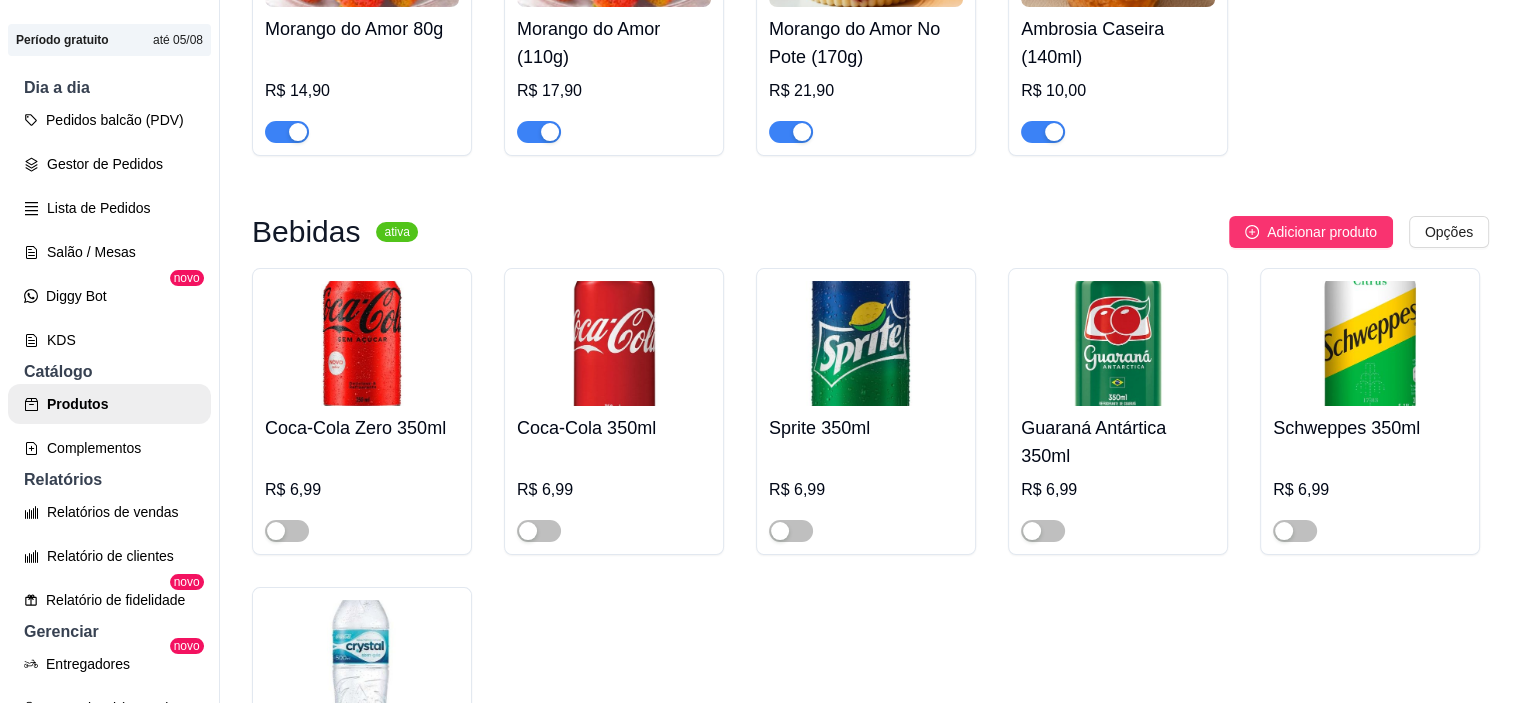 click at bounding box center [1118, -56] 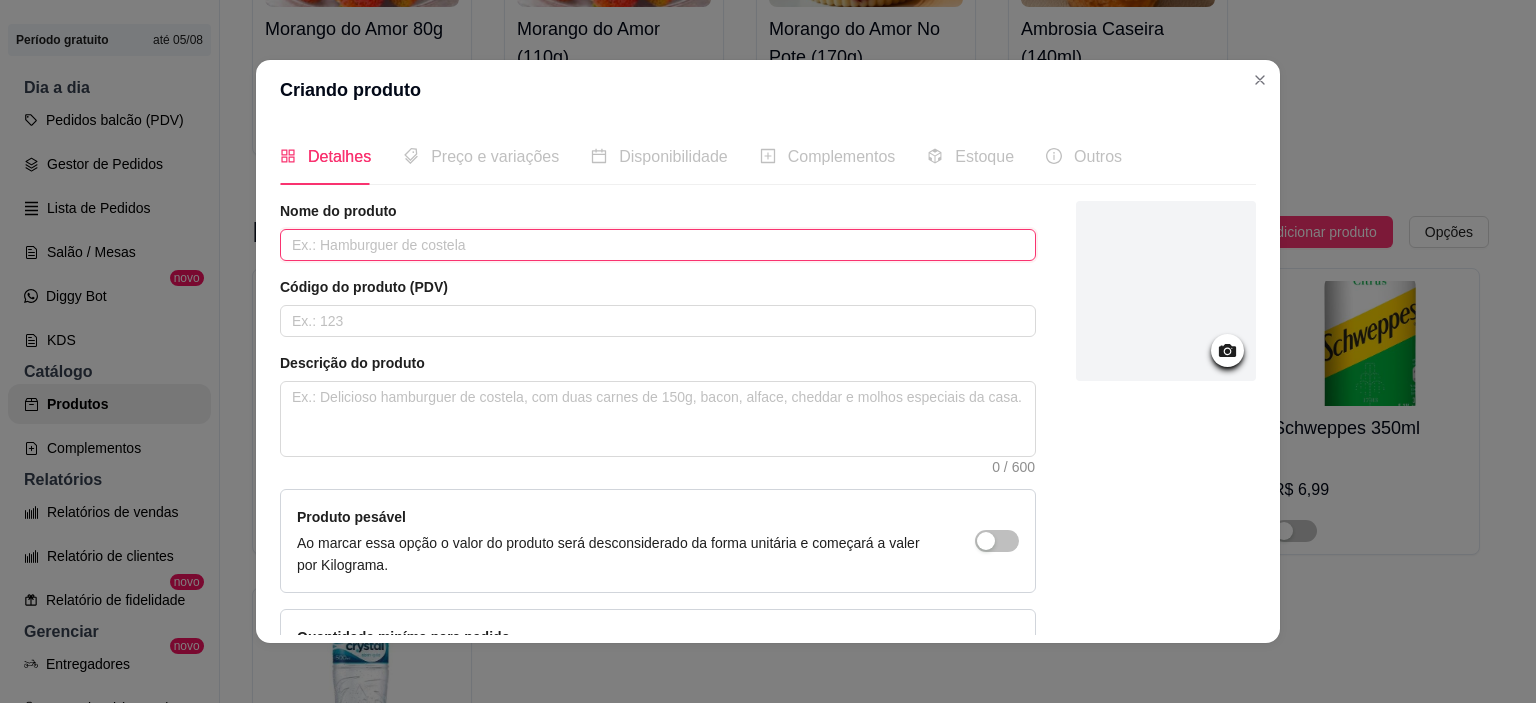 click at bounding box center [658, 245] 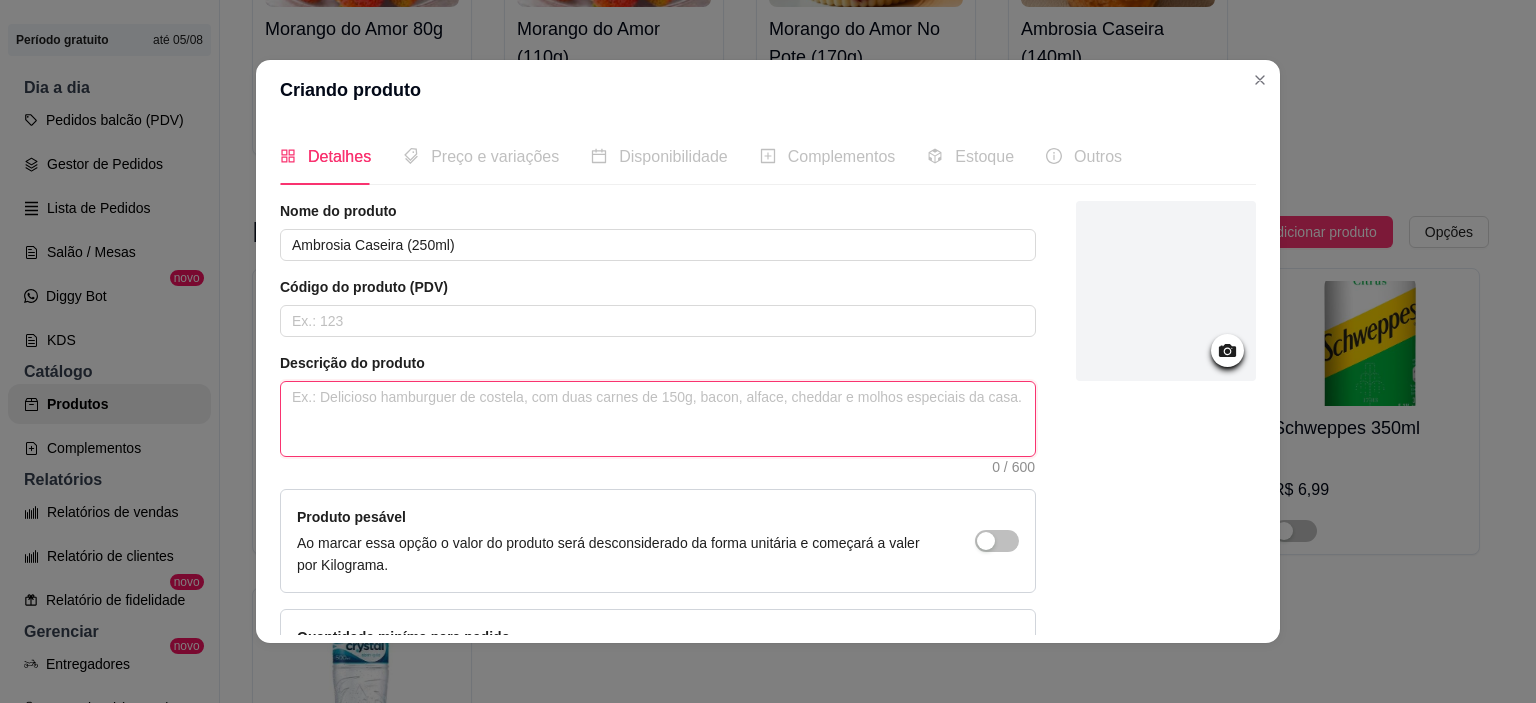 click at bounding box center [658, 419] 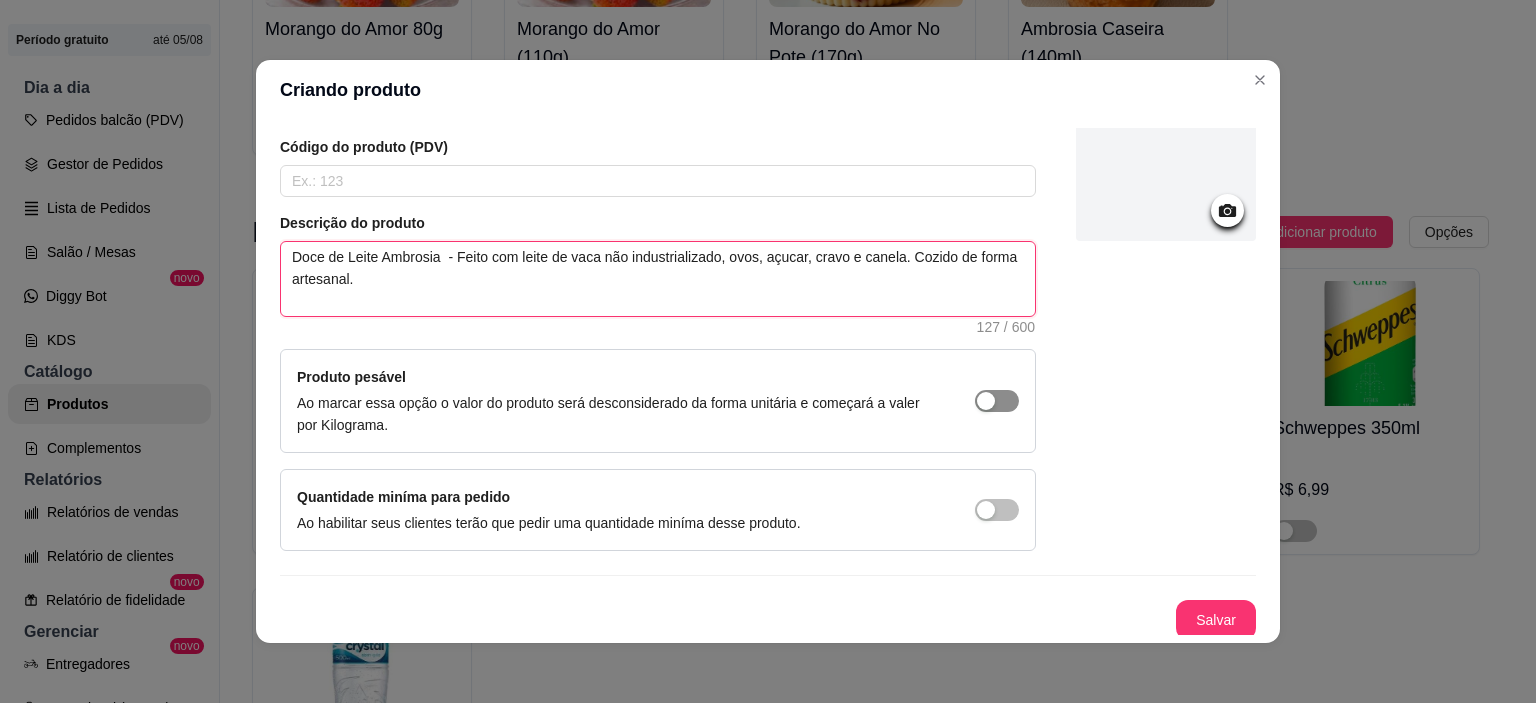 scroll, scrollTop: 142, scrollLeft: 0, axis: vertical 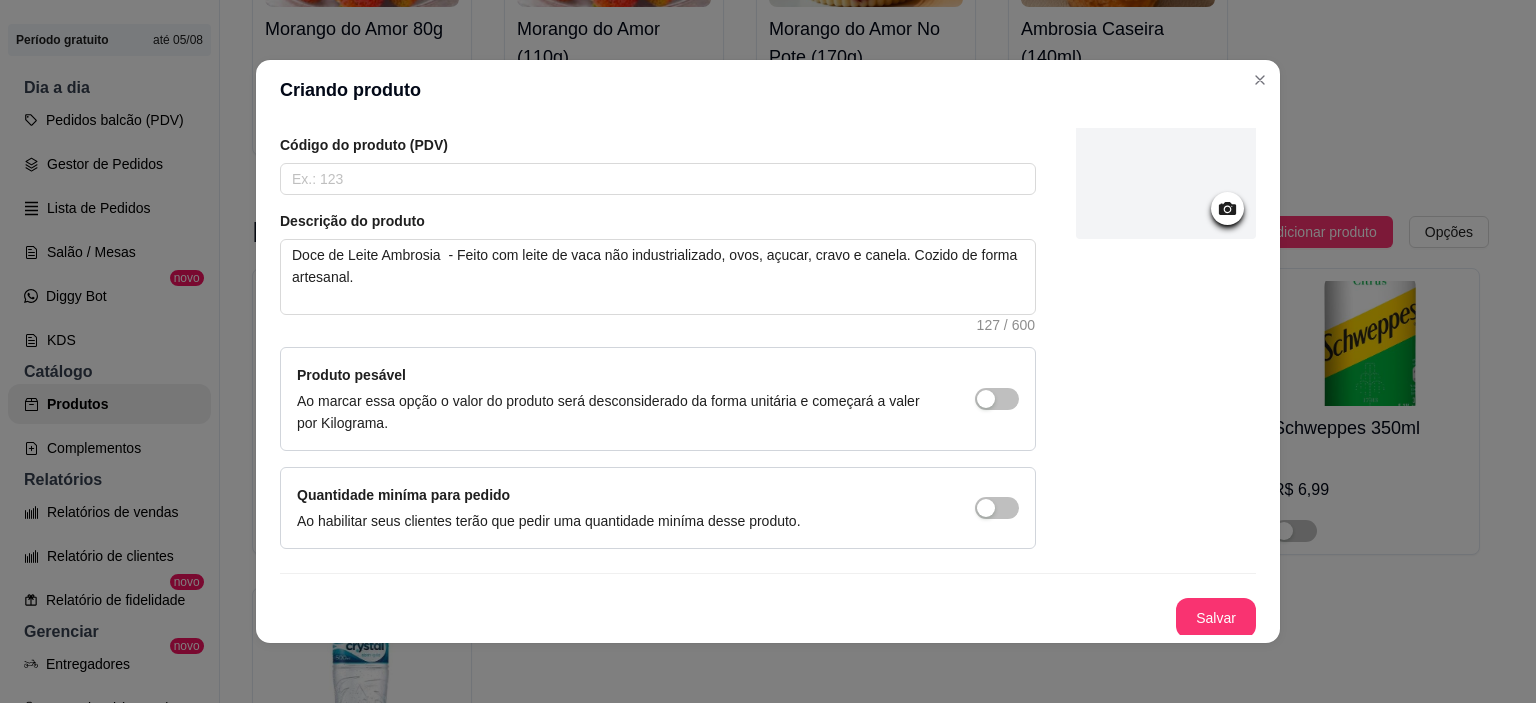 click 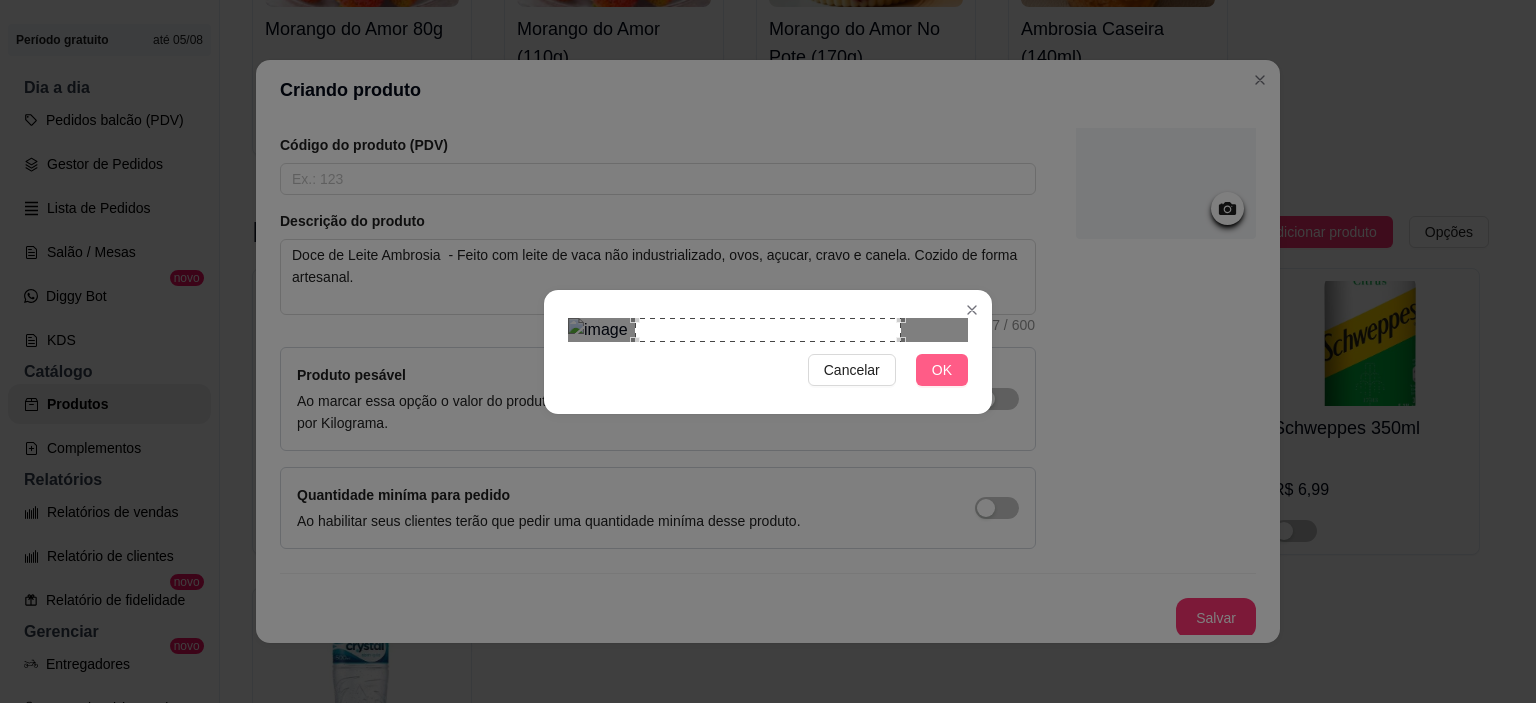 click on "OK" at bounding box center (942, 370) 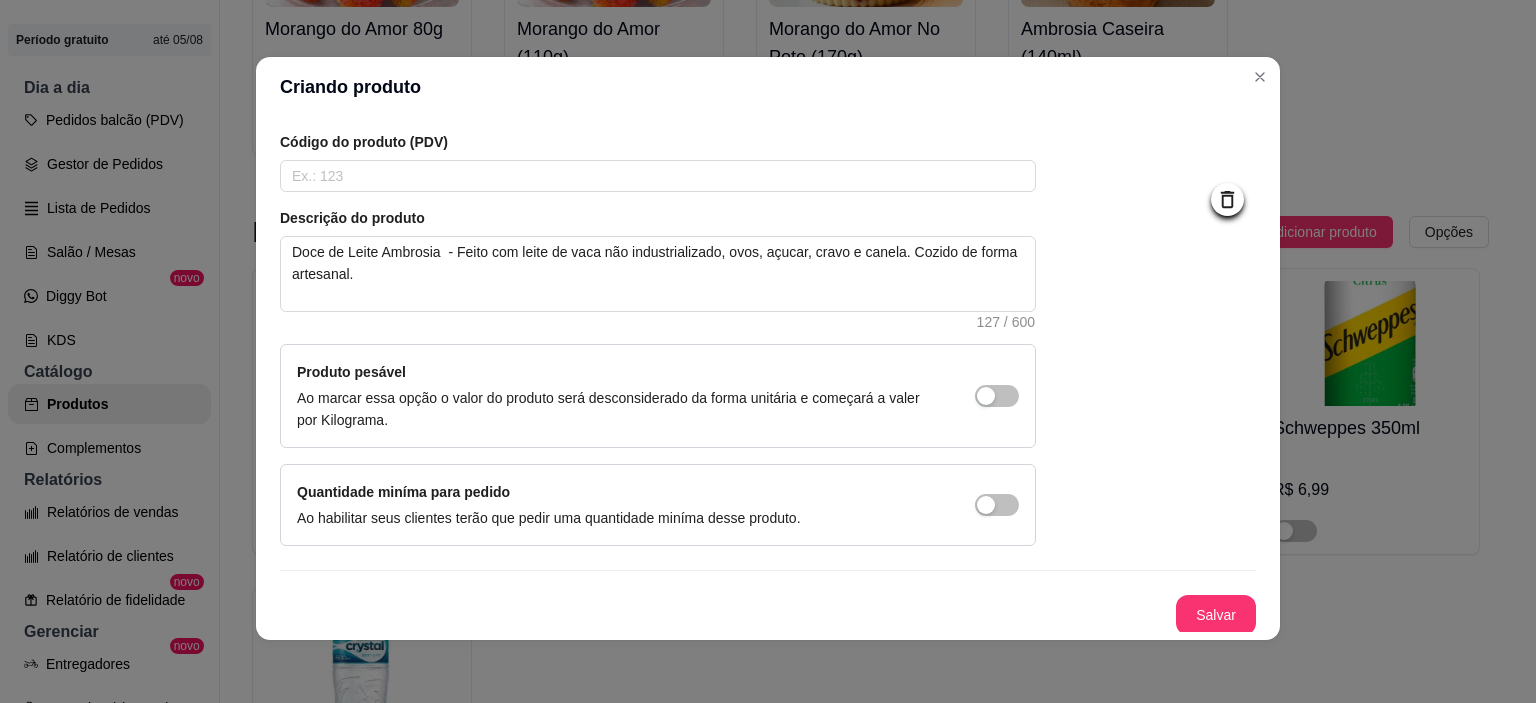 scroll, scrollTop: 4, scrollLeft: 0, axis: vertical 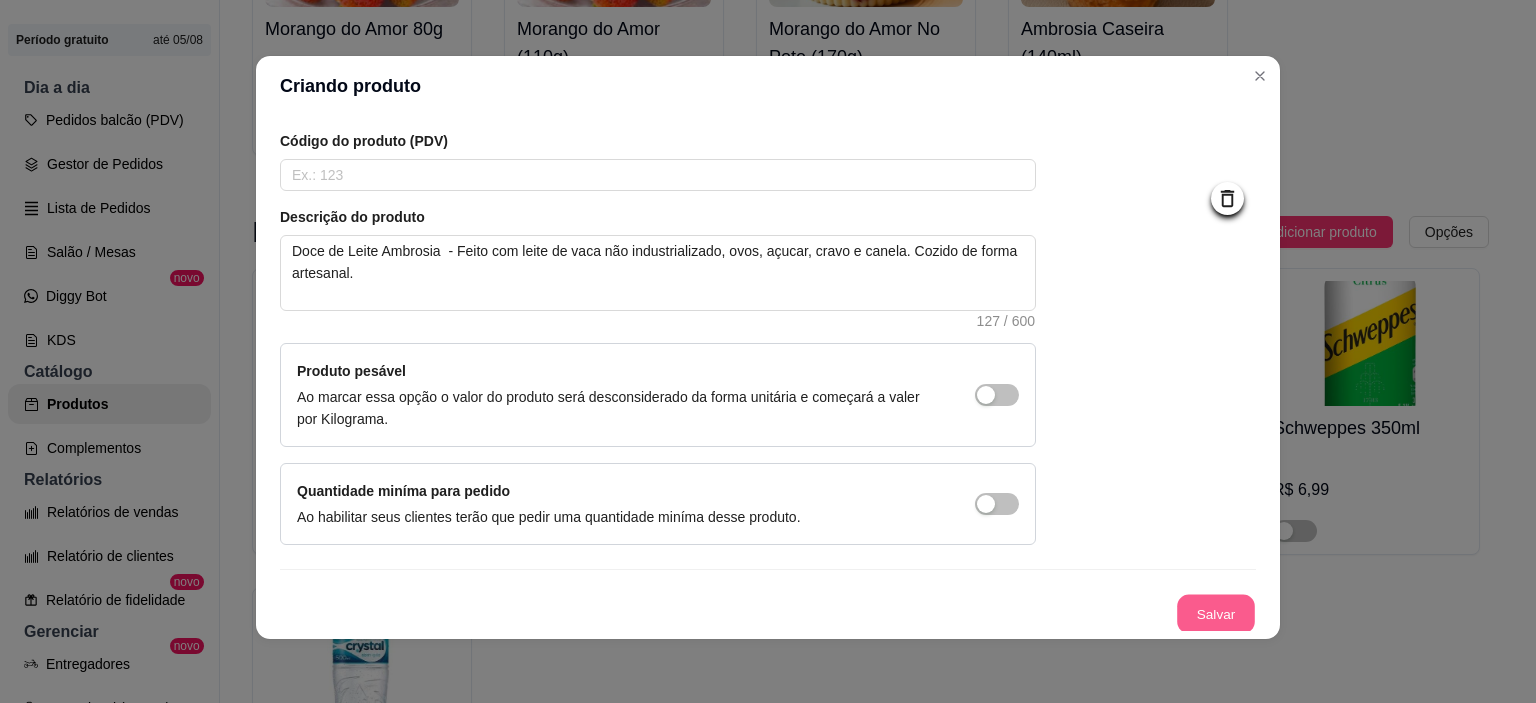 click on "Salvar" at bounding box center [1216, 614] 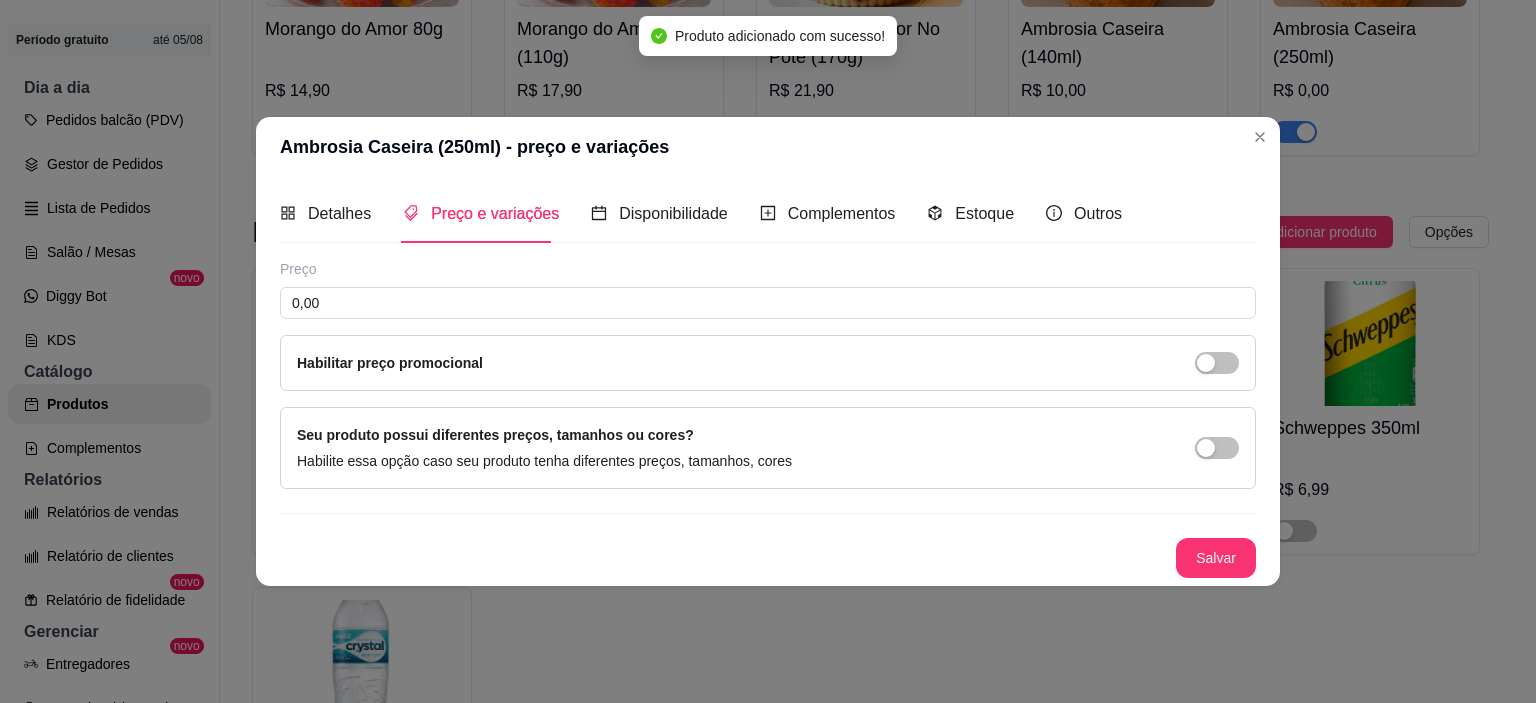 scroll, scrollTop: 0, scrollLeft: 0, axis: both 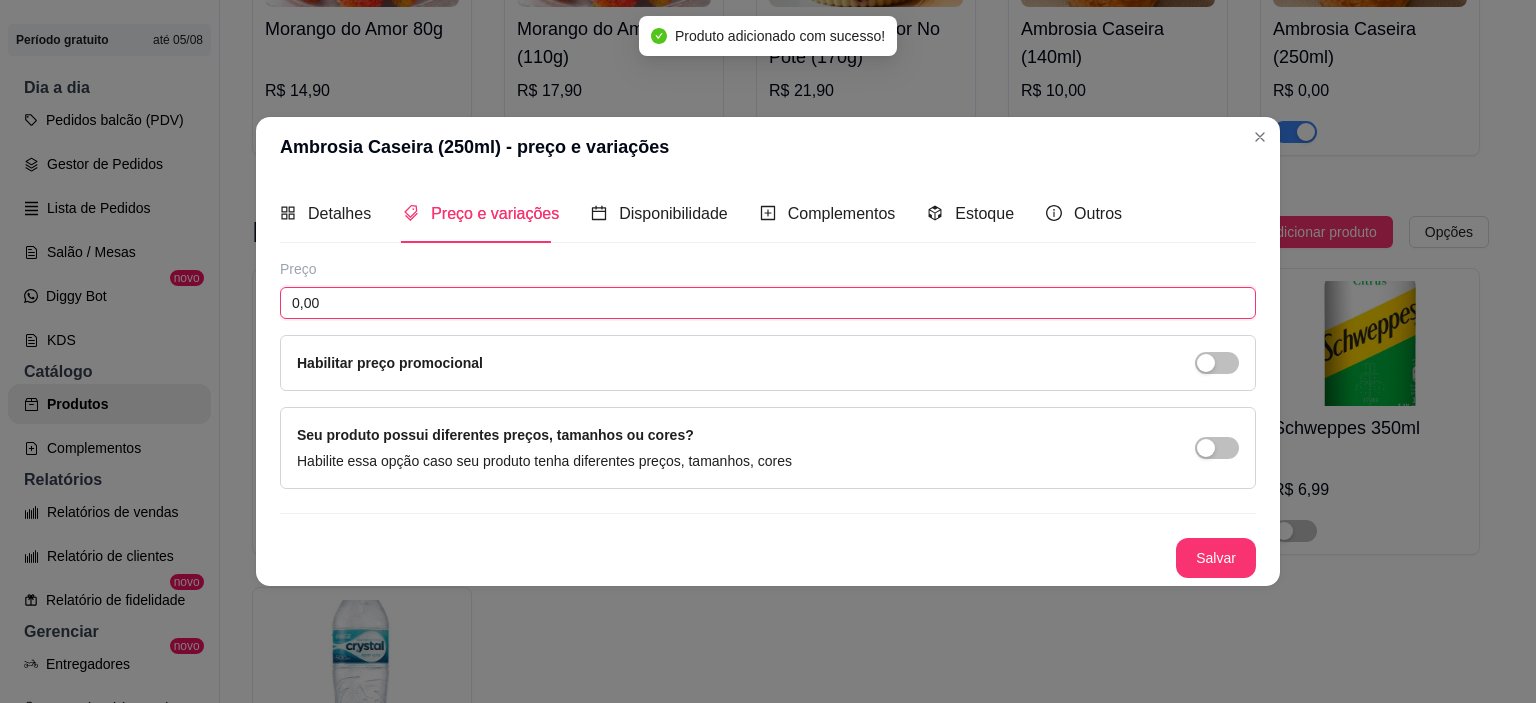 click on "0,00" at bounding box center [768, 303] 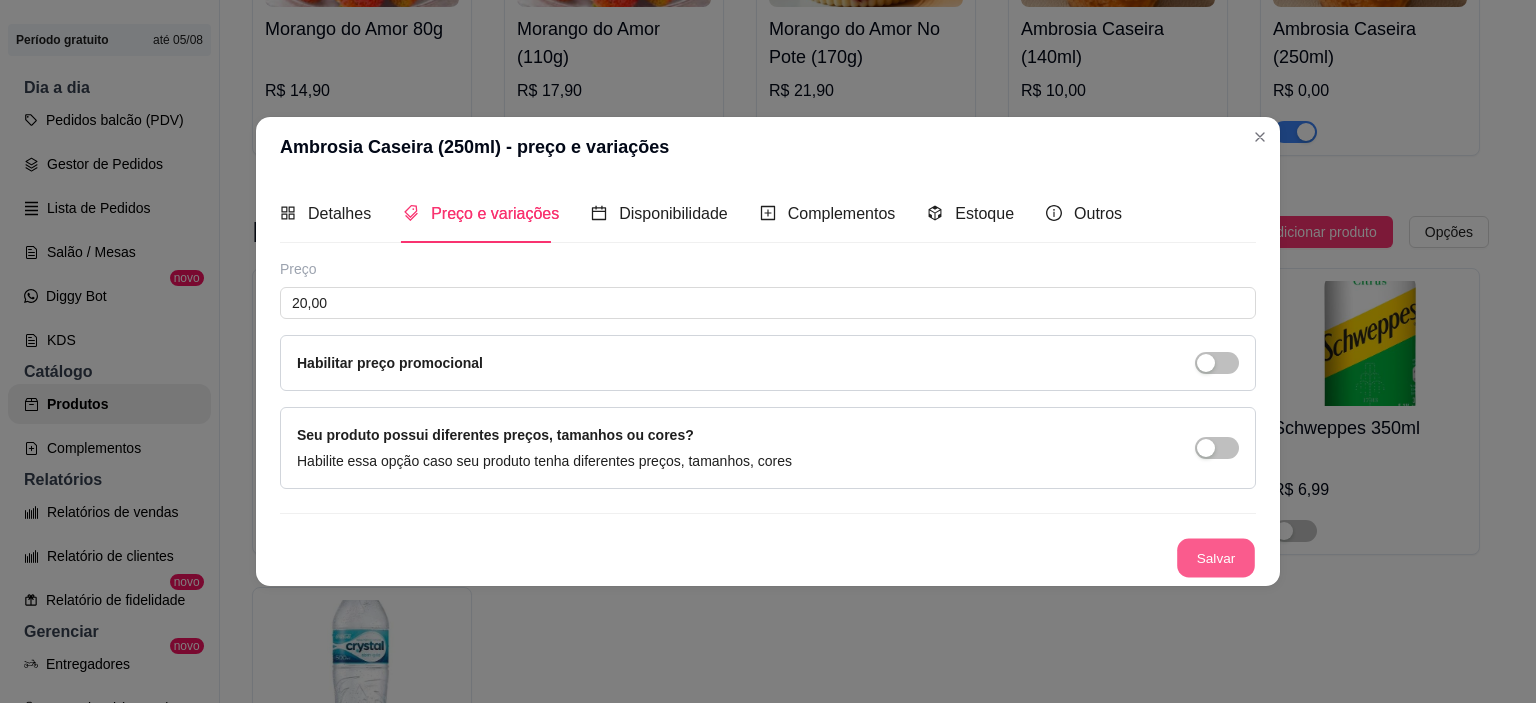 click on "Salvar" at bounding box center [1216, 557] 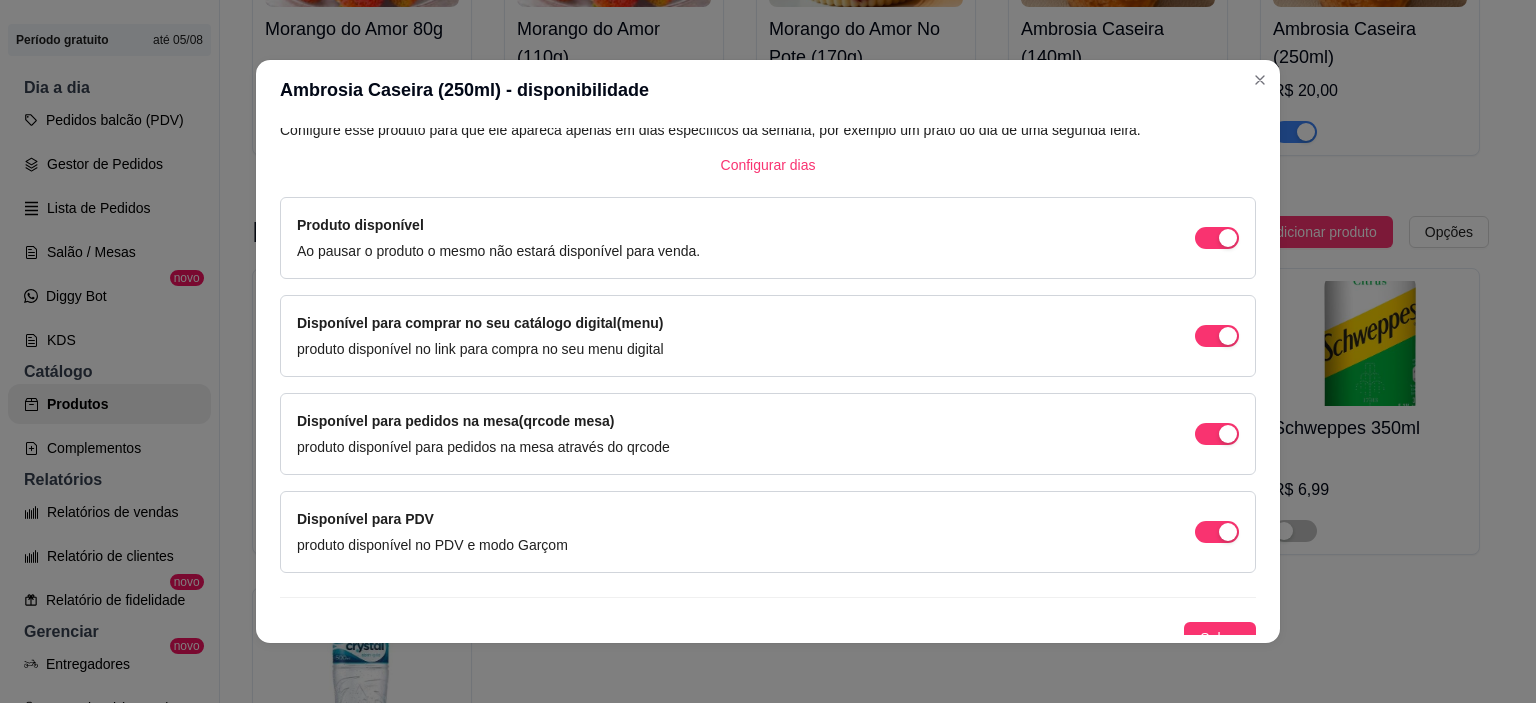 scroll, scrollTop: 140, scrollLeft: 0, axis: vertical 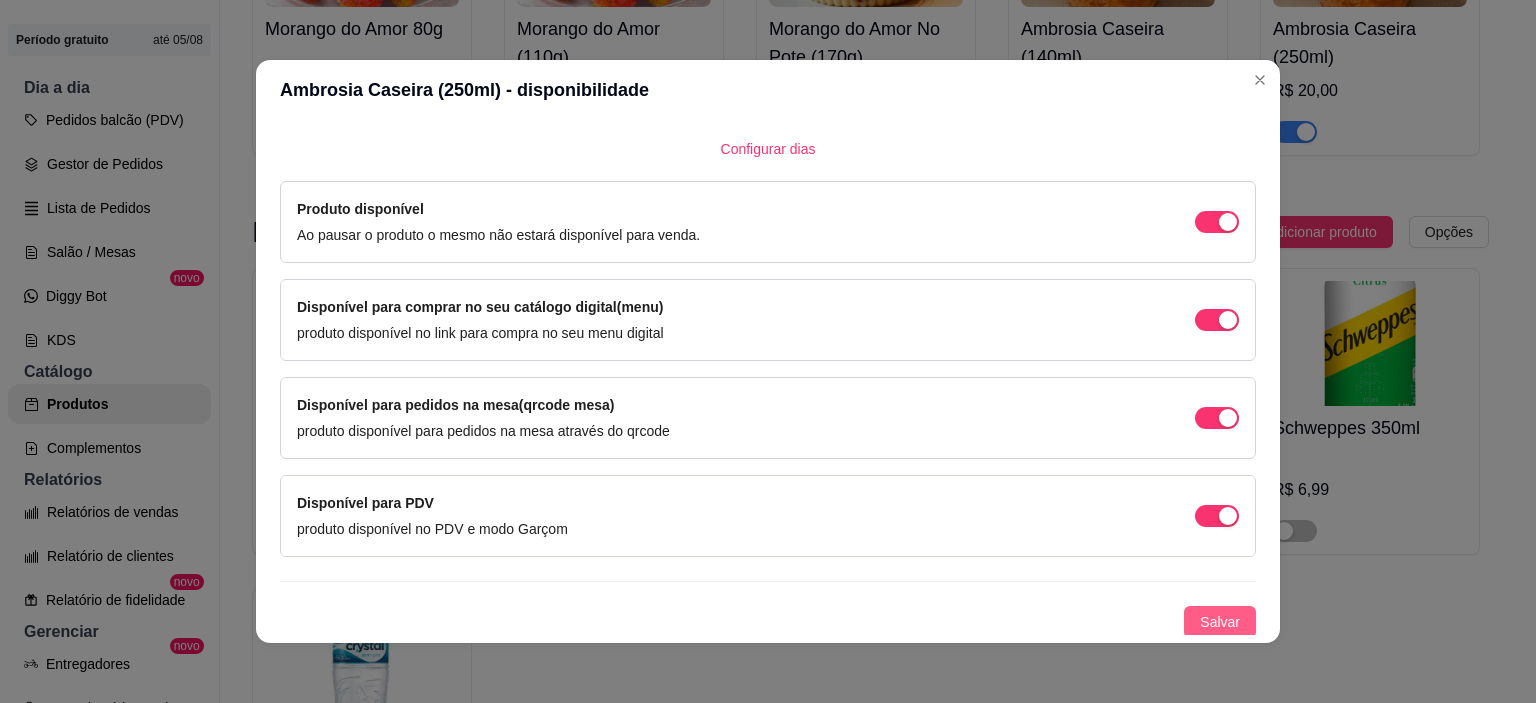 click on "Salvar" at bounding box center (1220, 622) 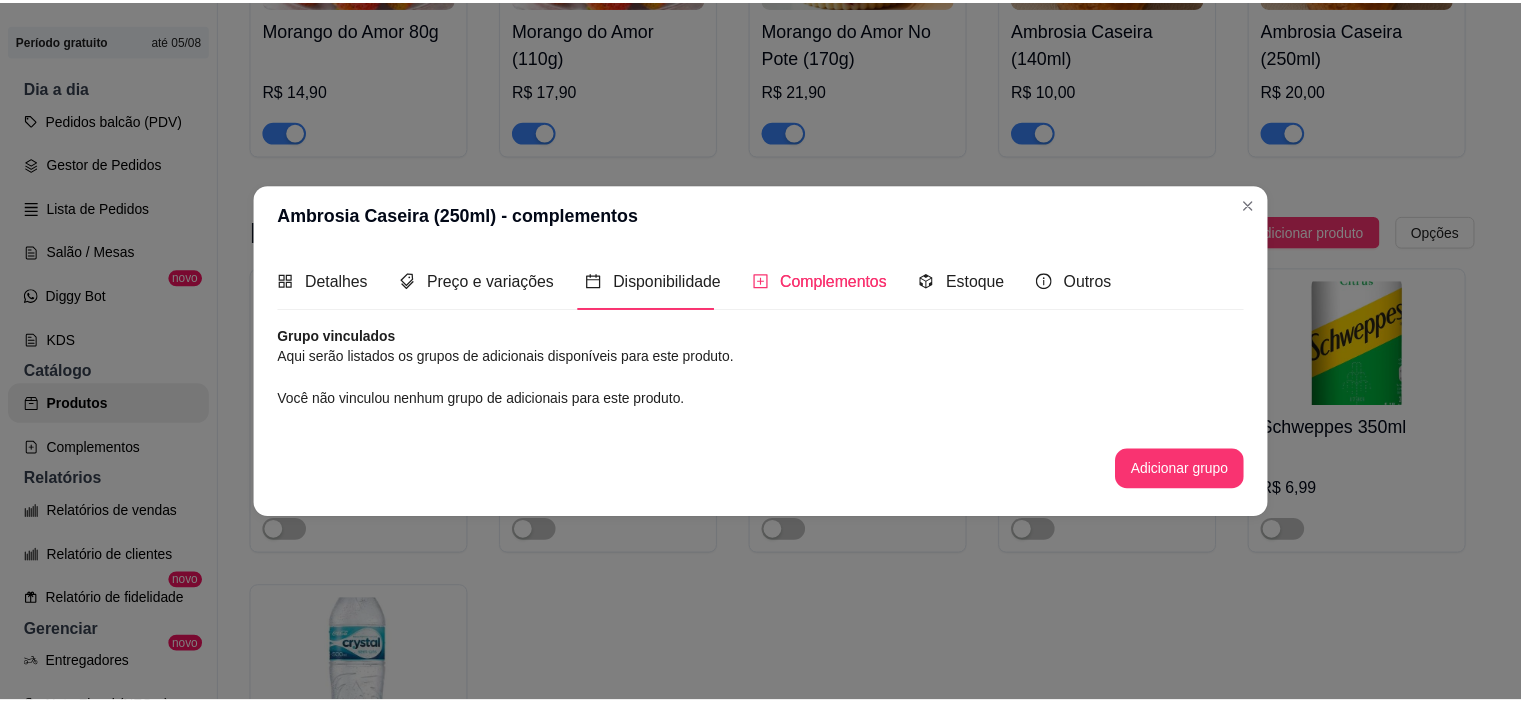 scroll, scrollTop: 0, scrollLeft: 0, axis: both 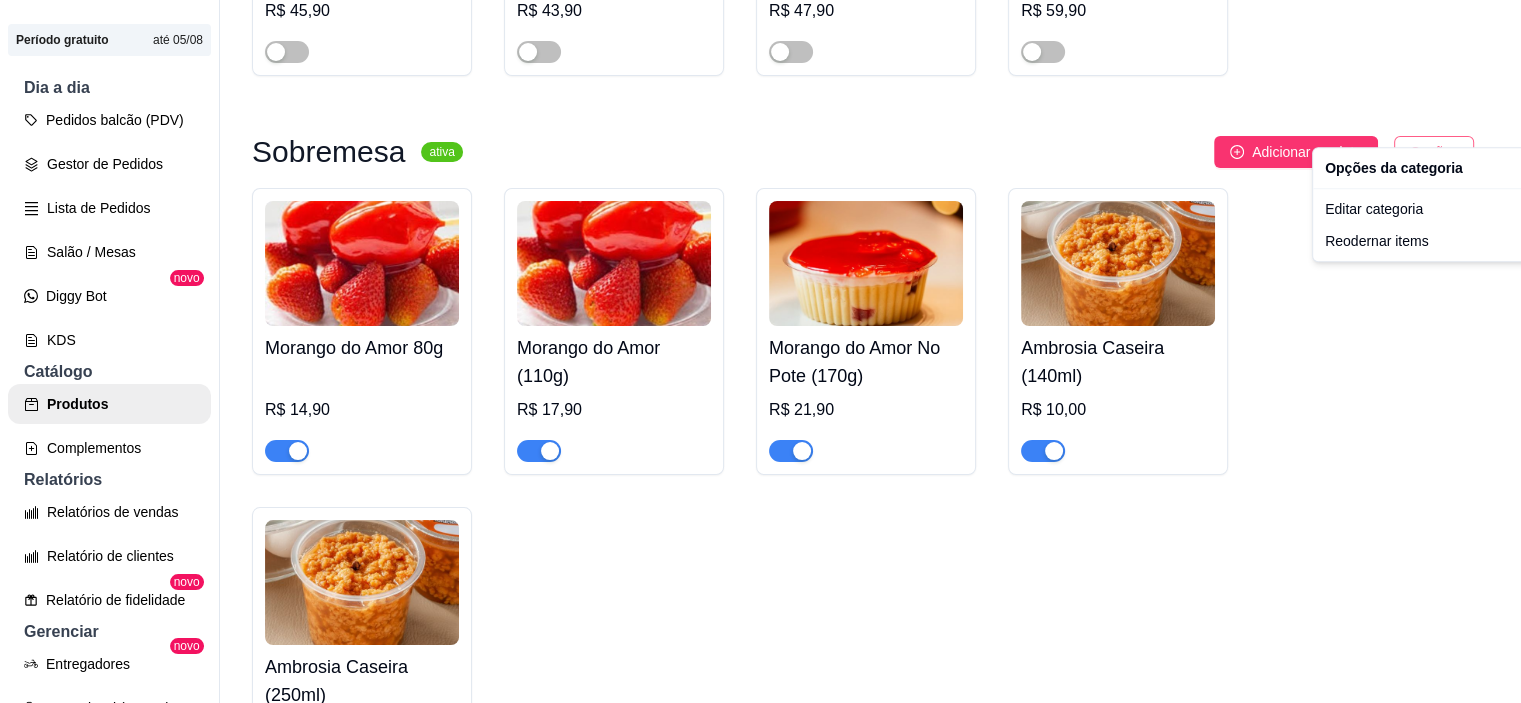 click on "C Chef Baguette ... Loja Aberta Loja Período gratuito até 05/08   Dia a dia Pedidos balcão (PDV) Gestor de Pedidos Lista de Pedidos Salão / Mesas Diggy Bot novo KDS Catálogo Produtos Complementos Relatórios Relatórios de vendas Relatório de clientes Relatório de fidelidade novo Gerenciar Entregadores novo Nota Fiscal (NFC-e) Controle de caixa Controle de fiado Cupons Clientes Estoque Configurações Diggy Planos Precisa de ajuda? Sair Produtos Adicionar categoria Reodernar categorias Aqui você cadastra e gerencia seu produtos e categorias Baguete (Sanduíche no pão de alho) ativa Adicionar produto Opções Alcatra (Baguete 25cm)   R$ 44,90 Fraldinha (Baguete 25cm)   R$ 42,90 Calabresa e bacon (Baguete 25cm)   R$ 46,90 Picanha (Baguete 25cm)   R$ 54,90 Coraçãozinho (Baguete 25cm)   R$ 44,90 Toscana (Baguete 25cm)   R$ 42,90 Frango (Baguete 25cm)   R$ 42,90 Frango com bacon (Baguete 25cm)   R$ 44,90 Costela (Baguete 25cm)   R$ 41,90 Pernil (Baguete 25cm)   R$ 41,90 Yakisoba (Almoço)" at bounding box center [760, 351] 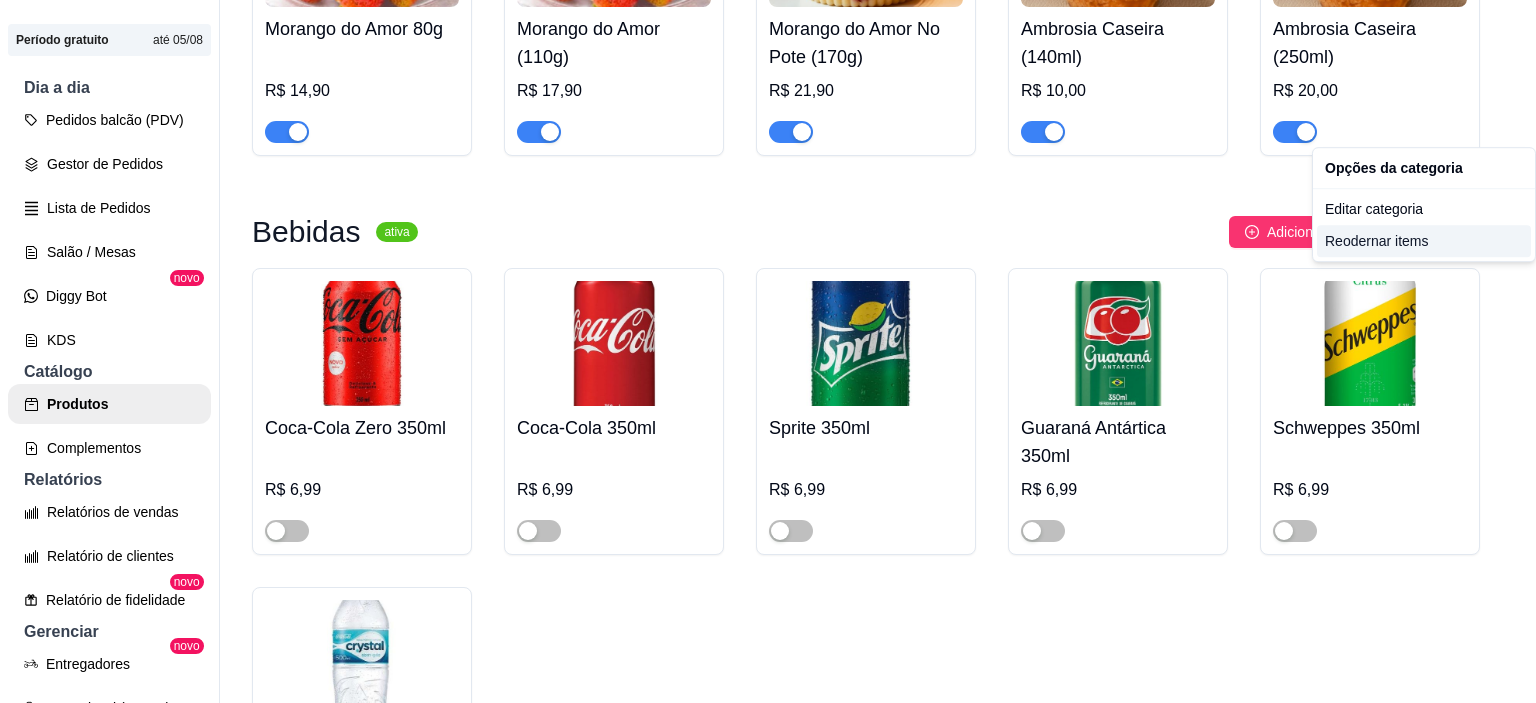 click on "Reodernar items" at bounding box center (1424, 241) 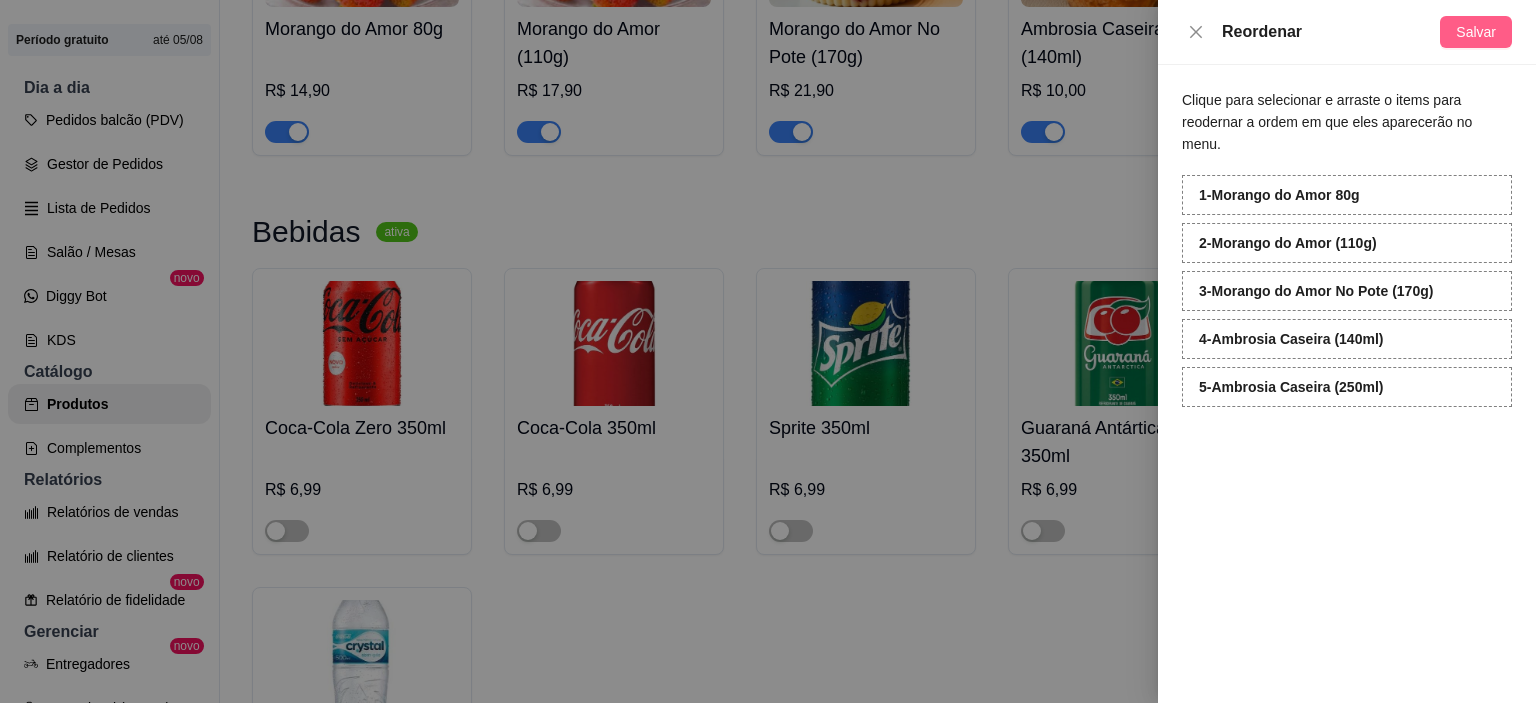 click on "Salvar" at bounding box center (1476, 32) 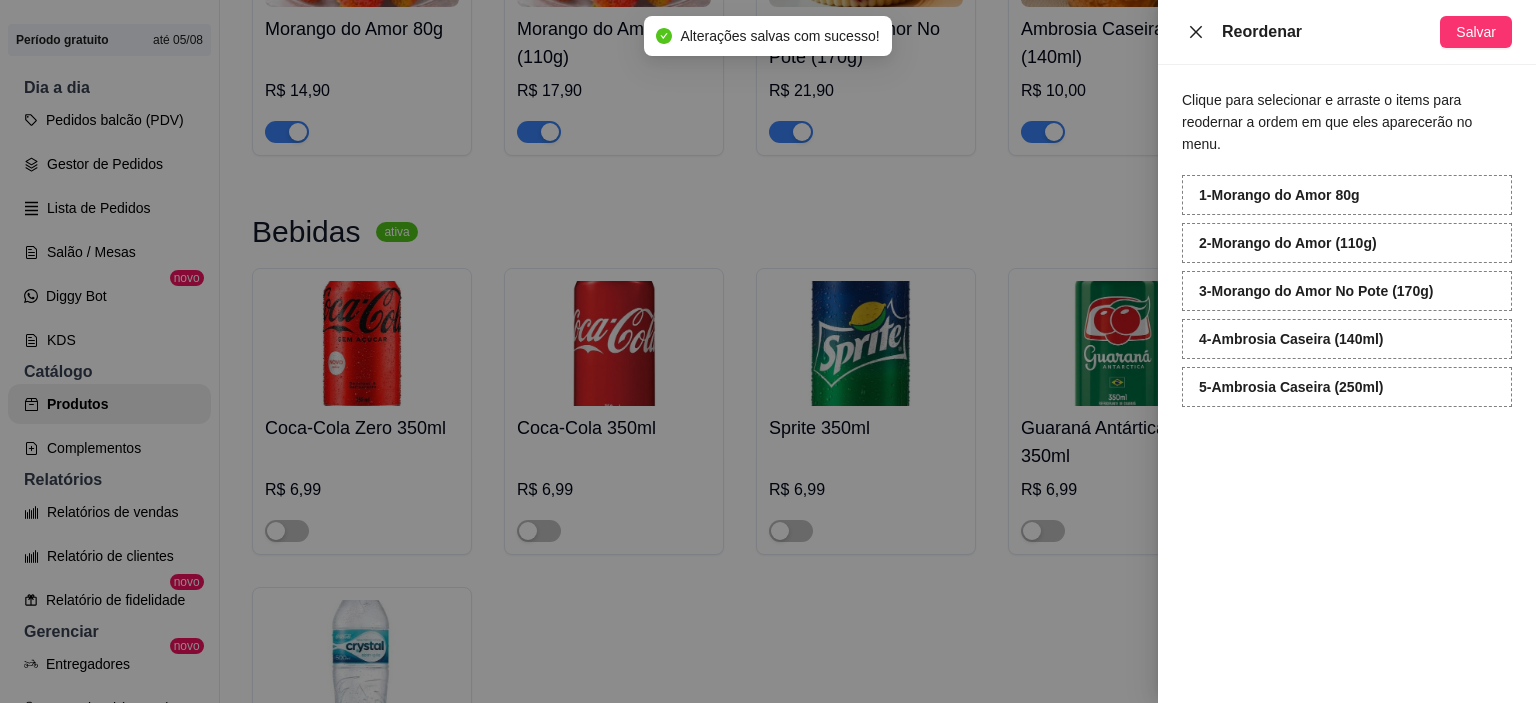 click 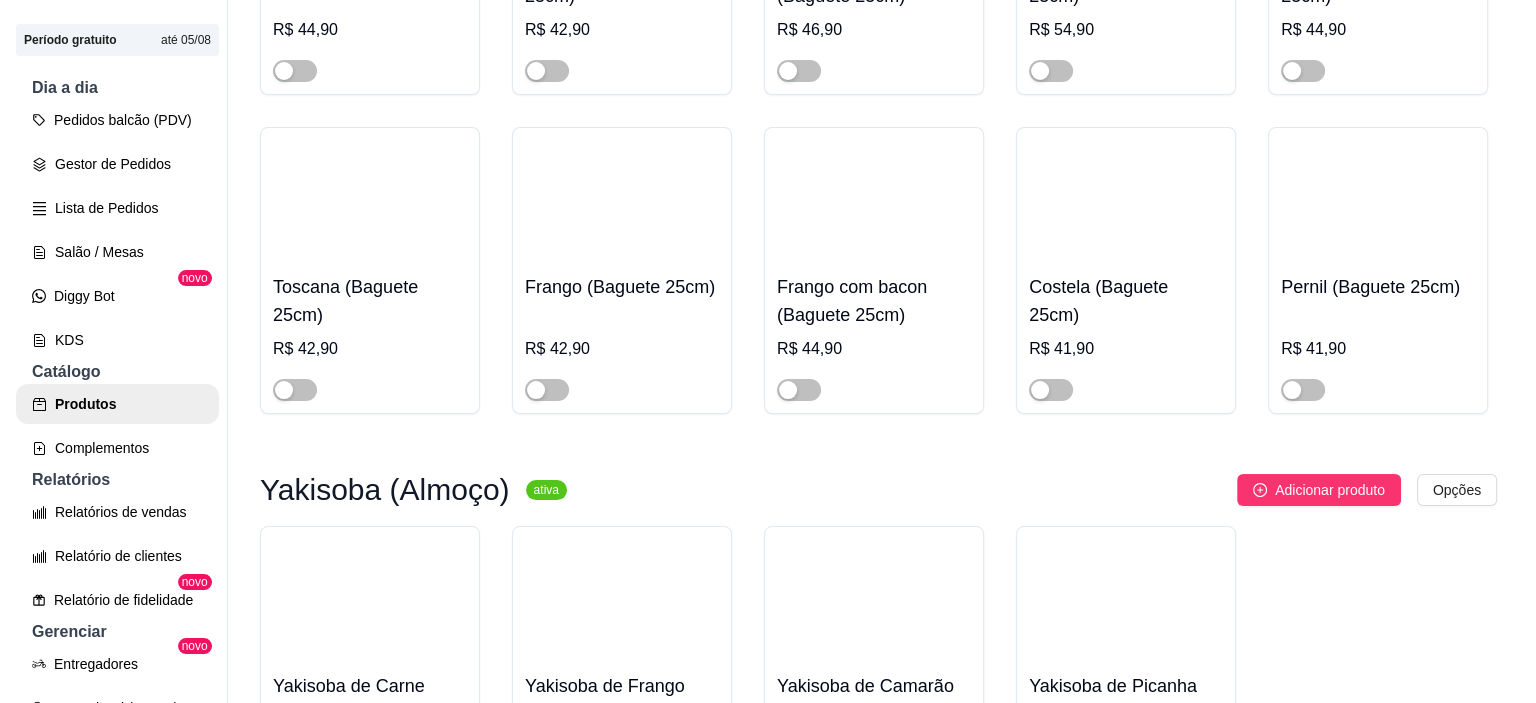 scroll, scrollTop: 0, scrollLeft: 0, axis: both 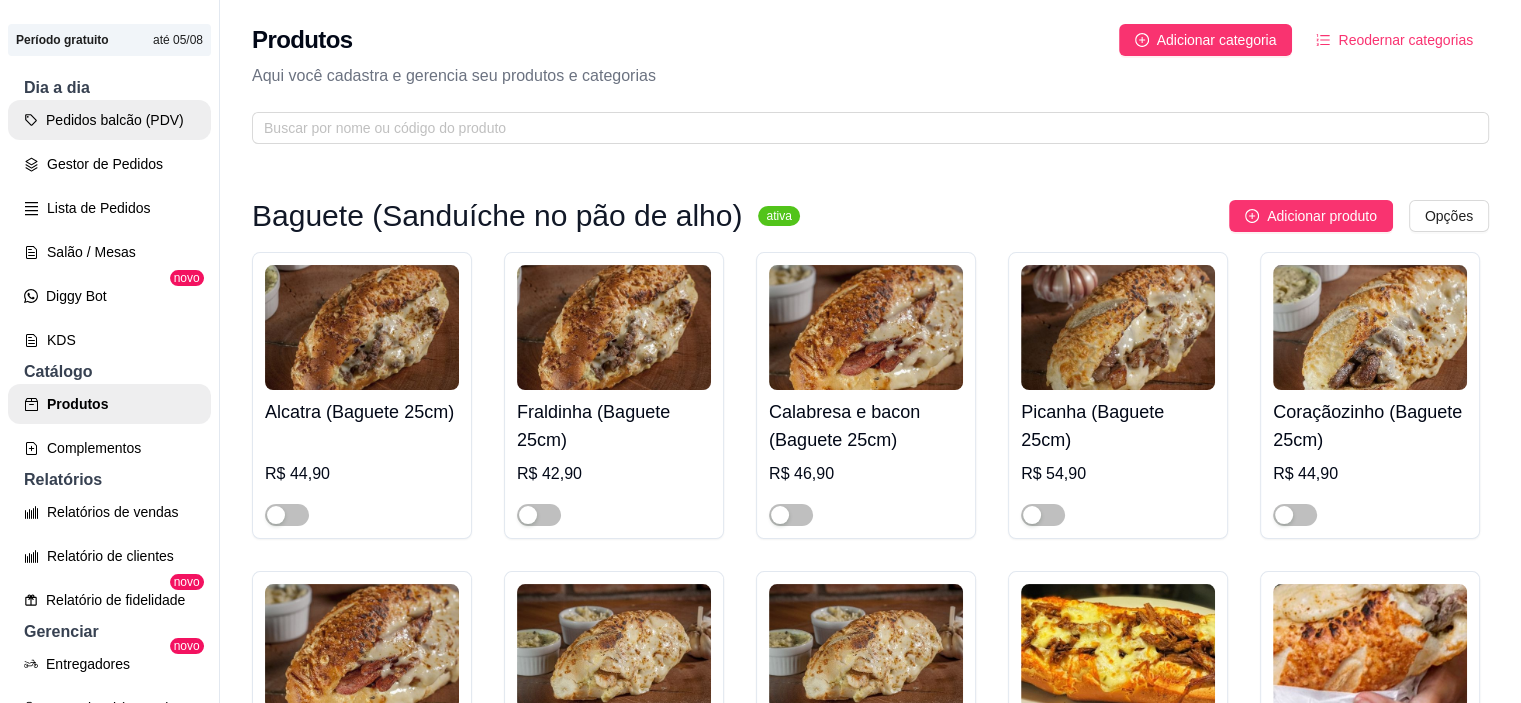 click on "Pedidos balcão (PDV)" at bounding box center [109, 120] 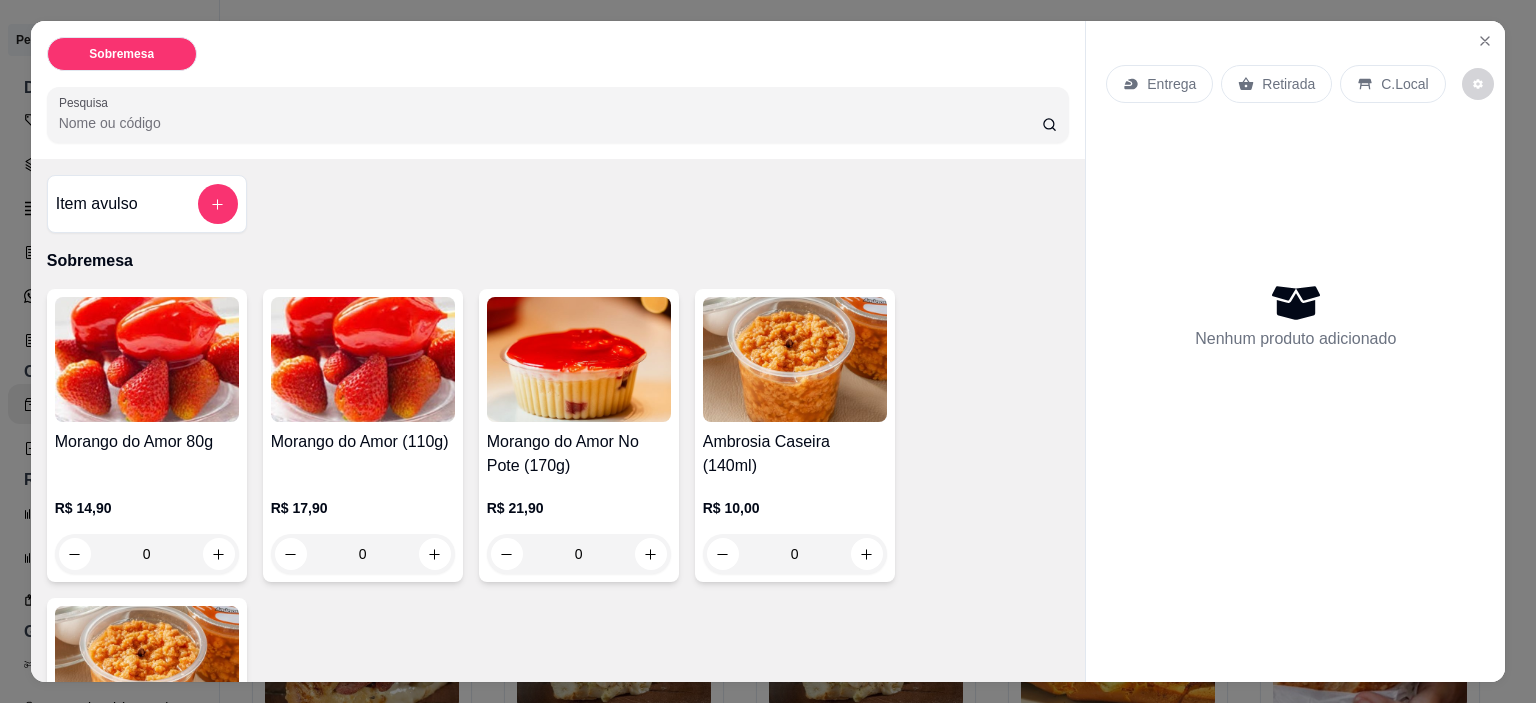 click on "C.Local" at bounding box center (1404, 84) 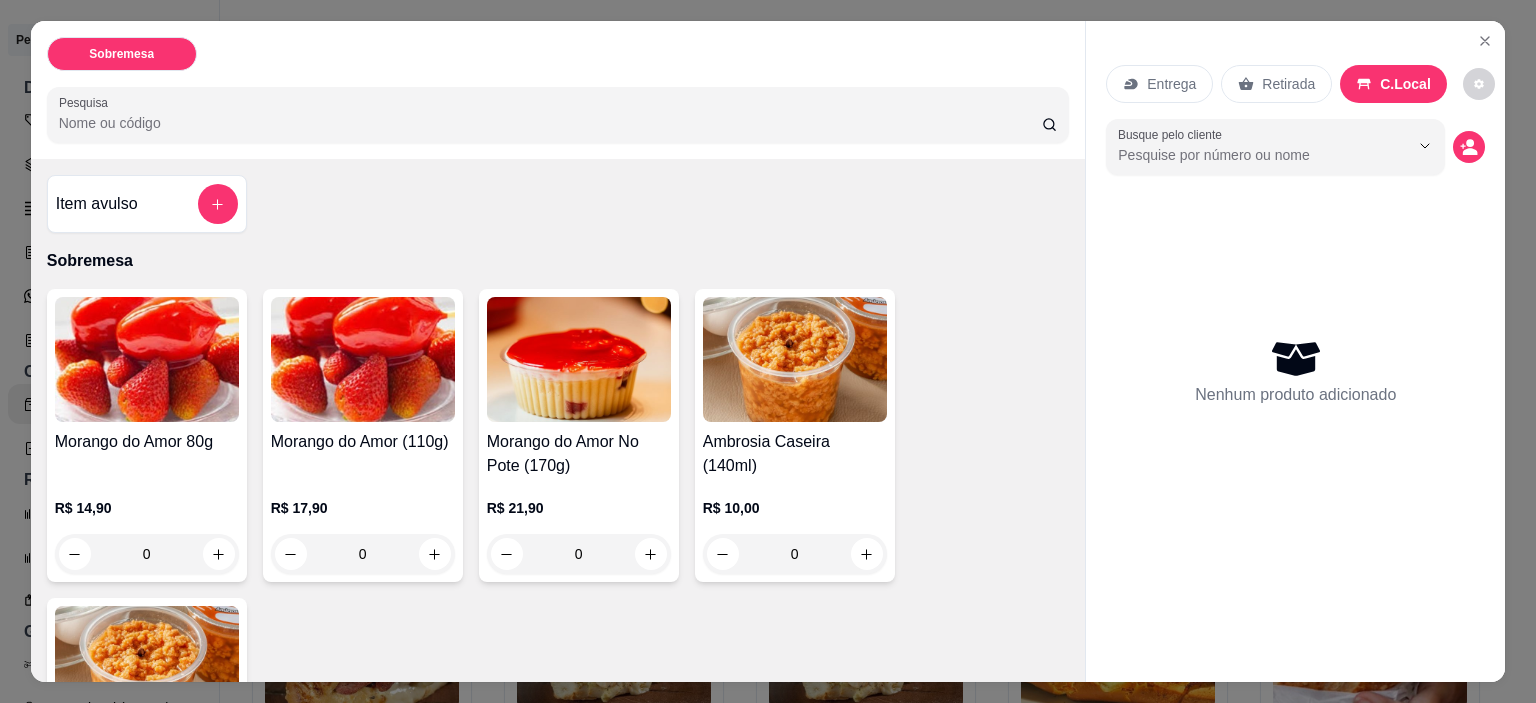 click on "Retirada" at bounding box center [1288, 84] 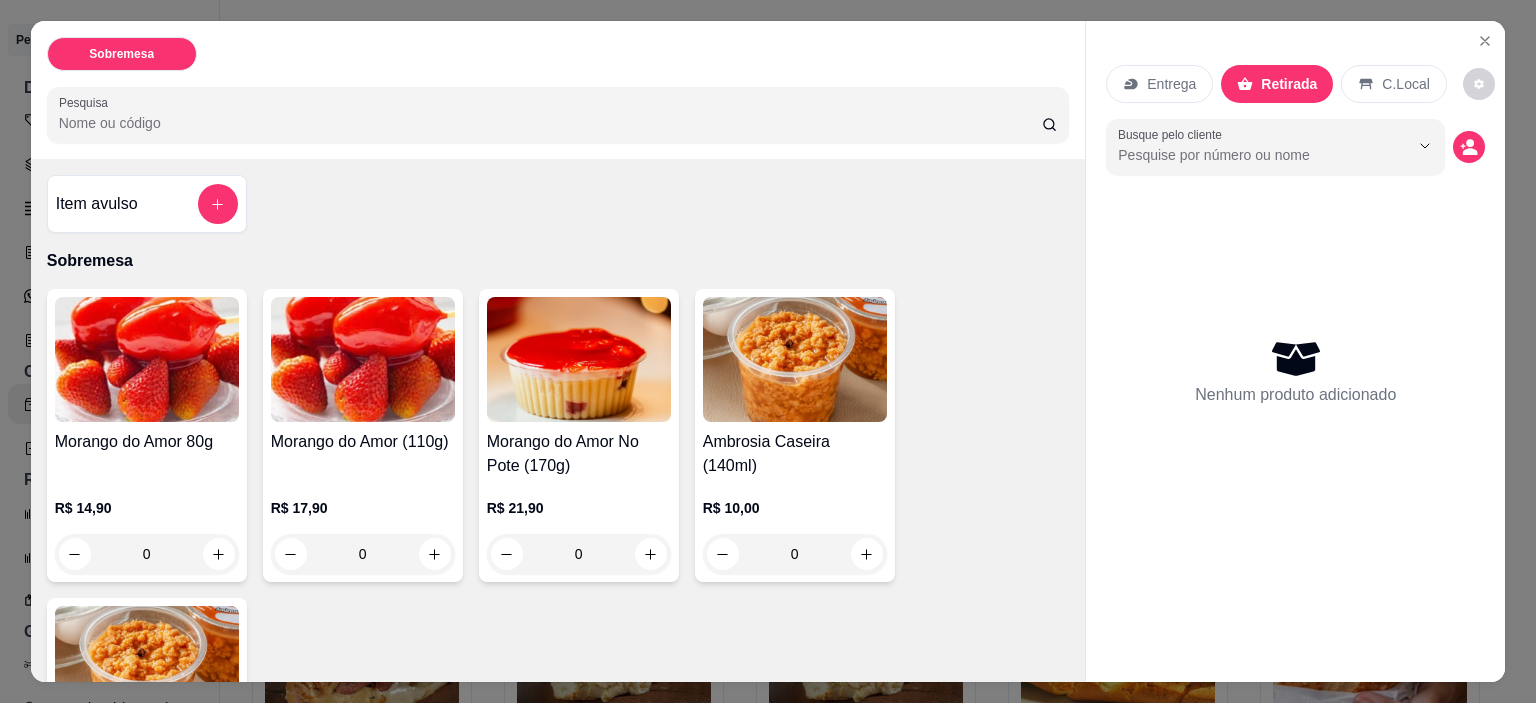 click on "C.Local" at bounding box center (1393, 84) 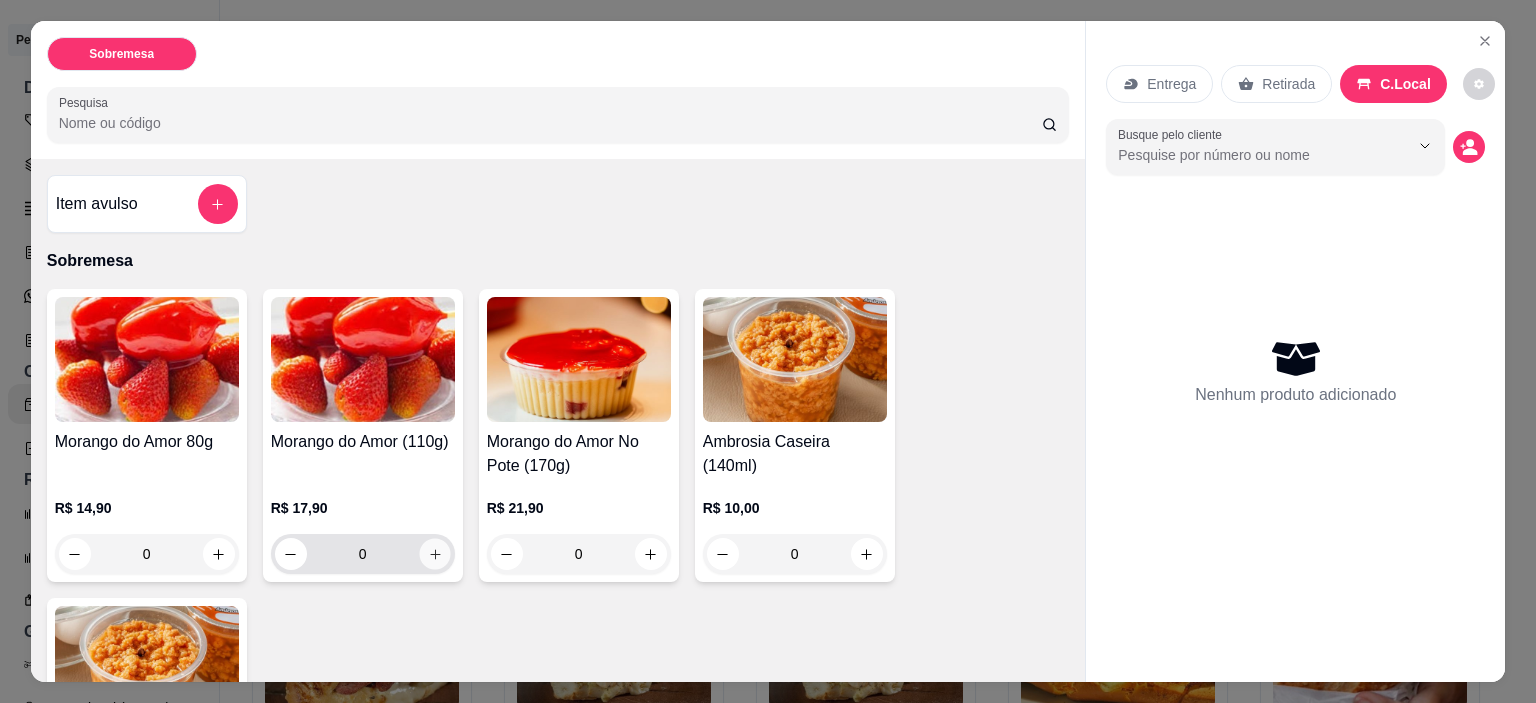 click 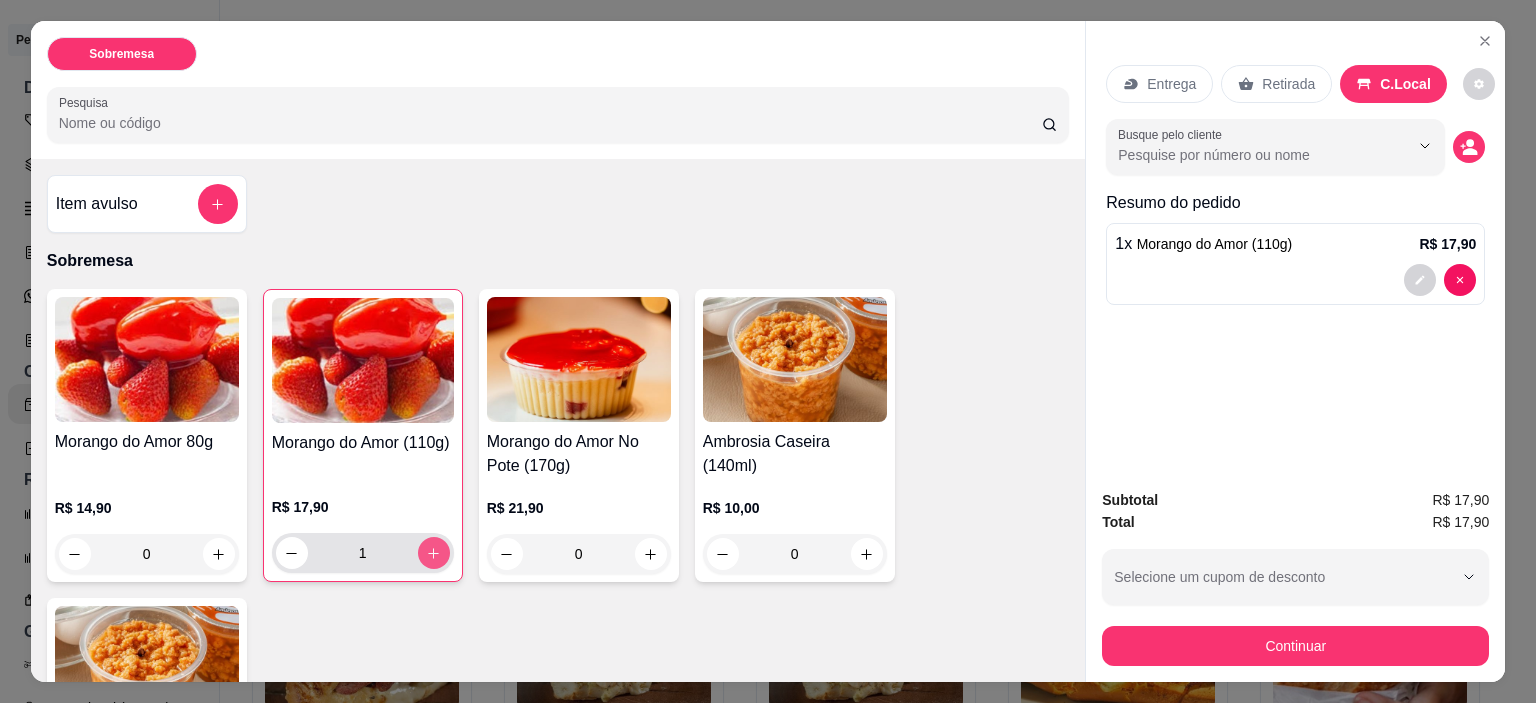 click 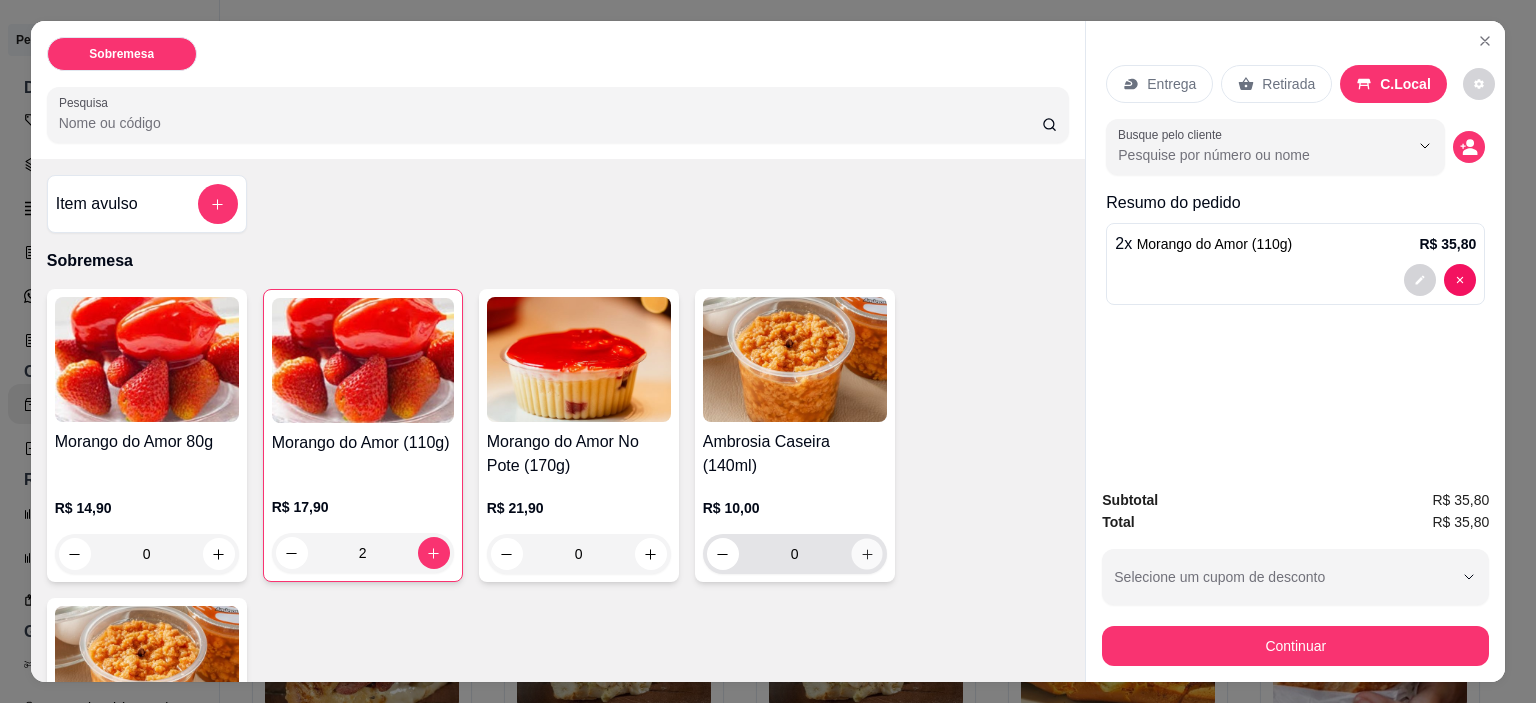 click 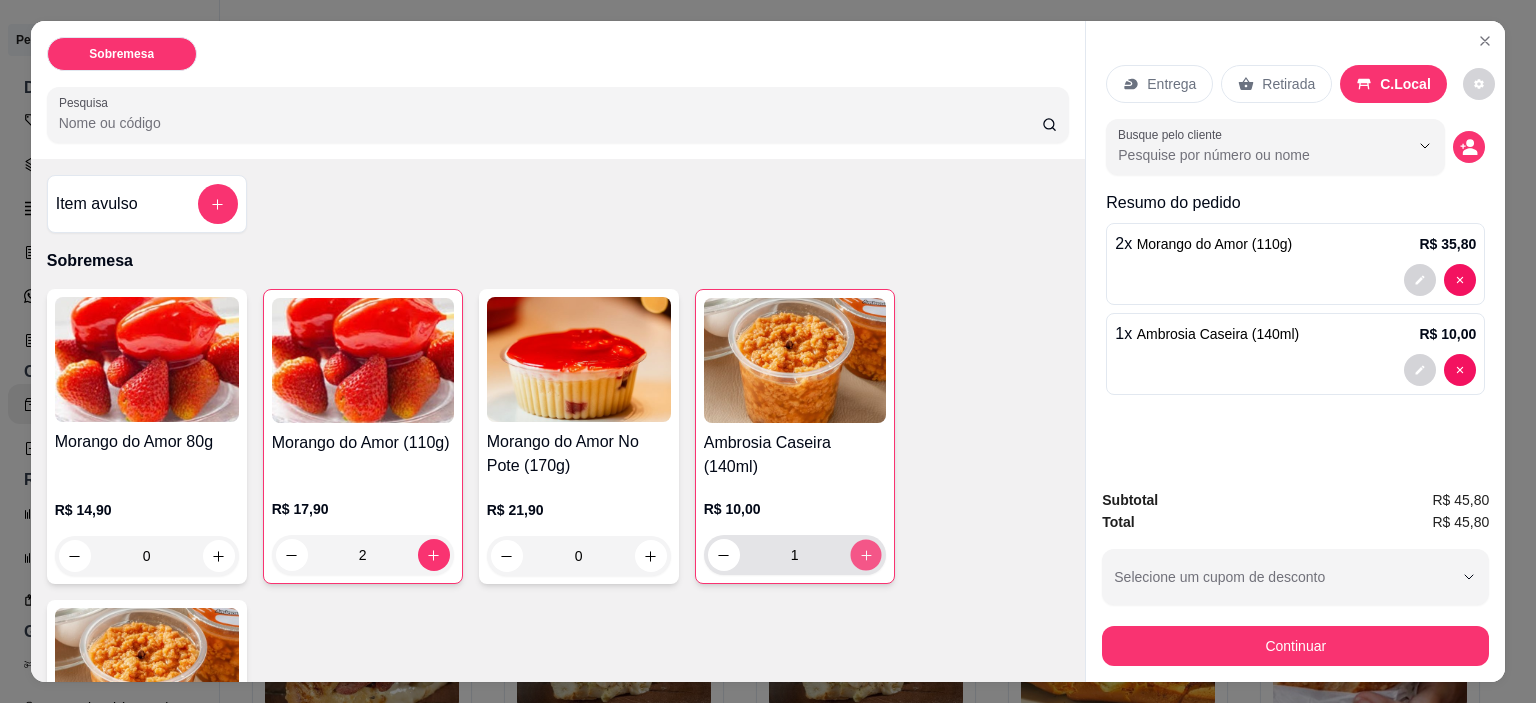 click at bounding box center (865, 555) 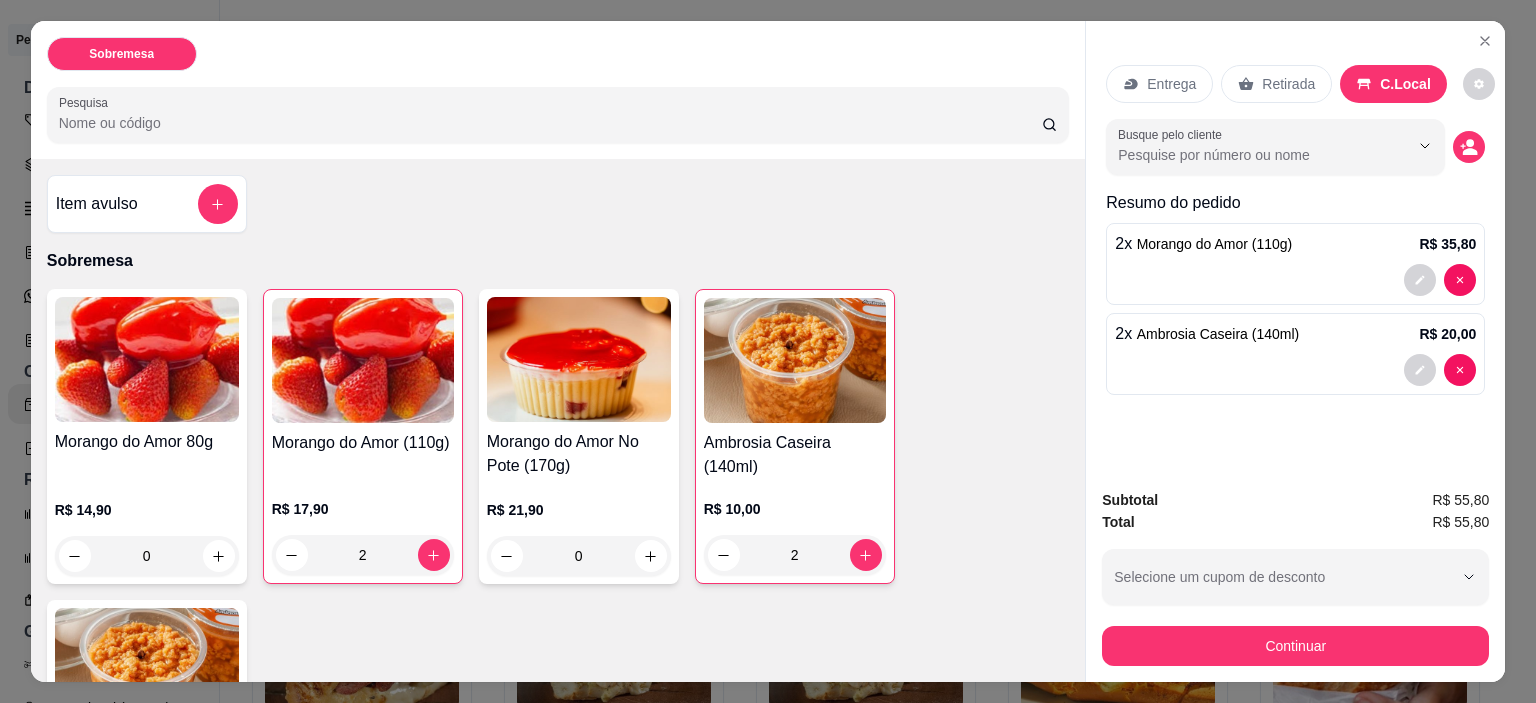 click on "Retirada" at bounding box center [1276, 84] 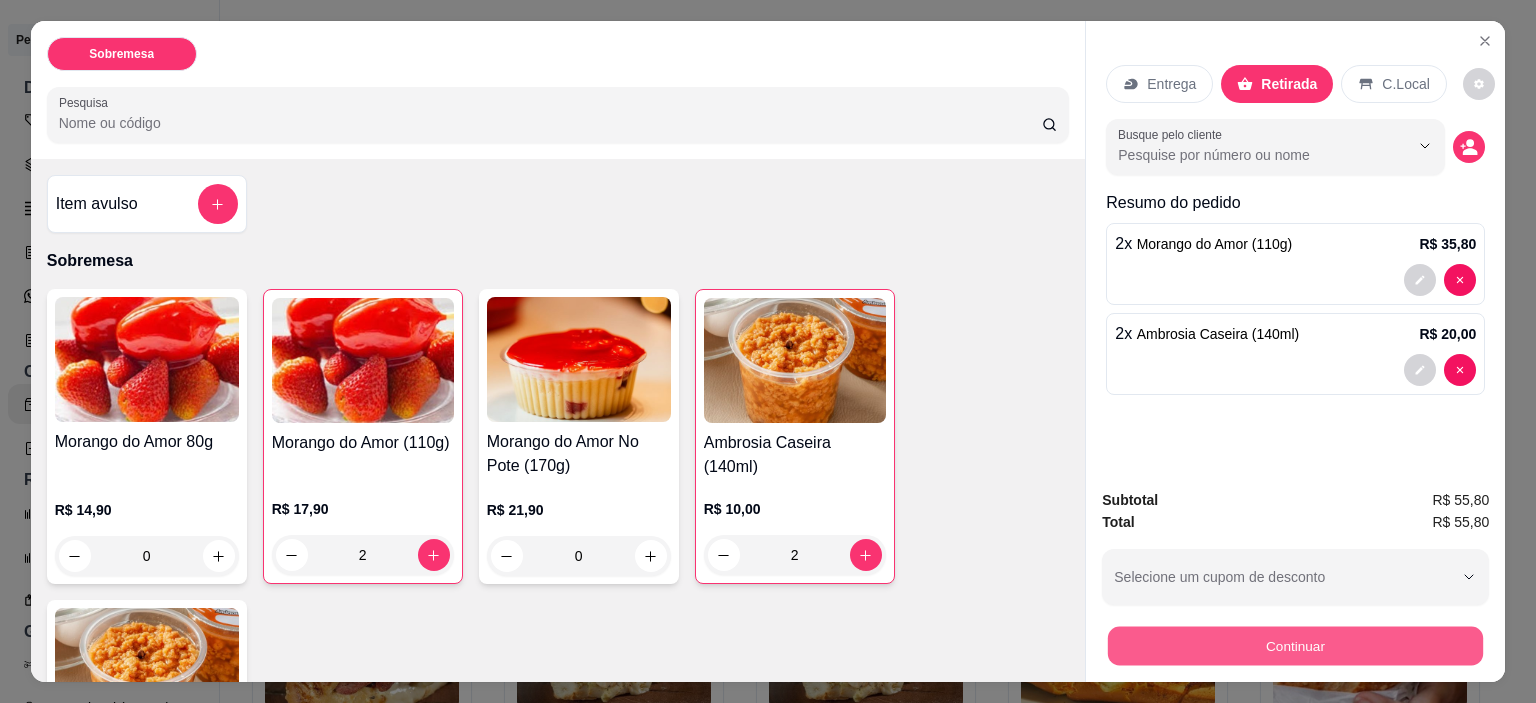 click on "Continuar" at bounding box center [1295, 646] 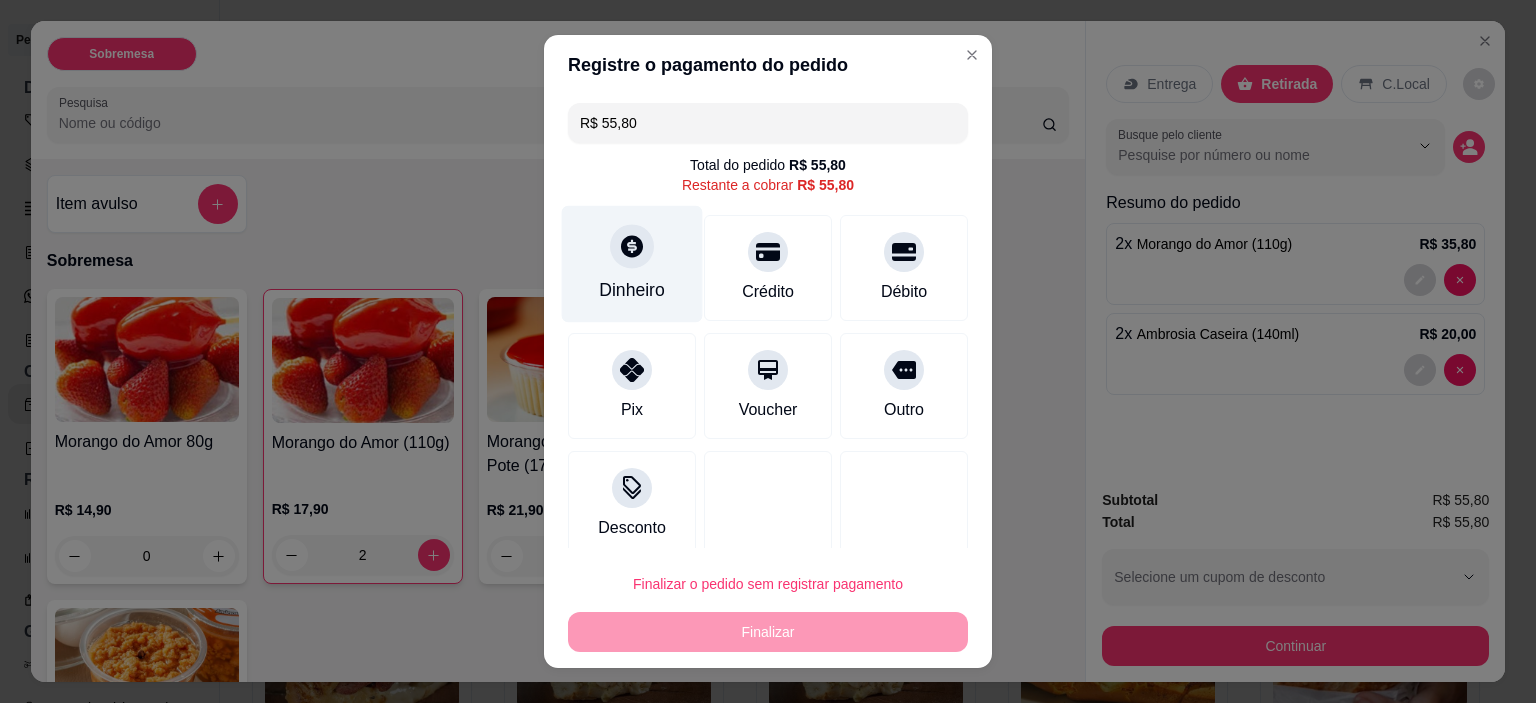 click 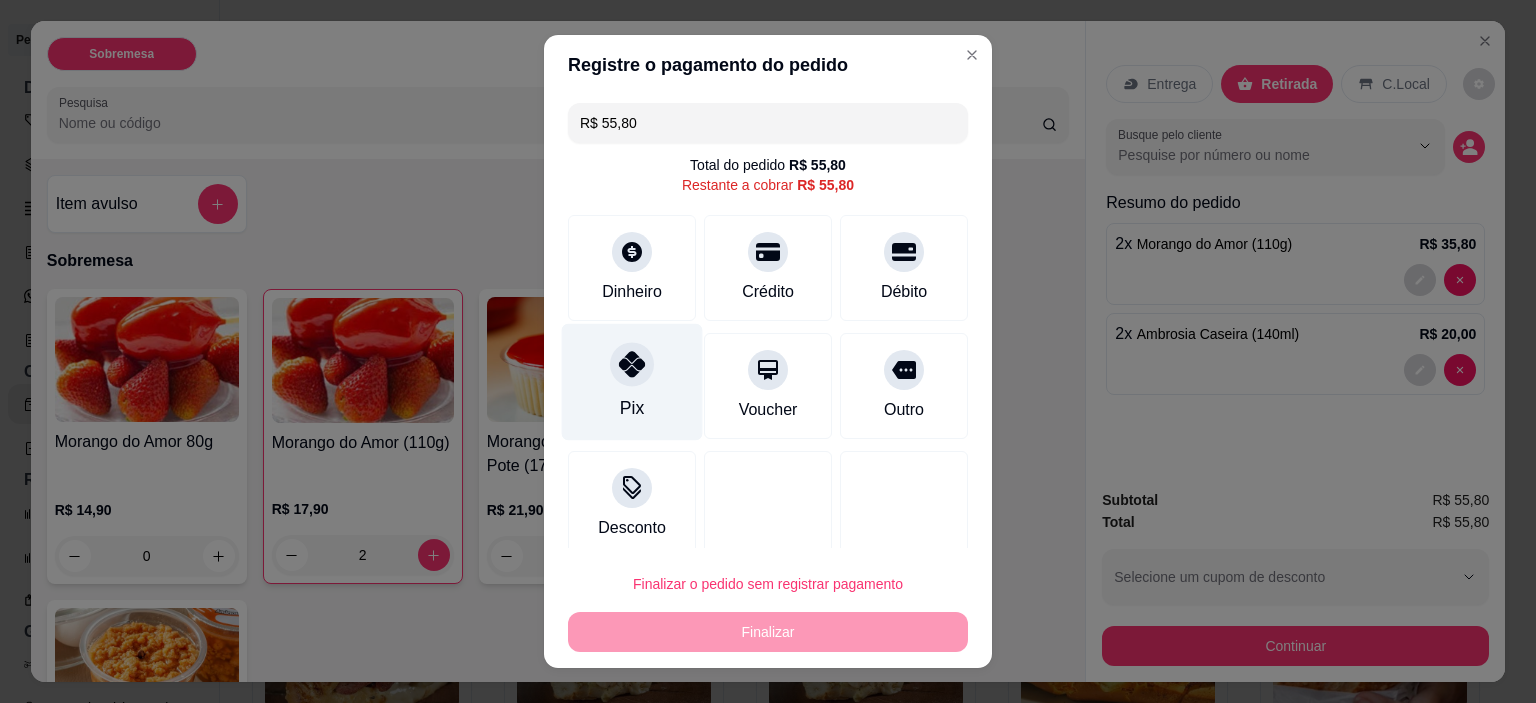 click 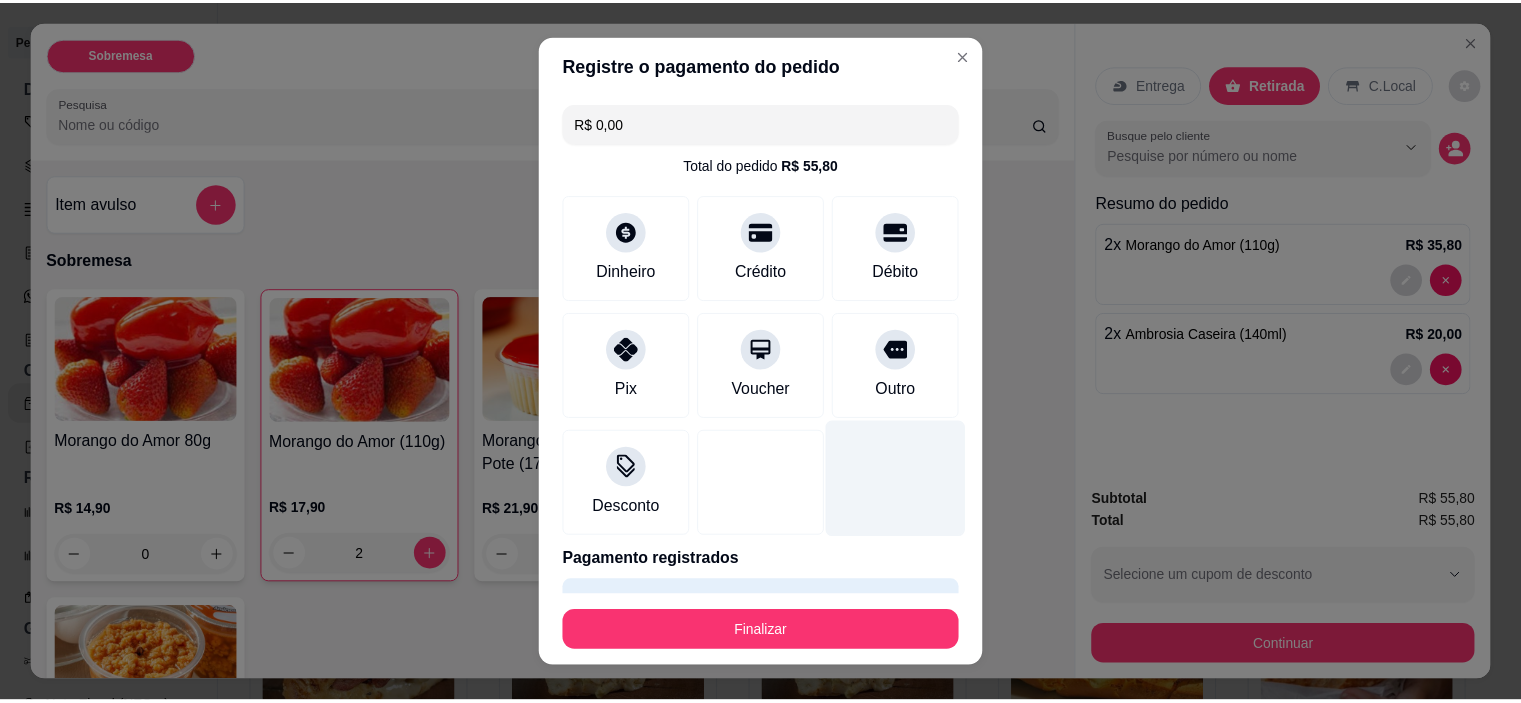 scroll, scrollTop: 52, scrollLeft: 0, axis: vertical 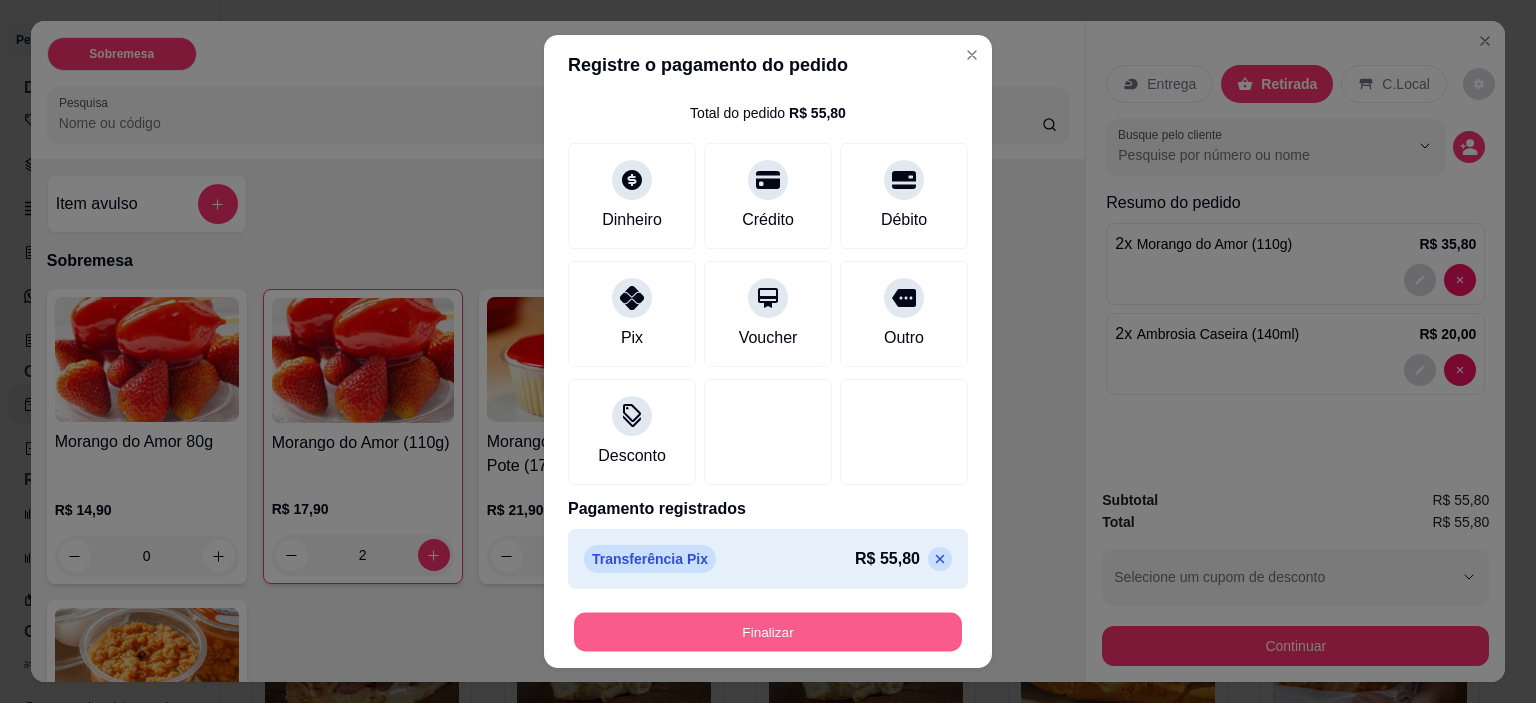 click on "Finalizar" at bounding box center (768, 631) 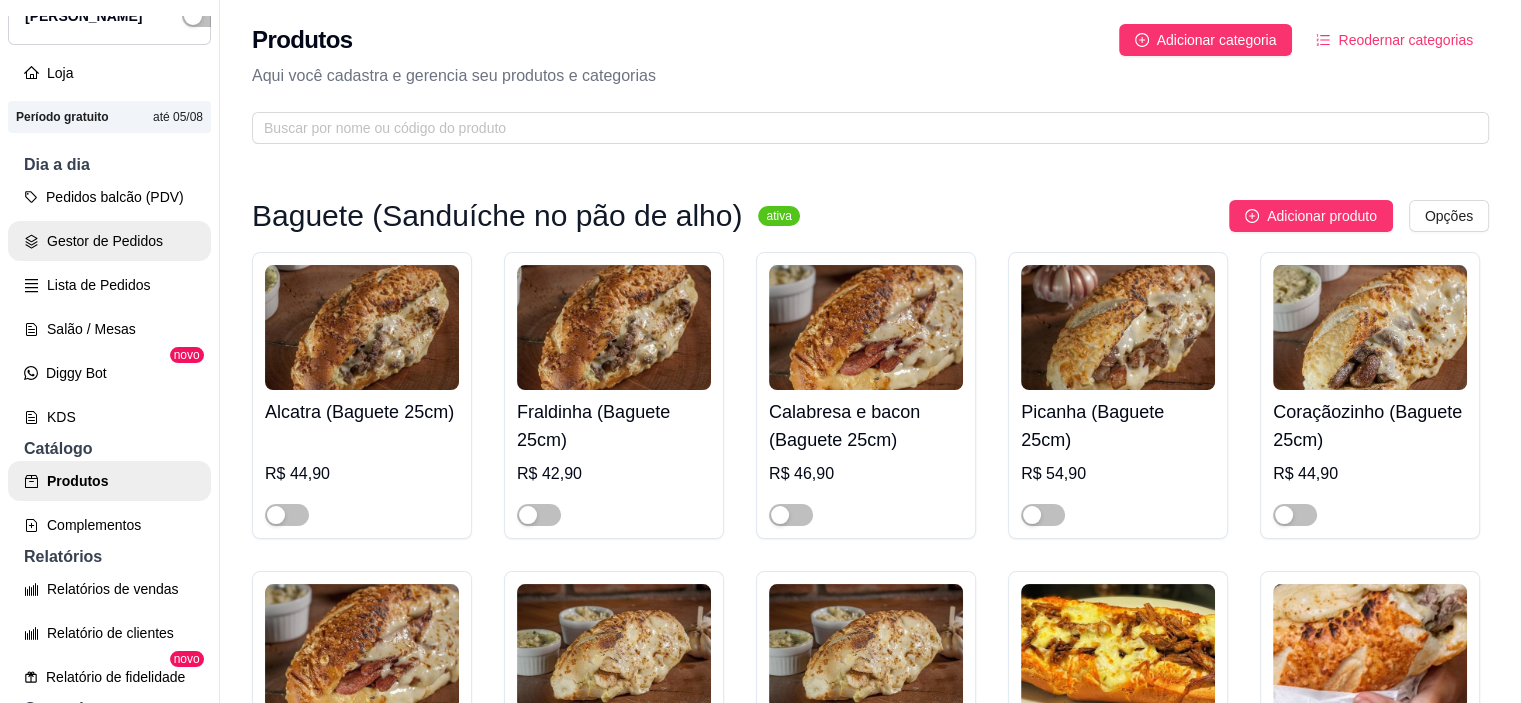 scroll, scrollTop: 0, scrollLeft: 0, axis: both 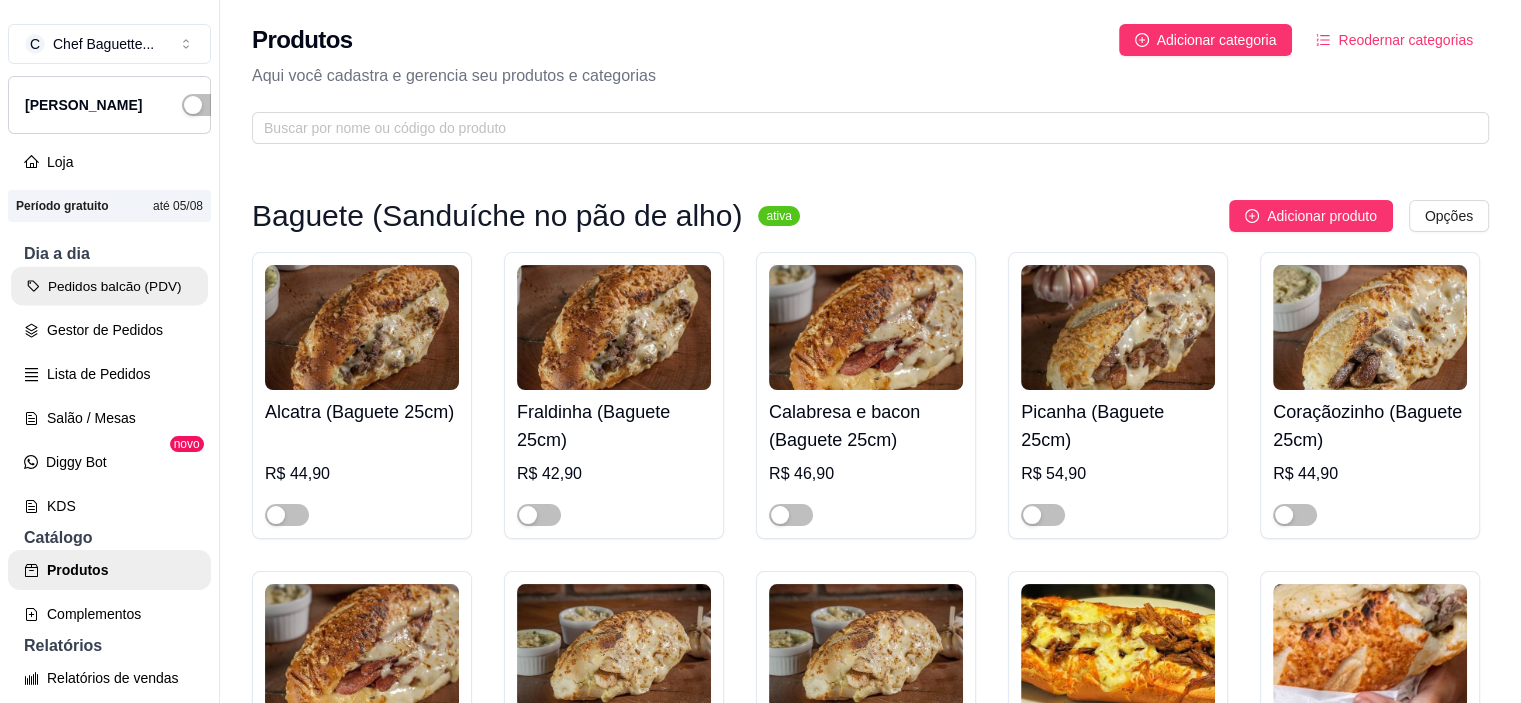 click on "Pedidos balcão (PDV)" at bounding box center [109, 286] 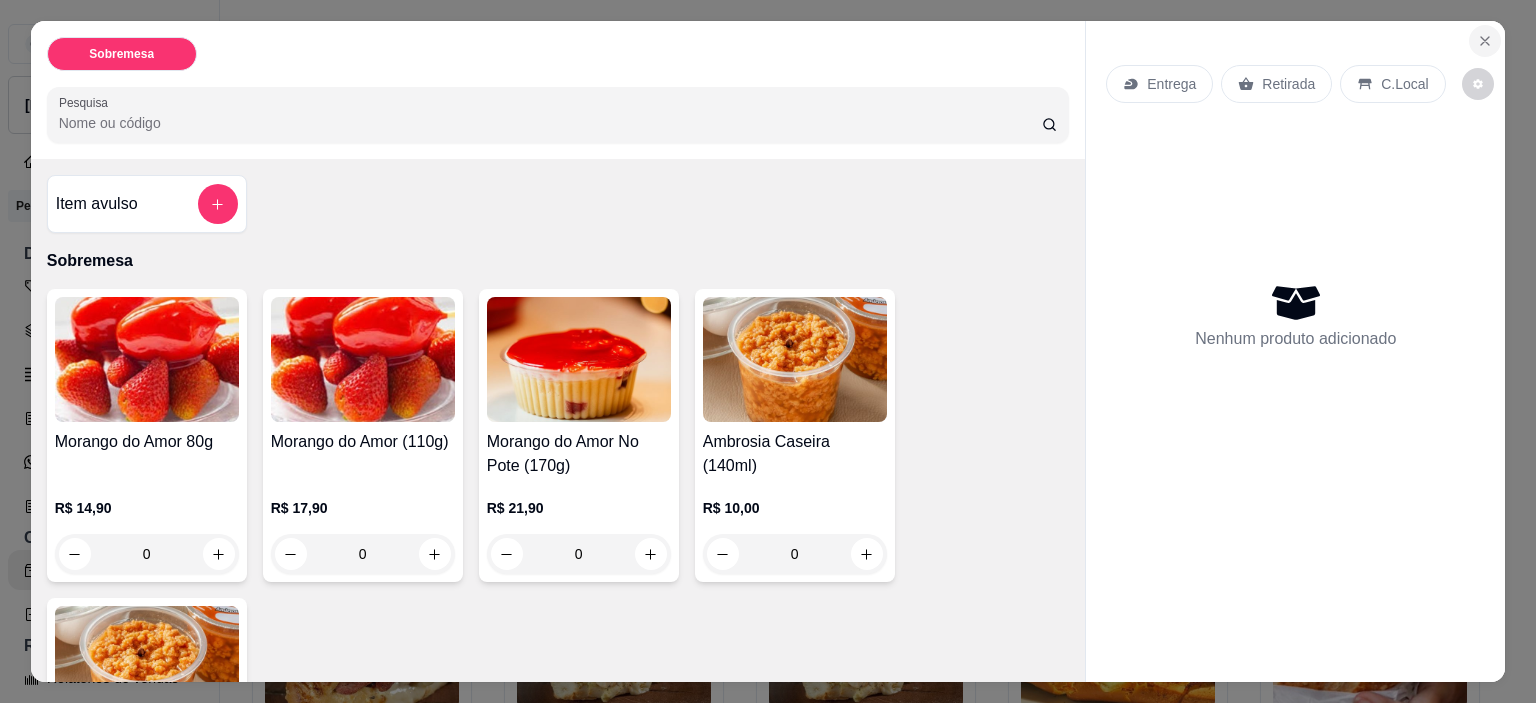 click 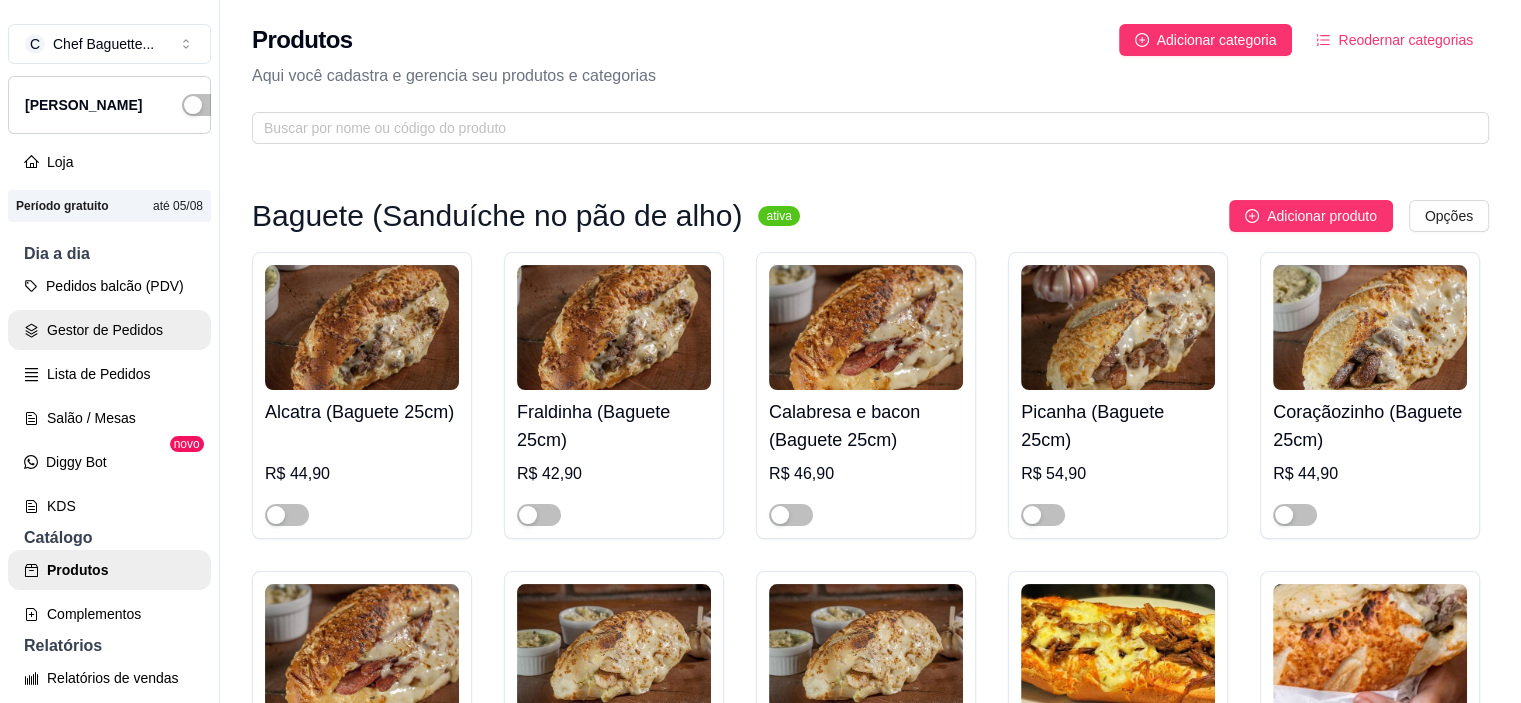 click on "Gestor de Pedidos" at bounding box center [109, 330] 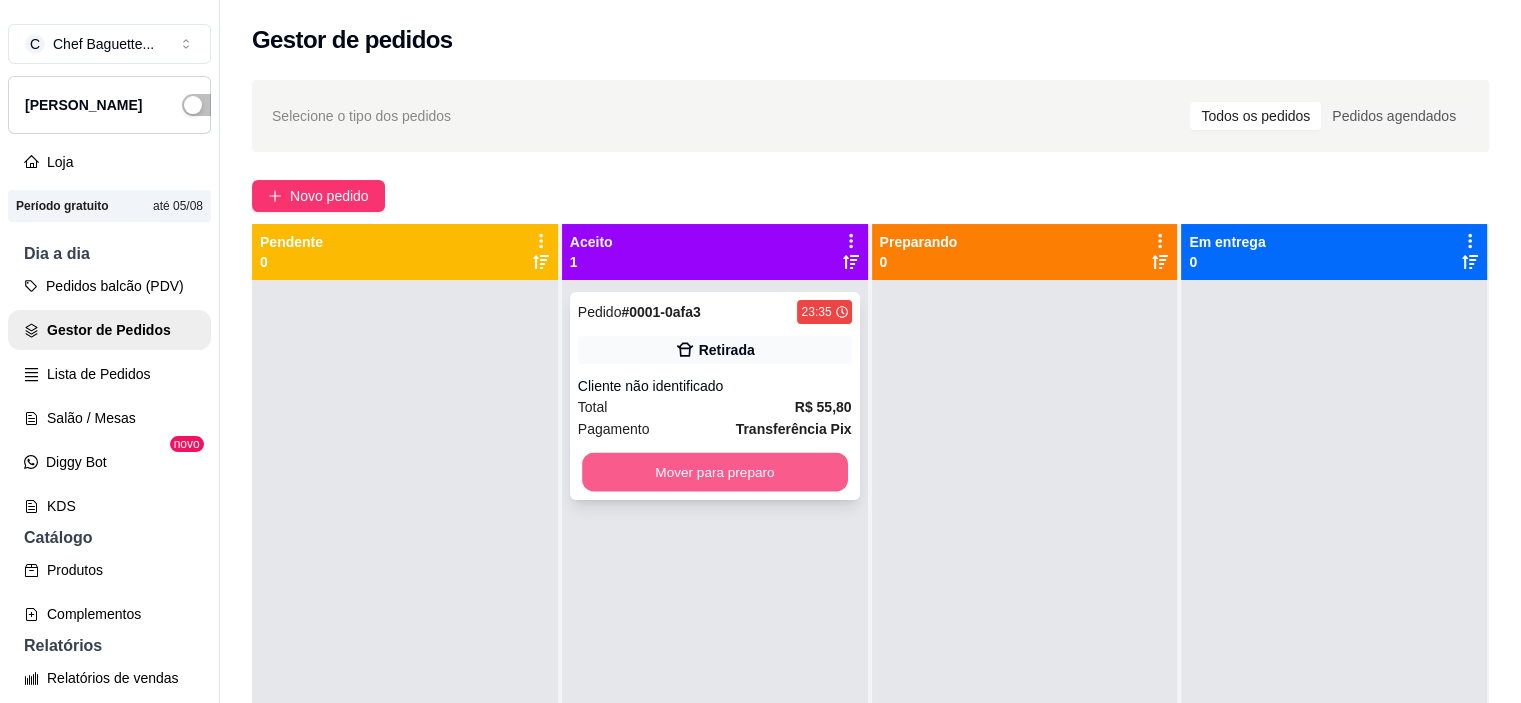 click on "Mover para preparo" at bounding box center (715, 472) 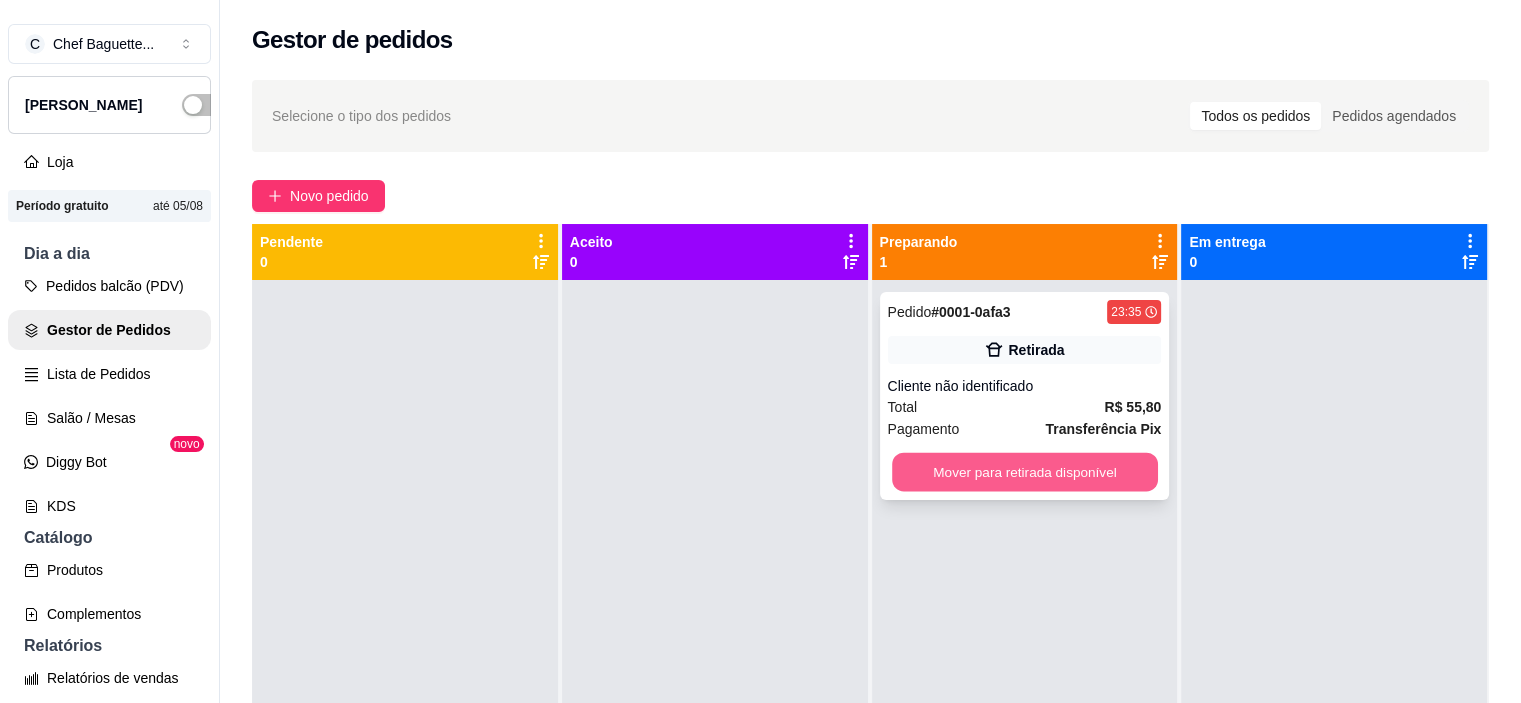 click on "Mover para retirada disponível" at bounding box center (1025, 472) 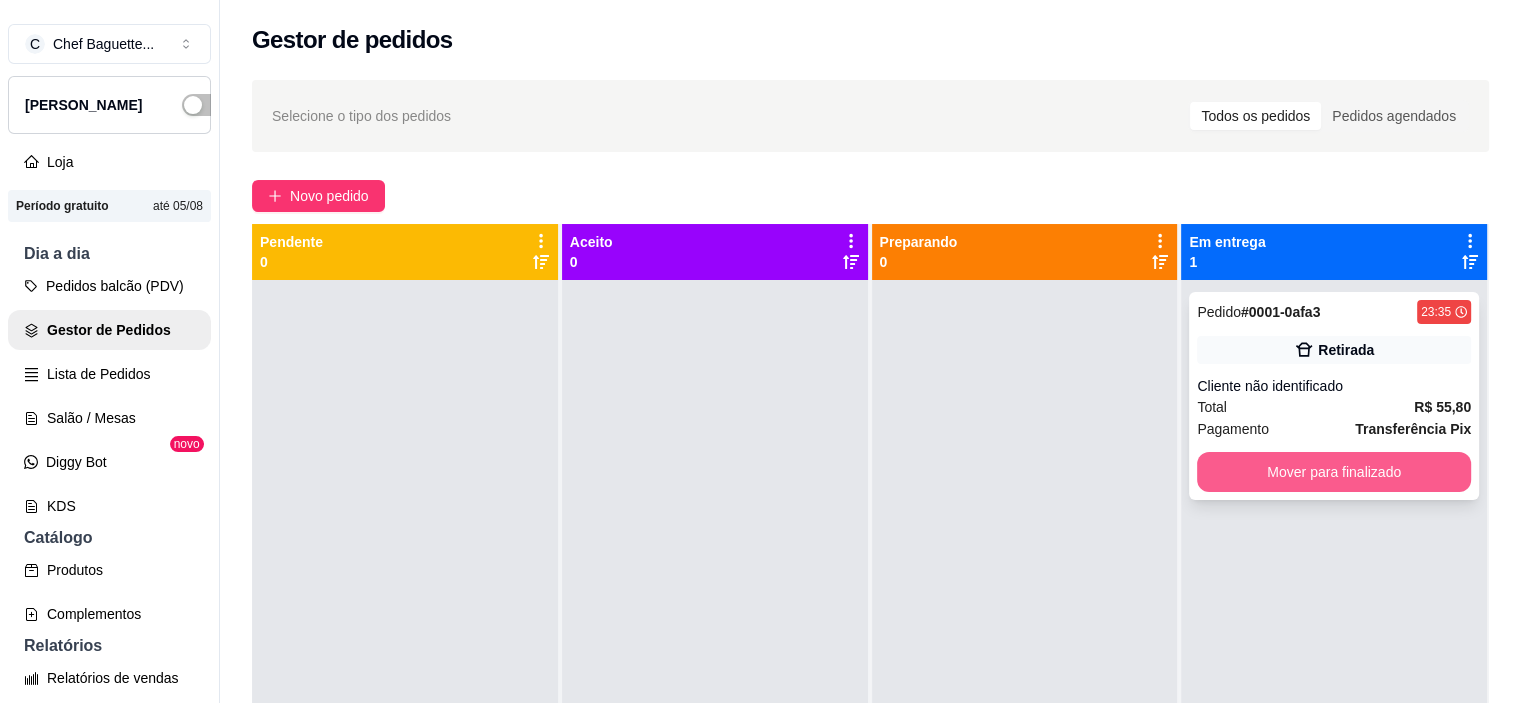 click on "Mover para finalizado" at bounding box center (1334, 472) 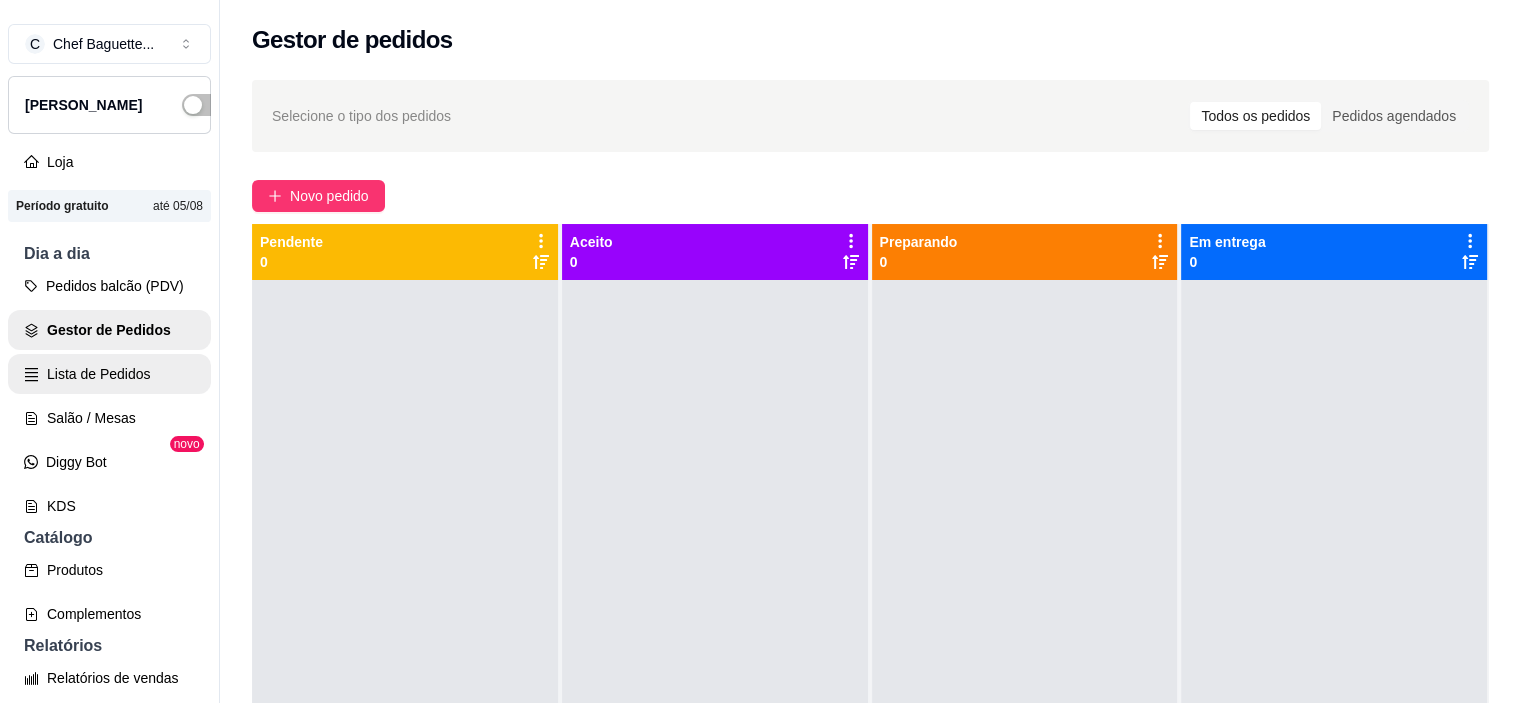 click on "Lista de Pedidos" at bounding box center (109, 374) 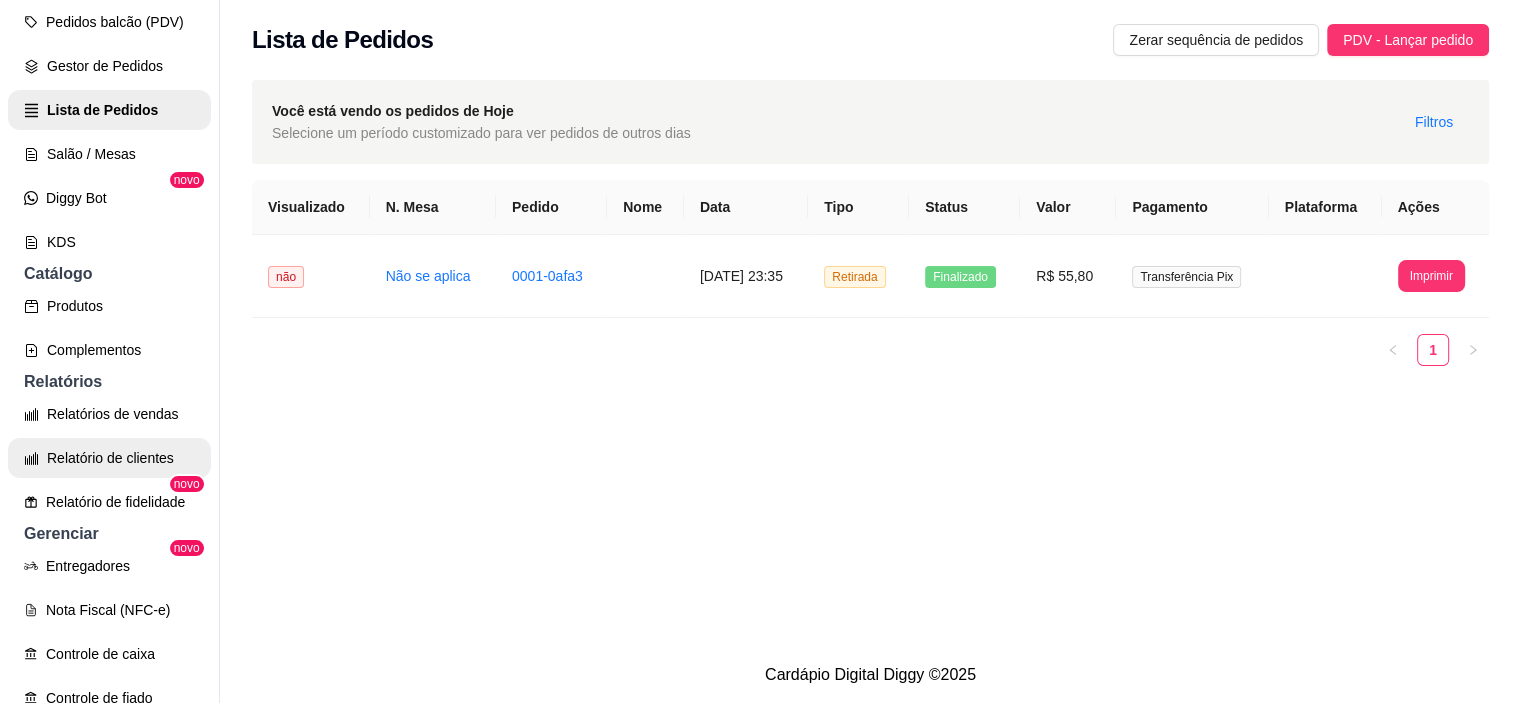 scroll, scrollTop: 300, scrollLeft: 0, axis: vertical 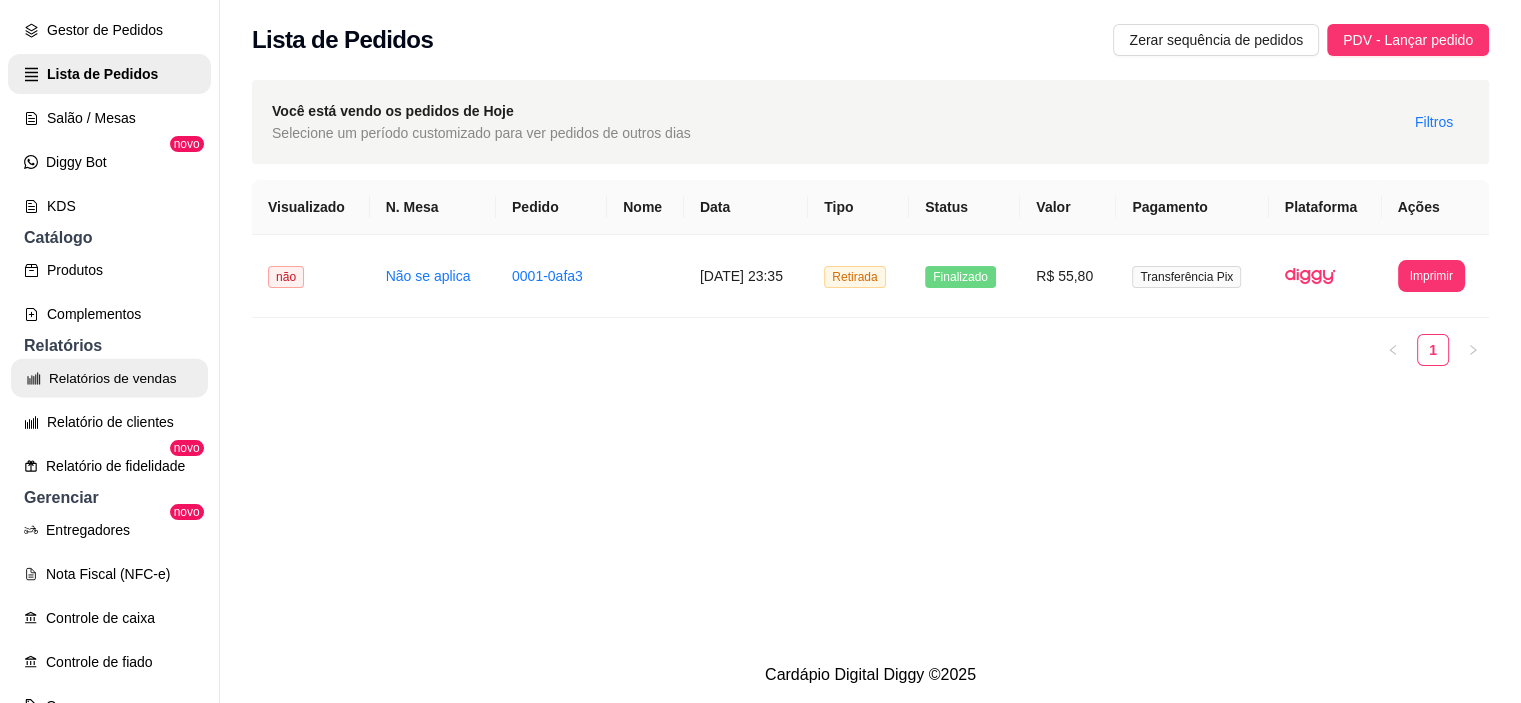 click on "Relatórios de vendas" at bounding box center (109, 378) 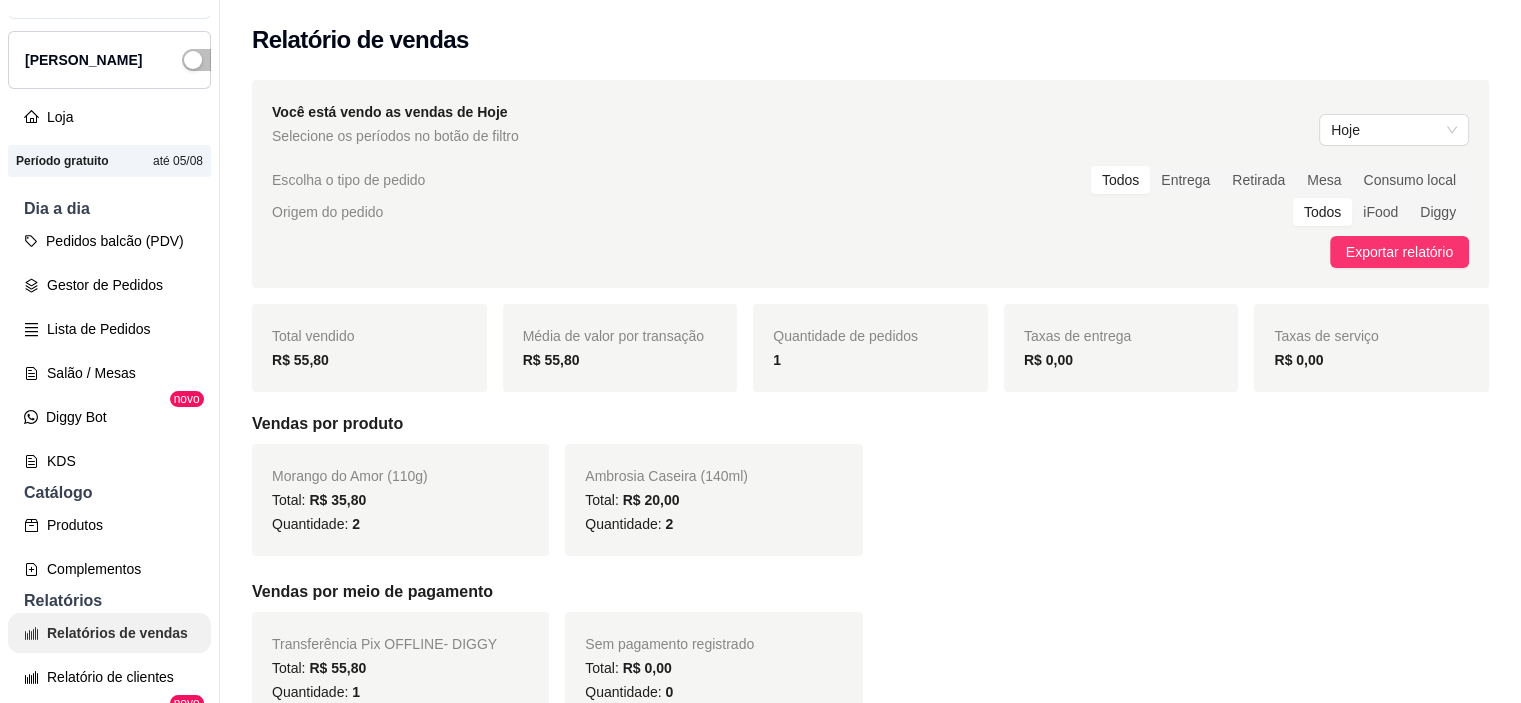 scroll, scrollTop: 0, scrollLeft: 0, axis: both 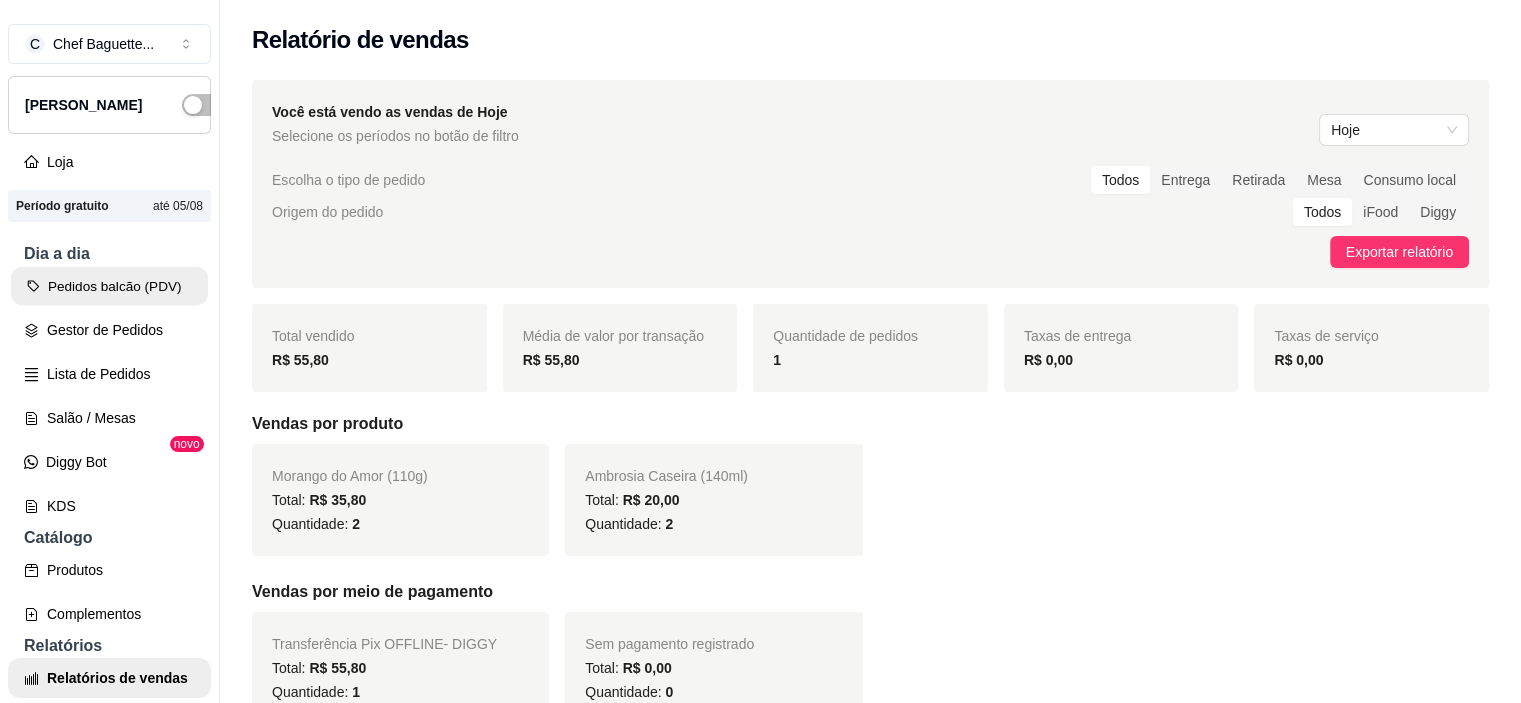 click on "Pedidos balcão (PDV)" at bounding box center [109, 286] 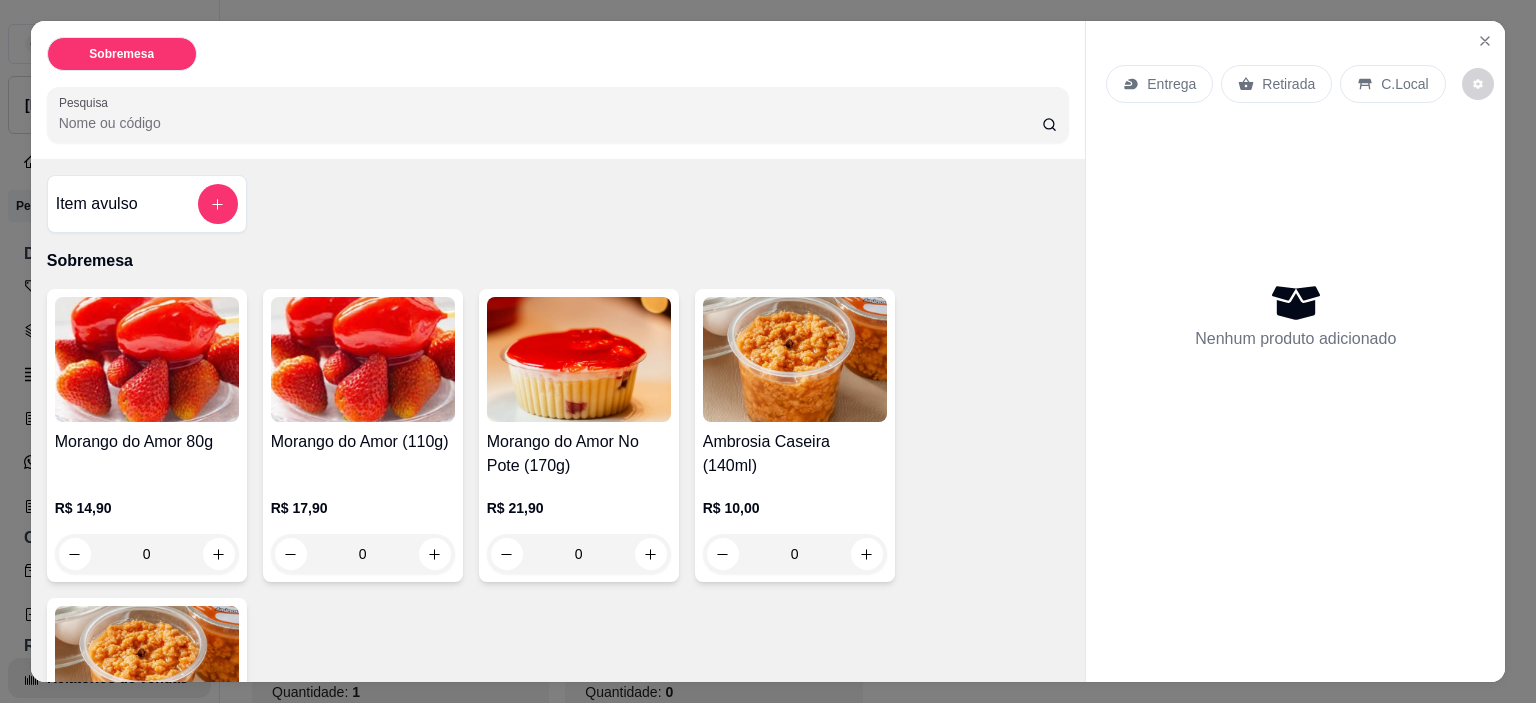 click on "Entrega" at bounding box center [1171, 84] 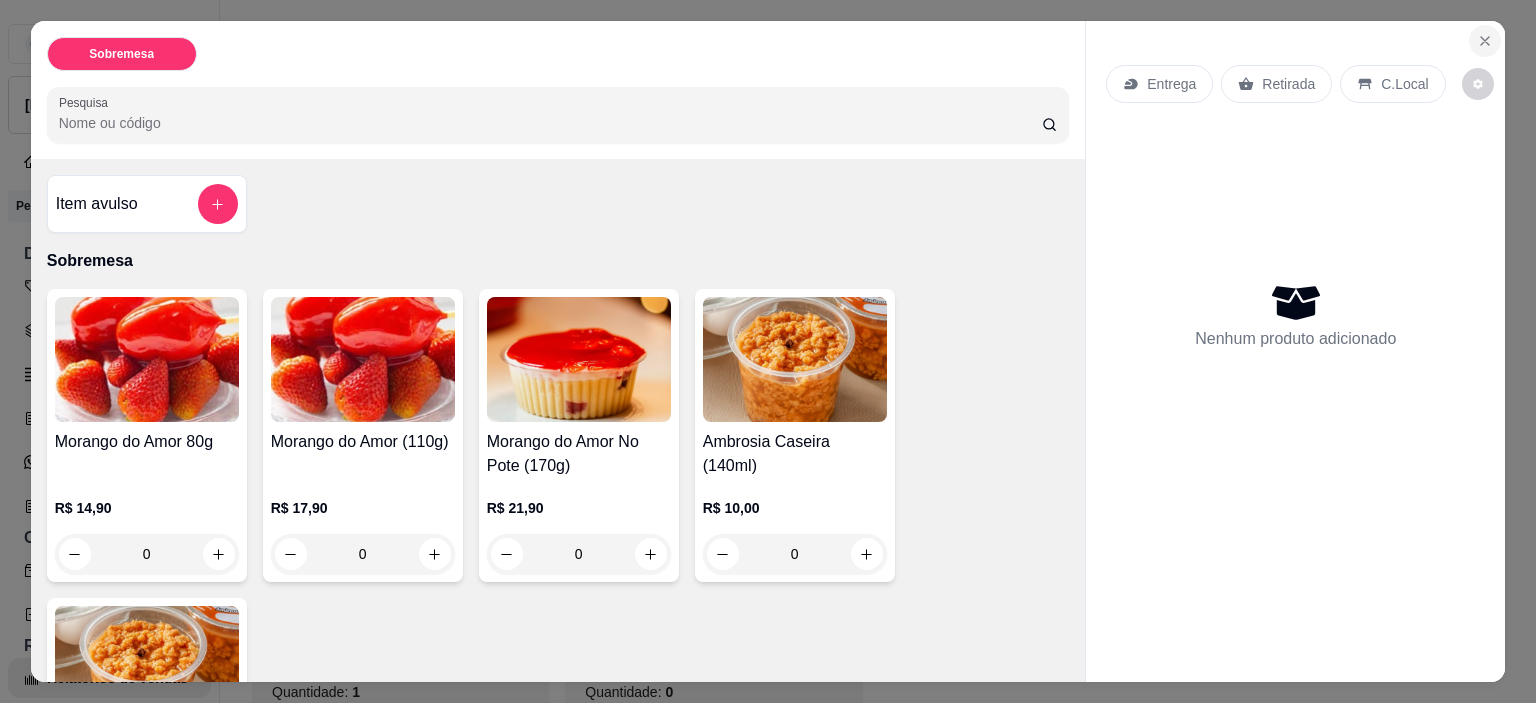 click at bounding box center (1485, 41) 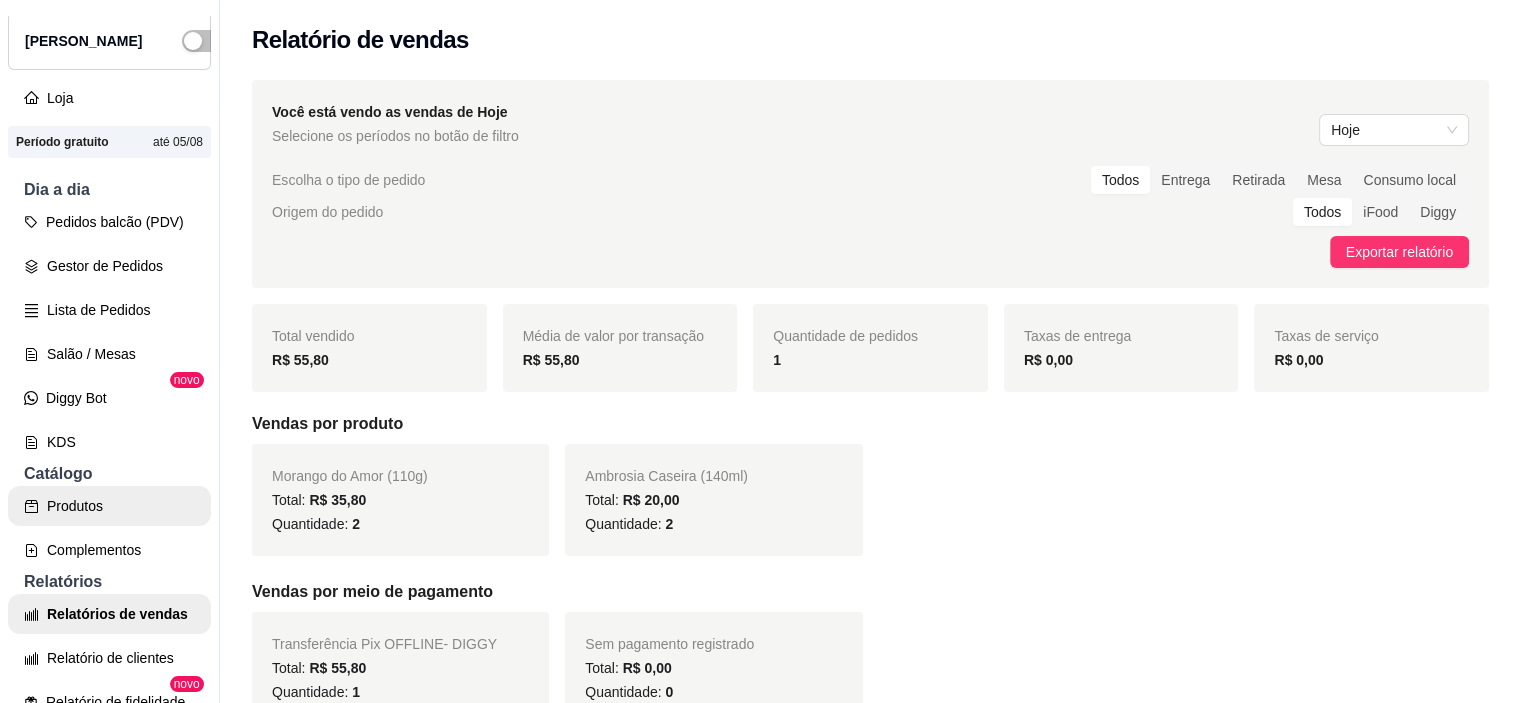 scroll, scrollTop: 100, scrollLeft: 0, axis: vertical 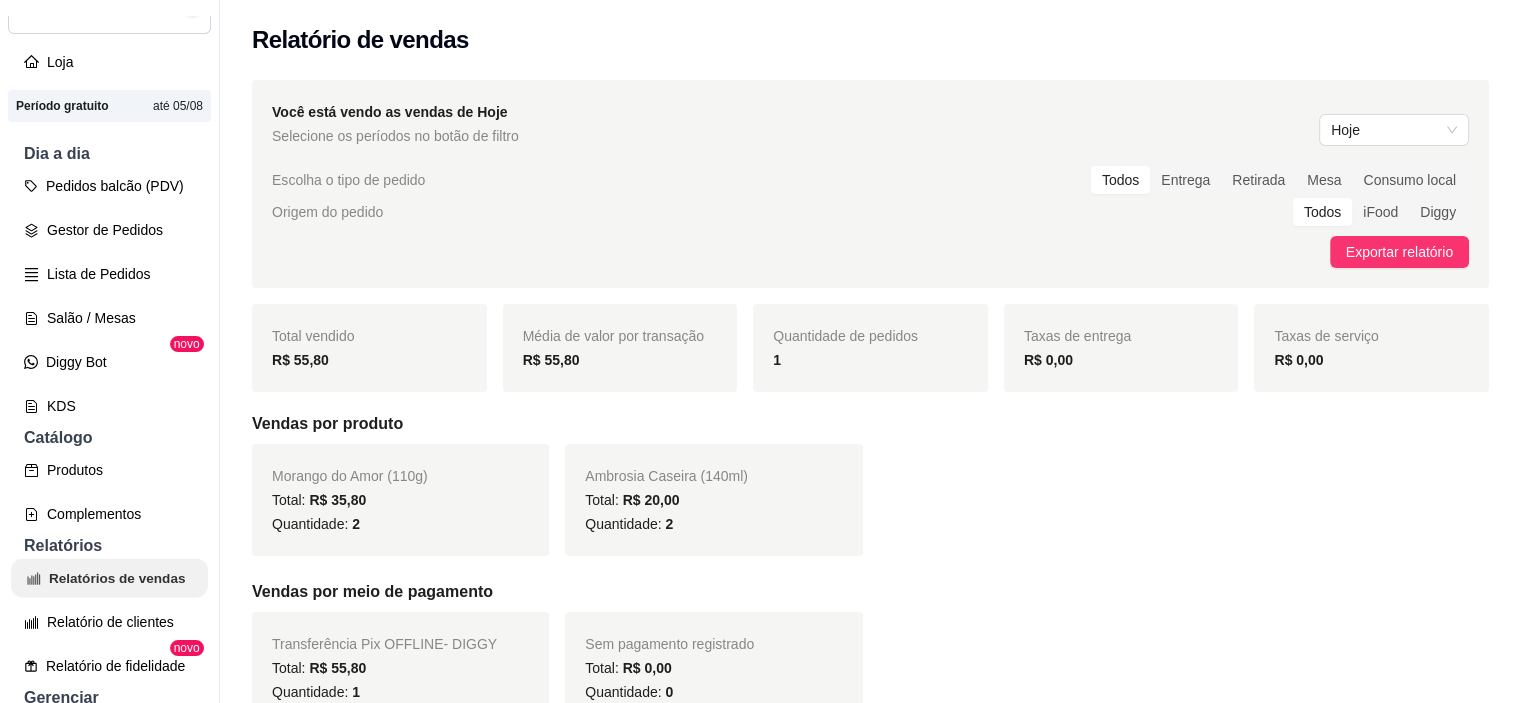 click on "Relatórios de vendas" at bounding box center (109, 578) 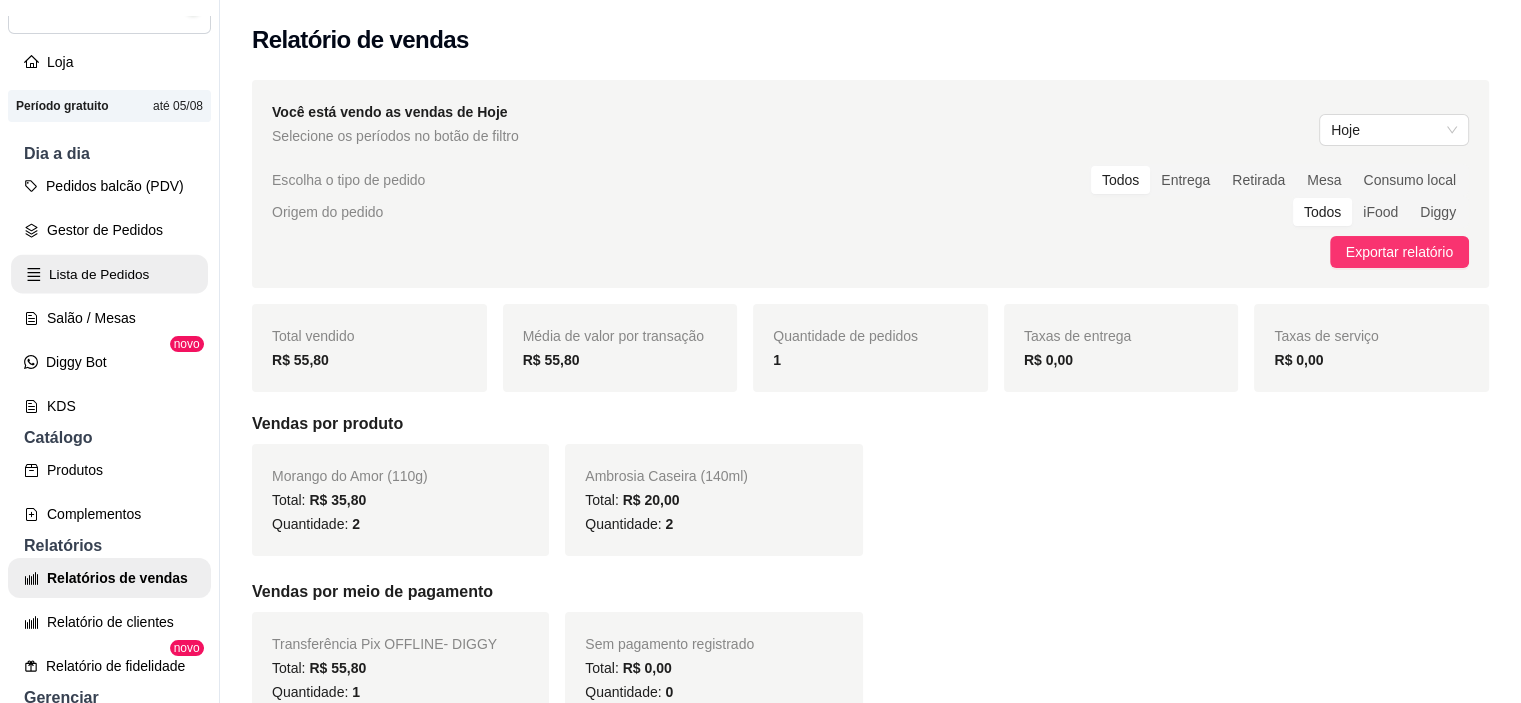 click on "Lista de Pedidos" at bounding box center [109, 274] 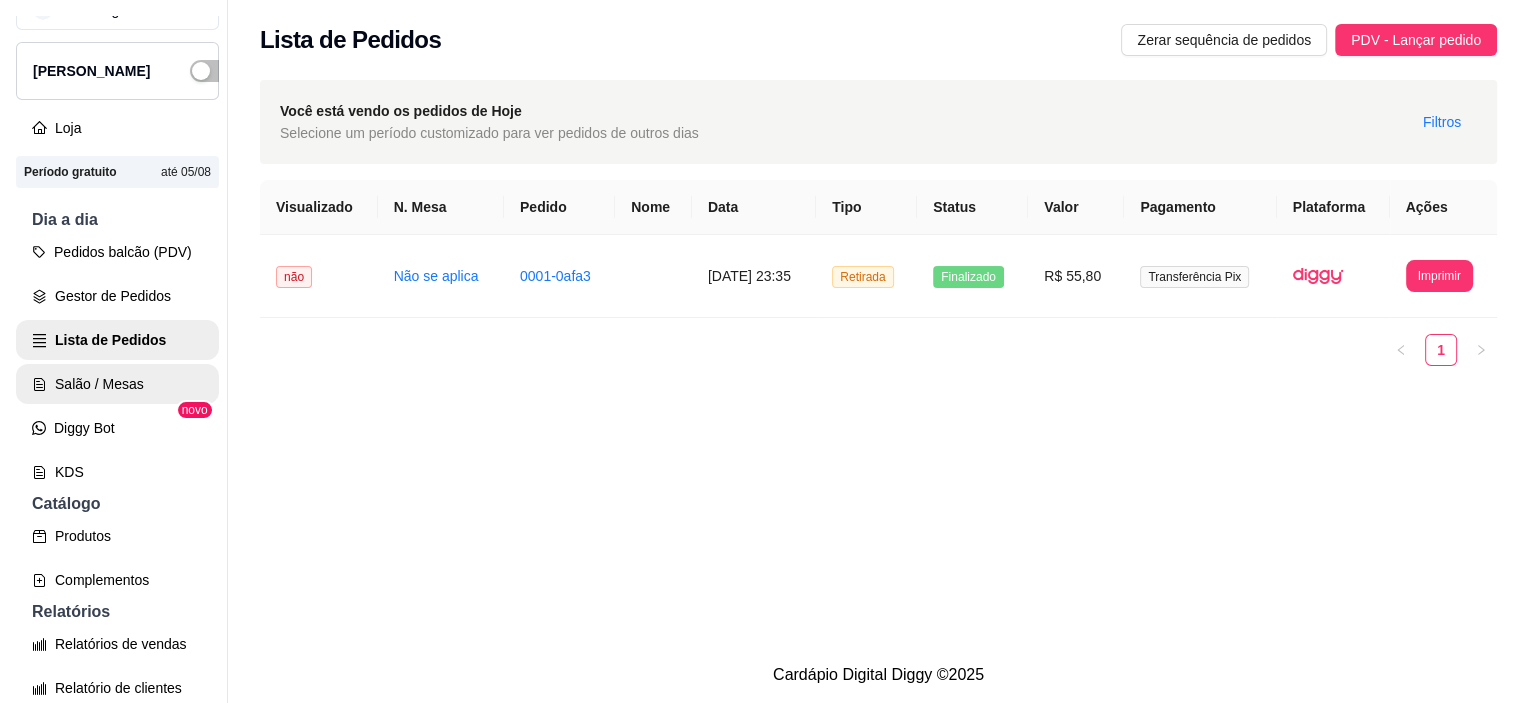 scroll, scrollTop: 0, scrollLeft: 0, axis: both 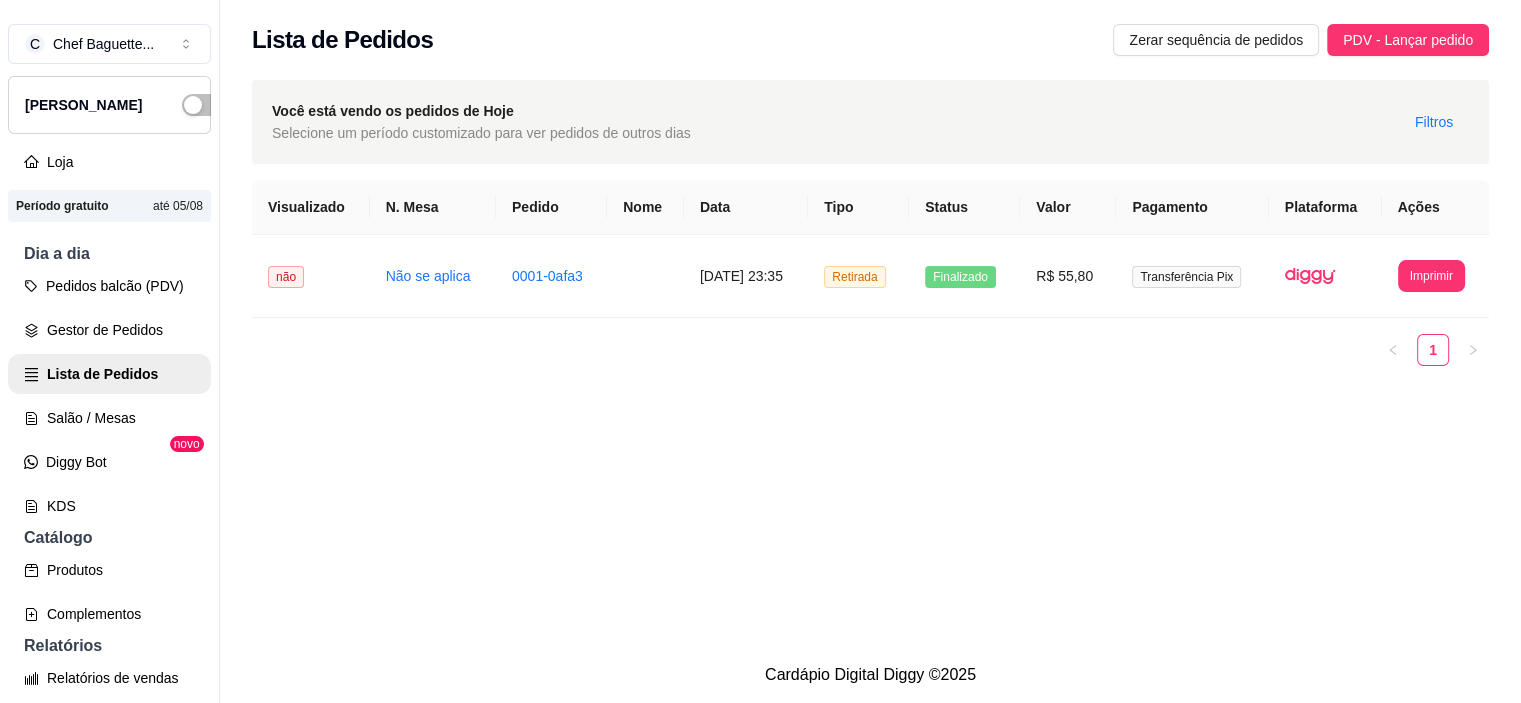 click on "**********" at bounding box center (870, 281) 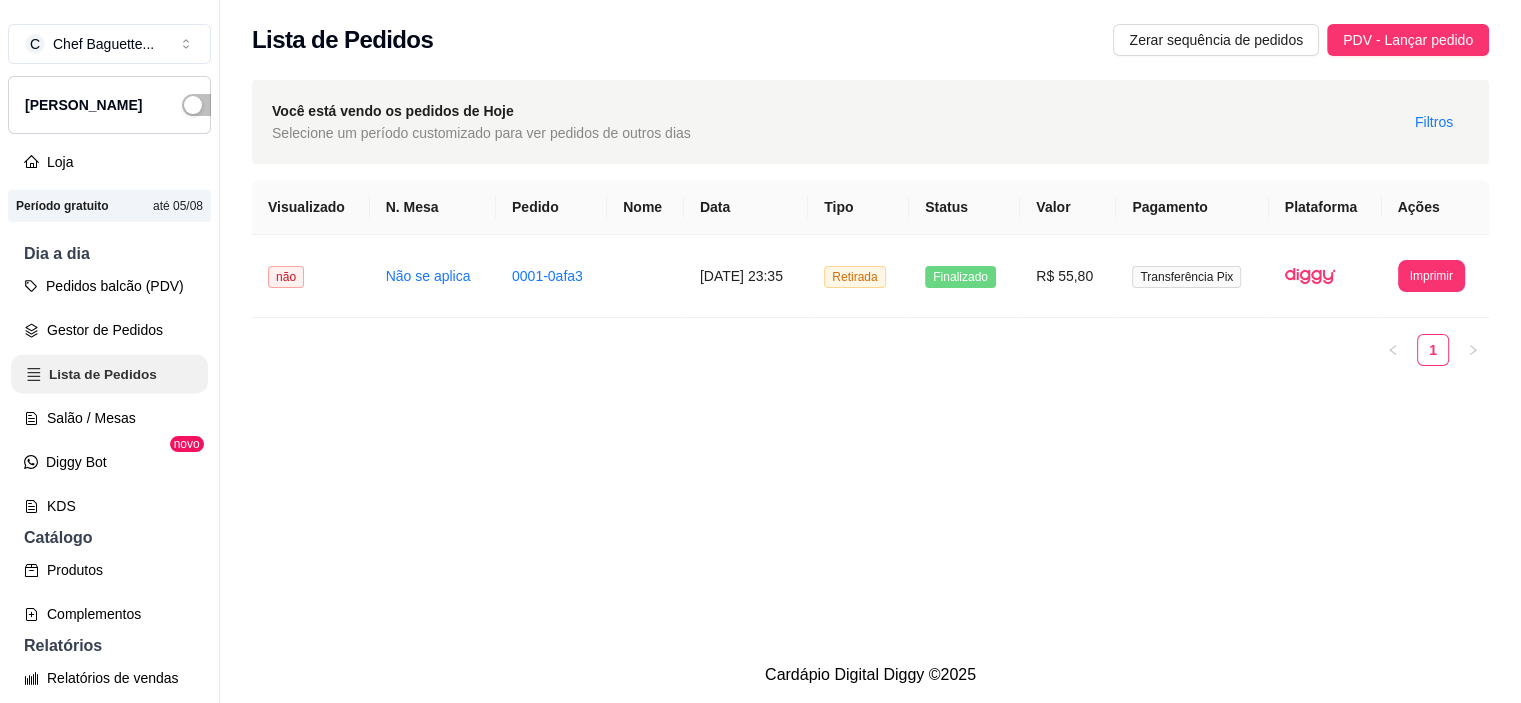 click on "Lista de Pedidos" at bounding box center (109, 374) 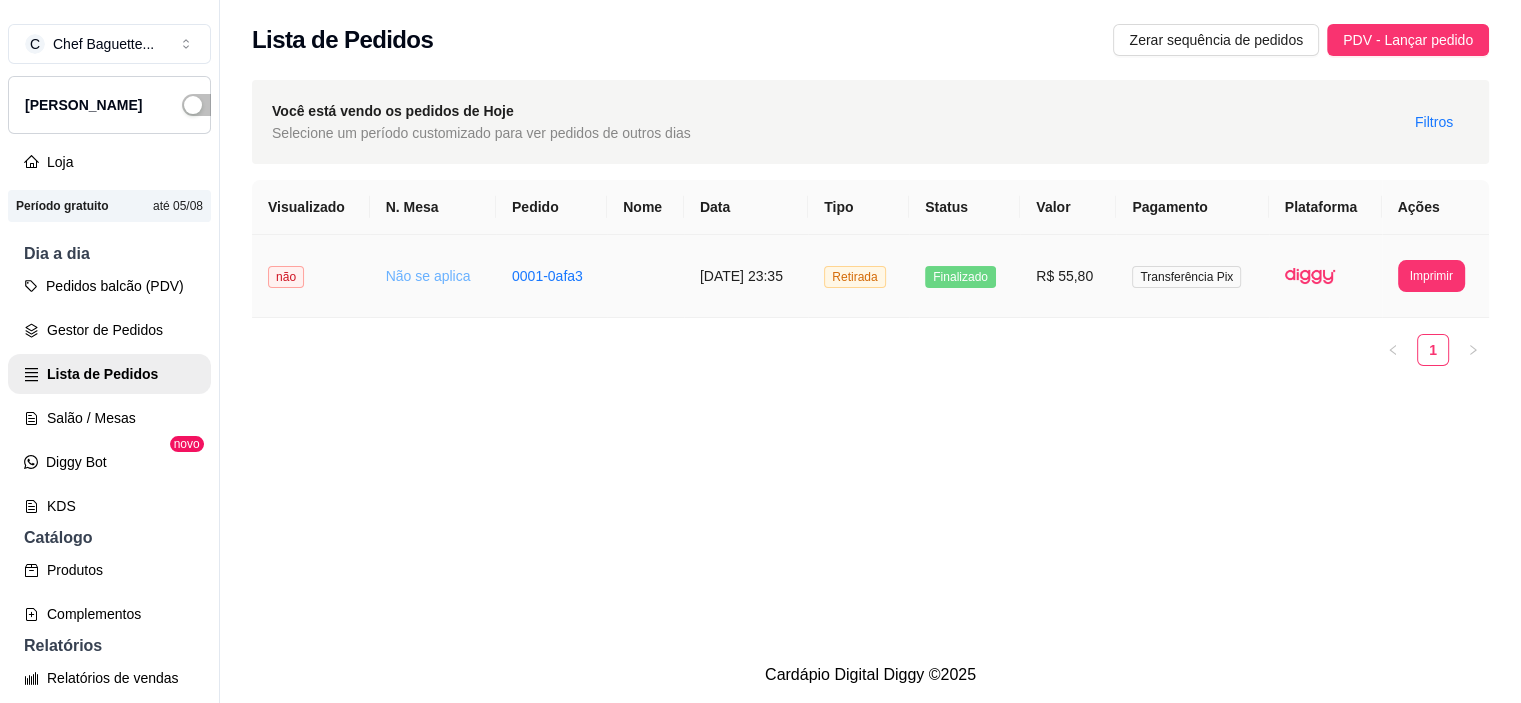 click on "Não se aplica" at bounding box center [428, 276] 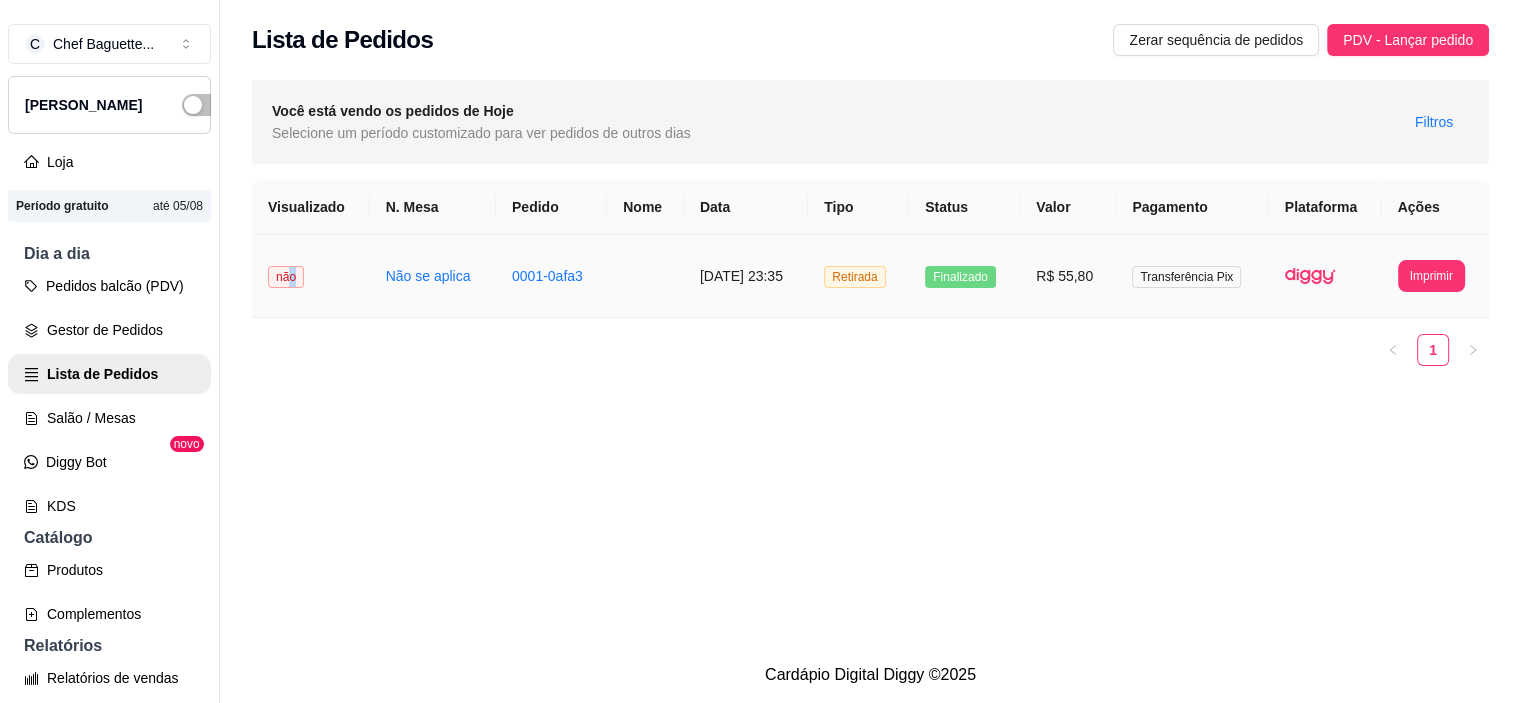 drag, startPoint x: 289, startPoint y: 283, endPoint x: 294, endPoint y: 293, distance: 11.18034 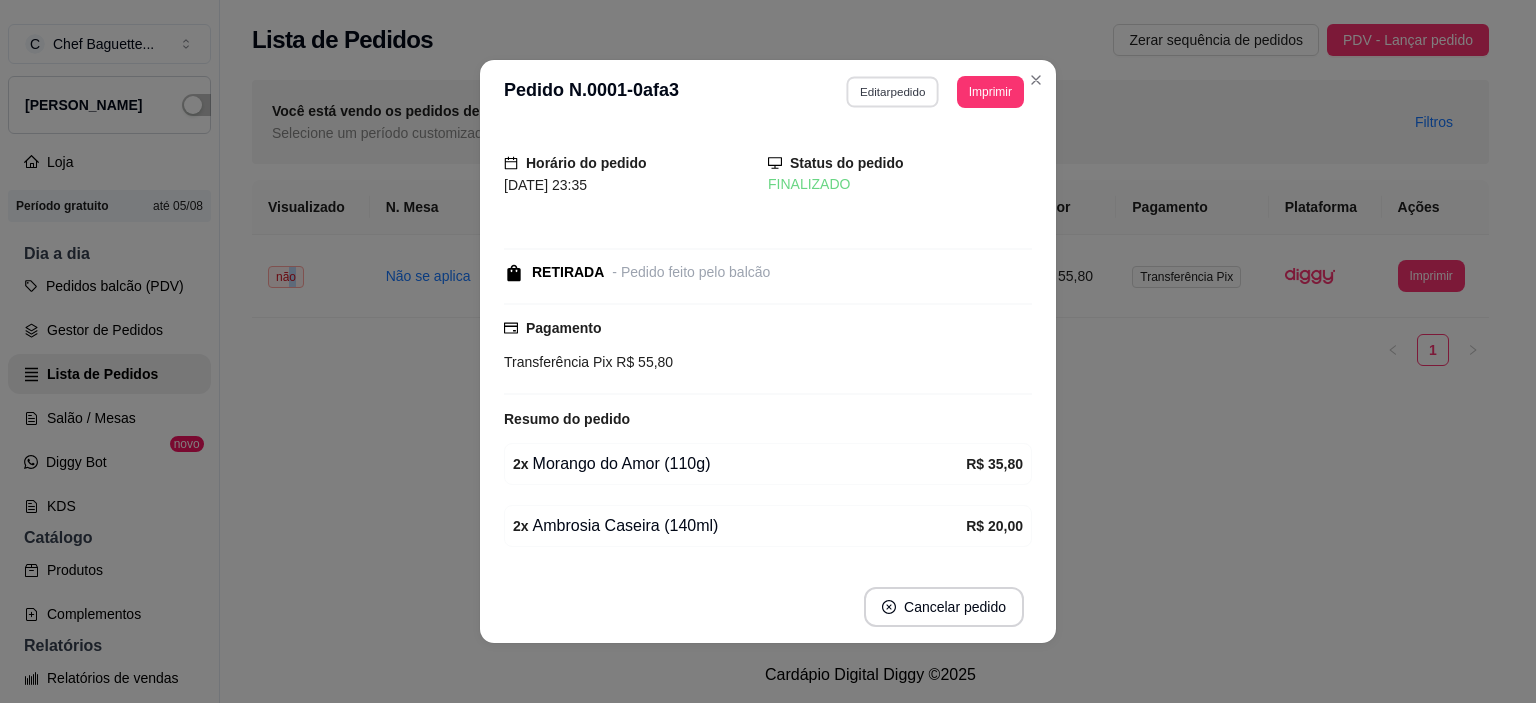 click on "Editar  pedido" at bounding box center (893, 91) 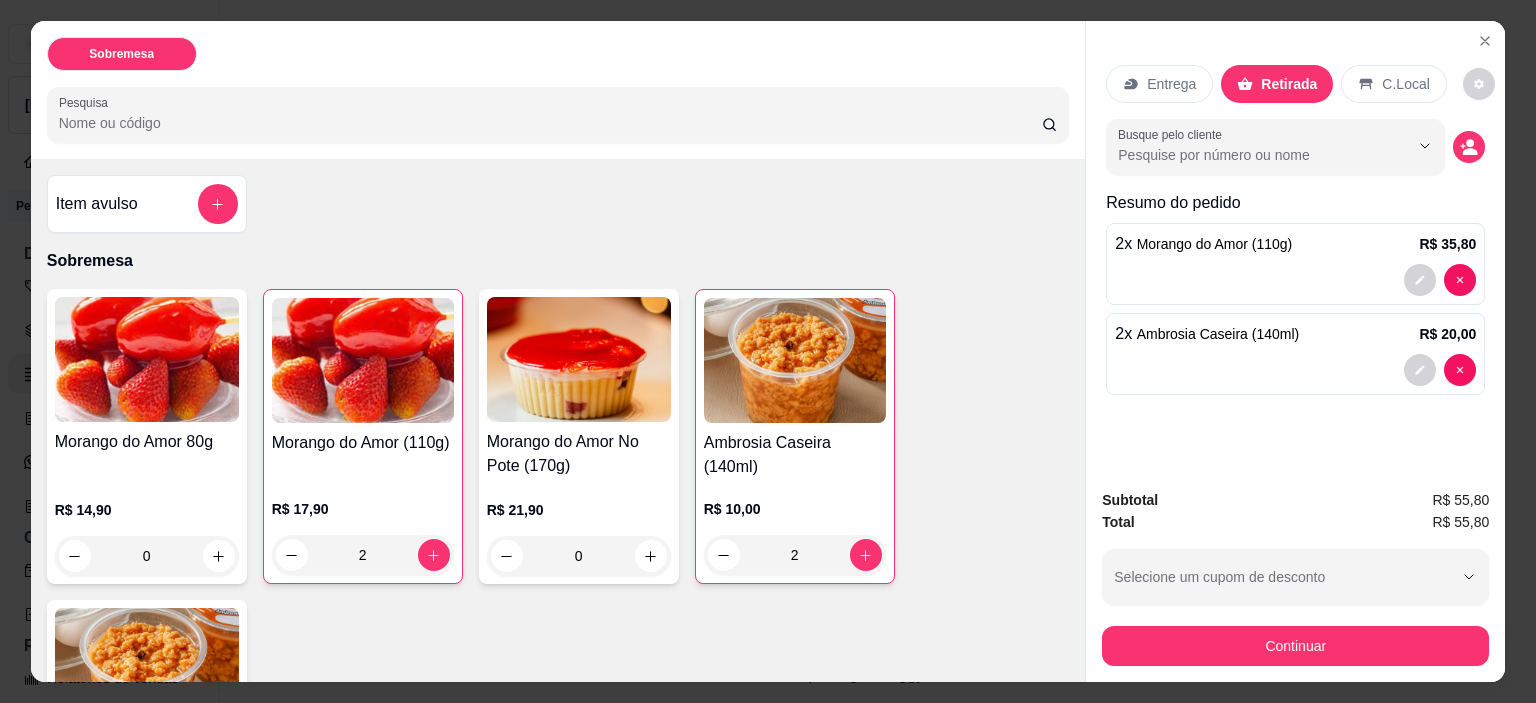 click on "Entrega" at bounding box center [1171, 84] 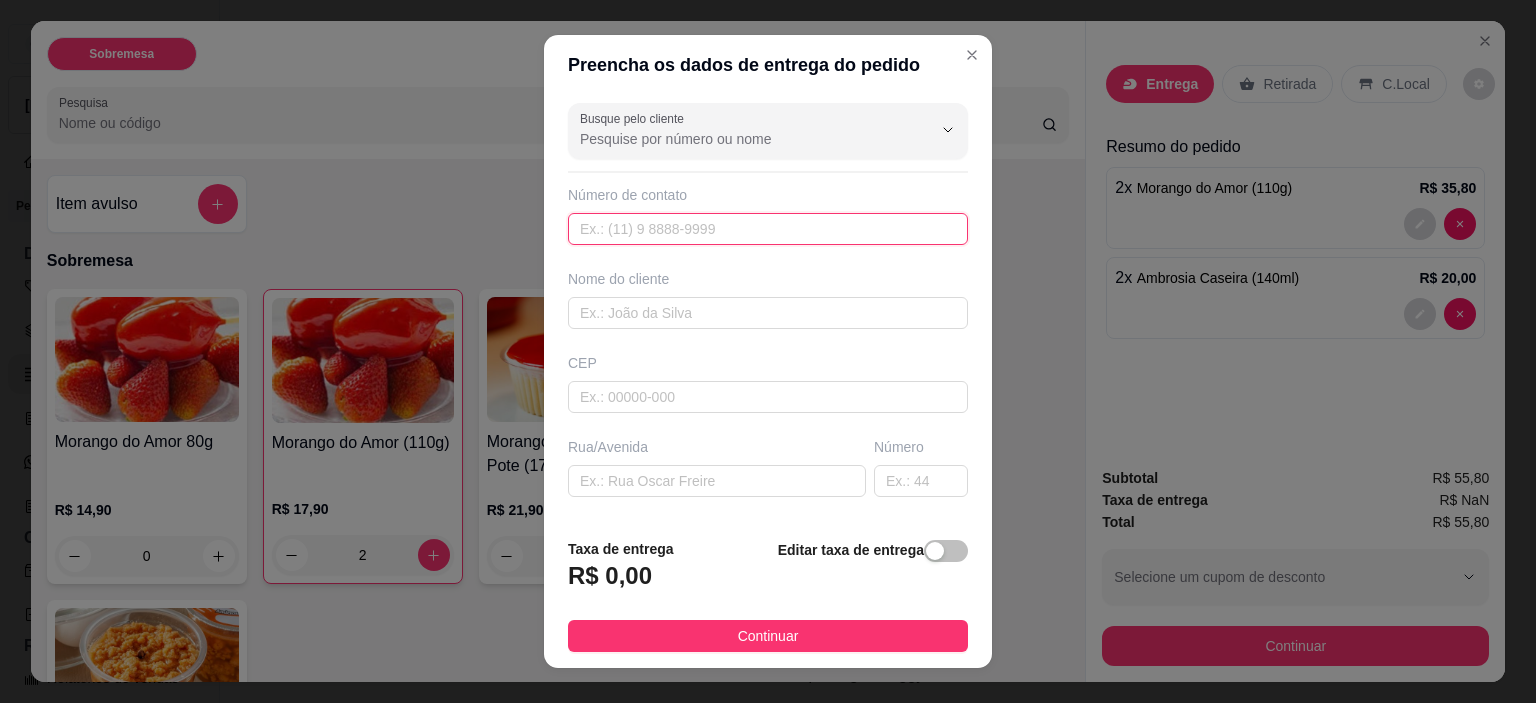 click at bounding box center (768, 229) 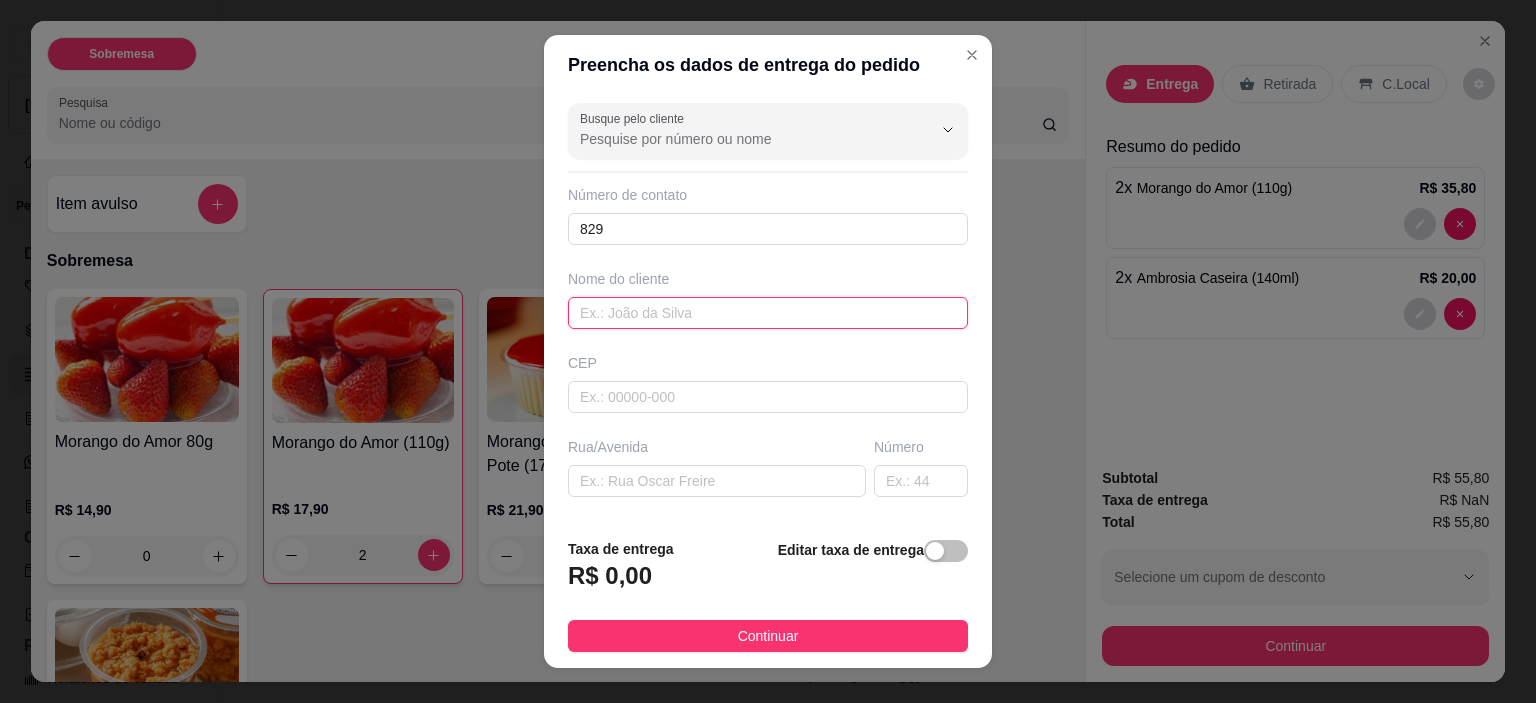 click at bounding box center [768, 313] 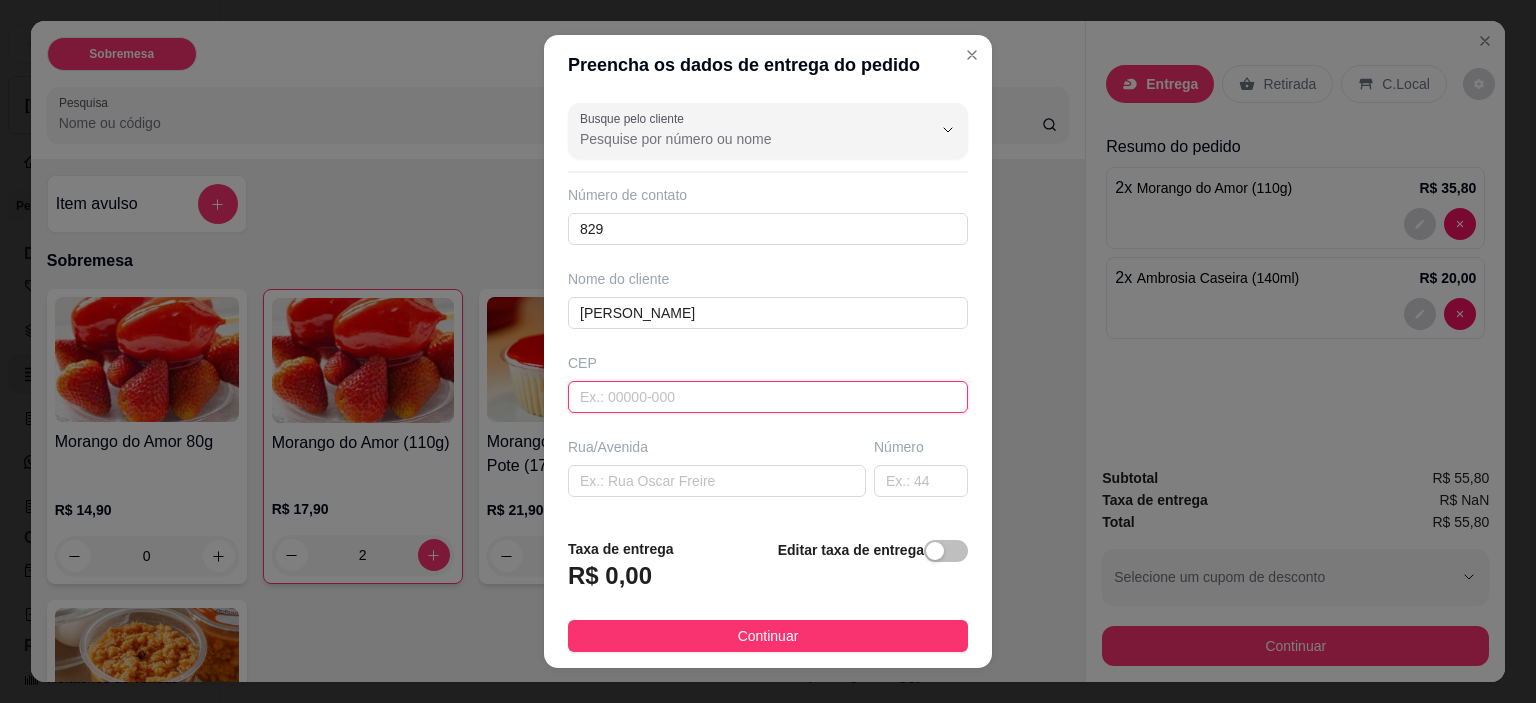 click at bounding box center [768, 397] 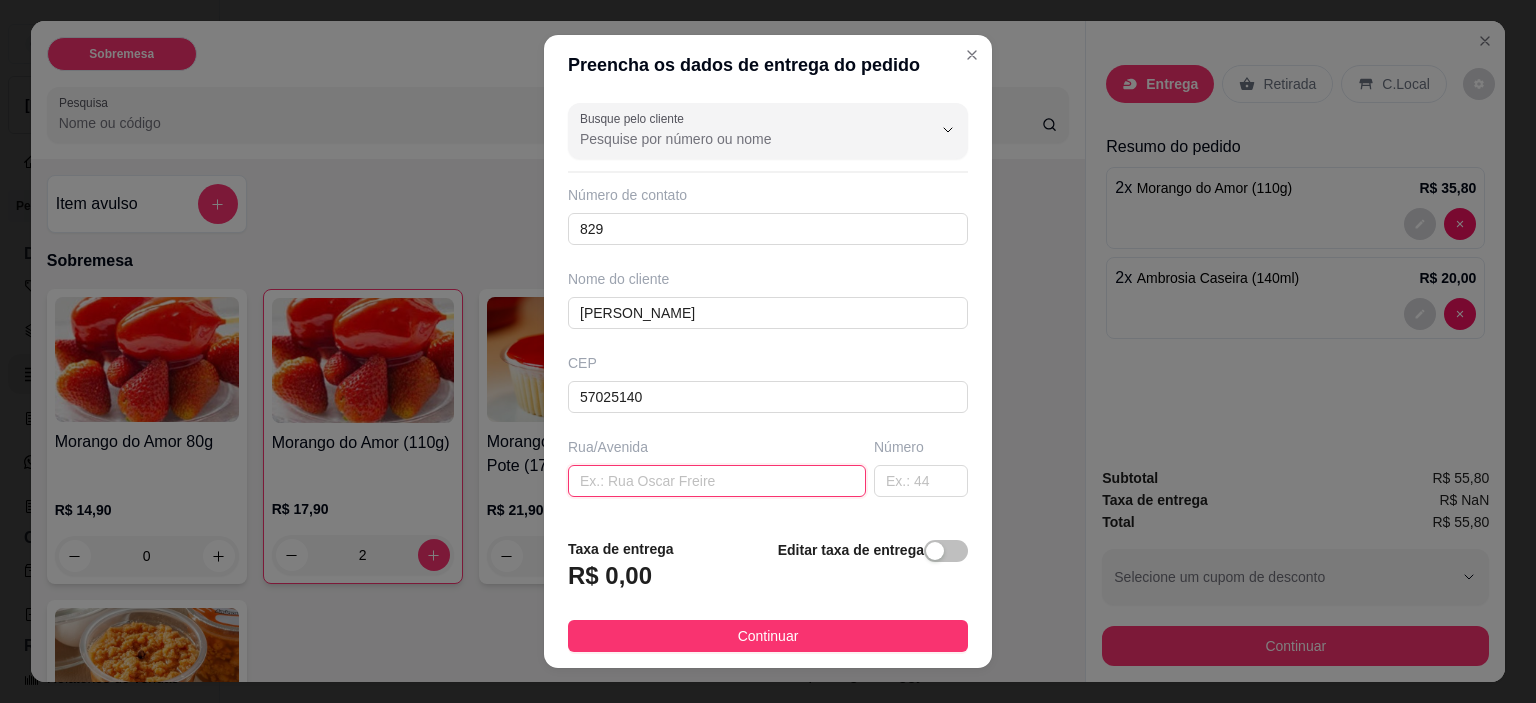 click at bounding box center (717, 481) 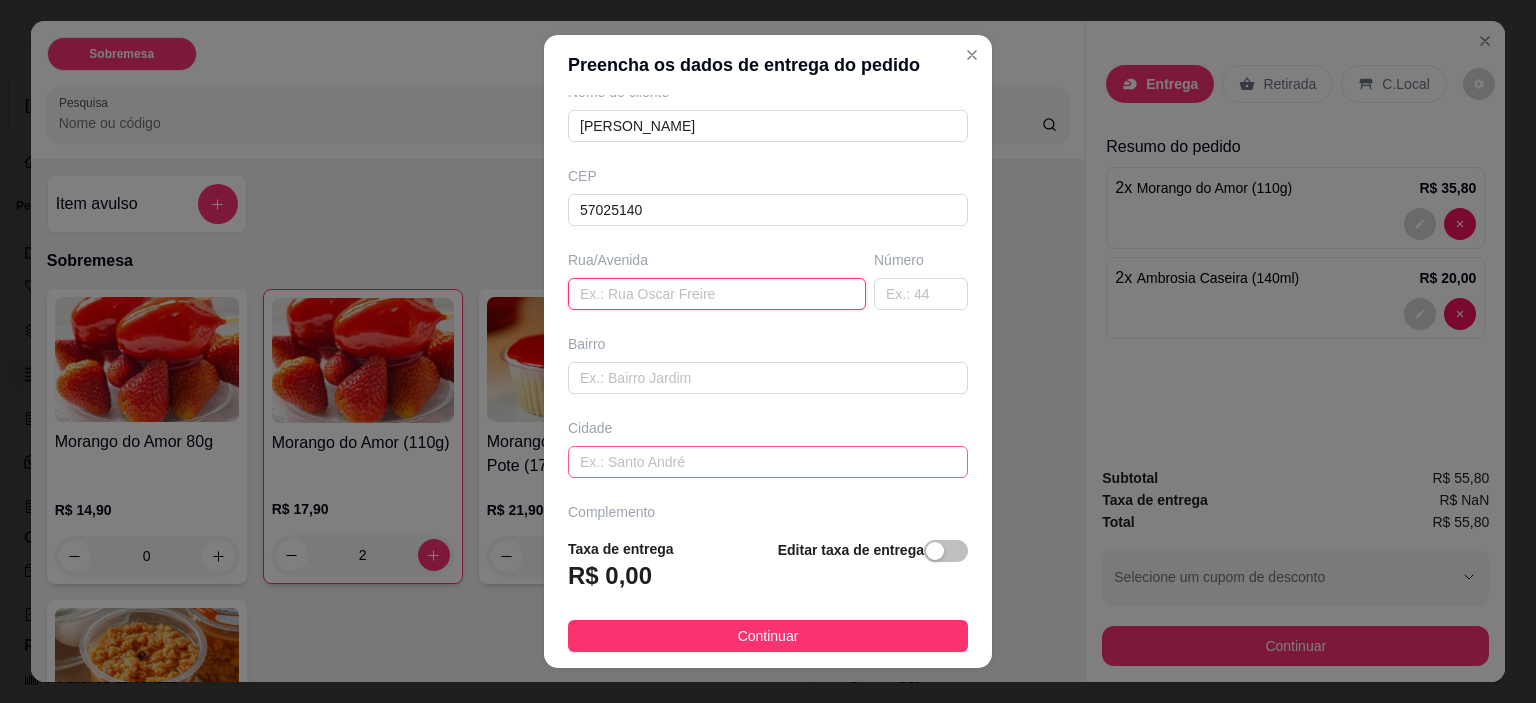 scroll, scrollTop: 200, scrollLeft: 0, axis: vertical 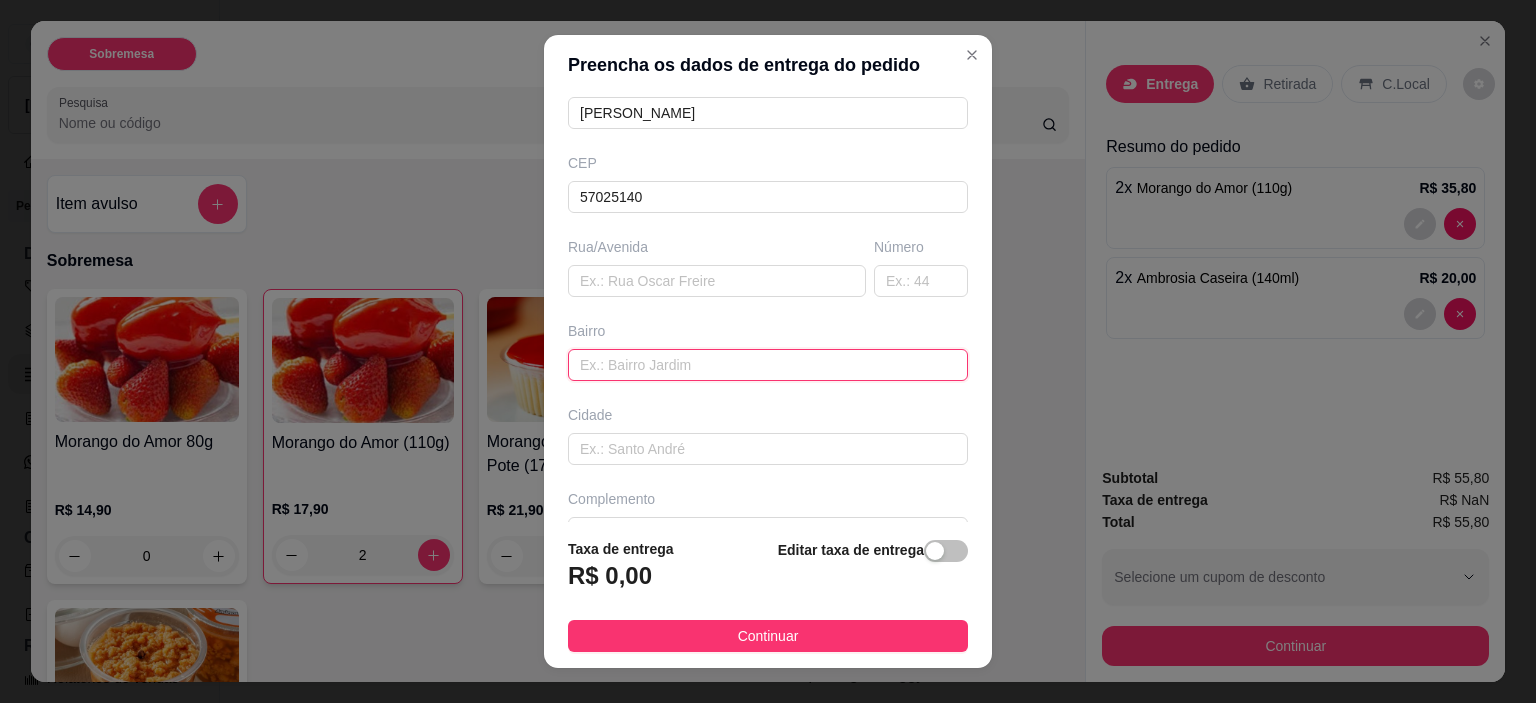click at bounding box center (768, 365) 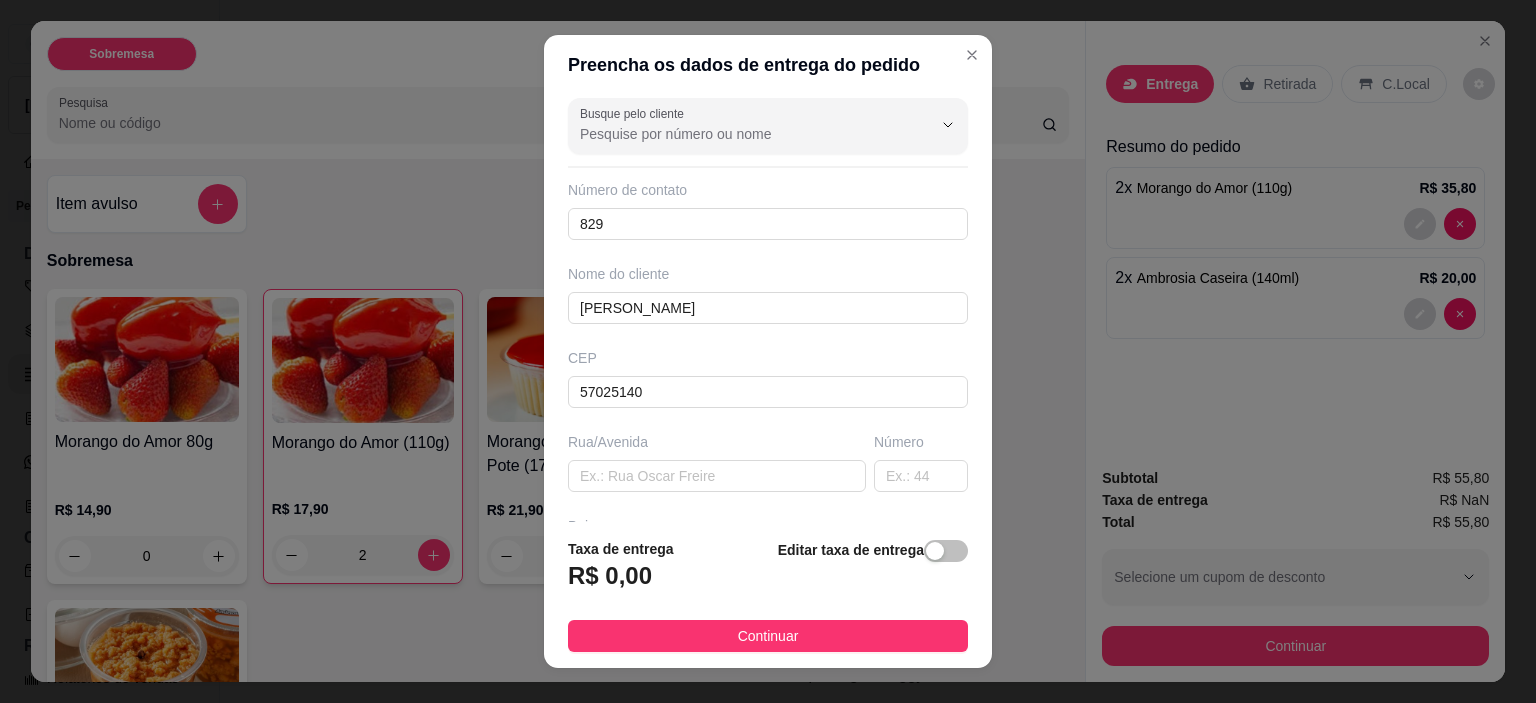 scroll, scrollTop: 0, scrollLeft: 0, axis: both 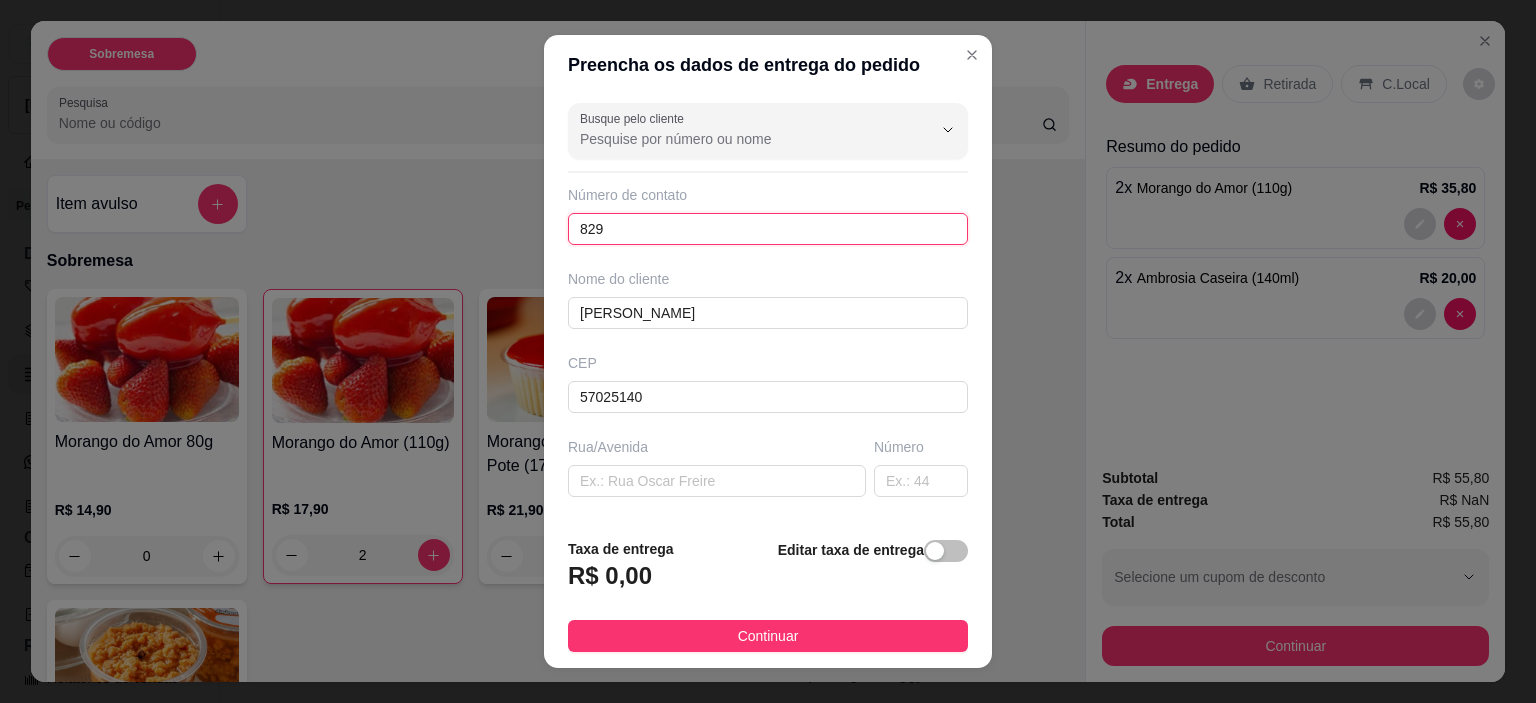 click on "829" at bounding box center (768, 229) 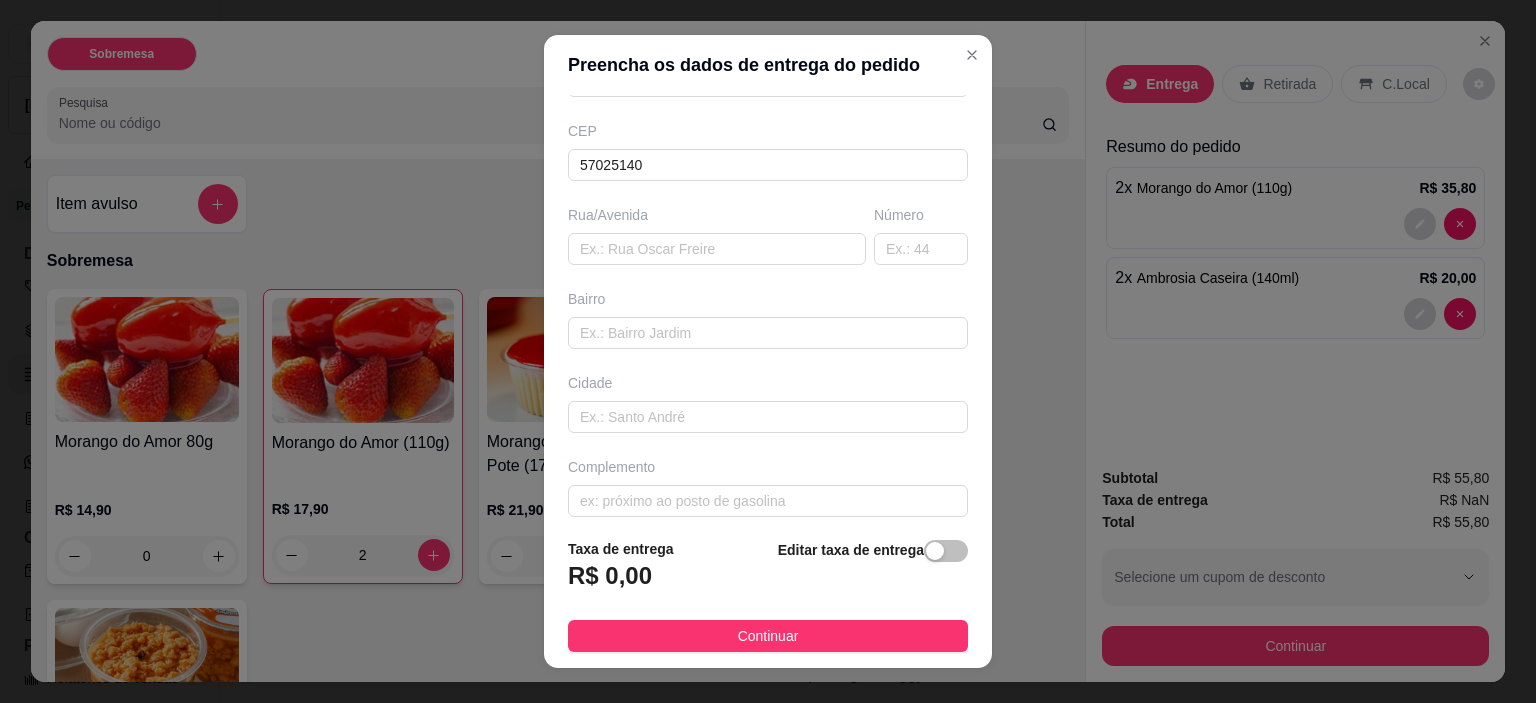 scroll, scrollTop: 243, scrollLeft: 0, axis: vertical 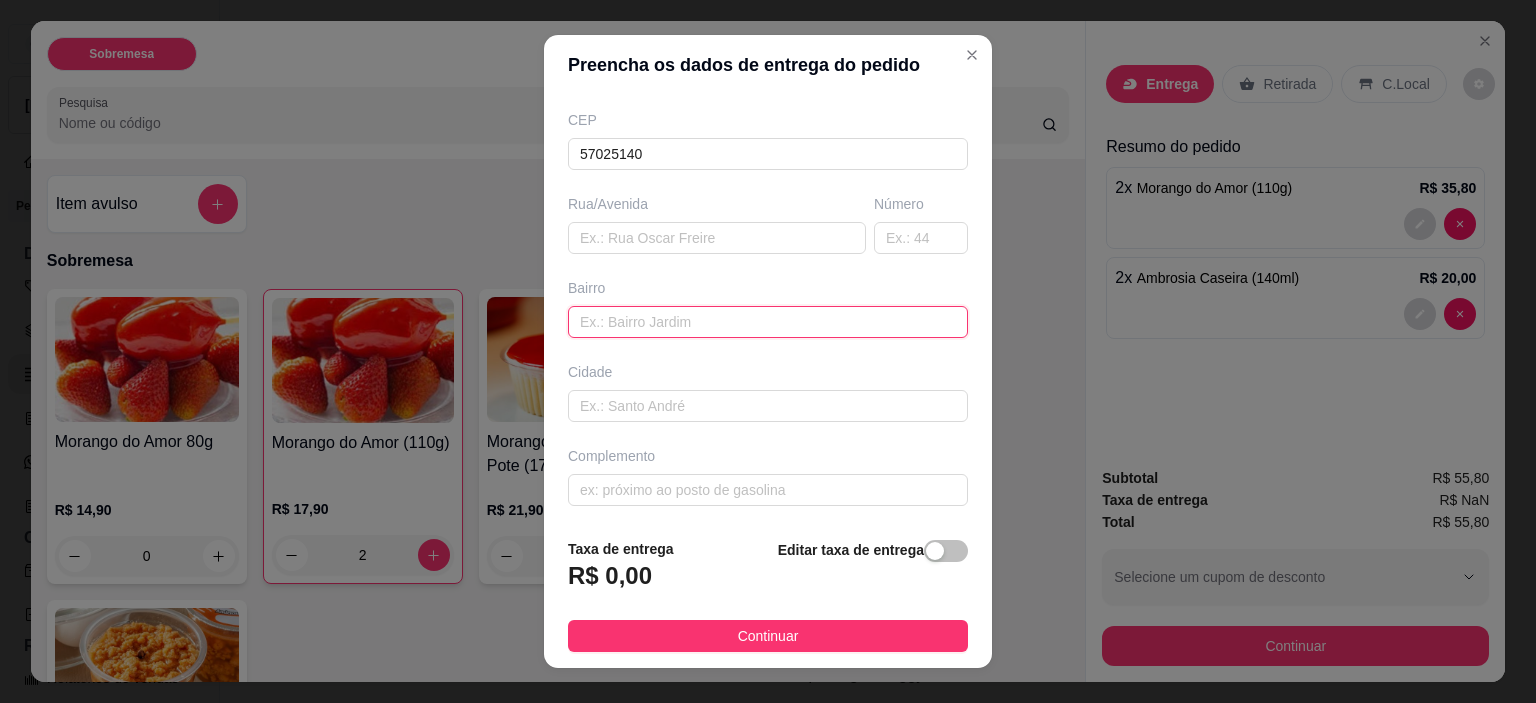 click at bounding box center [768, 322] 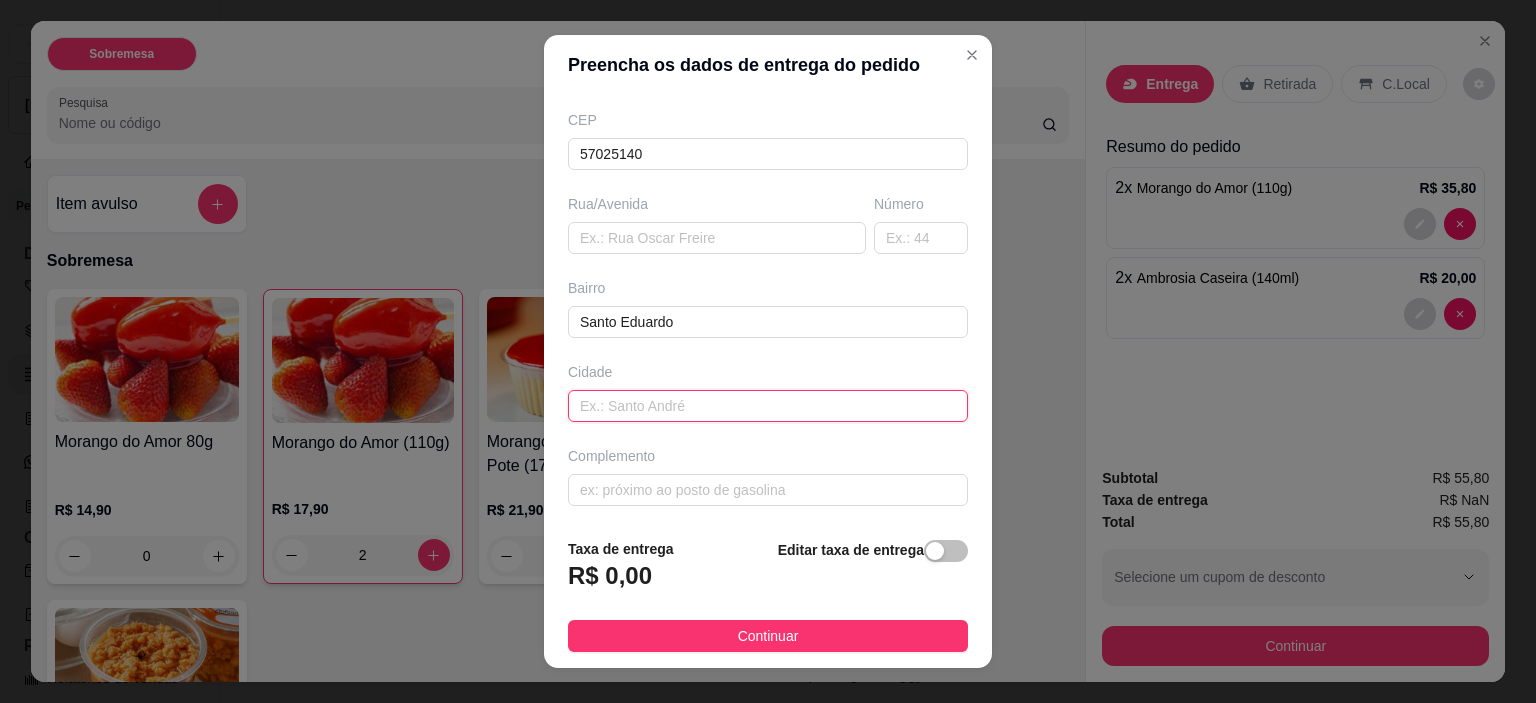 click at bounding box center (768, 406) 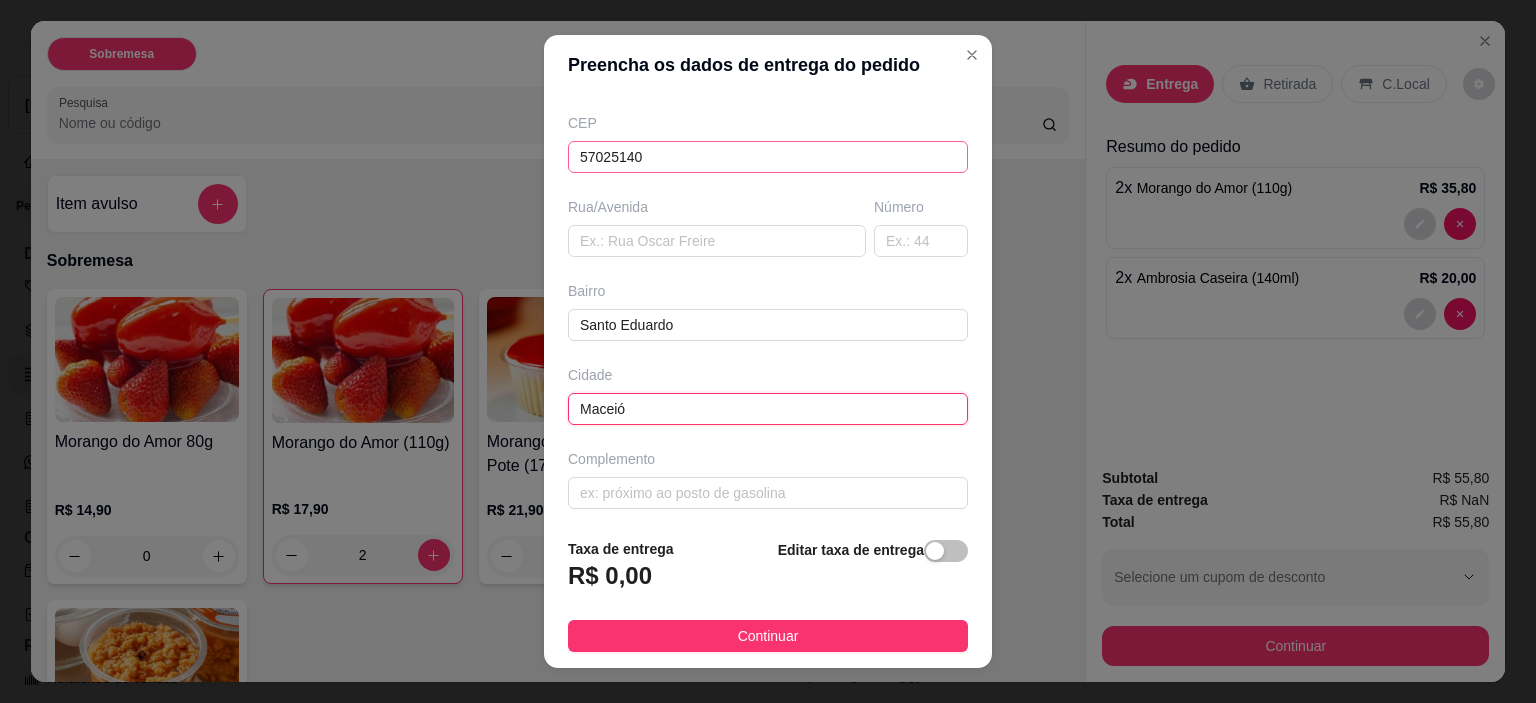 scroll, scrollTop: 243, scrollLeft: 0, axis: vertical 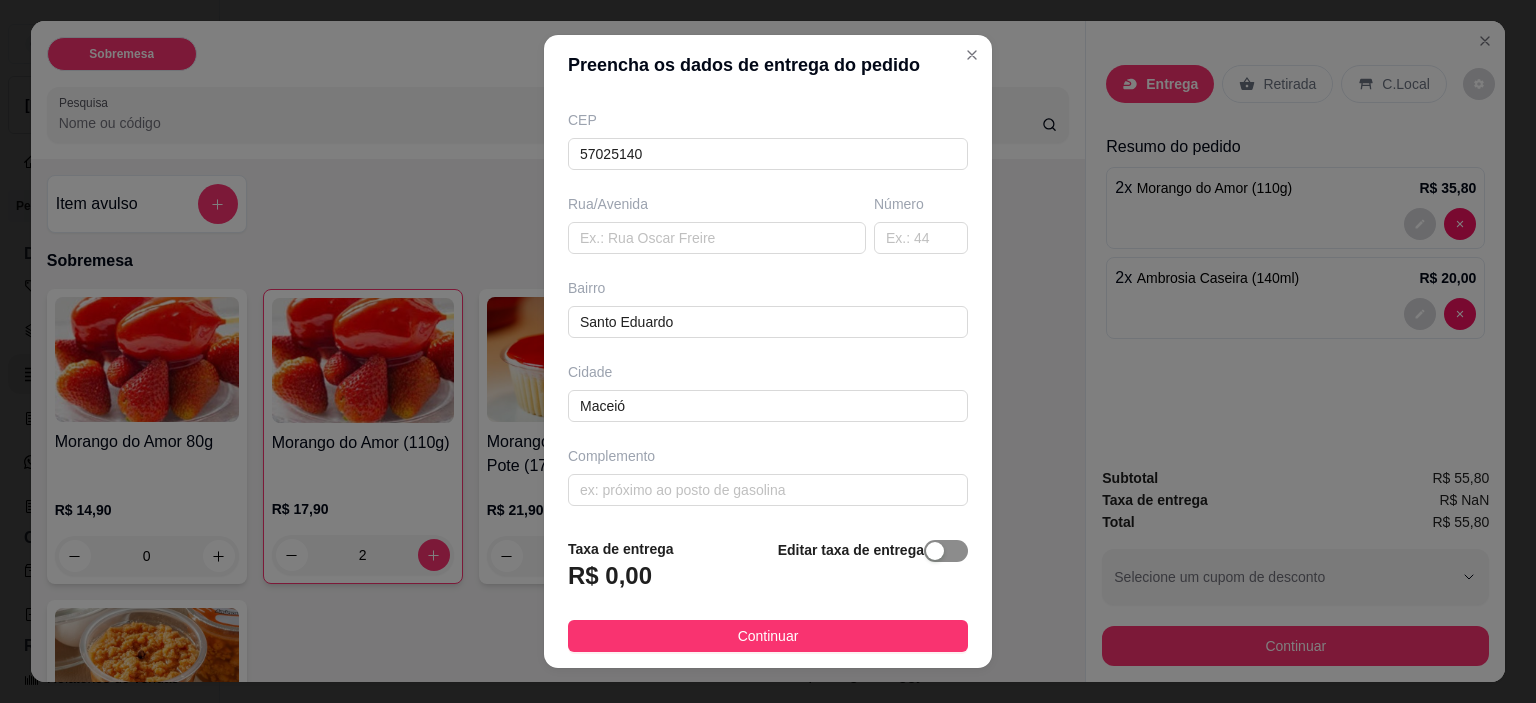 click at bounding box center (935, 551) 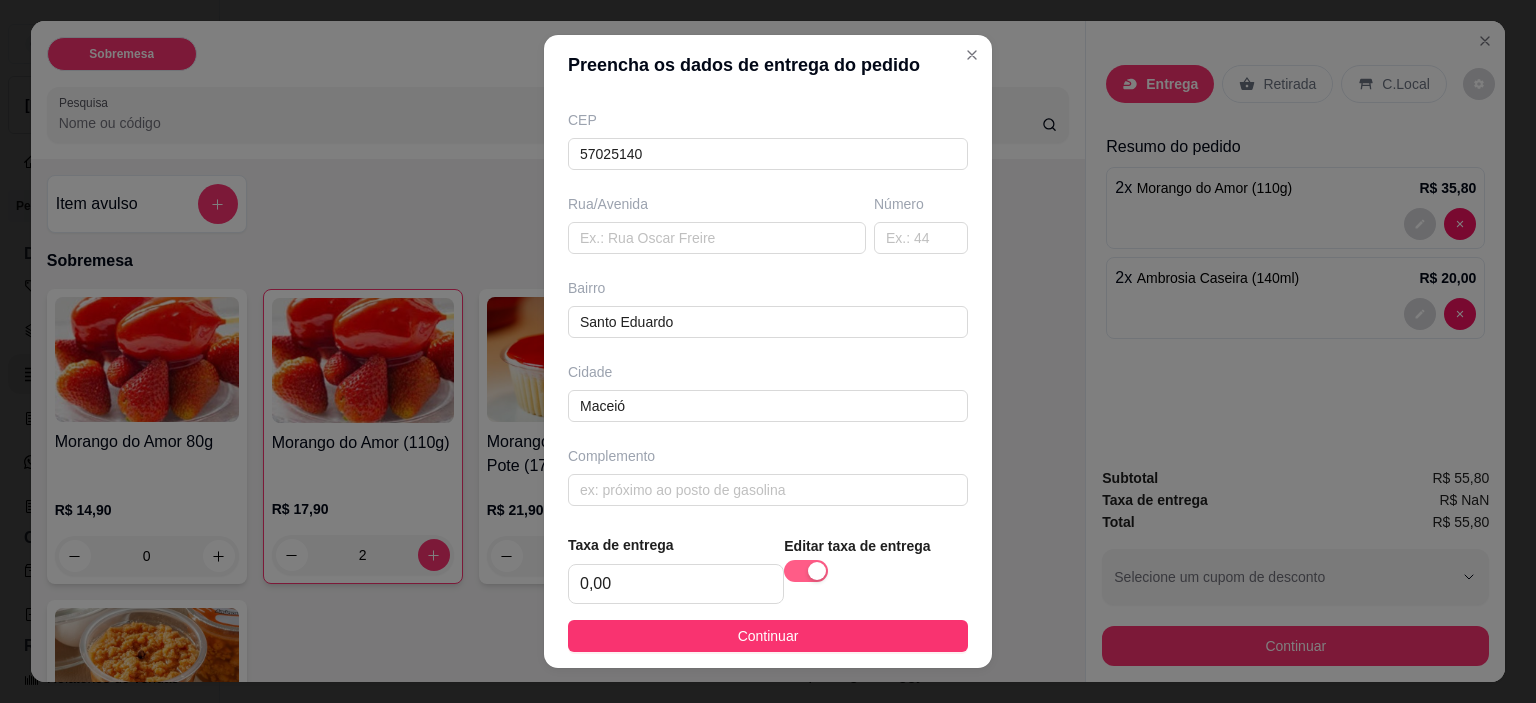 click at bounding box center (817, 571) 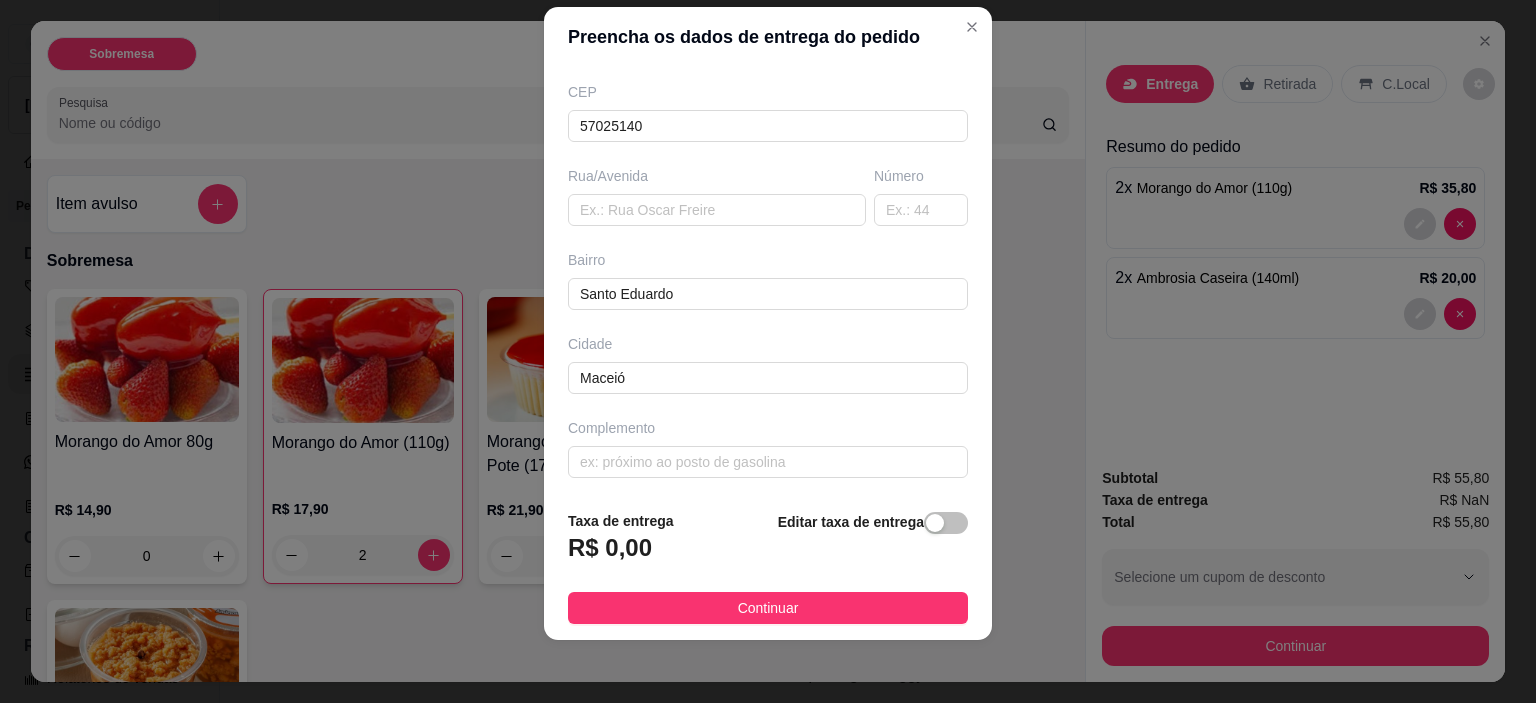 scroll, scrollTop: 0, scrollLeft: 0, axis: both 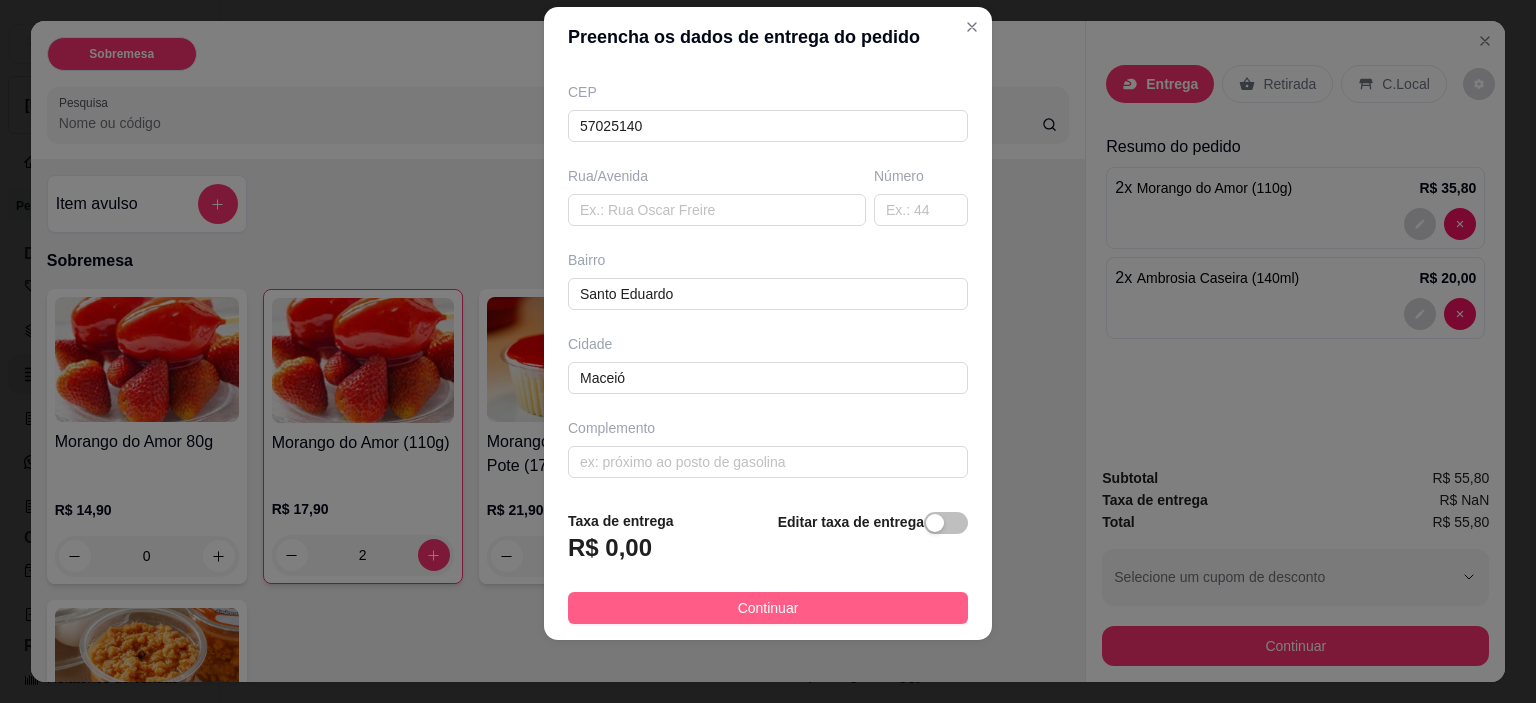 click on "Continuar" at bounding box center [768, 608] 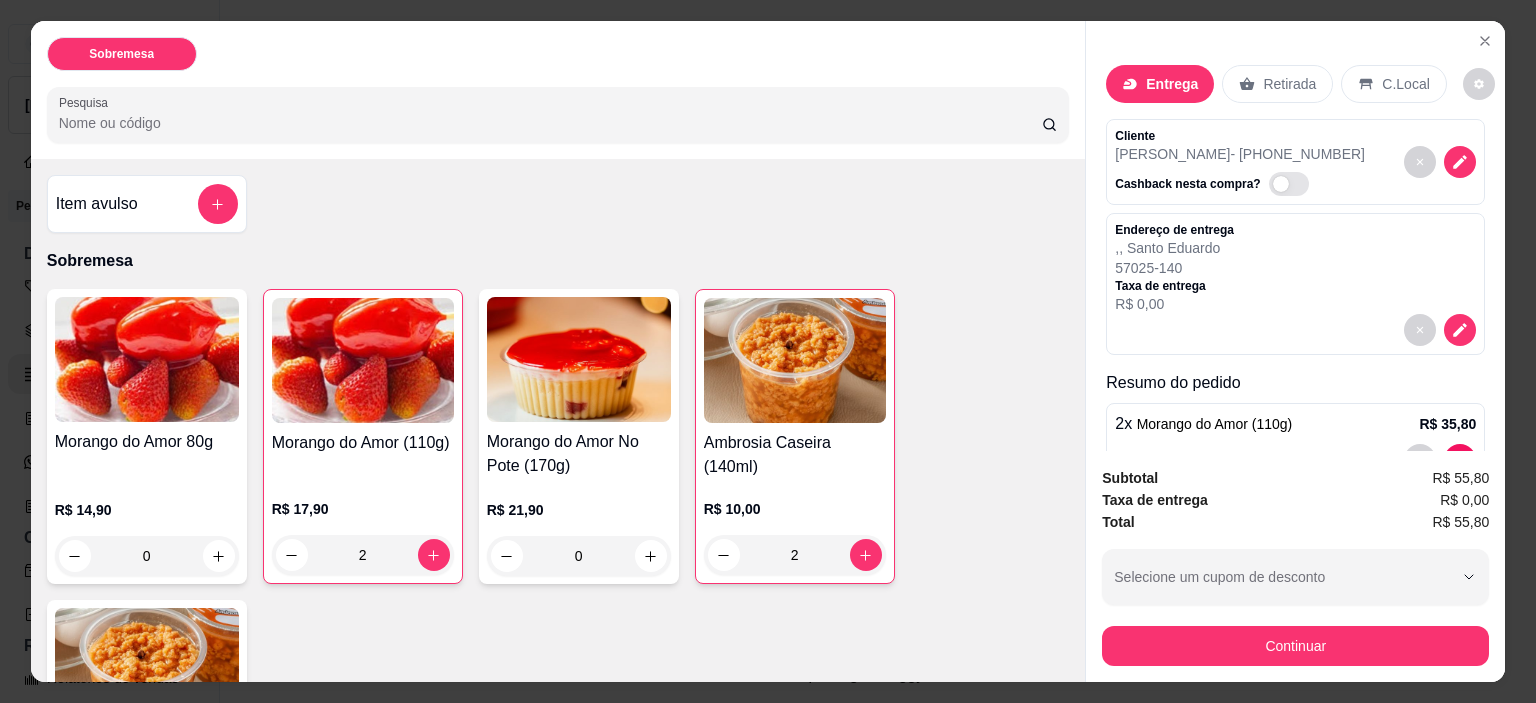 scroll, scrollTop: 50, scrollLeft: 0, axis: vertical 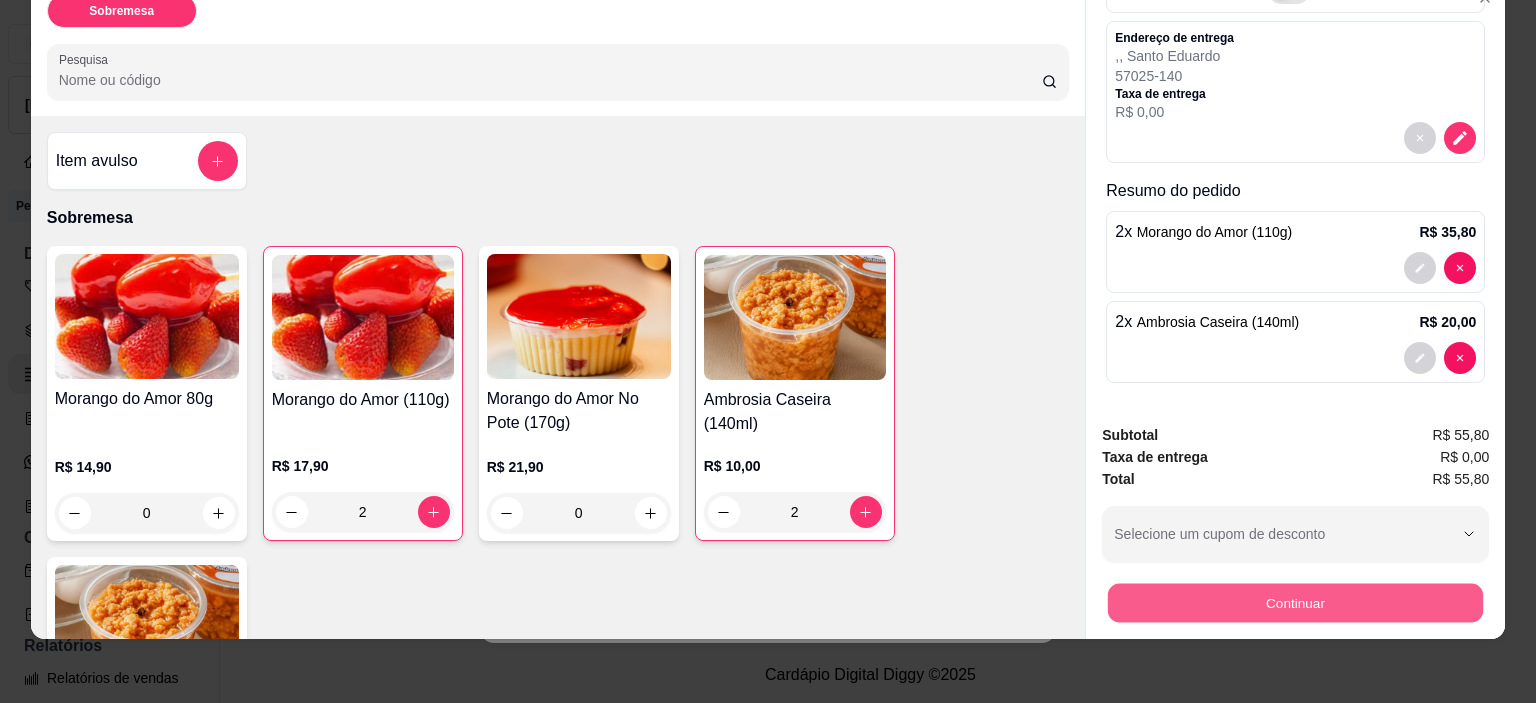 click on "Continuar" at bounding box center [1295, 603] 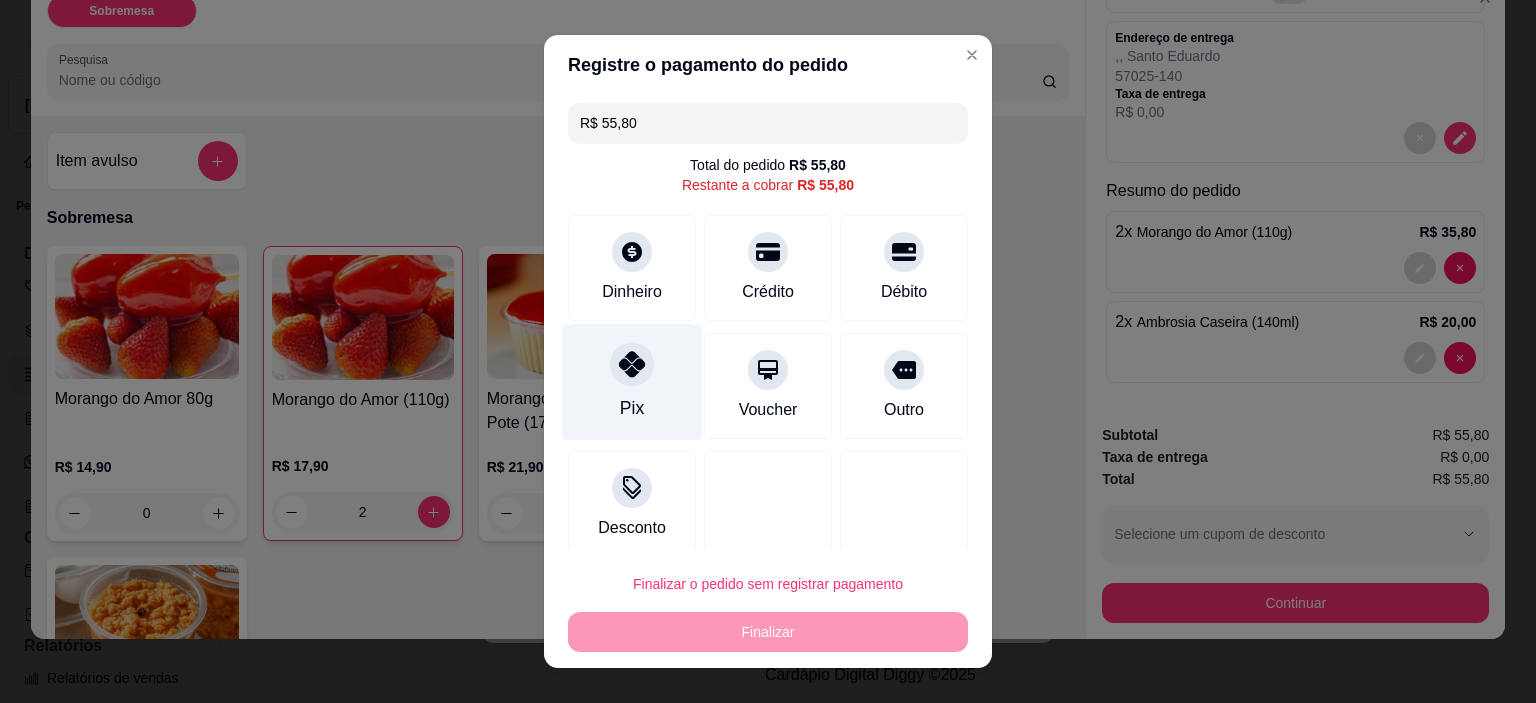 click 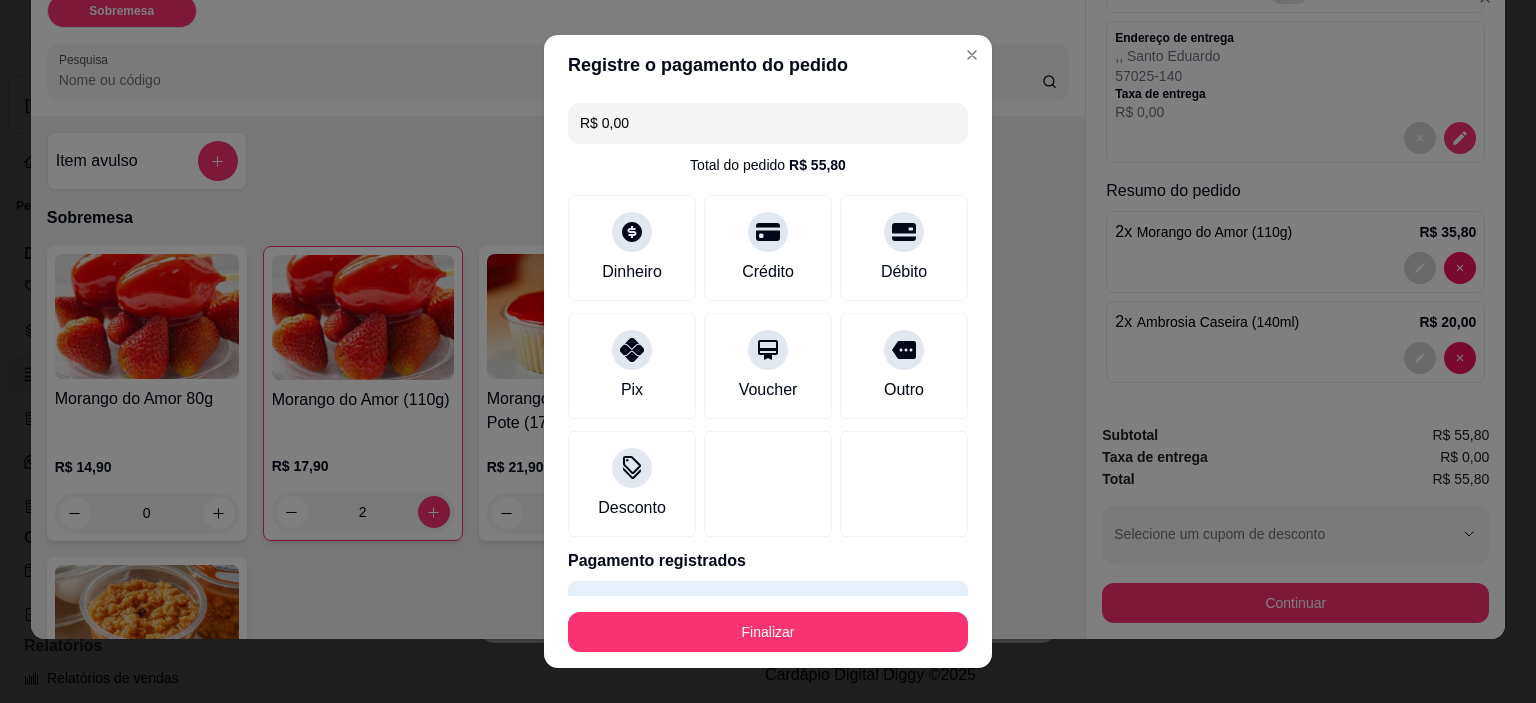click on "R$ 0,00" at bounding box center (768, 123) 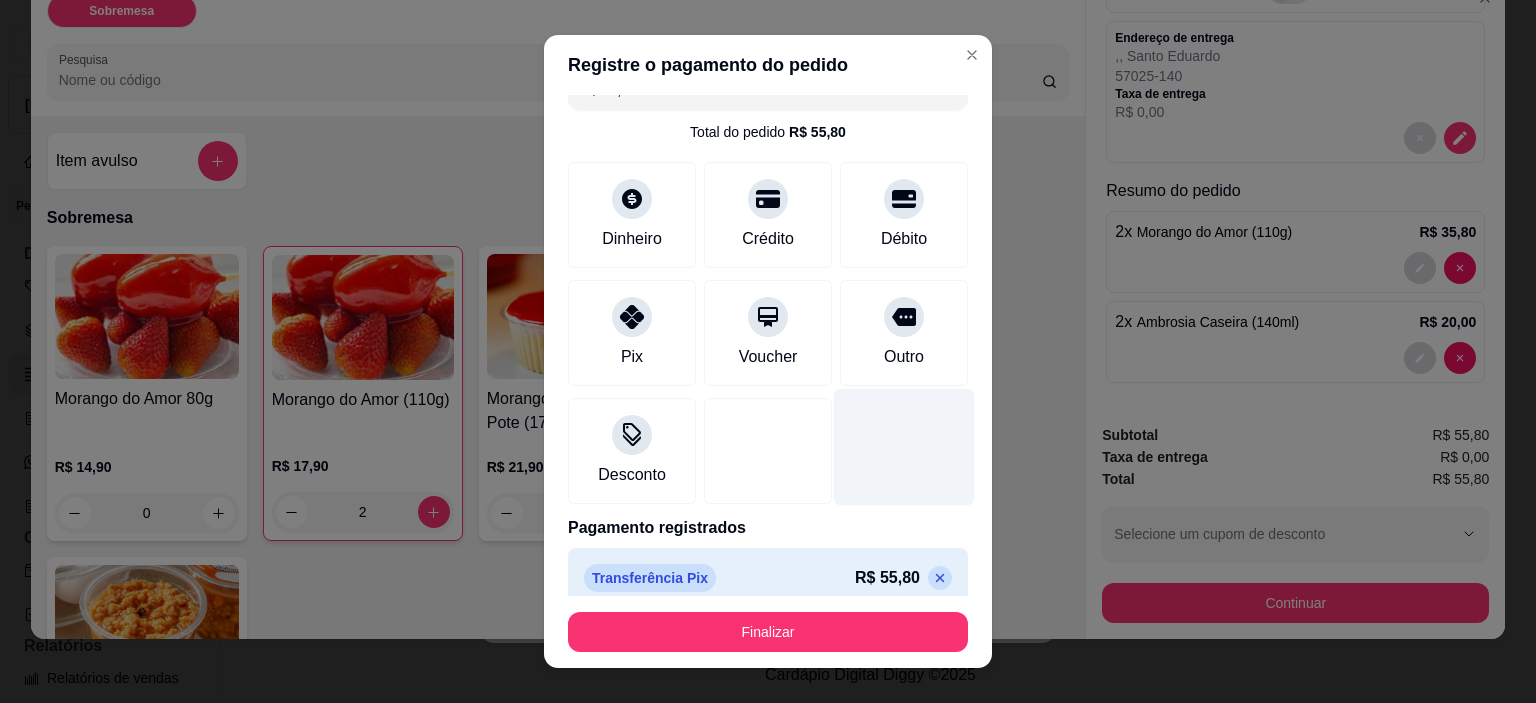 scroll, scrollTop: 52, scrollLeft: 0, axis: vertical 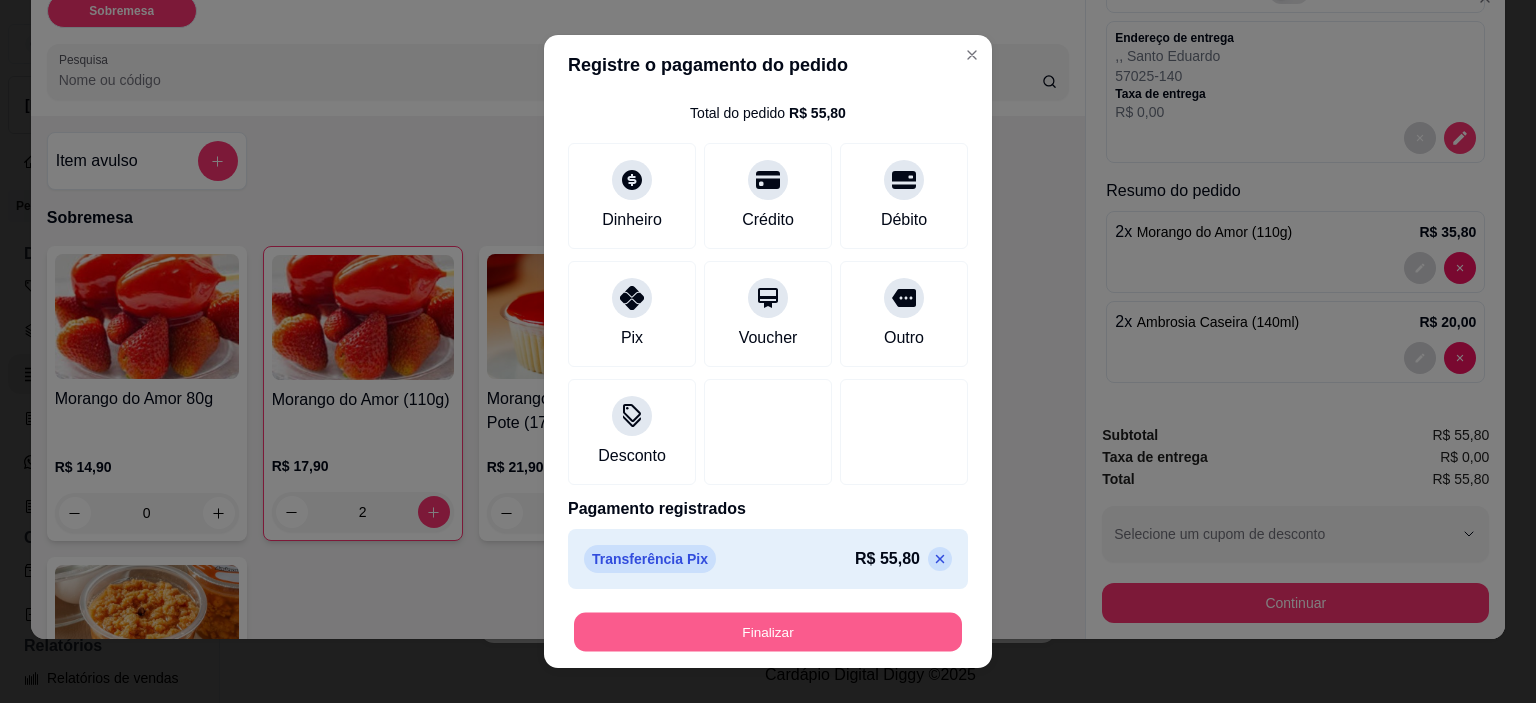 click on "Finalizar" at bounding box center [768, 631] 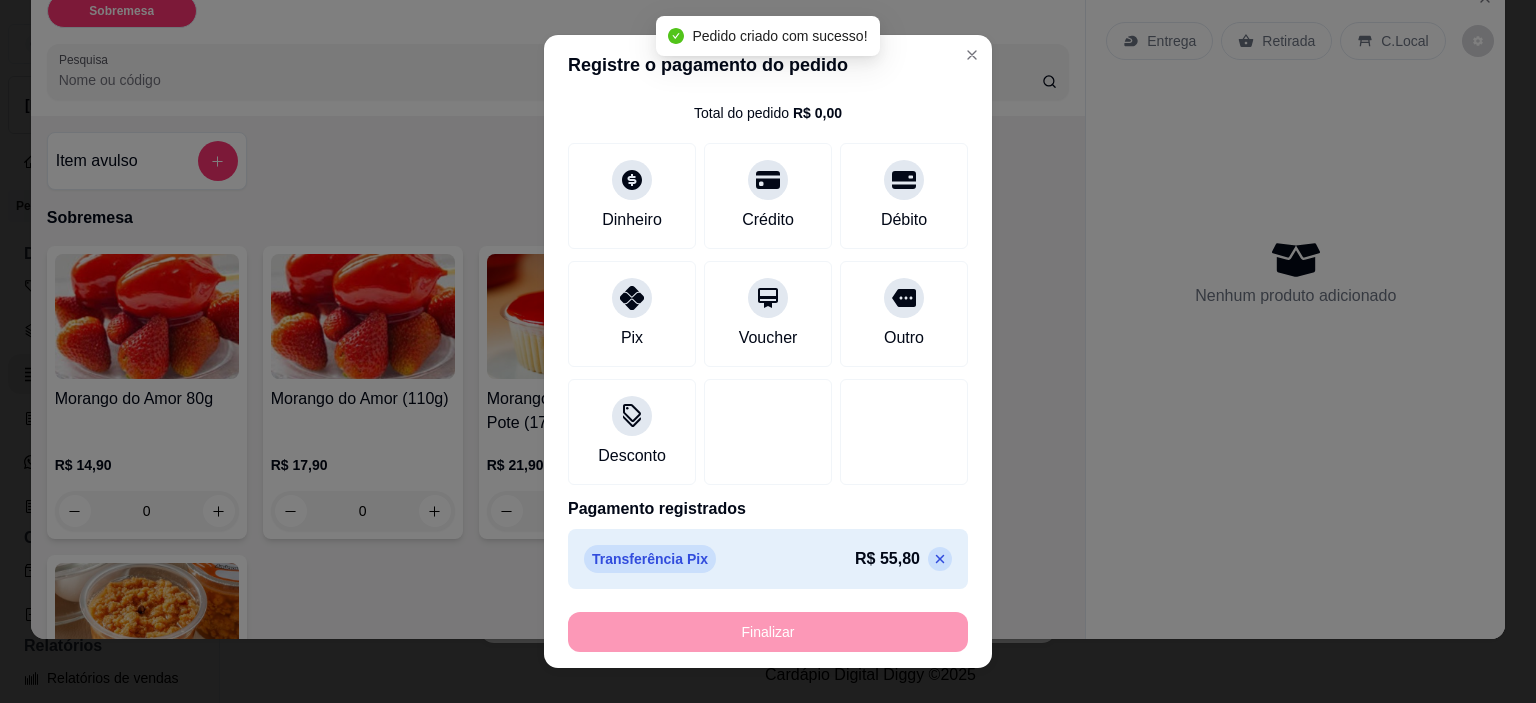 scroll, scrollTop: 0, scrollLeft: 0, axis: both 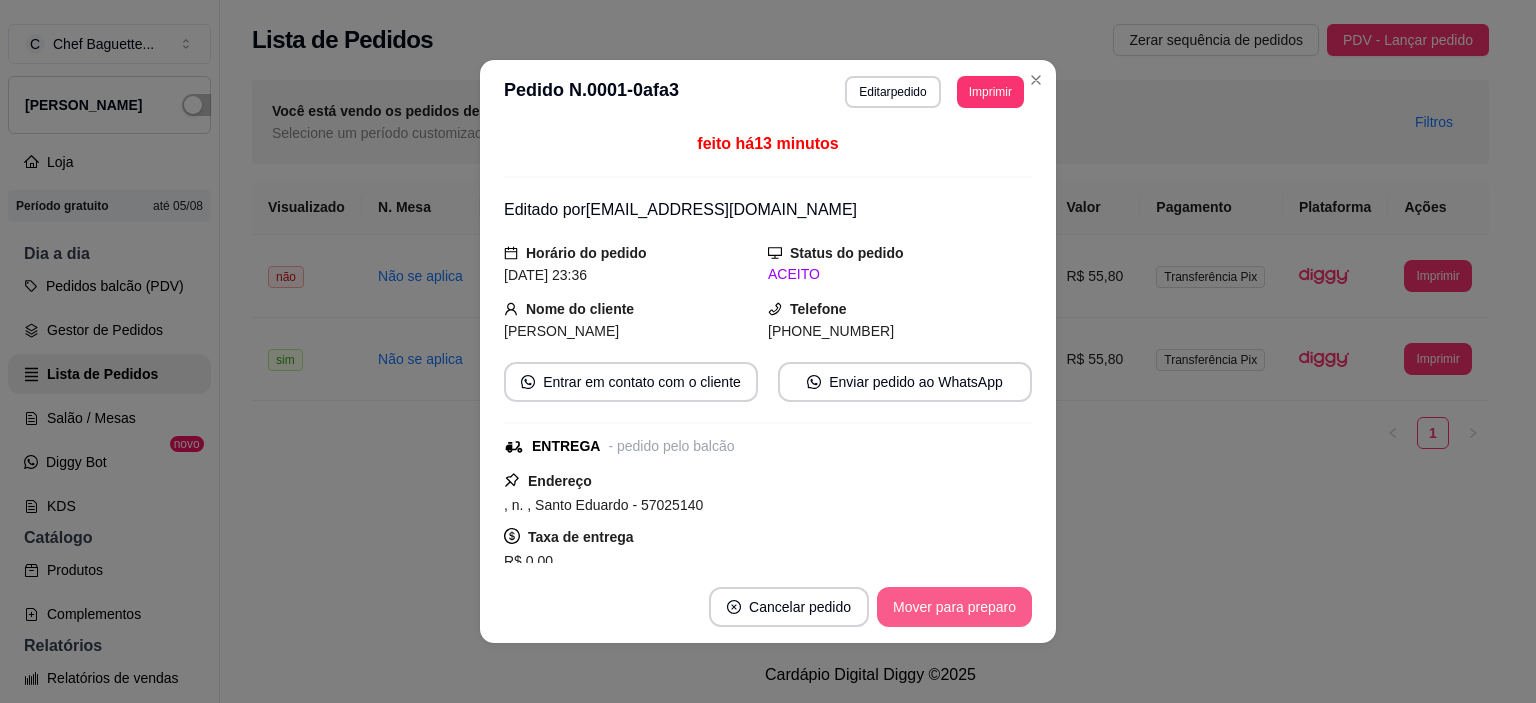click on "Mover para preparo" at bounding box center (954, 607) 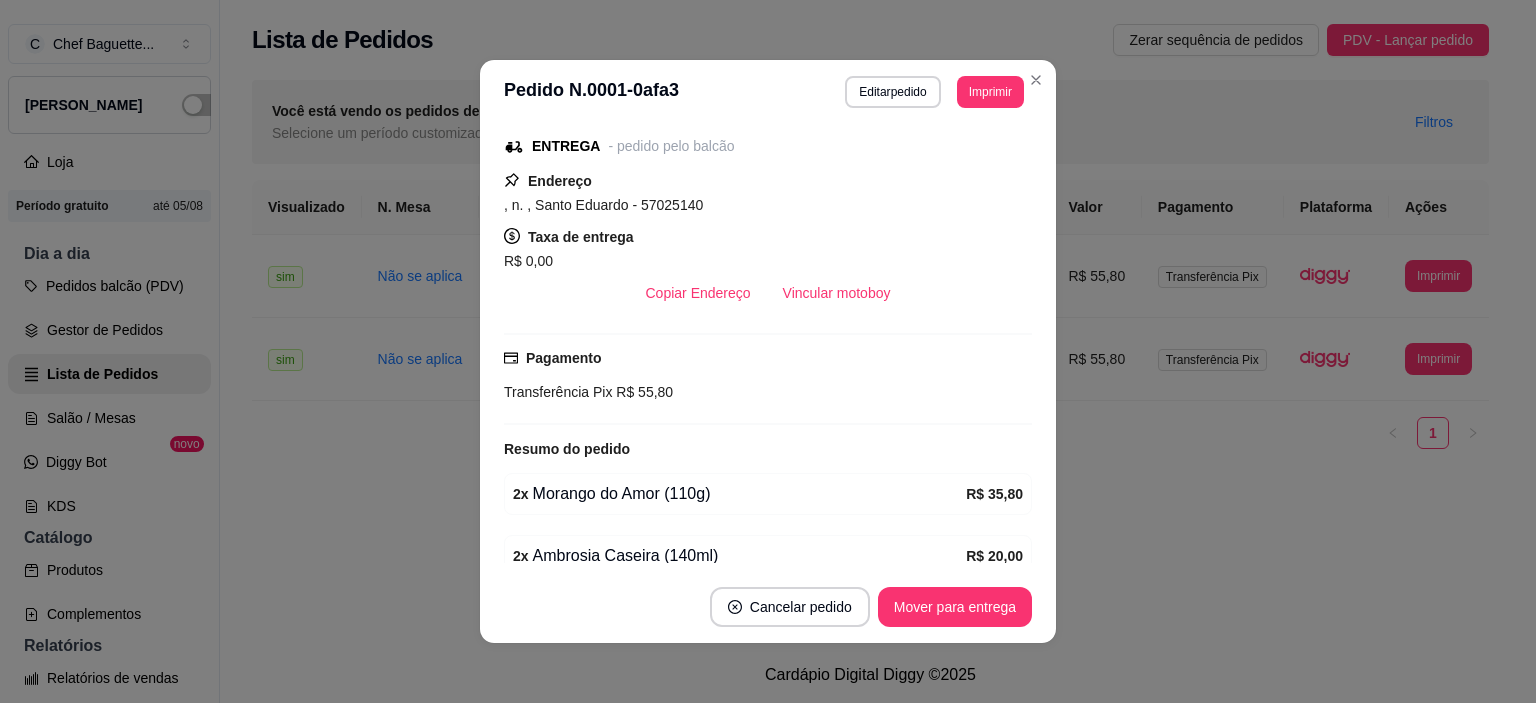 scroll, scrollTop: 388, scrollLeft: 0, axis: vertical 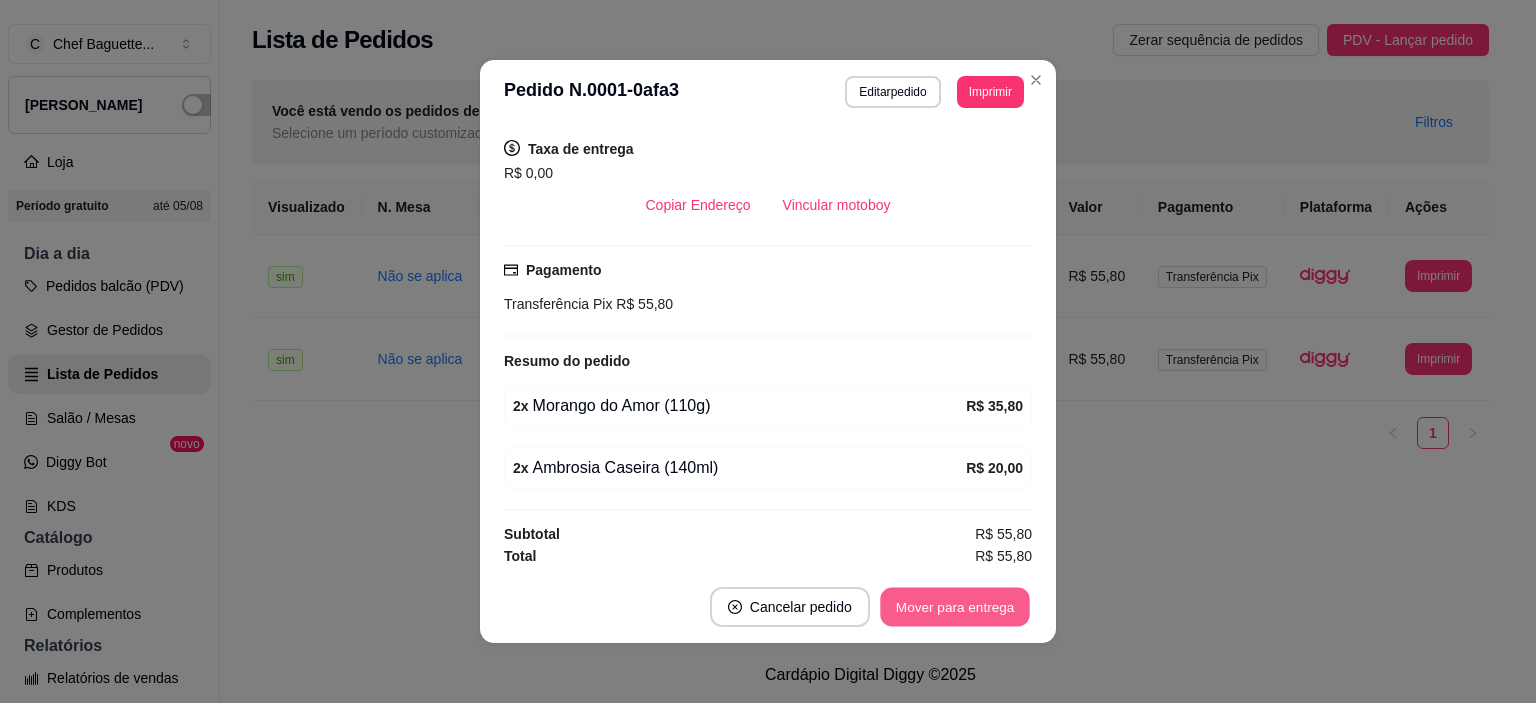 click on "Mover para entrega" at bounding box center (955, 607) 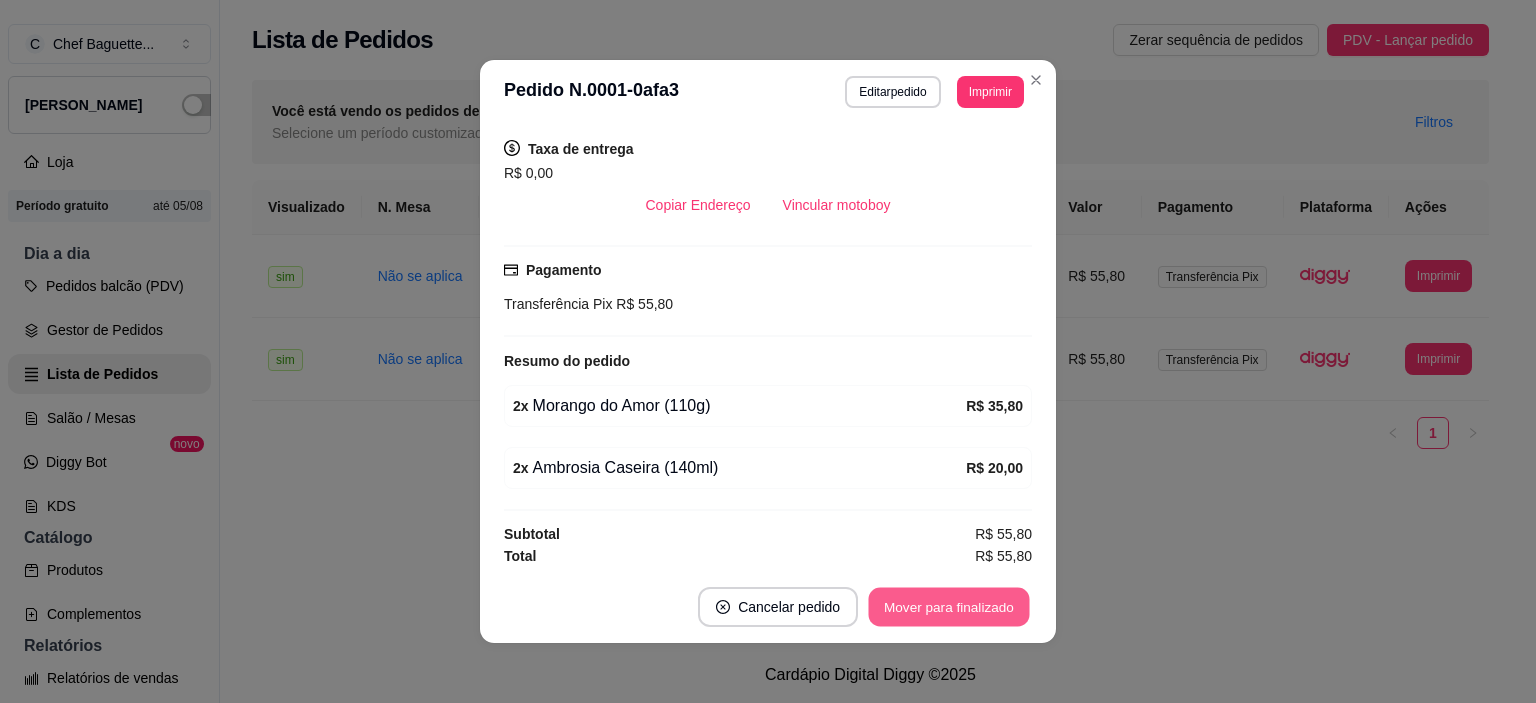 click on "Mover para finalizado" at bounding box center [949, 607] 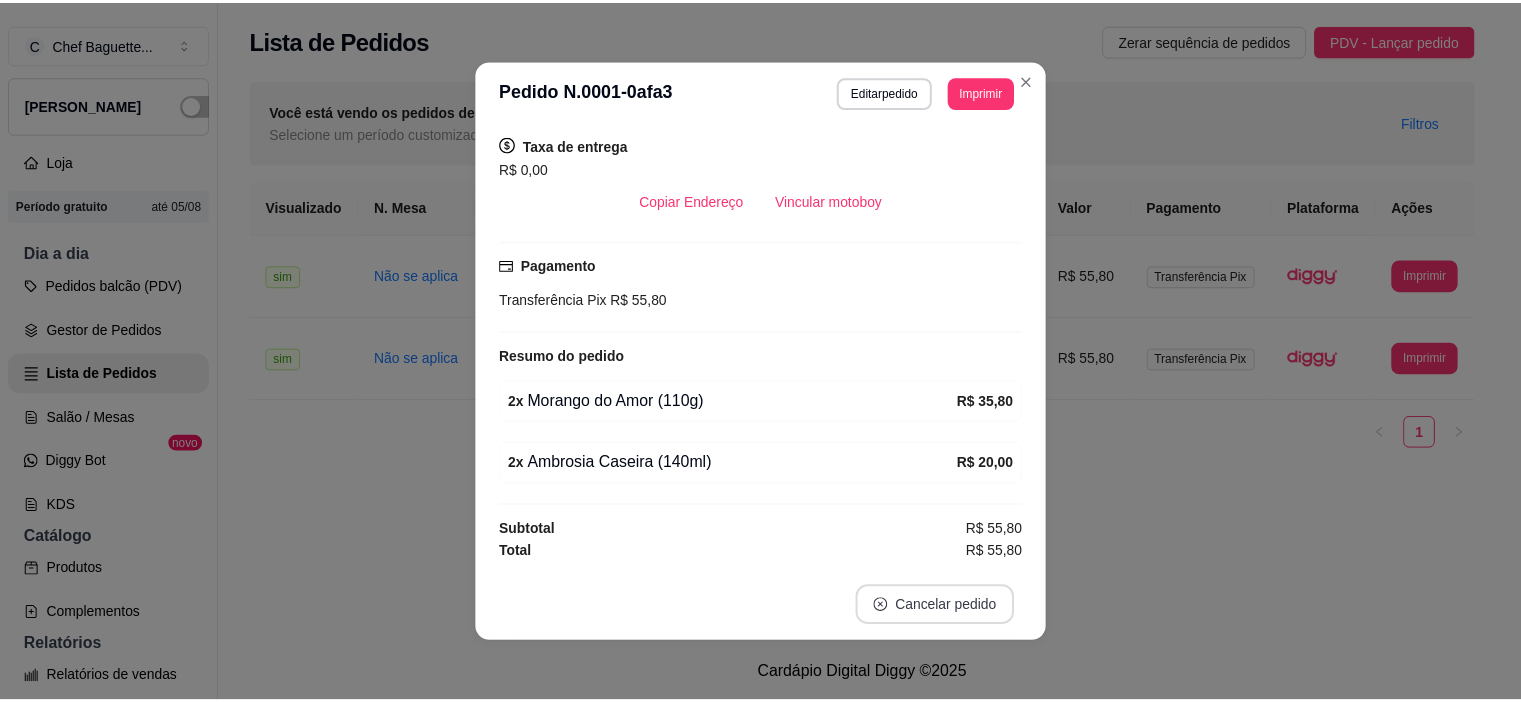 scroll, scrollTop: 323, scrollLeft: 0, axis: vertical 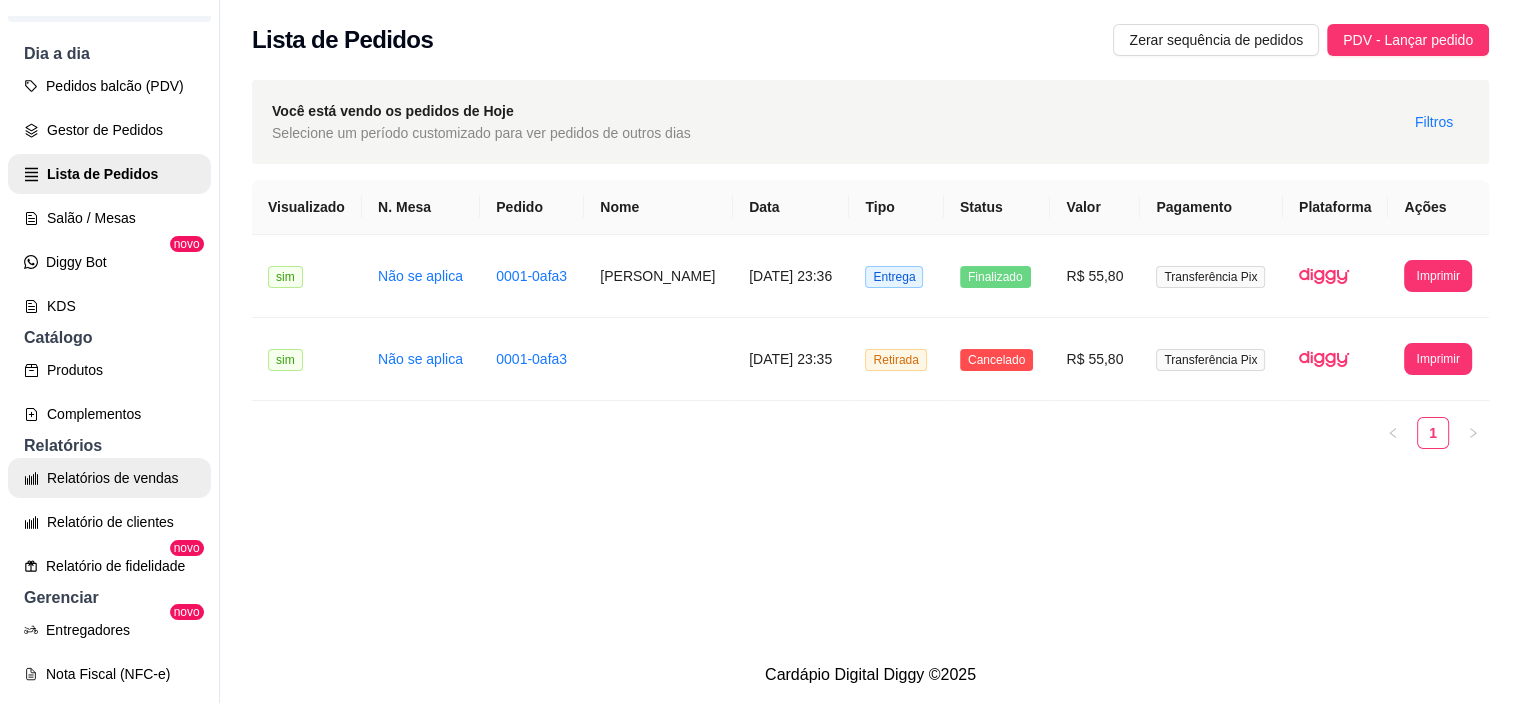 click on "Relatórios de vendas" at bounding box center (109, 478) 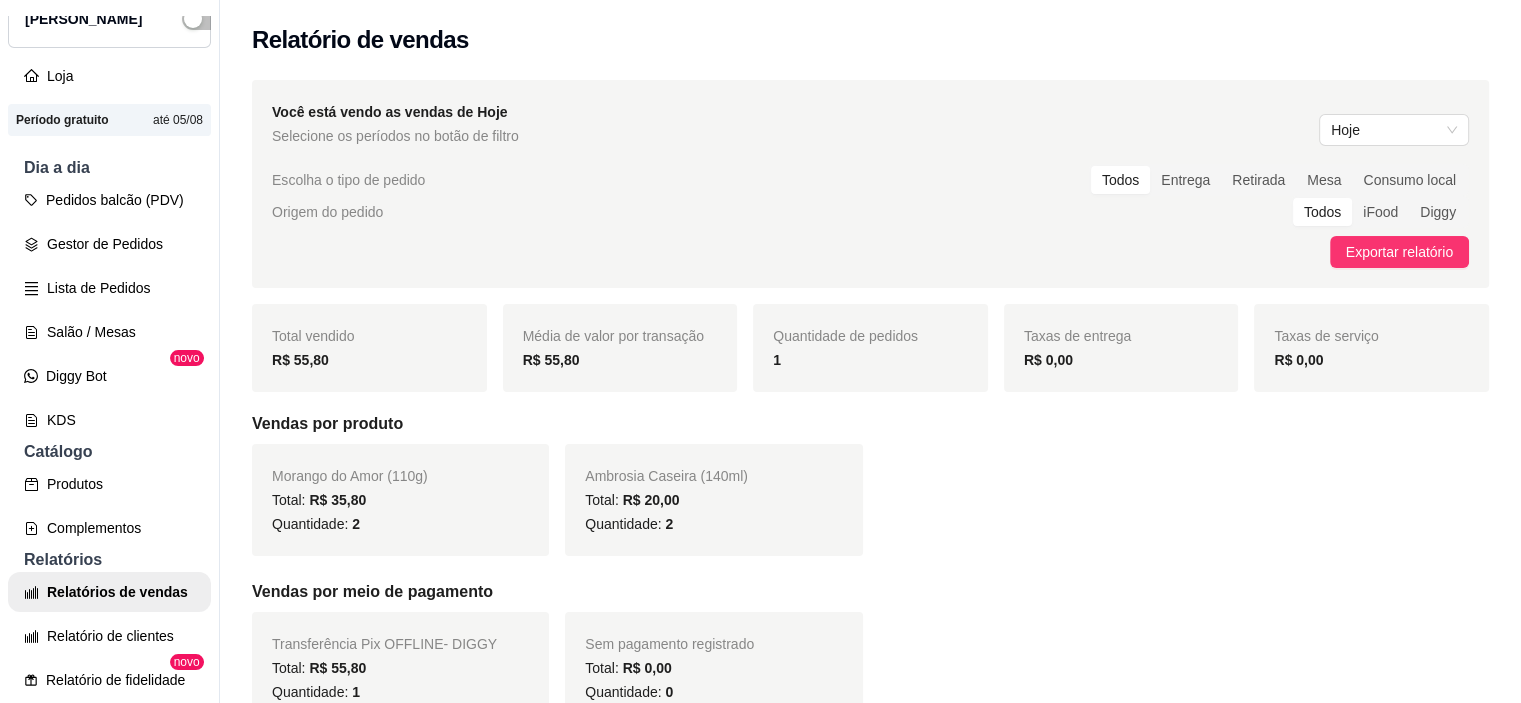 scroll, scrollTop: 0, scrollLeft: 0, axis: both 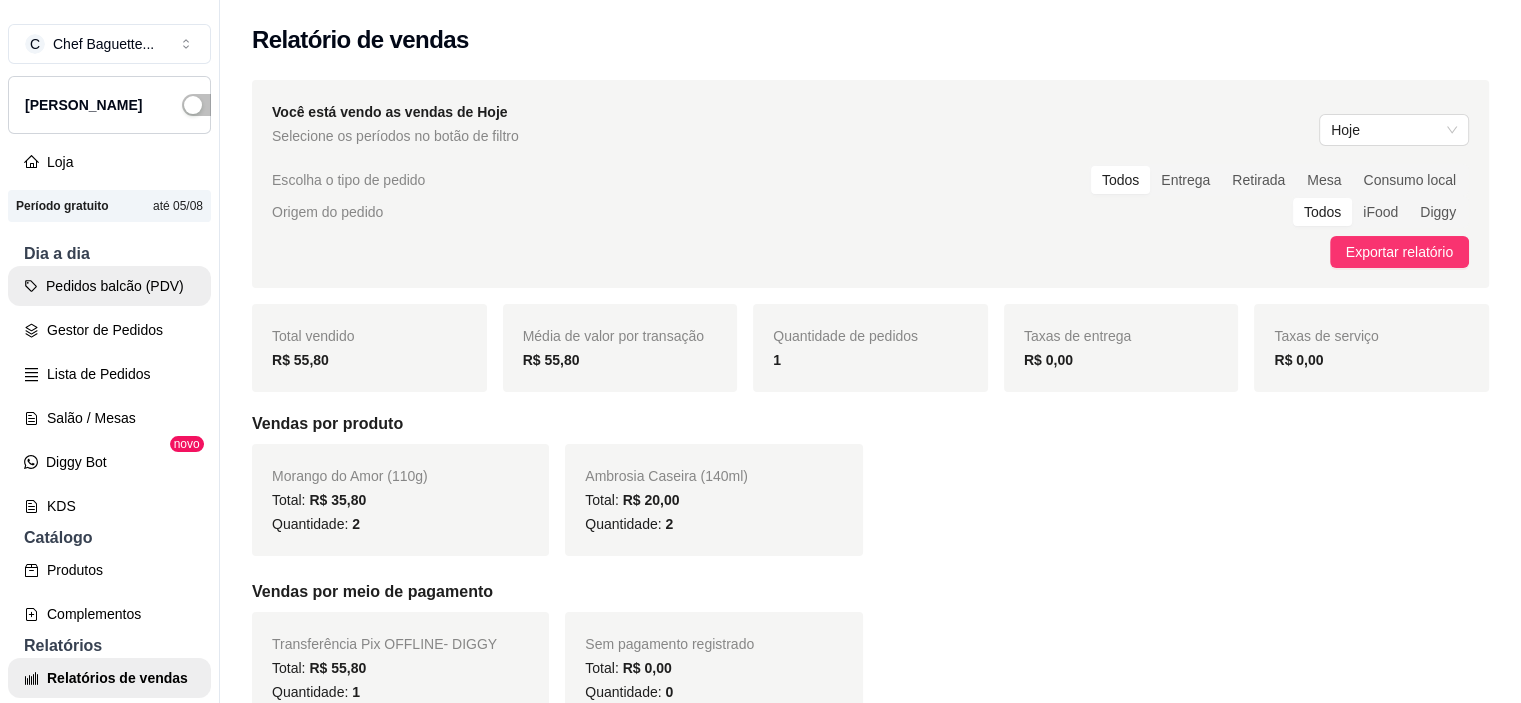 click on "Pedidos balcão (PDV)" at bounding box center (109, 286) 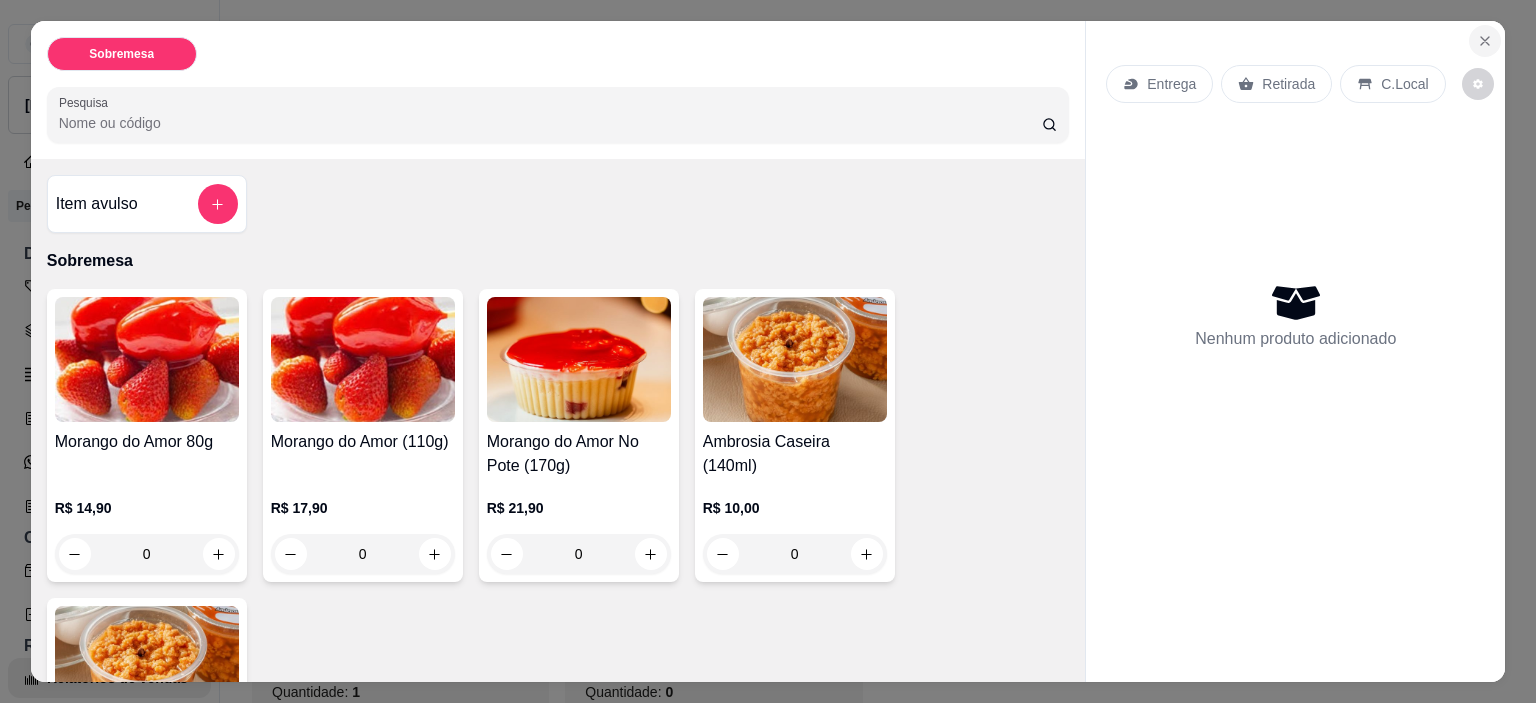 click at bounding box center (1485, 41) 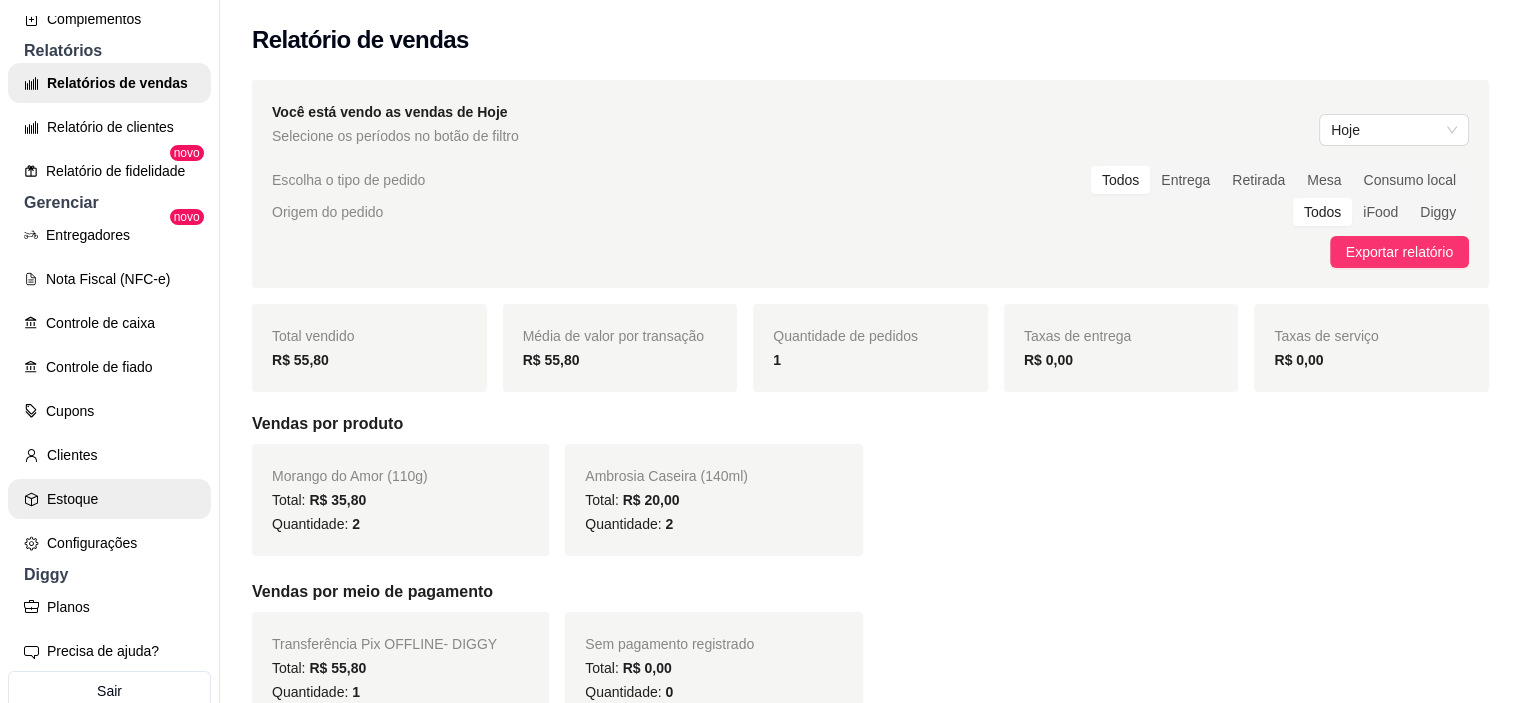 scroll, scrollTop: 600, scrollLeft: 0, axis: vertical 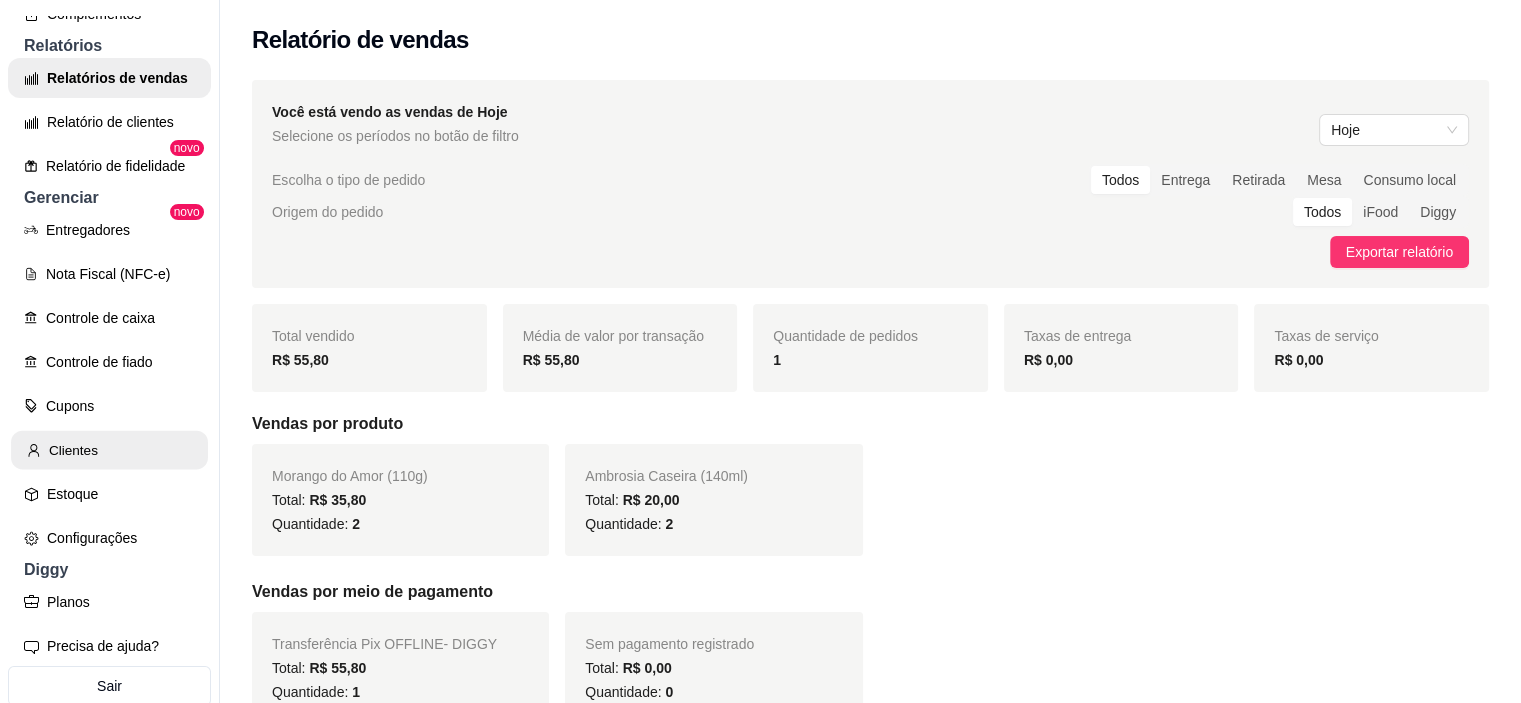 click on "Clientes" at bounding box center [109, 450] 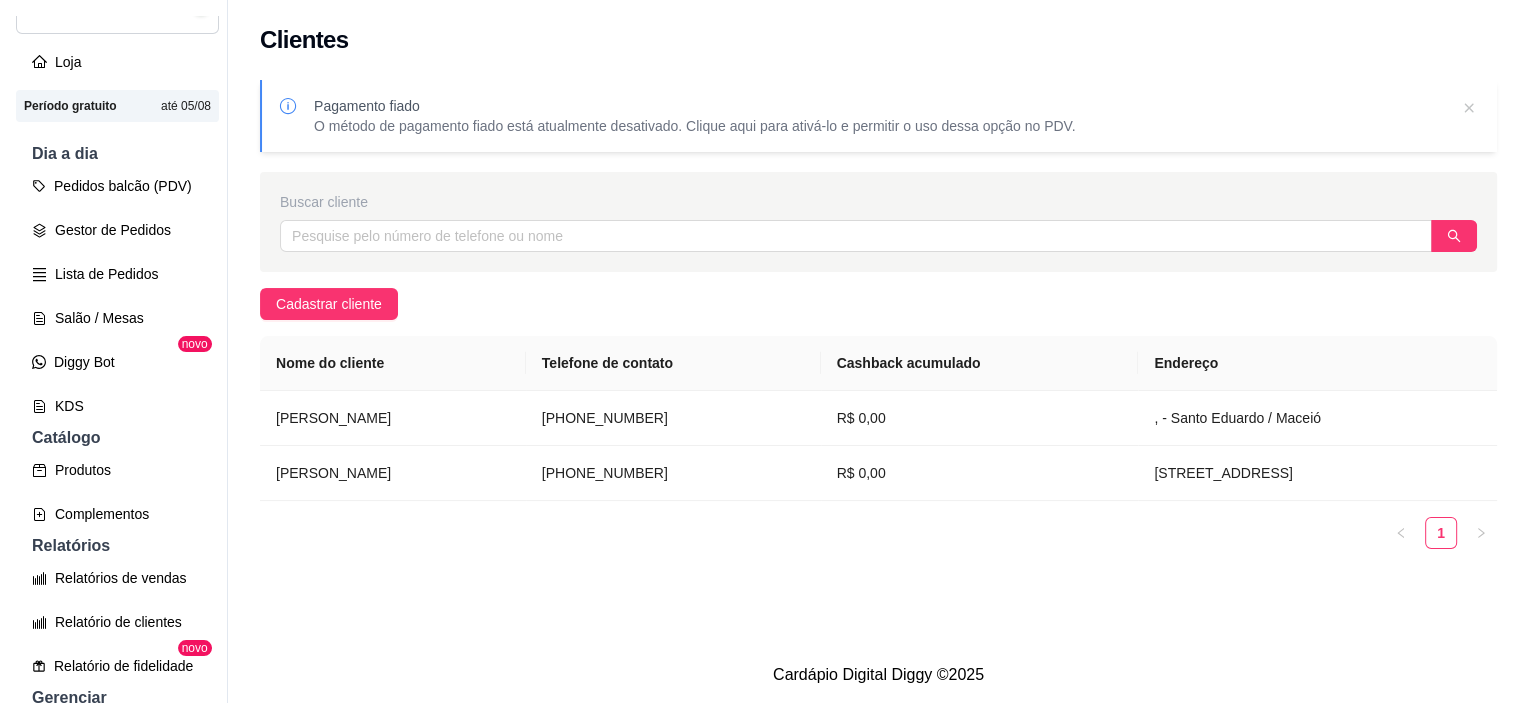 scroll, scrollTop: 0, scrollLeft: 0, axis: both 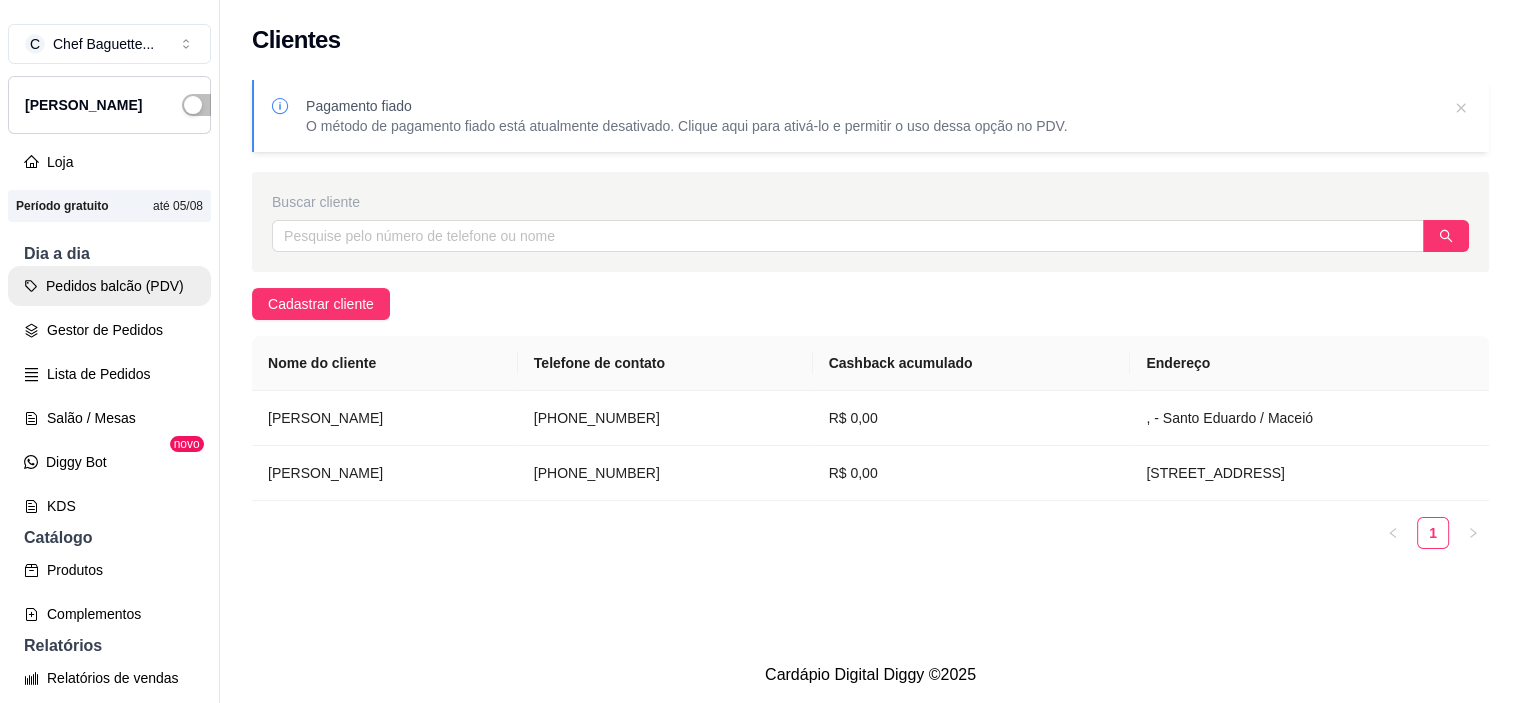 click on "Pedidos balcão (PDV)" at bounding box center [109, 286] 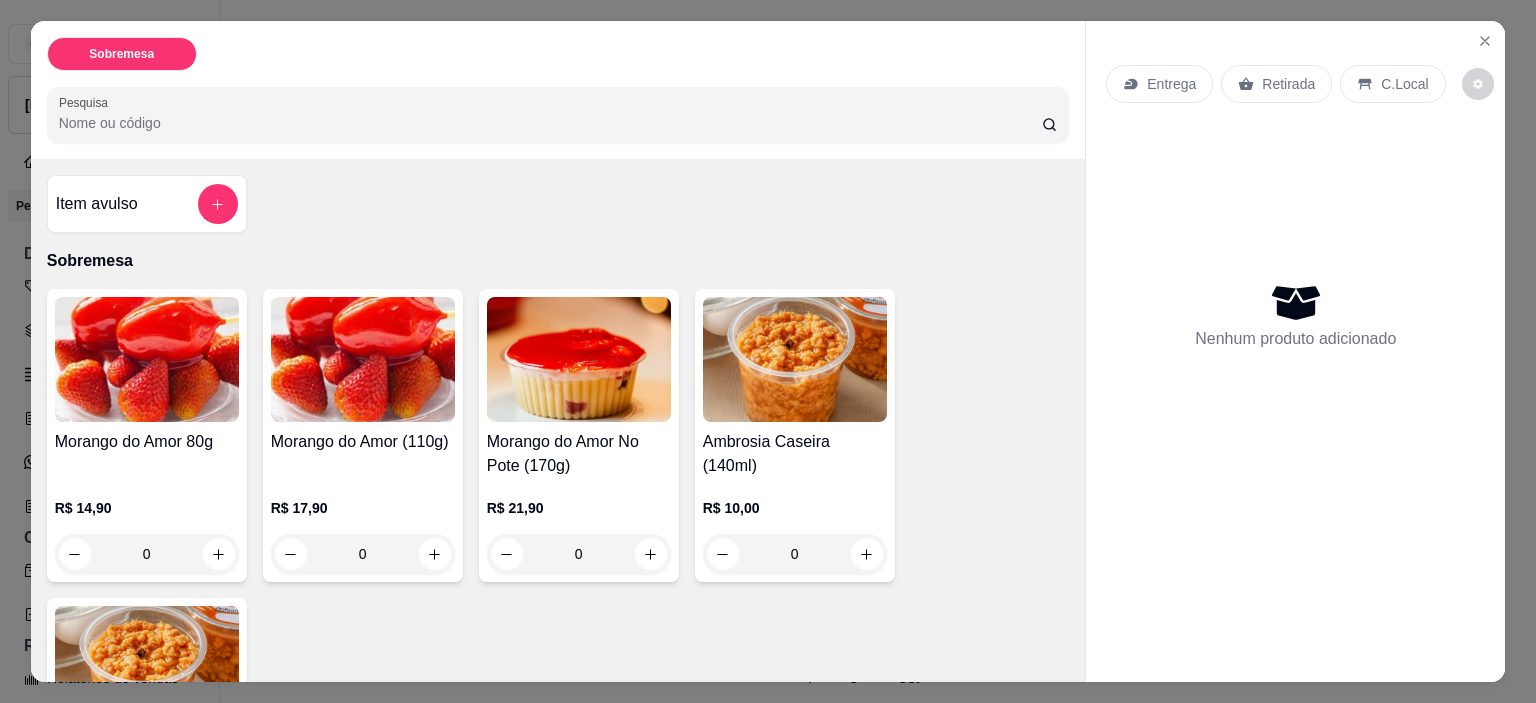 click on "Entrega" at bounding box center [1171, 84] 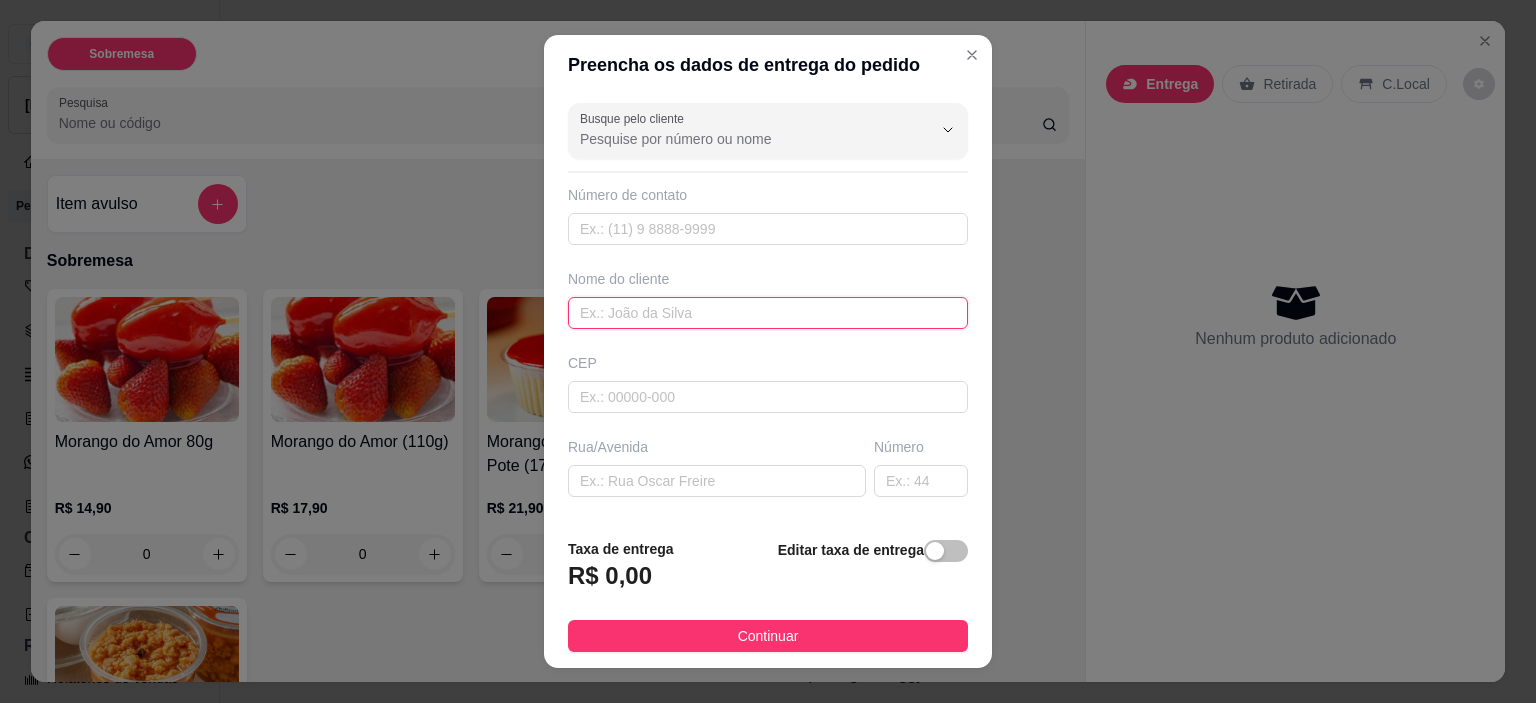 click at bounding box center (768, 313) 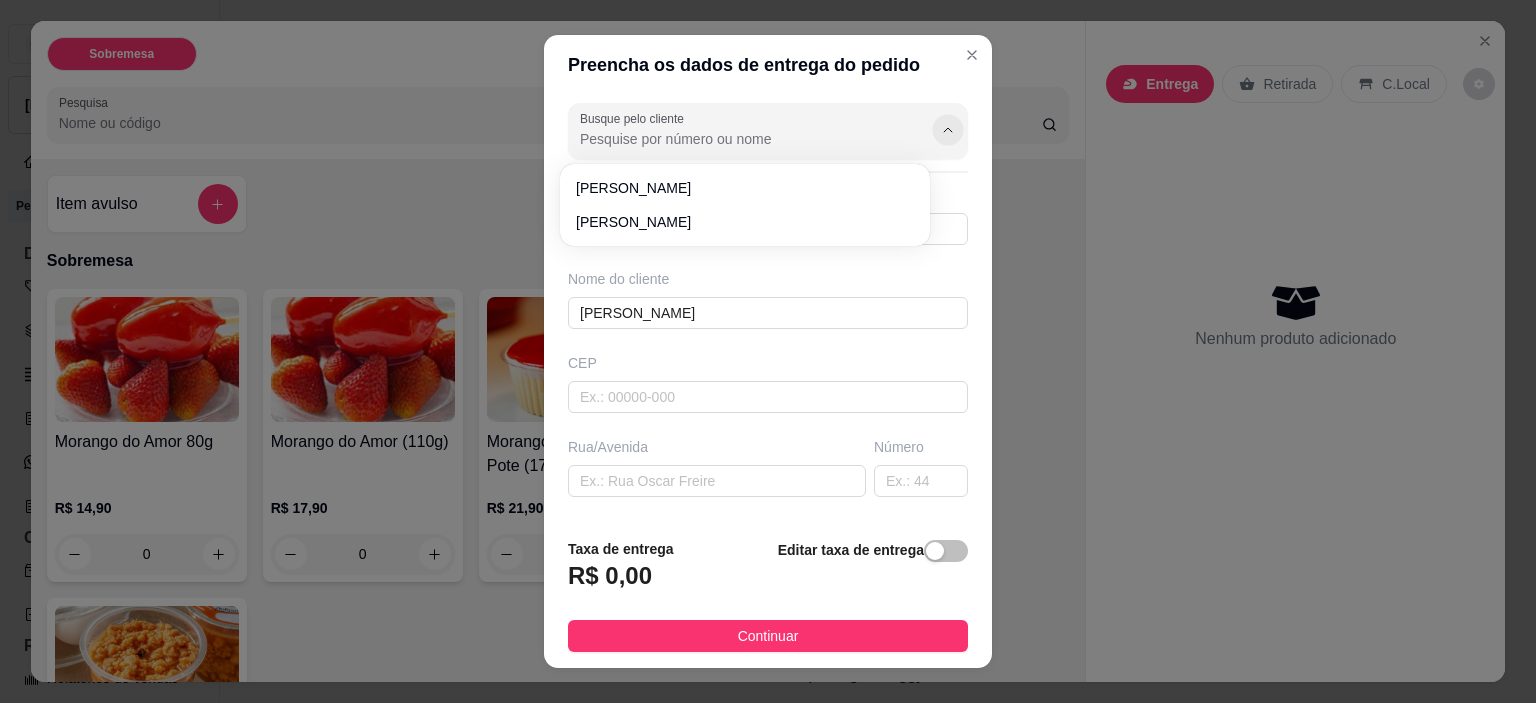 click 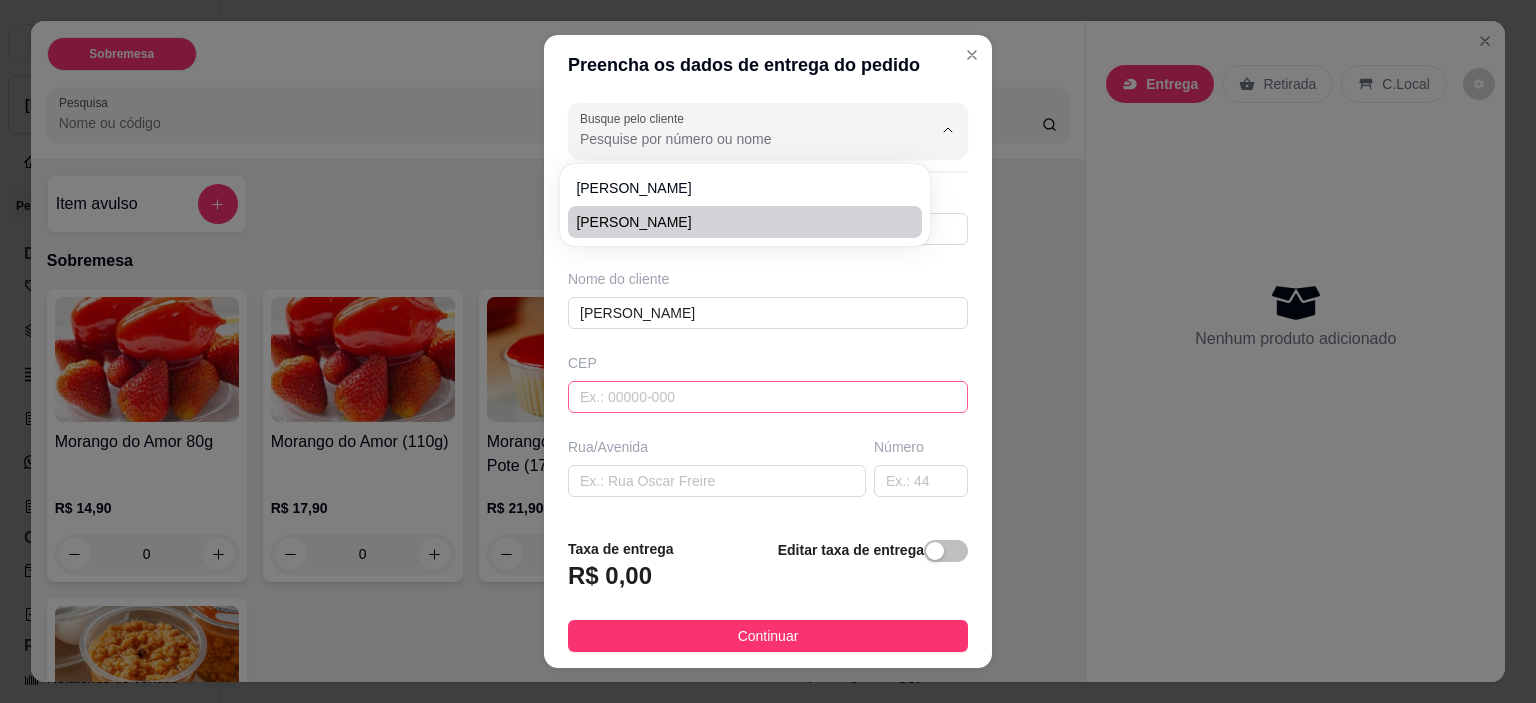 click at bounding box center [768, 397] 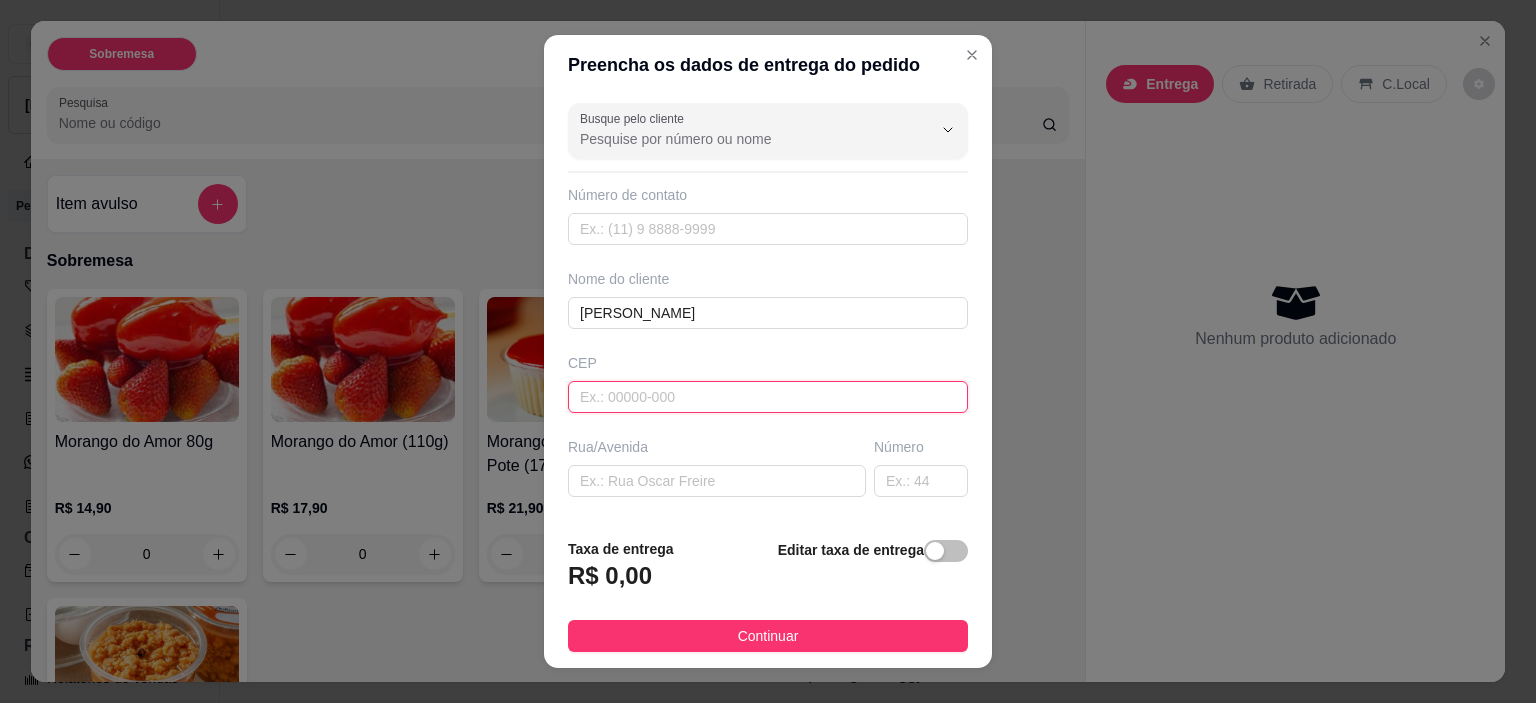 click at bounding box center [768, 397] 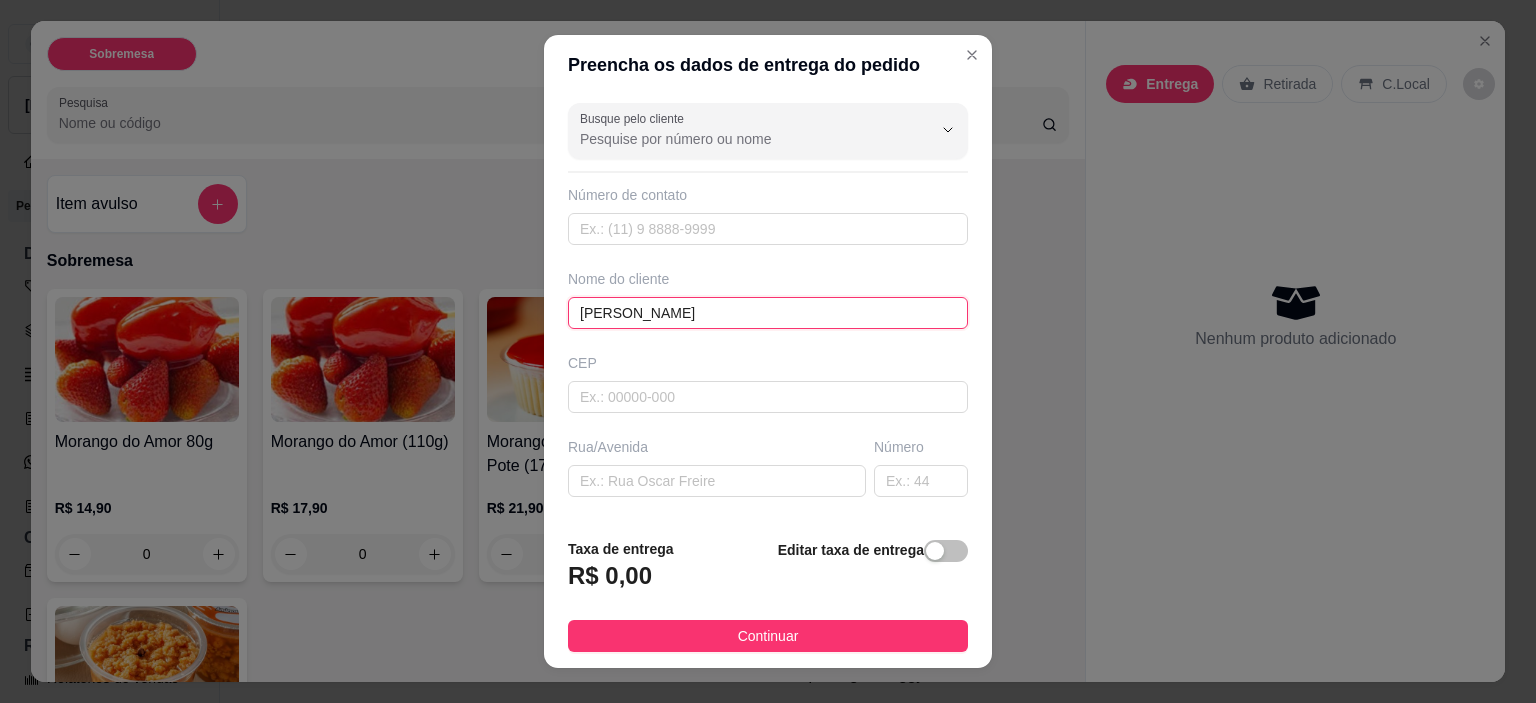 drag, startPoint x: 724, startPoint y: 319, endPoint x: 575, endPoint y: 305, distance: 149.65627 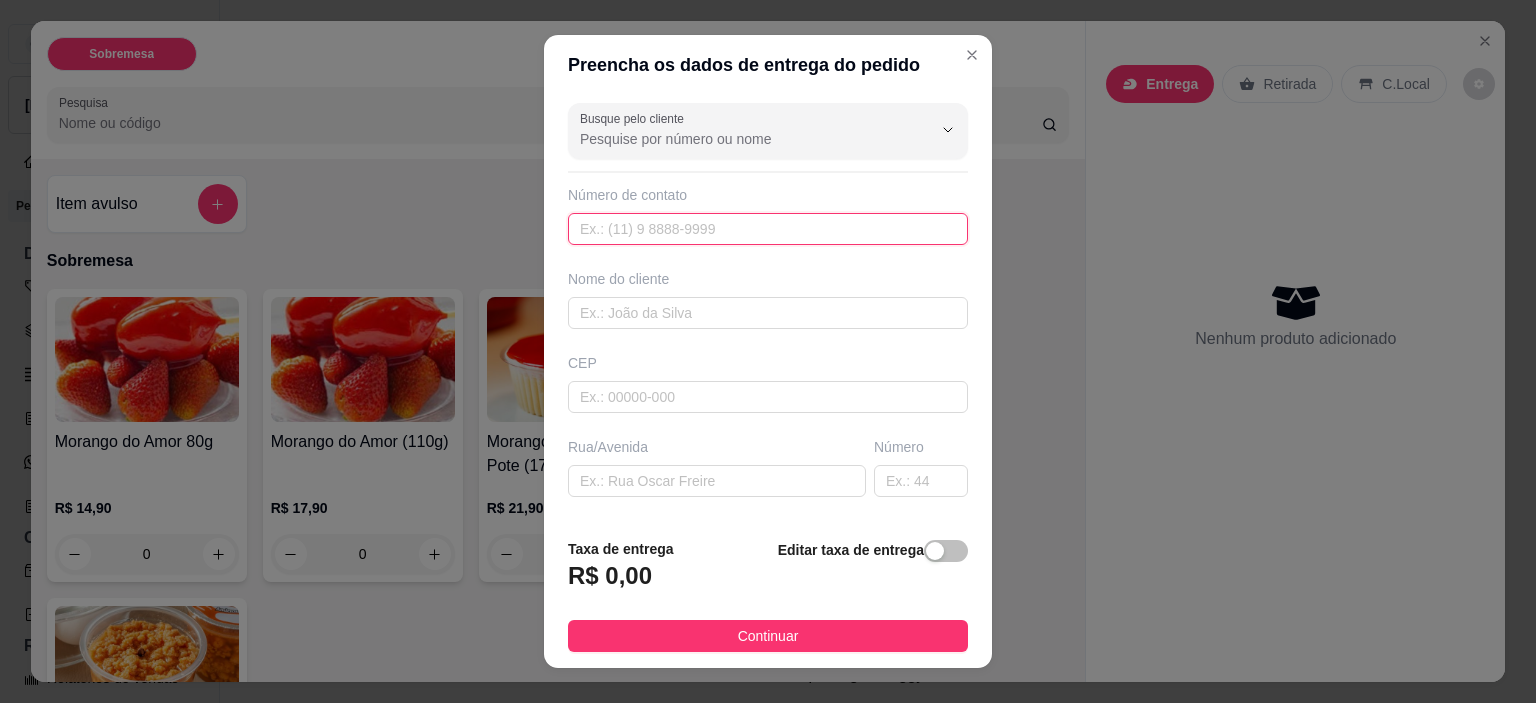 click at bounding box center [768, 229] 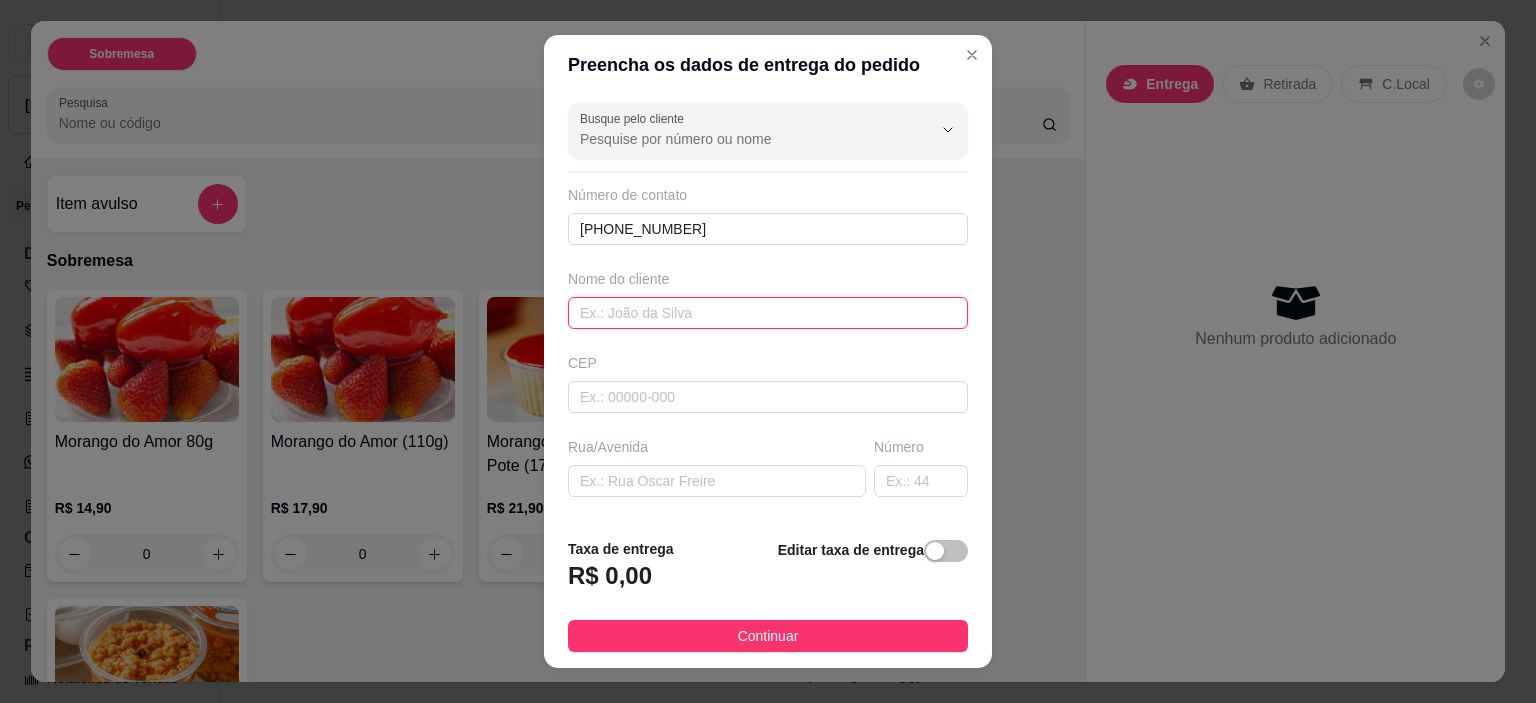 click at bounding box center (768, 313) 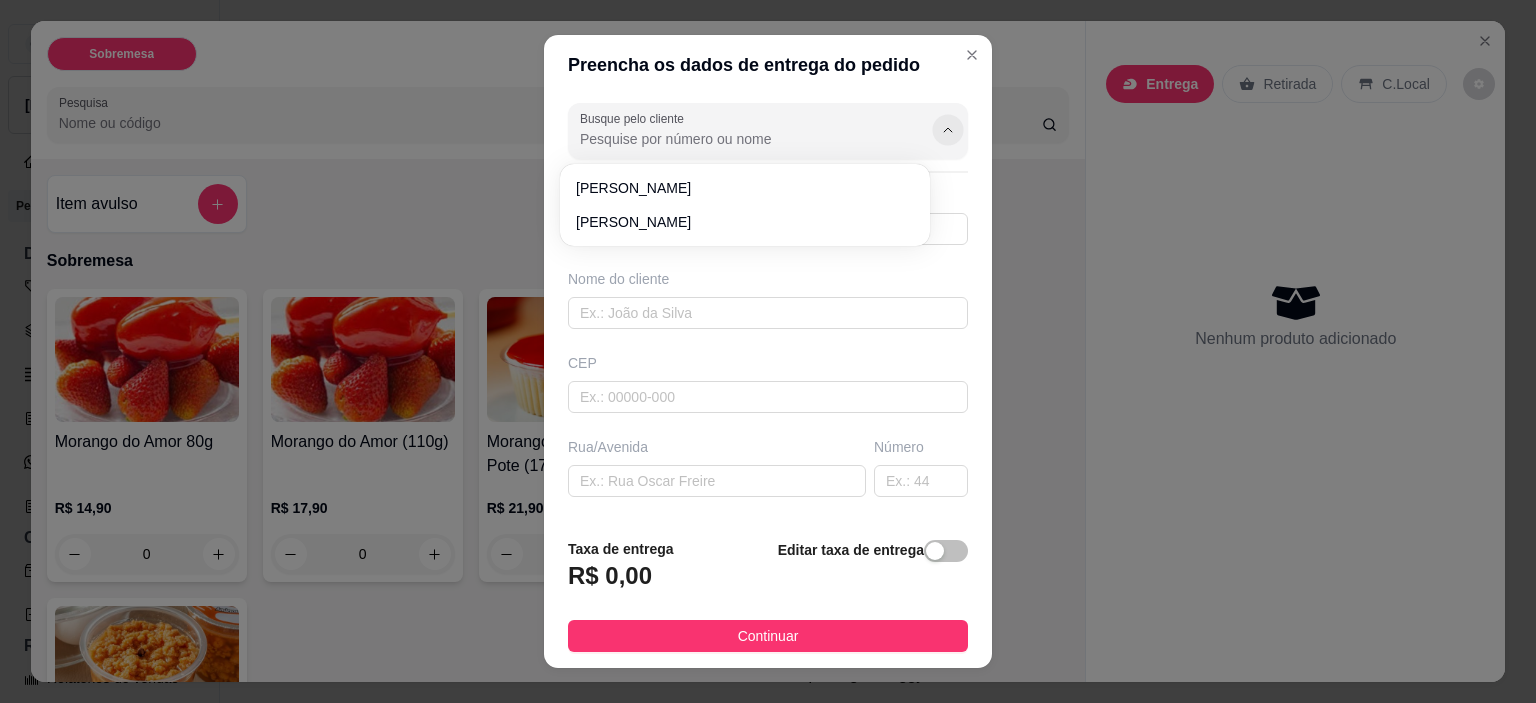 click at bounding box center (947, 130) 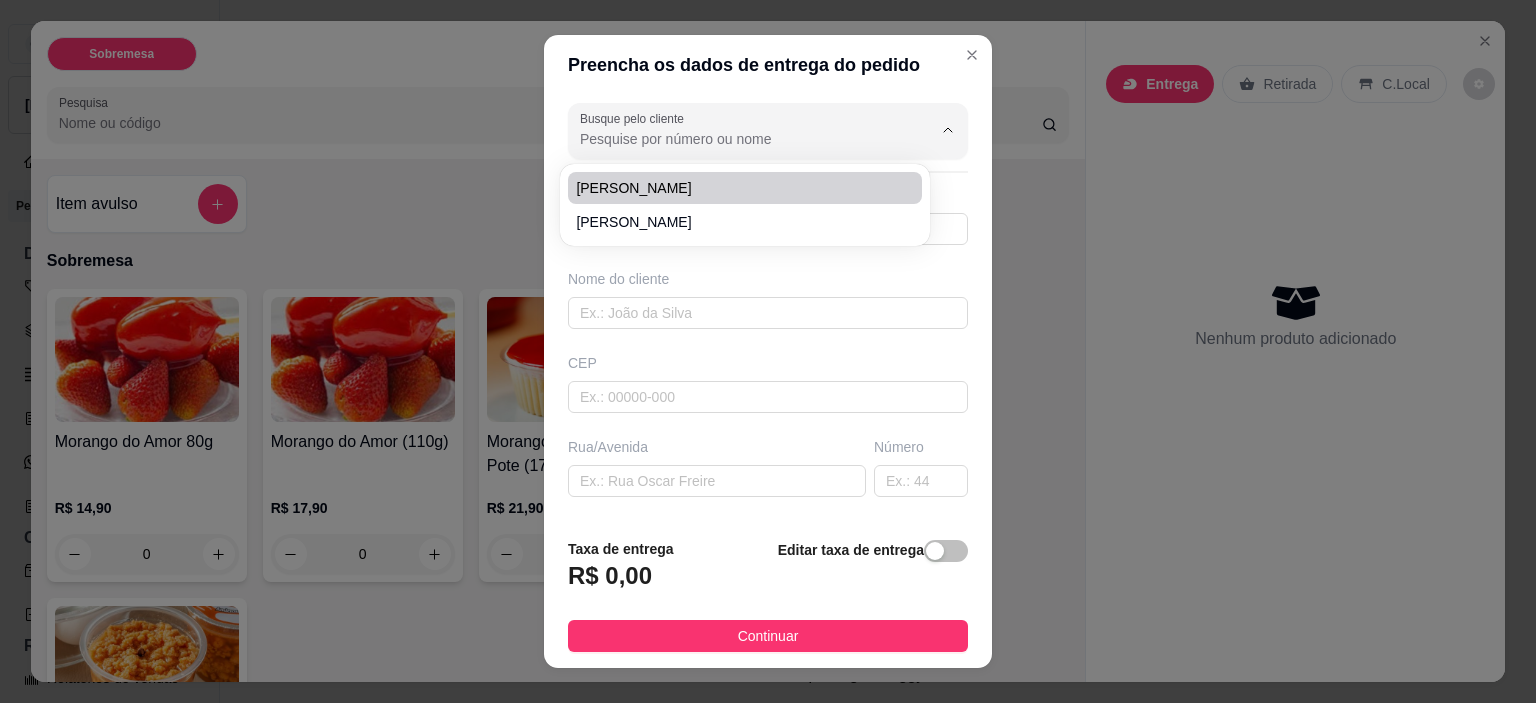 click on "Busque pelo cliente" at bounding box center (740, 139) 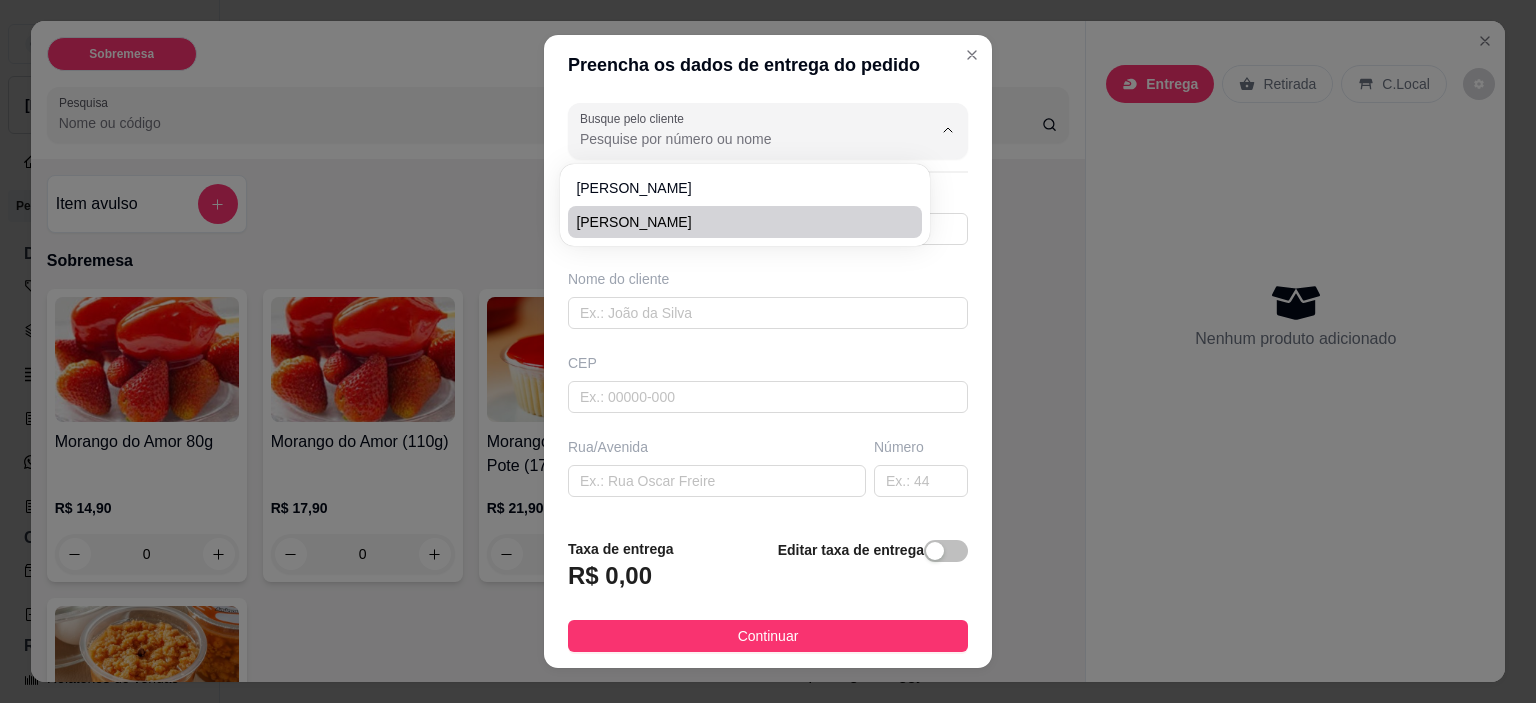 click on "Nome do cliente" at bounding box center (768, 279) 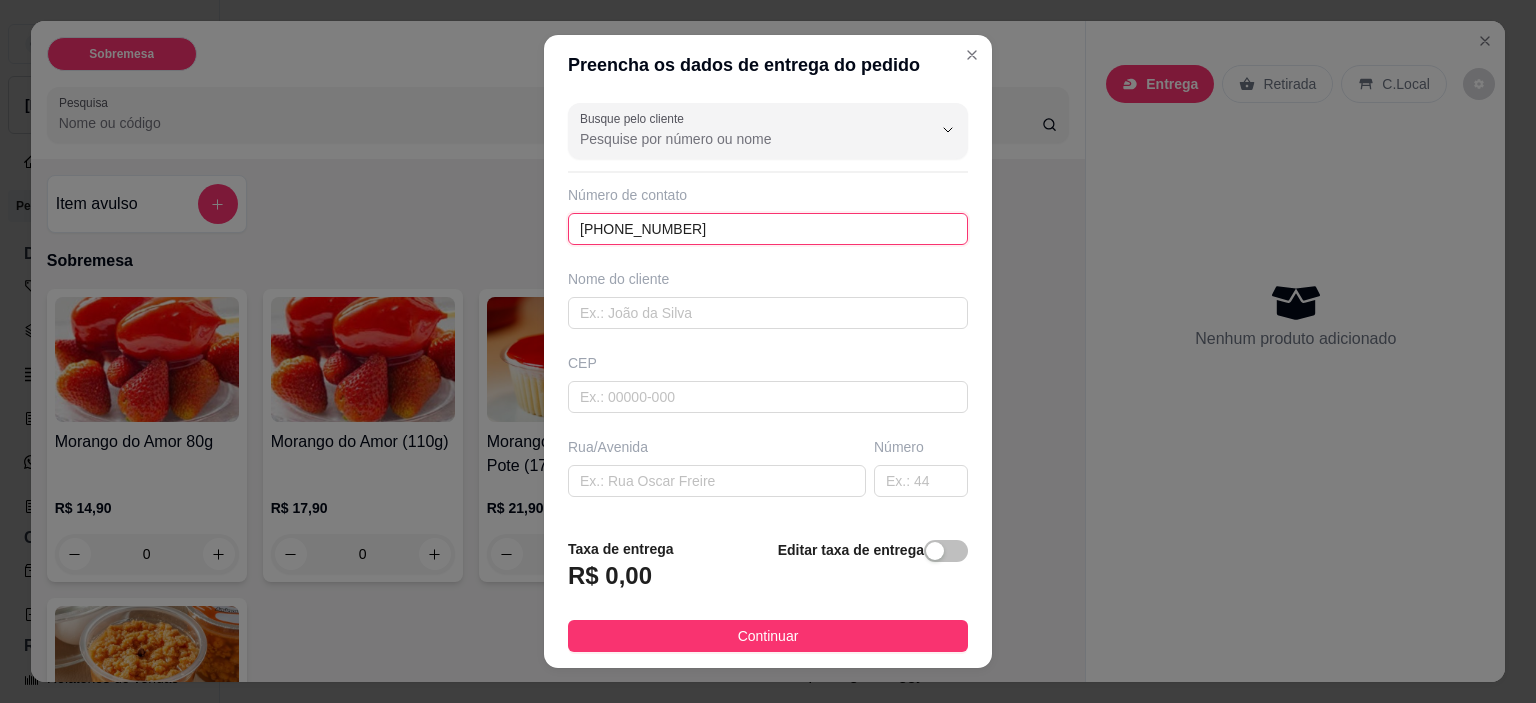 drag, startPoint x: 692, startPoint y: 232, endPoint x: 537, endPoint y: 243, distance: 155.38983 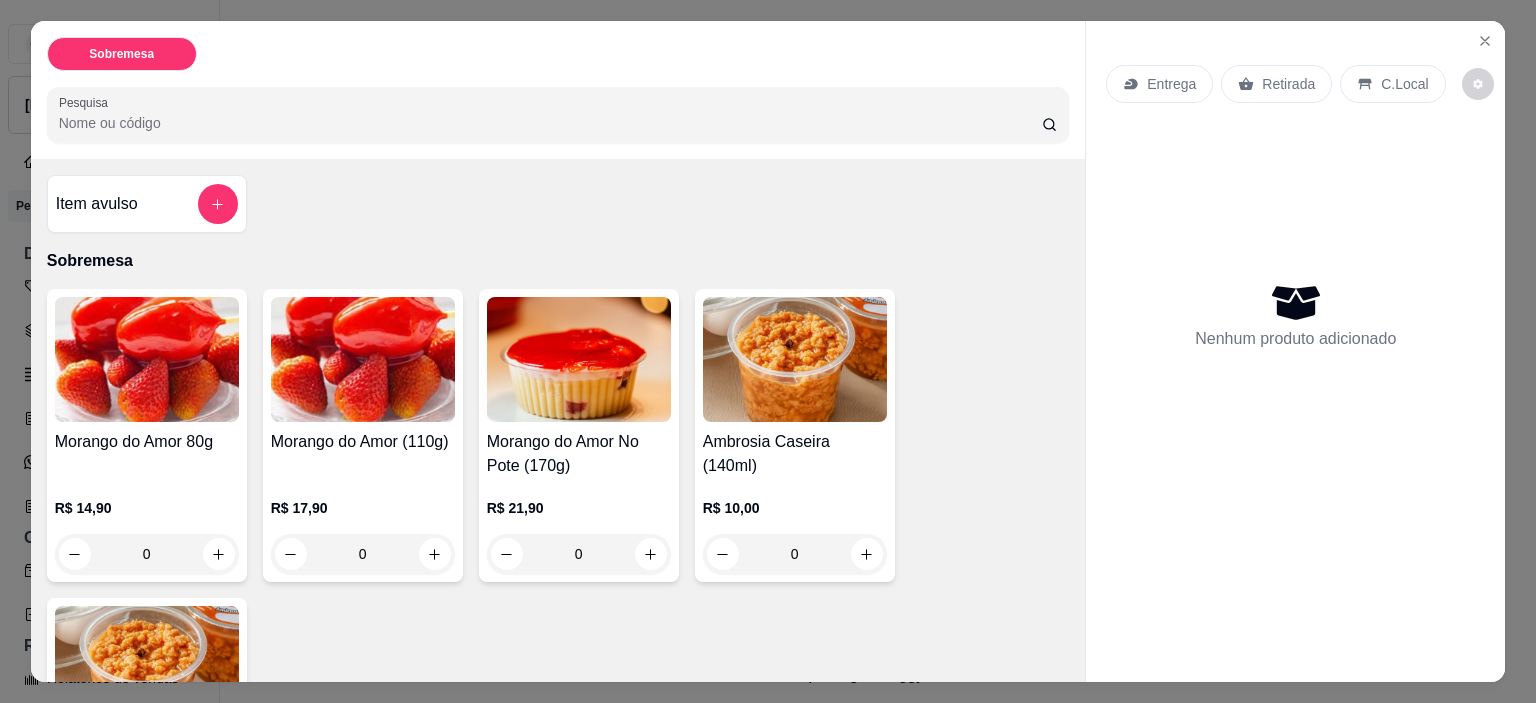 click on "Entrega" at bounding box center [1171, 84] 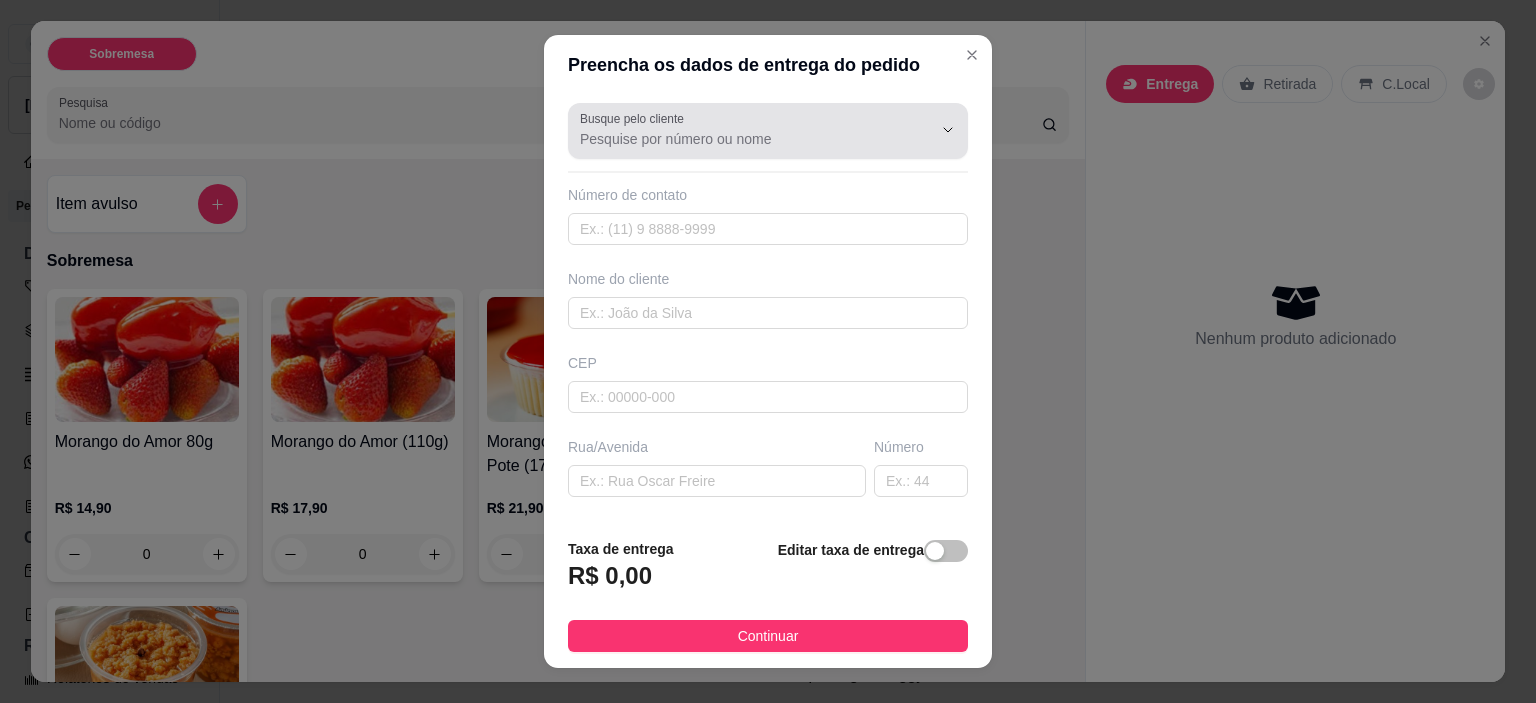 click on "Busque pelo cliente" at bounding box center (740, 139) 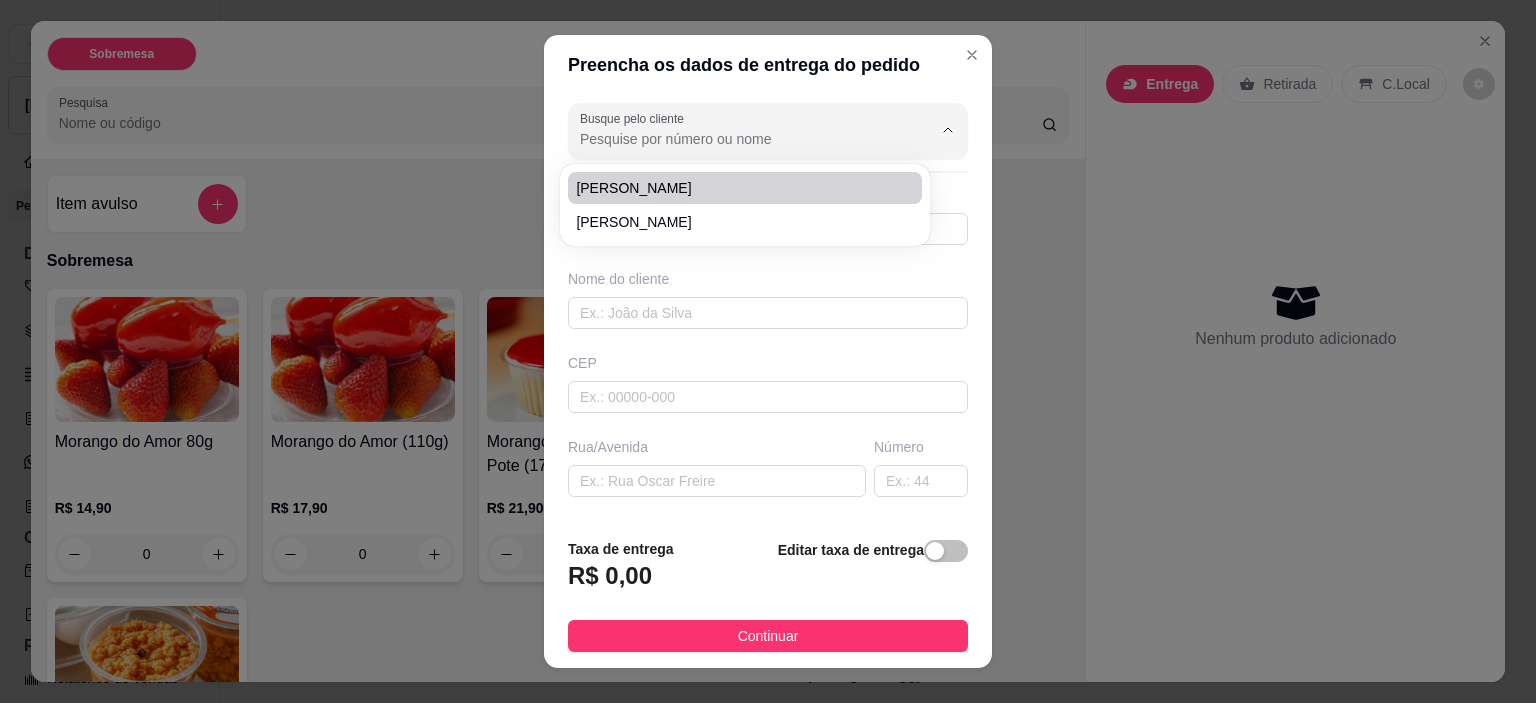 click on "[PERSON_NAME]" at bounding box center [735, 188] 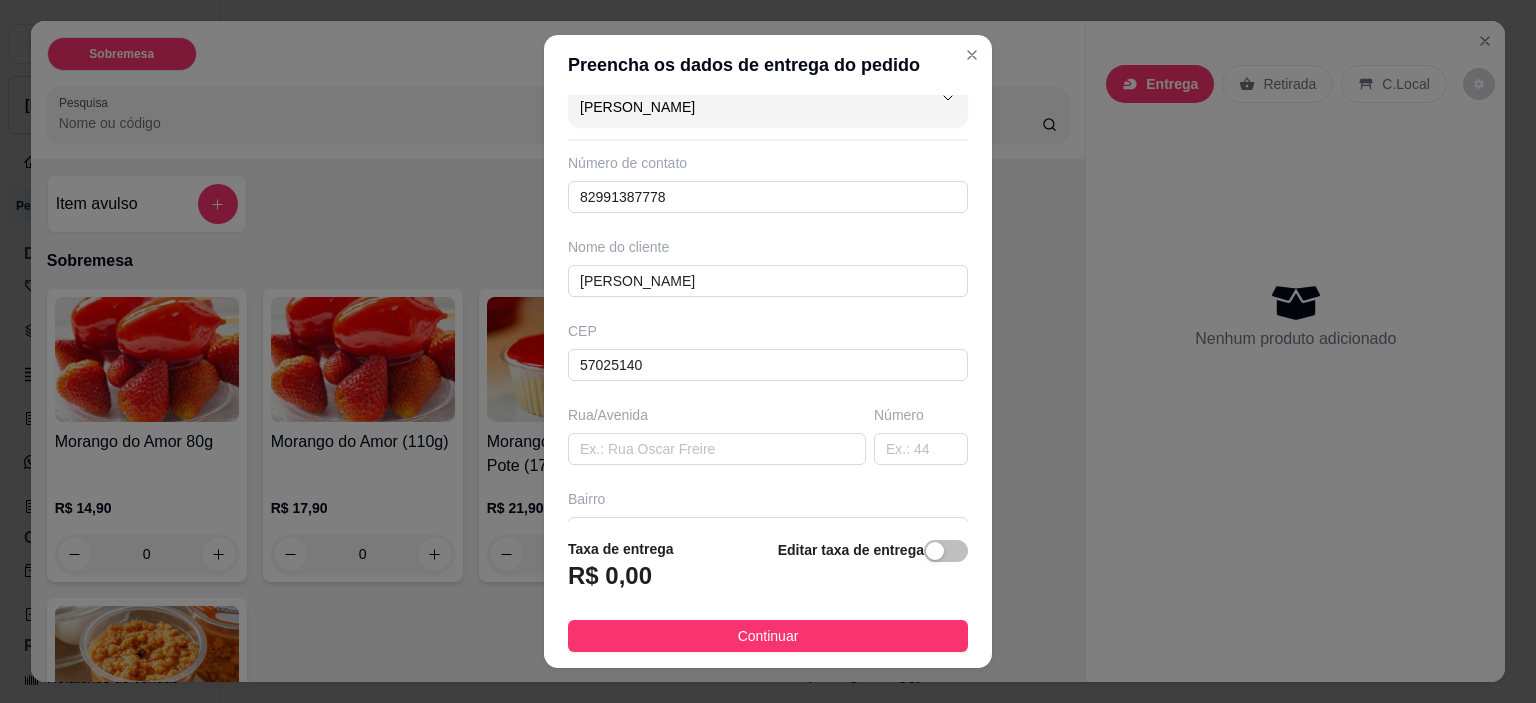 scroll, scrollTop: 0, scrollLeft: 0, axis: both 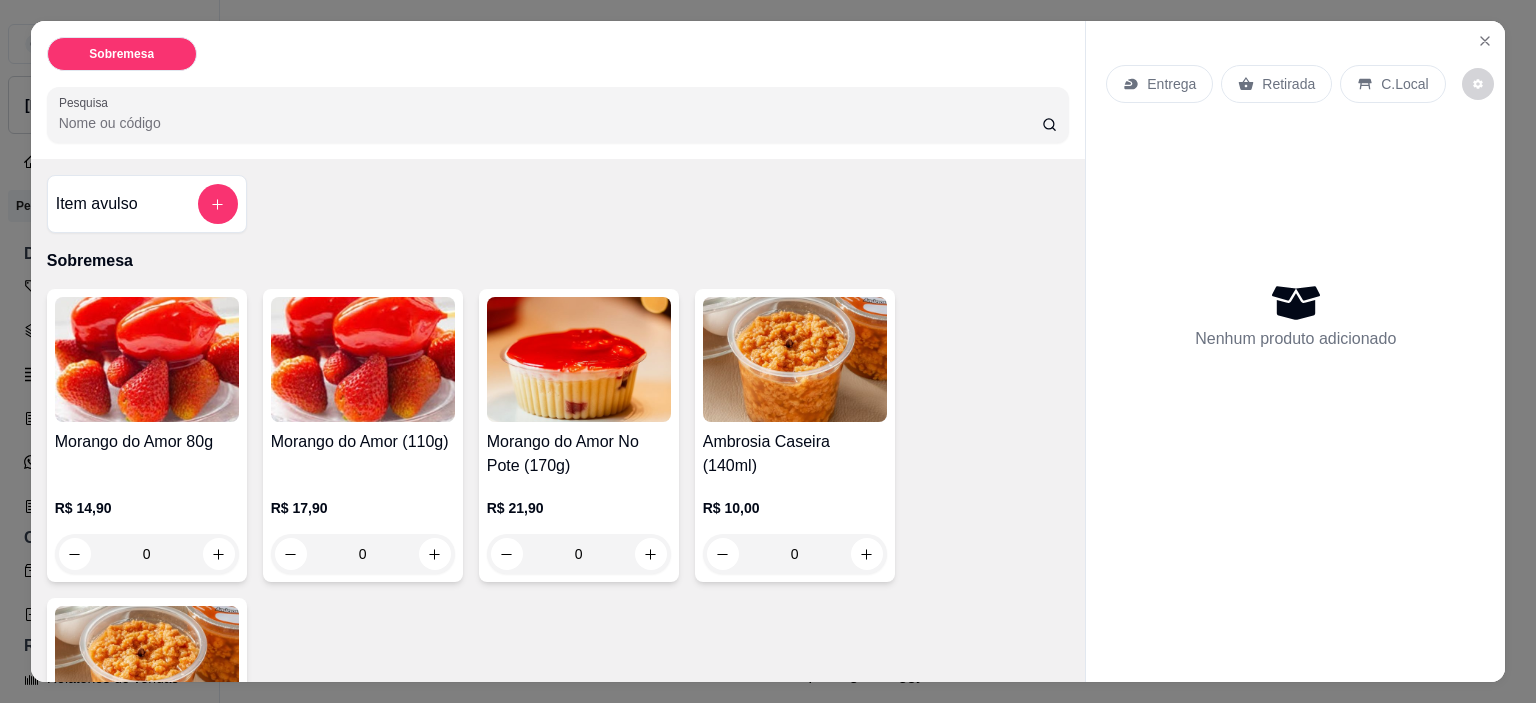 click on "Morango do Amor 80g   R$ 14,90 0 Morango do Amor (110g)   R$ 17,90 0 Morango do Amor No Pote (170g)   R$ 21,90 0 Ambrosia Caseira (140ml)   R$ 10,00 0 Ambrosia Caseira (250ml)   R$ 20,00 0" at bounding box center (558, 590) 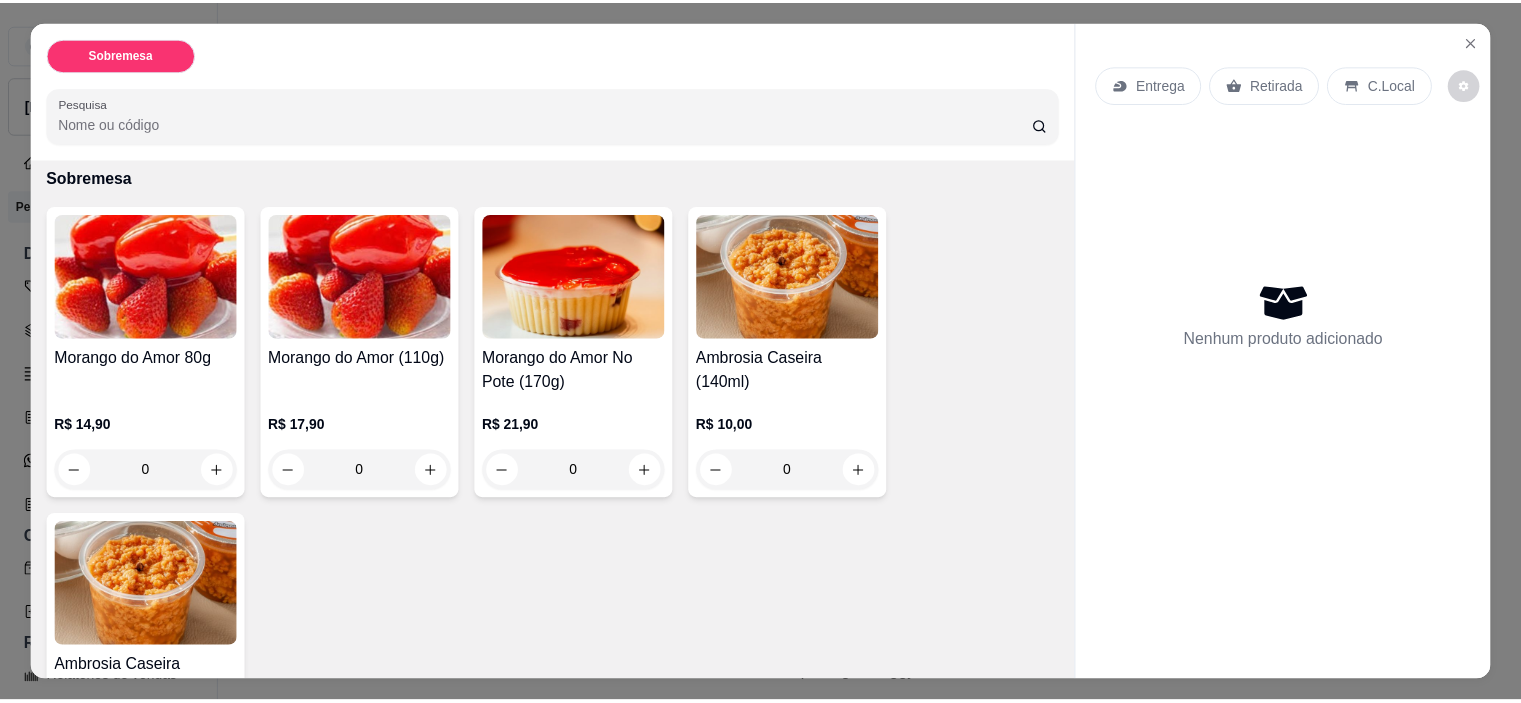 scroll, scrollTop: 0, scrollLeft: 0, axis: both 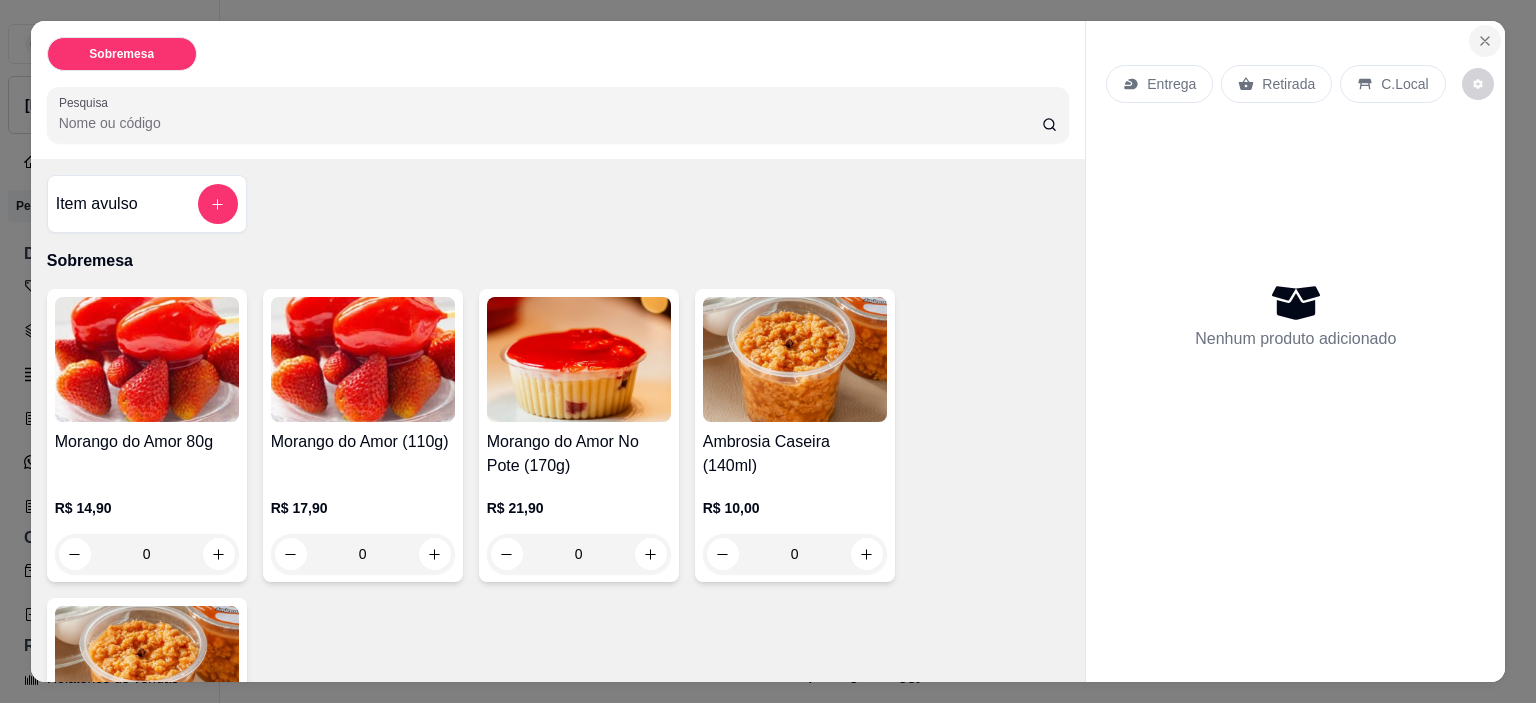 click 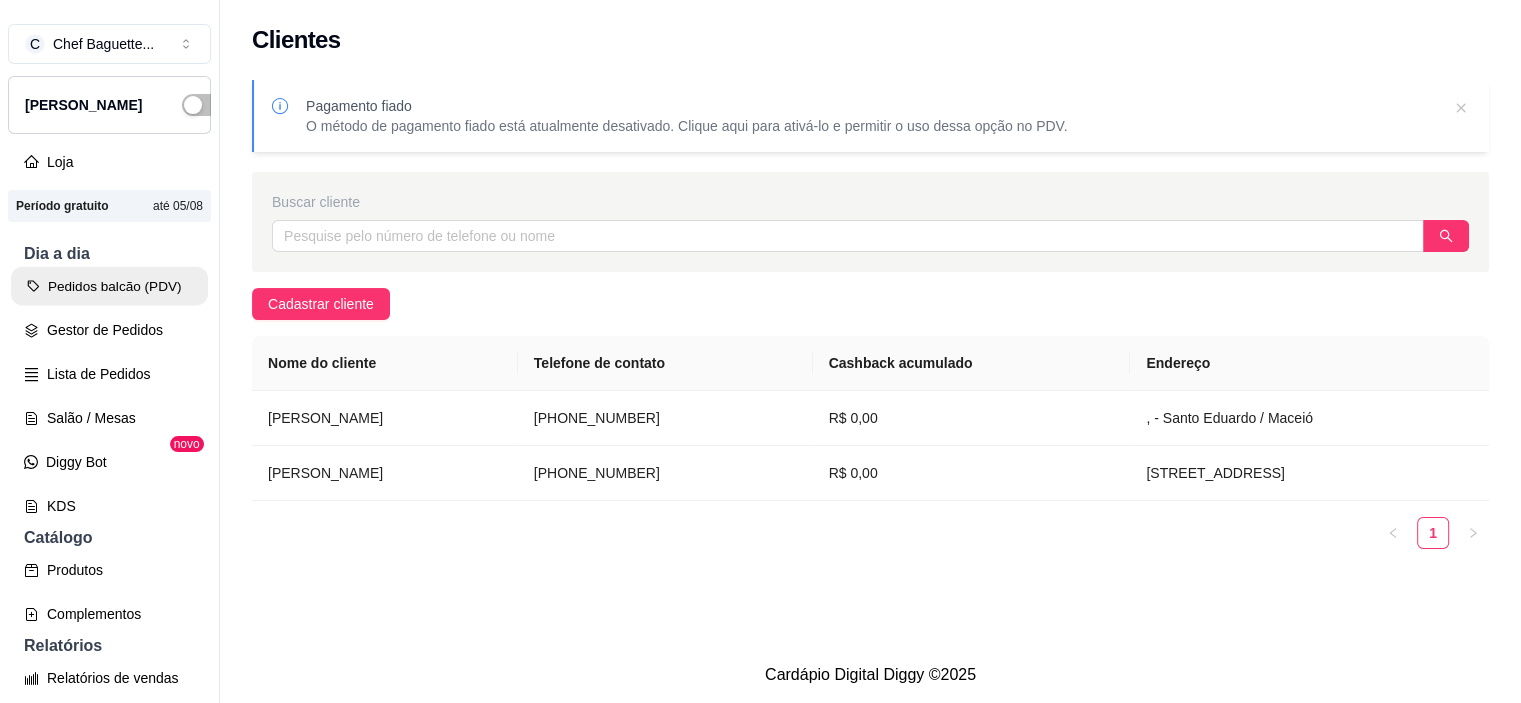 click on "Pedidos balcão (PDV)" at bounding box center [109, 286] 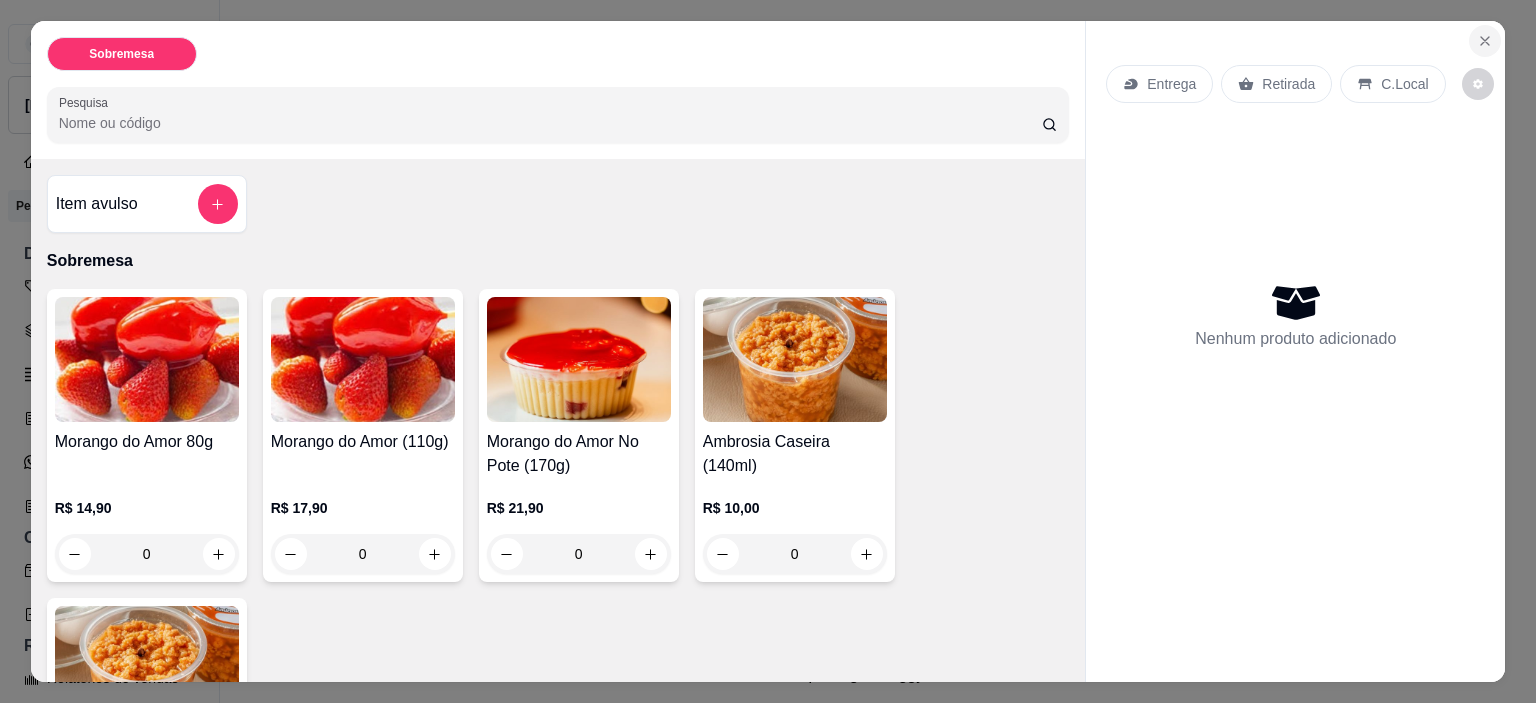 click at bounding box center [1485, 41] 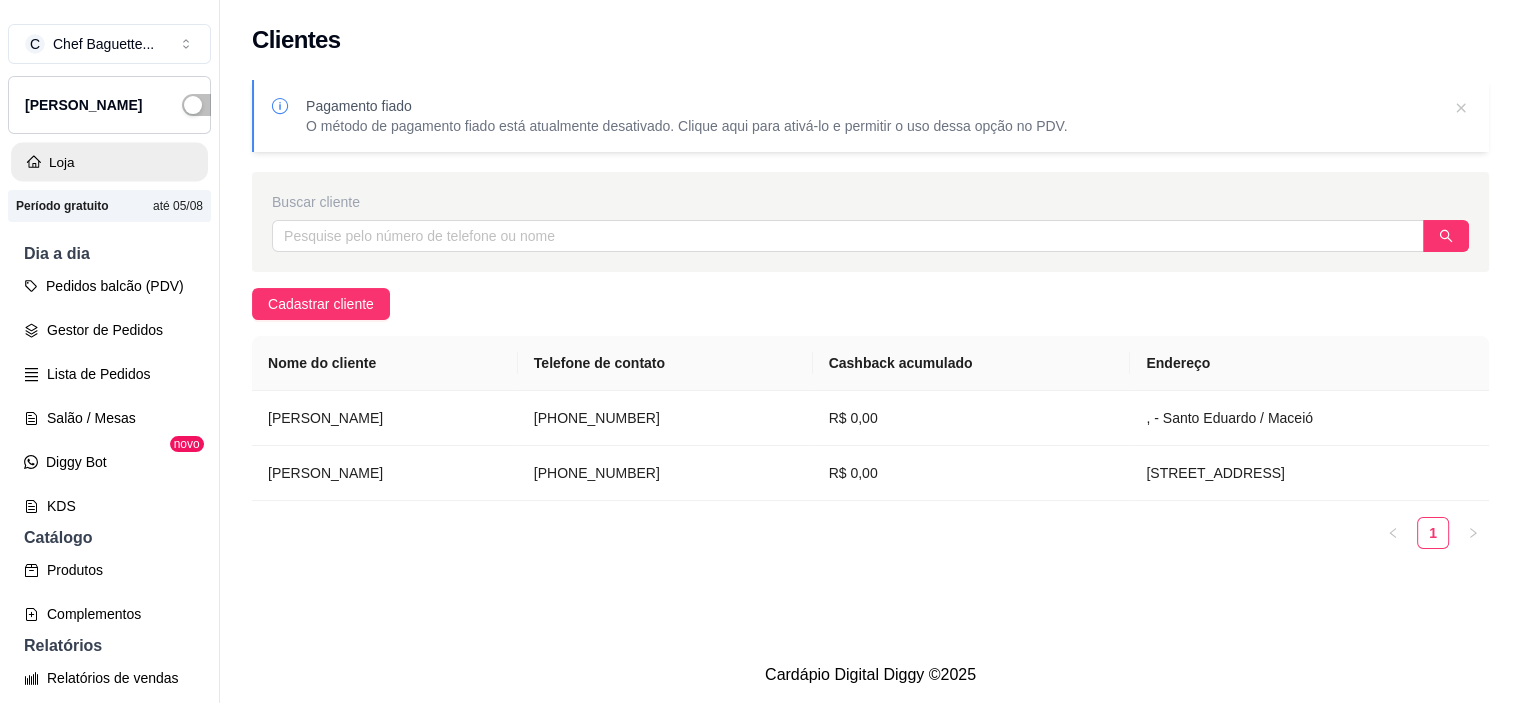 click on "Loja" at bounding box center (109, 162) 